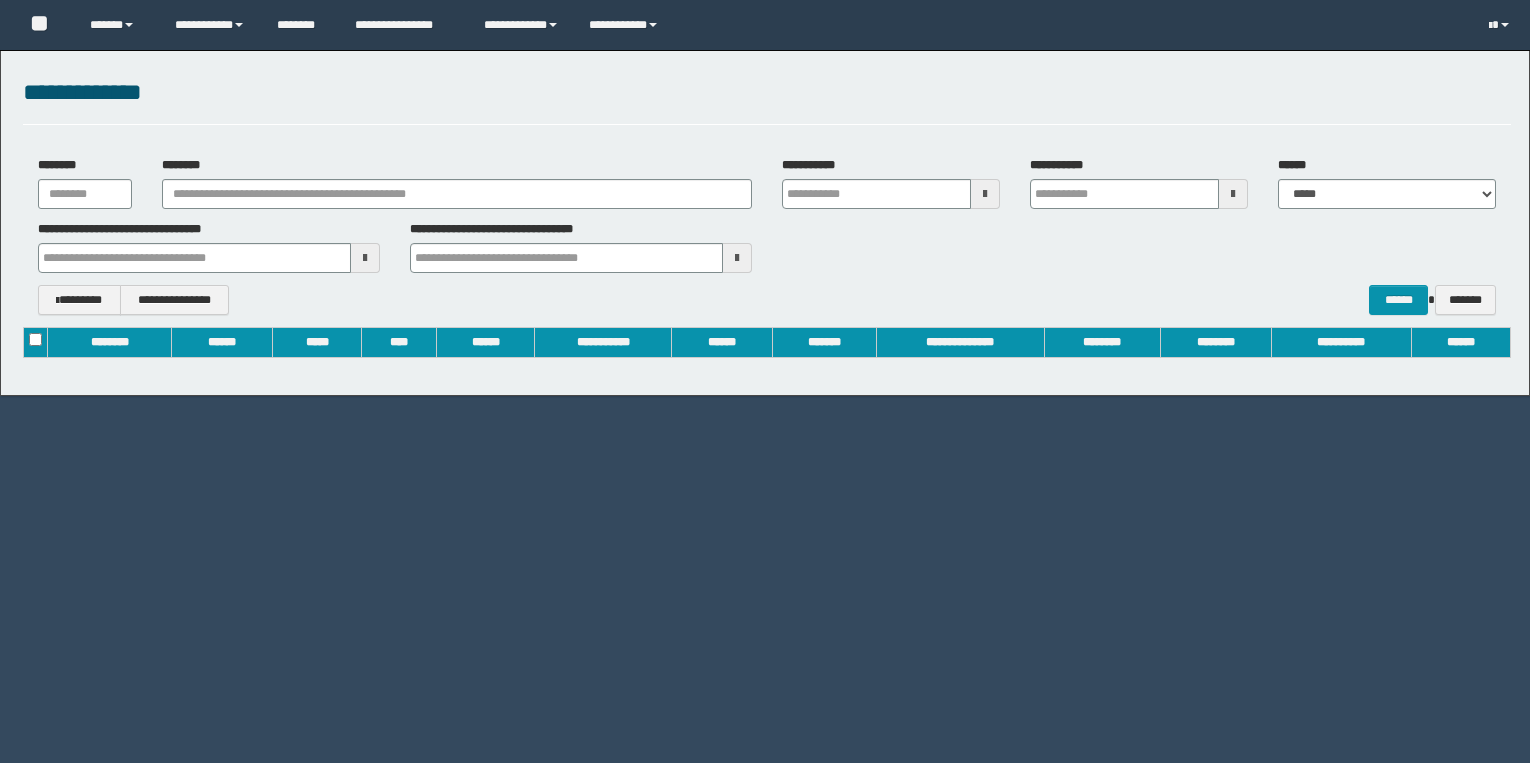 scroll, scrollTop: 0, scrollLeft: 0, axis: both 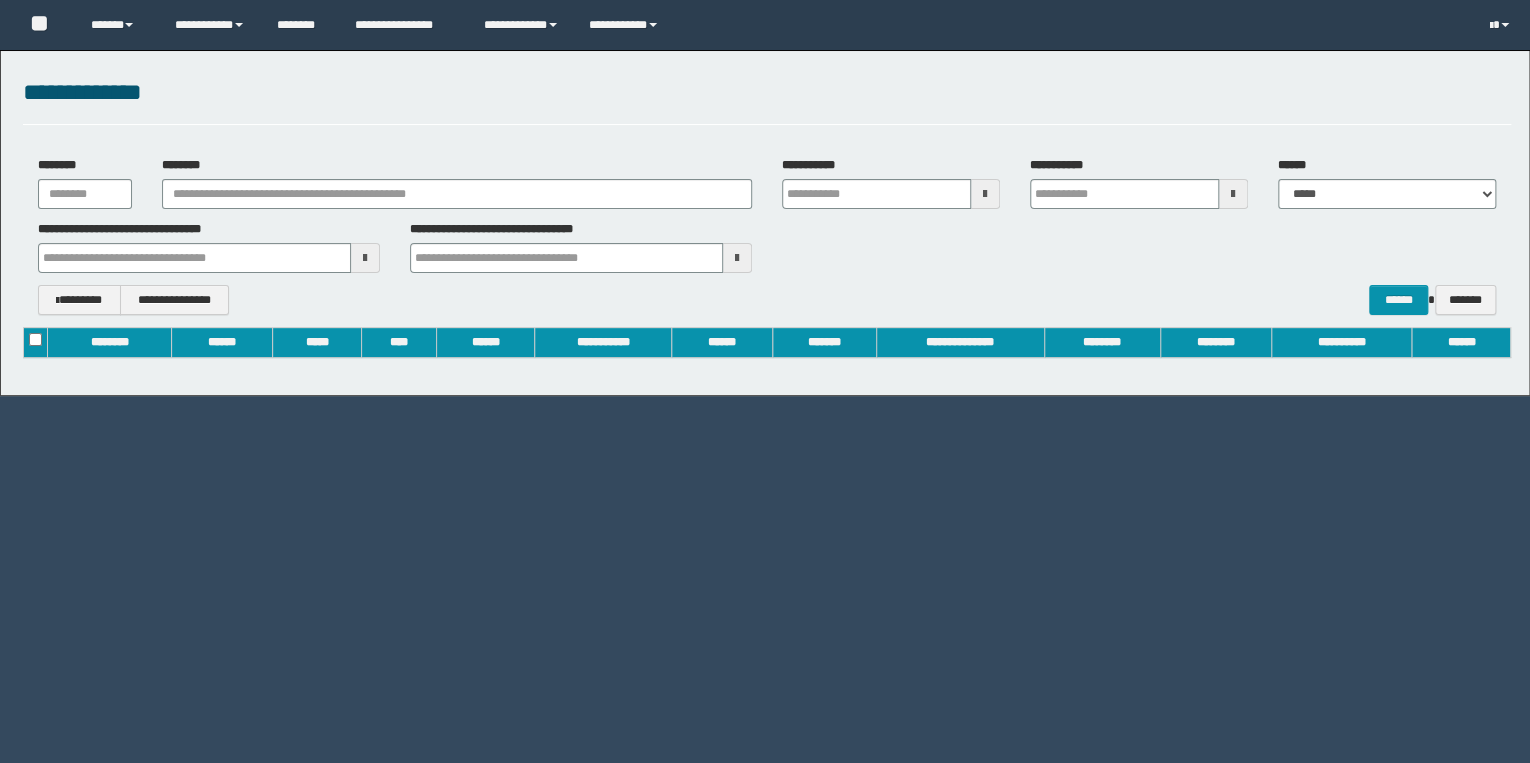 type on "**********" 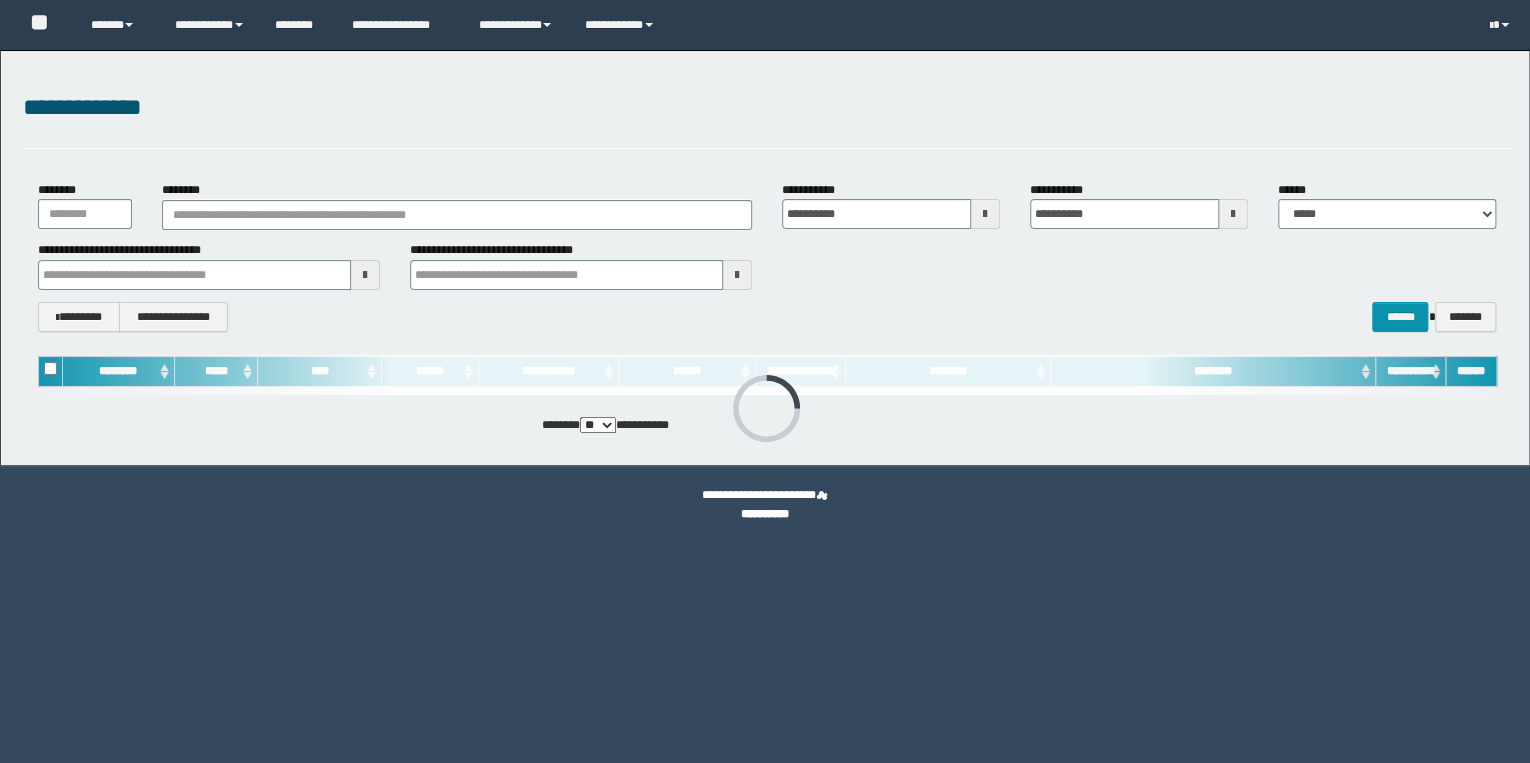 scroll, scrollTop: 0, scrollLeft: 0, axis: both 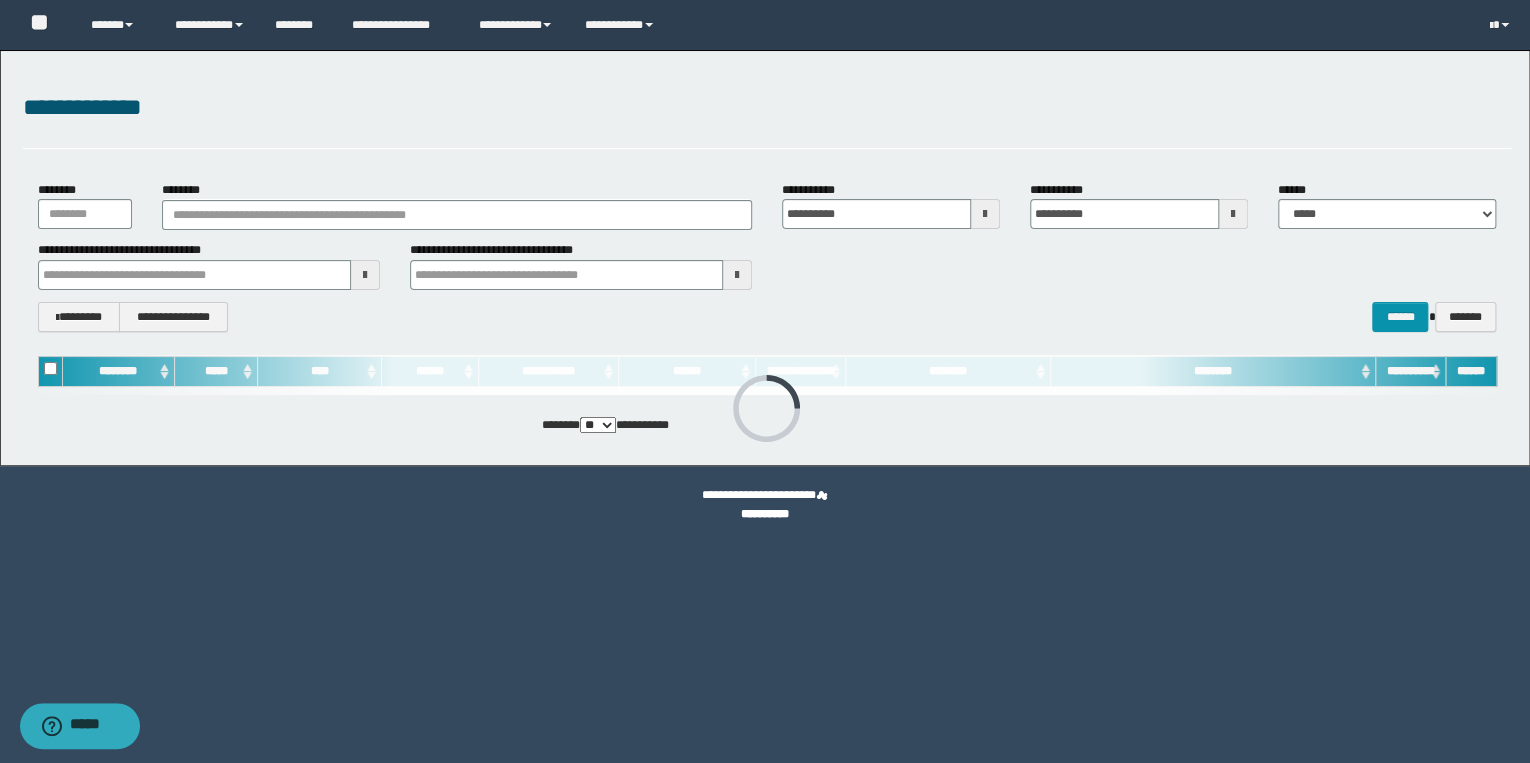 type 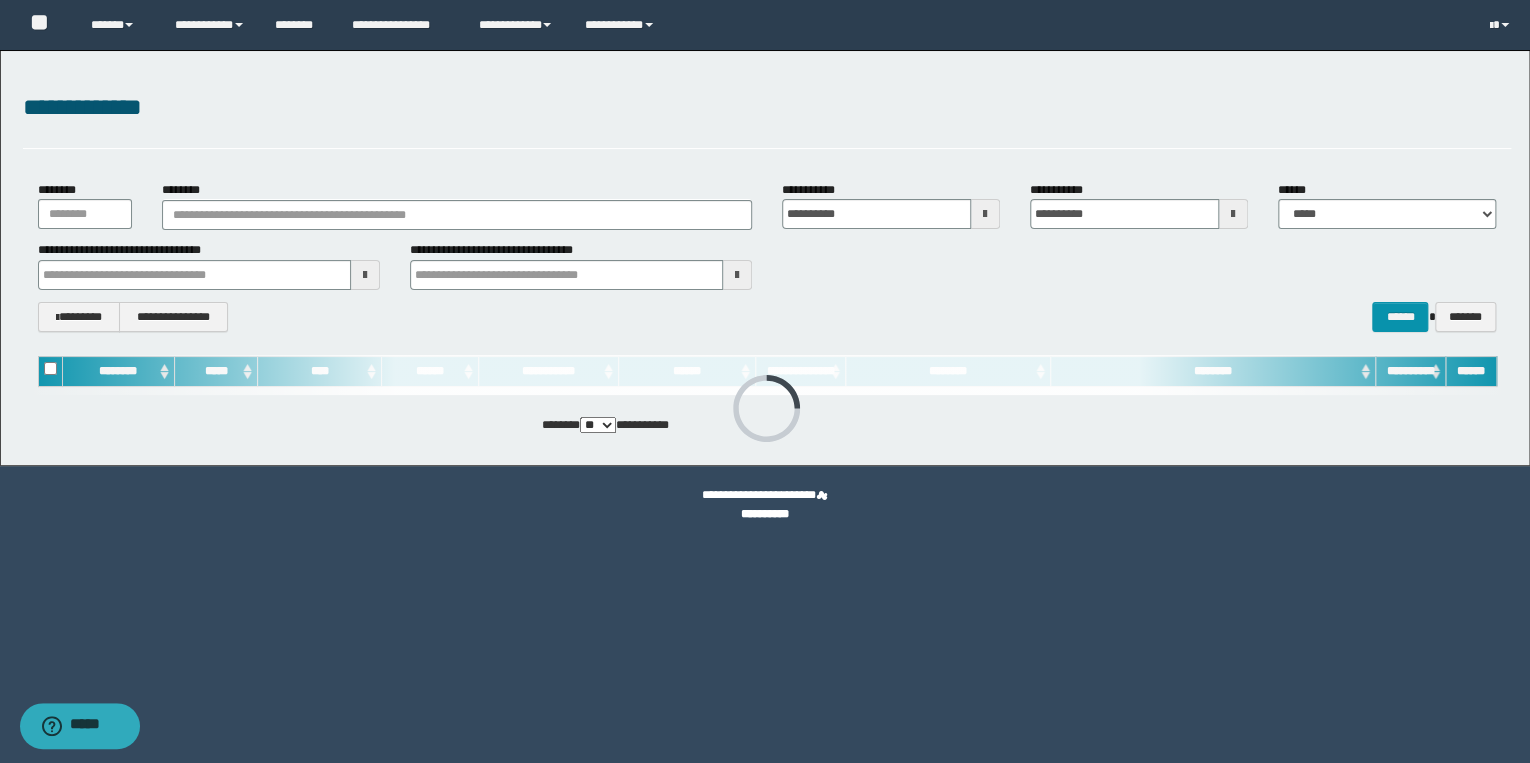 type 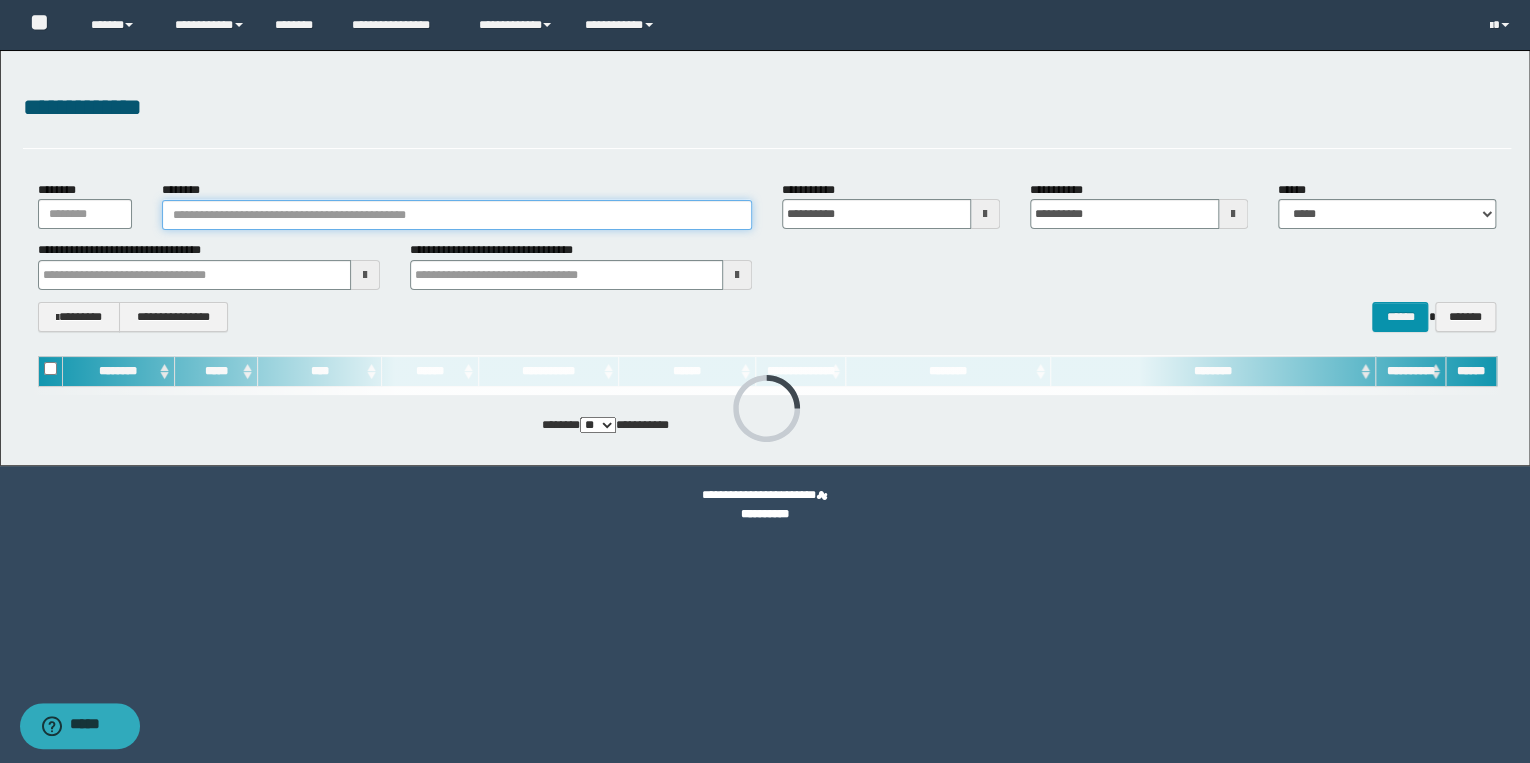 click on "********" at bounding box center [457, 215] 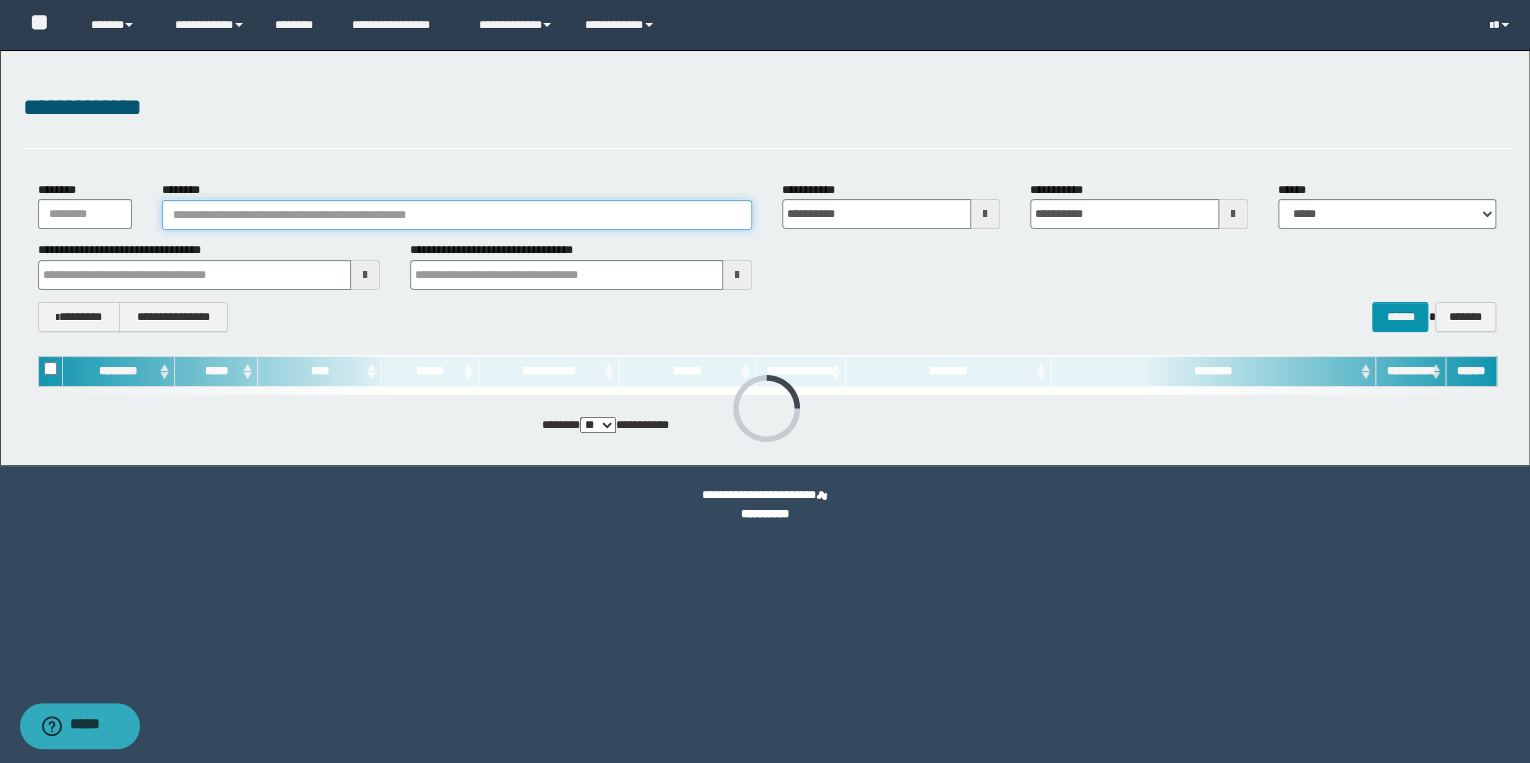 paste on "********" 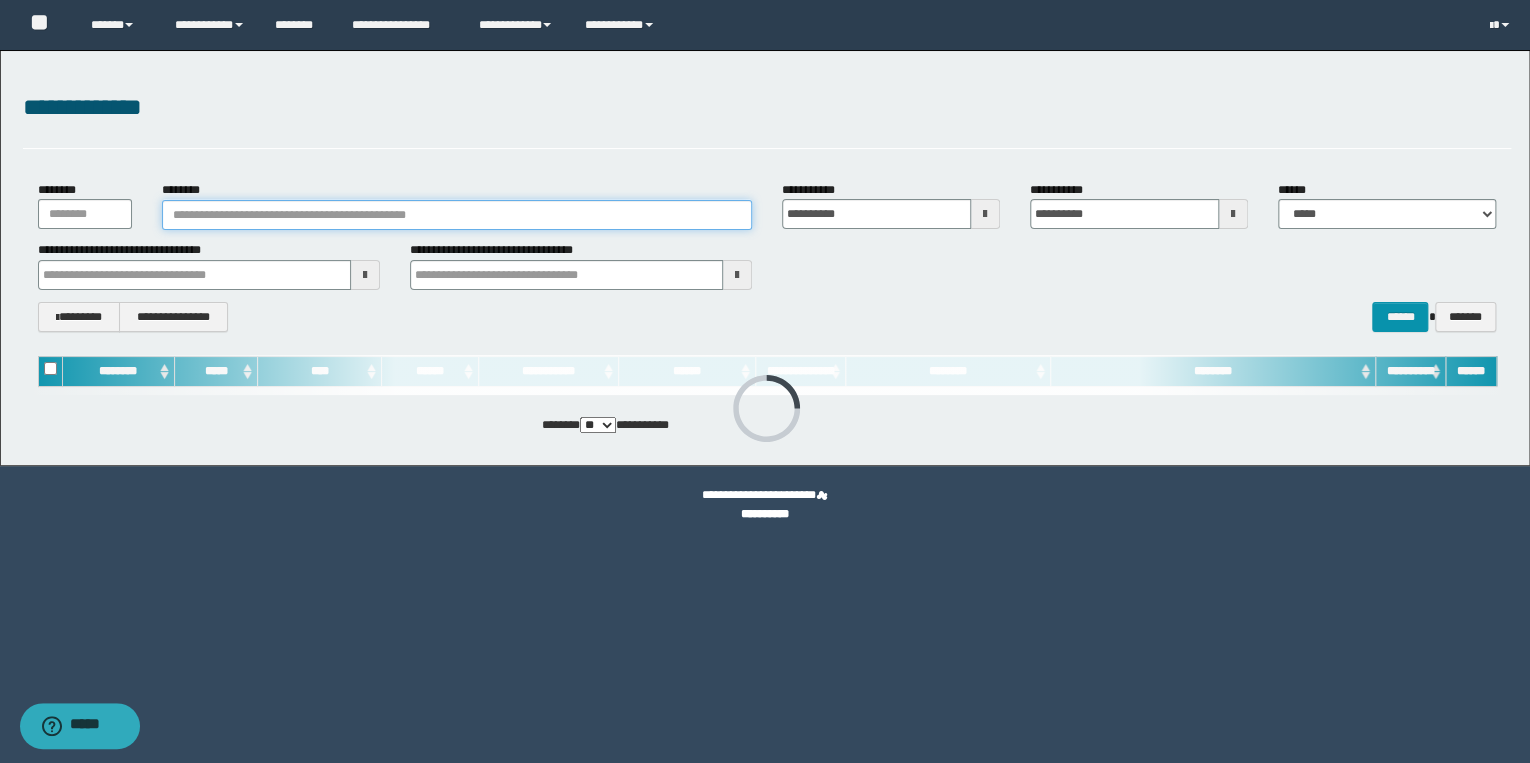 type on "********" 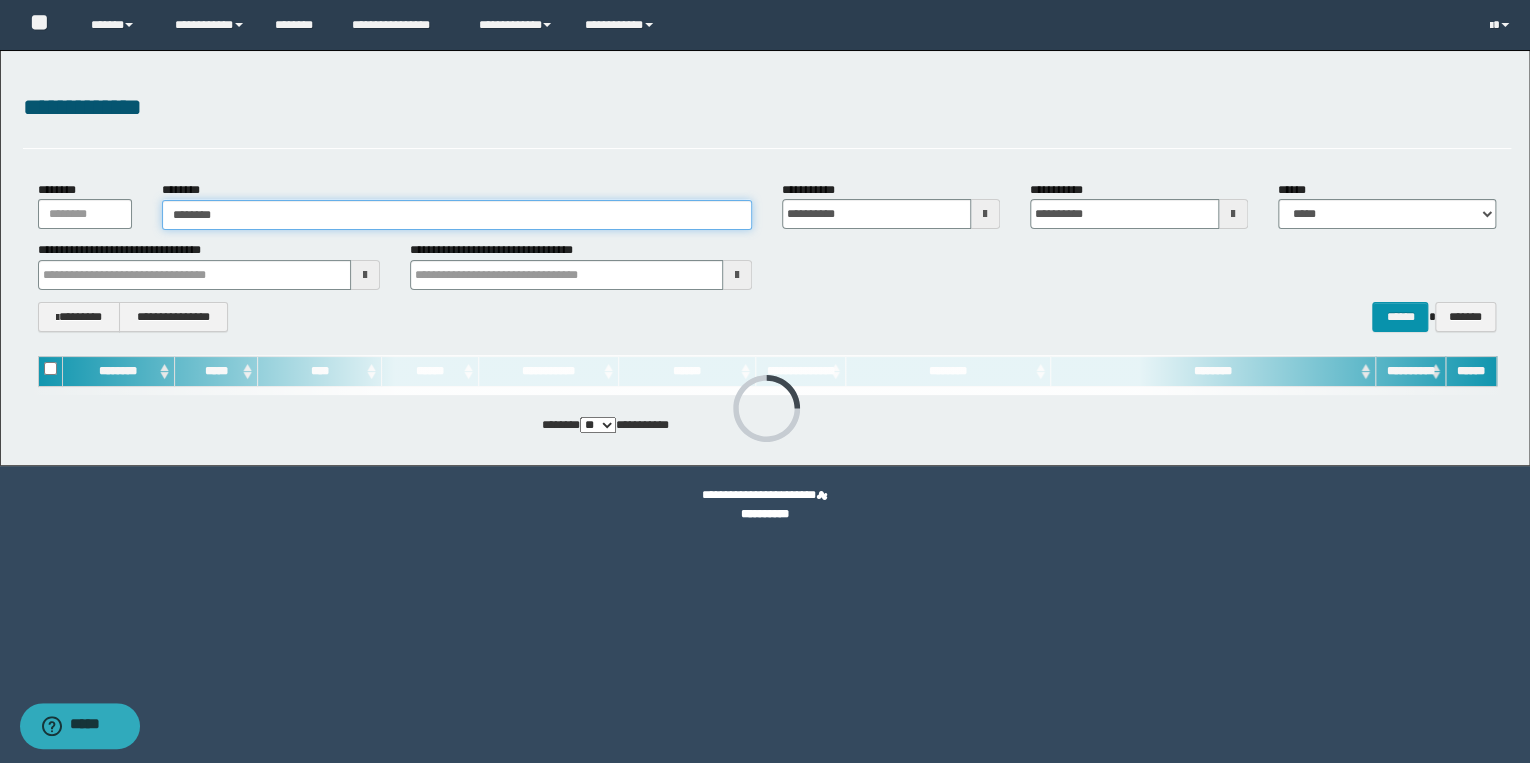 type on "********" 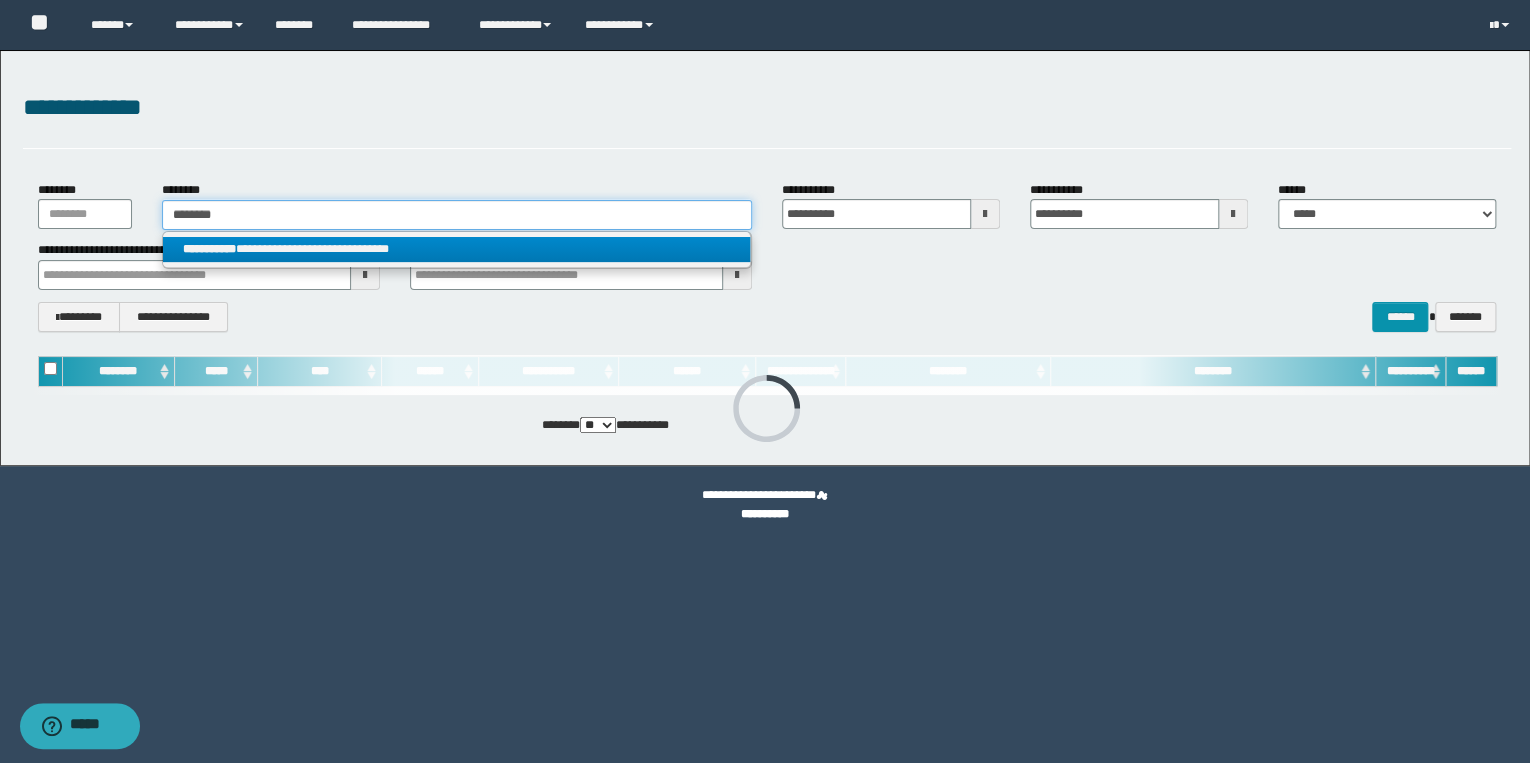 type on "********" 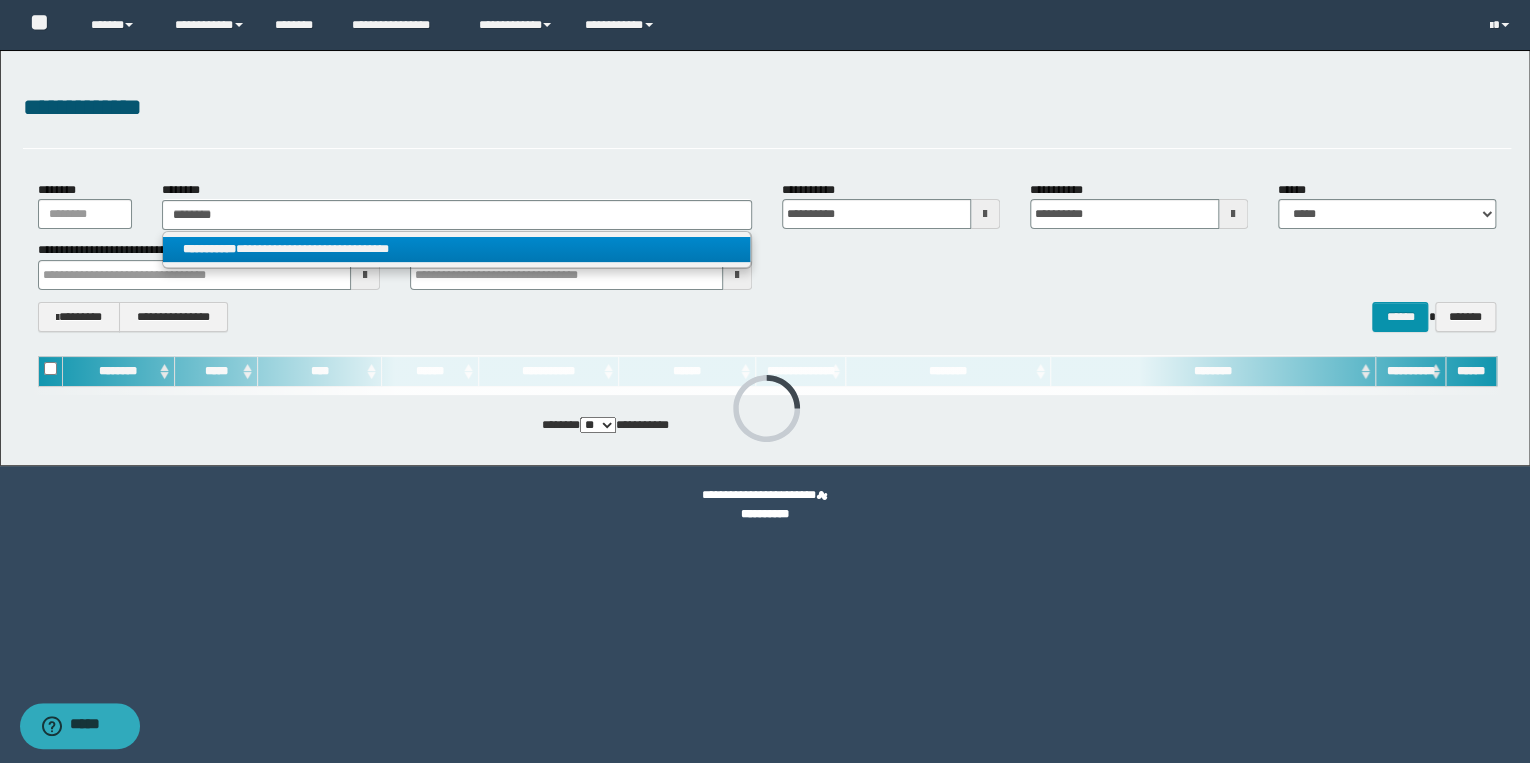 click on "**********" at bounding box center (457, 249) 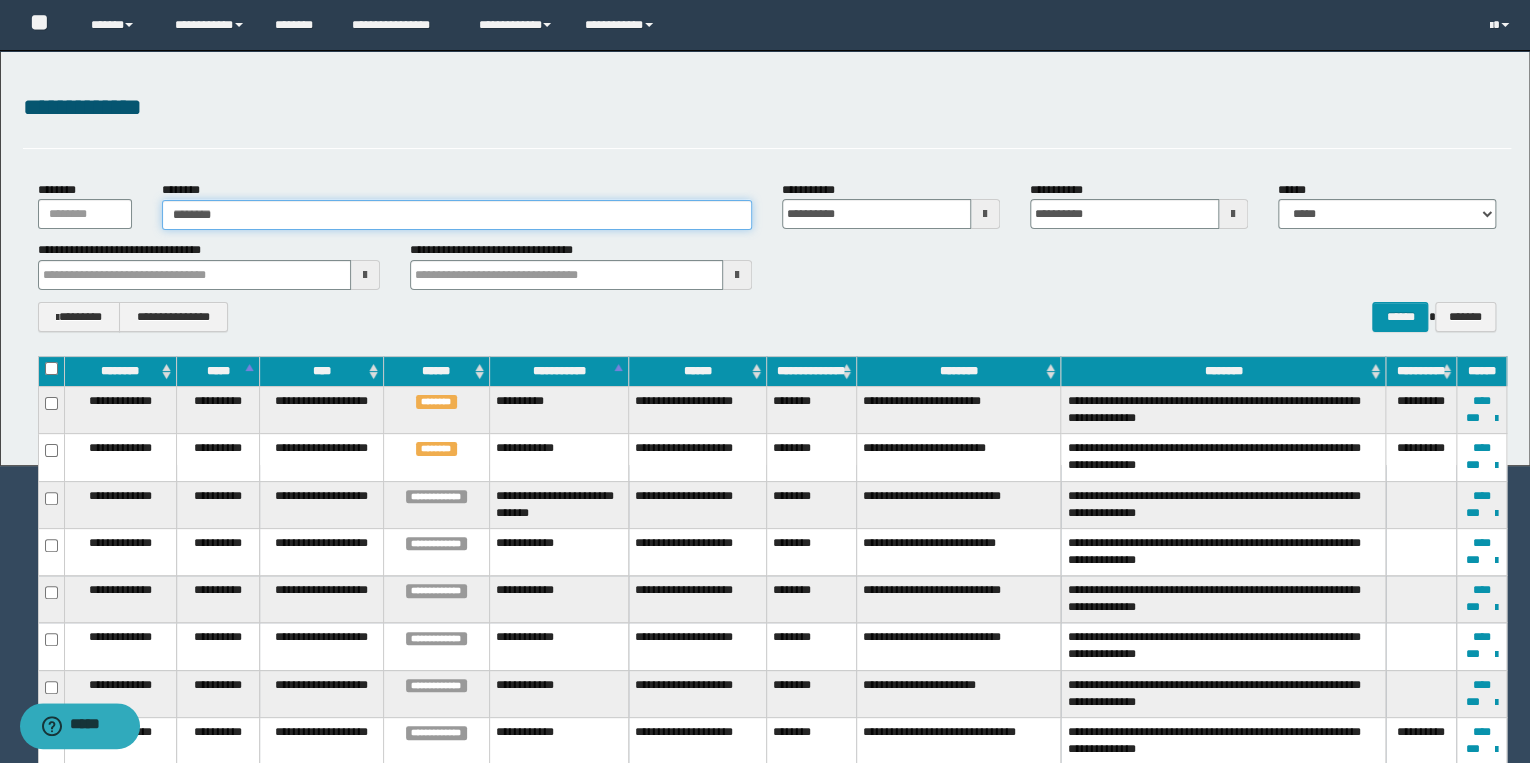 type 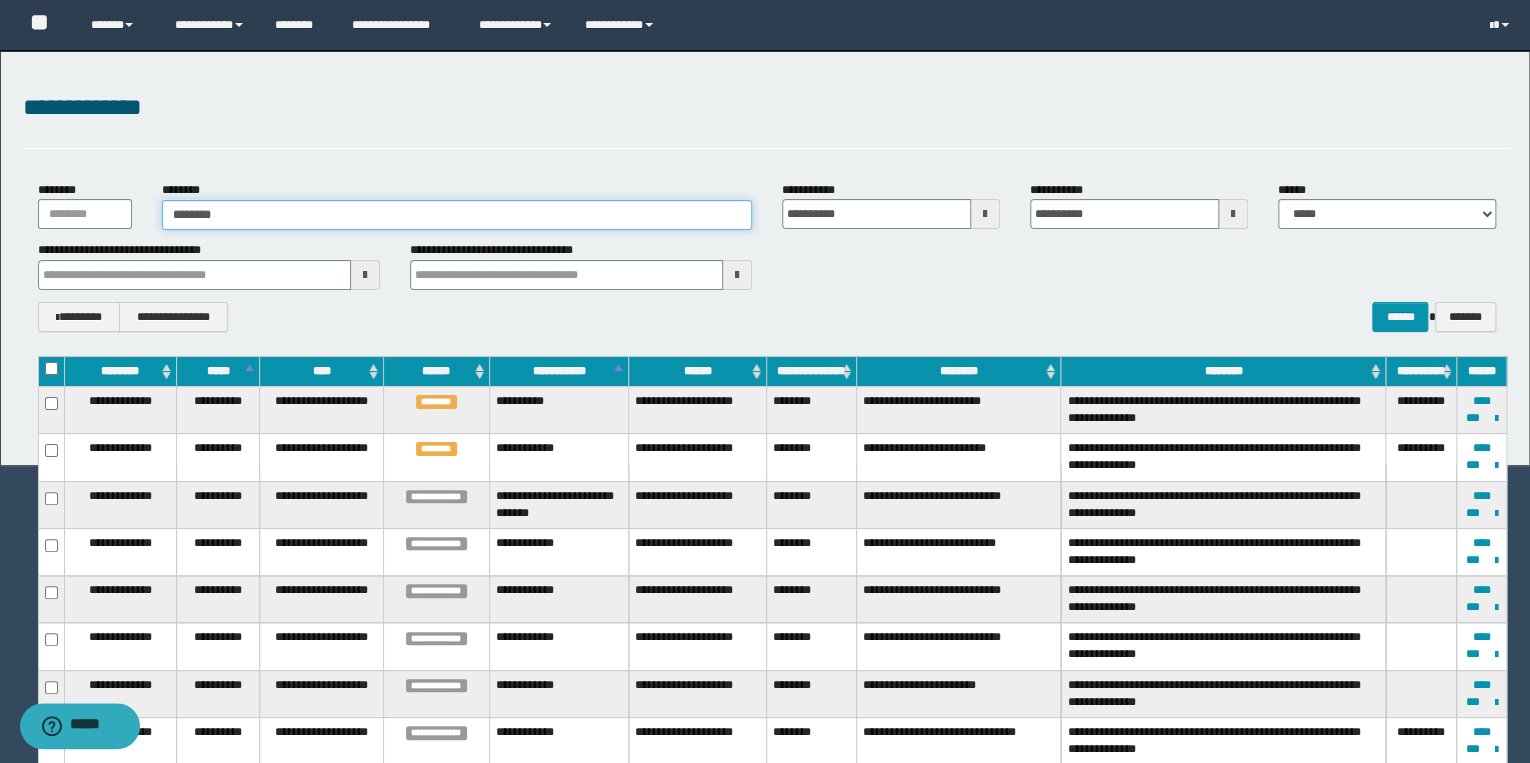 type 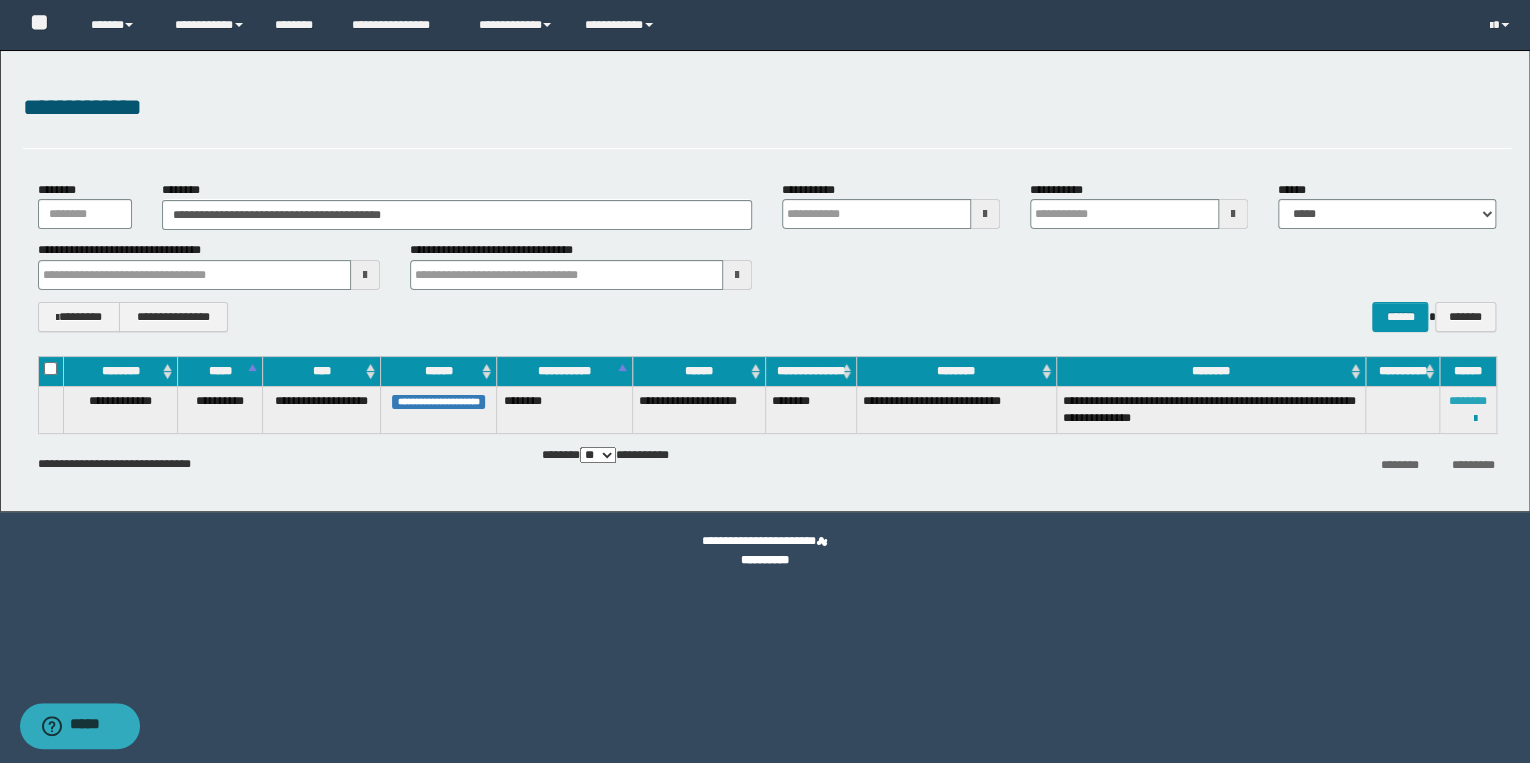 click on "********" at bounding box center (1468, 401) 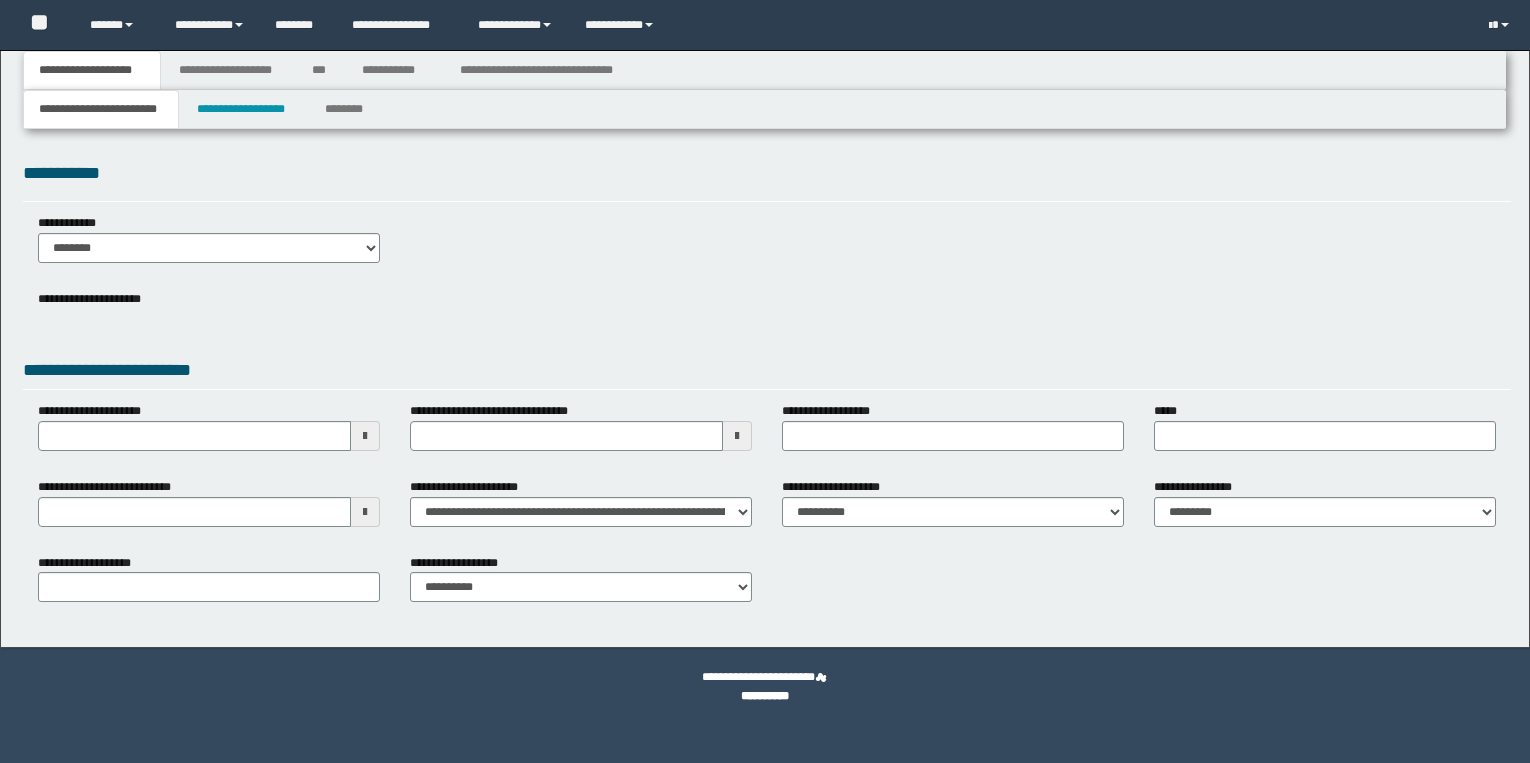scroll, scrollTop: 0, scrollLeft: 0, axis: both 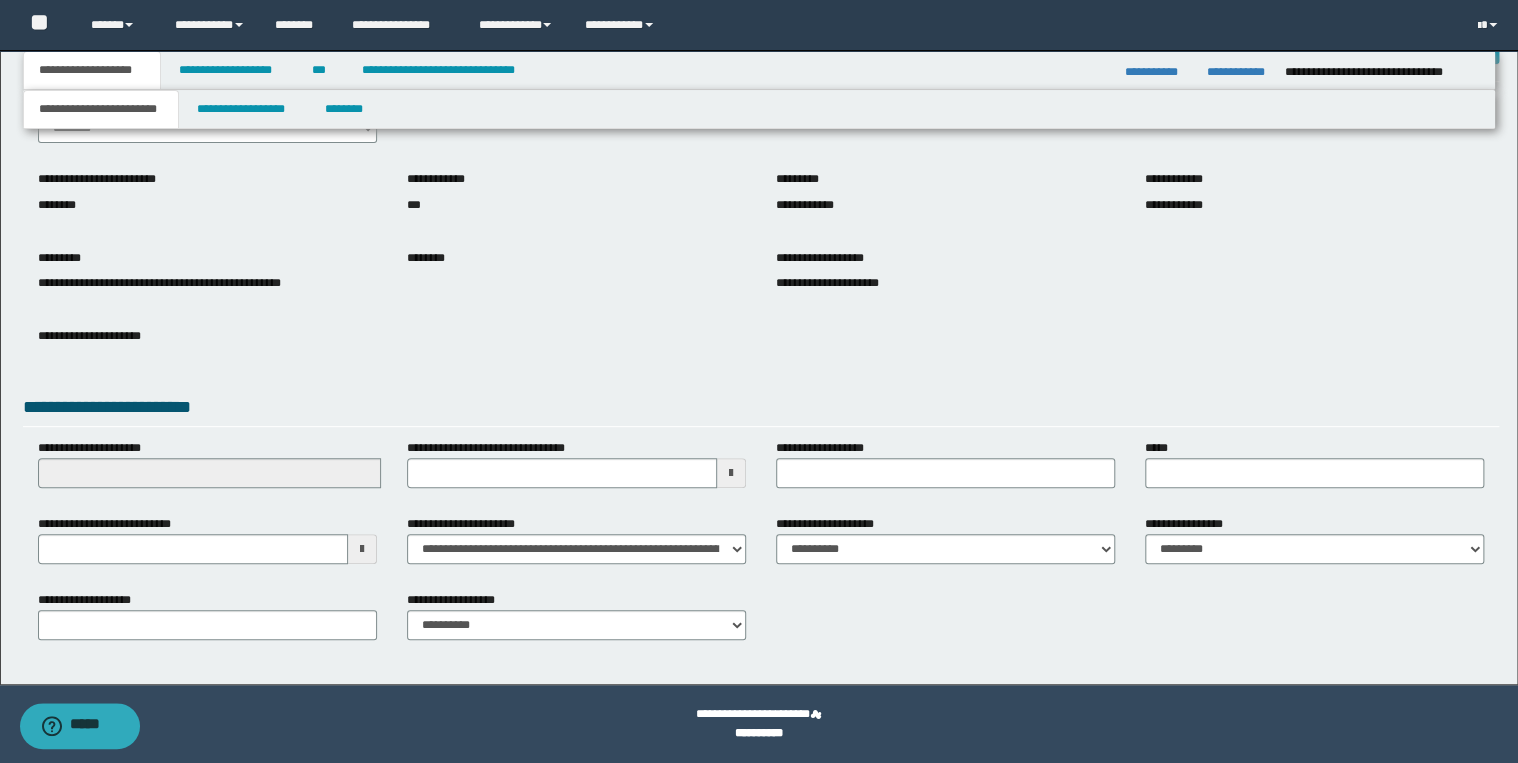 click on "**********" at bounding box center (759, 307) 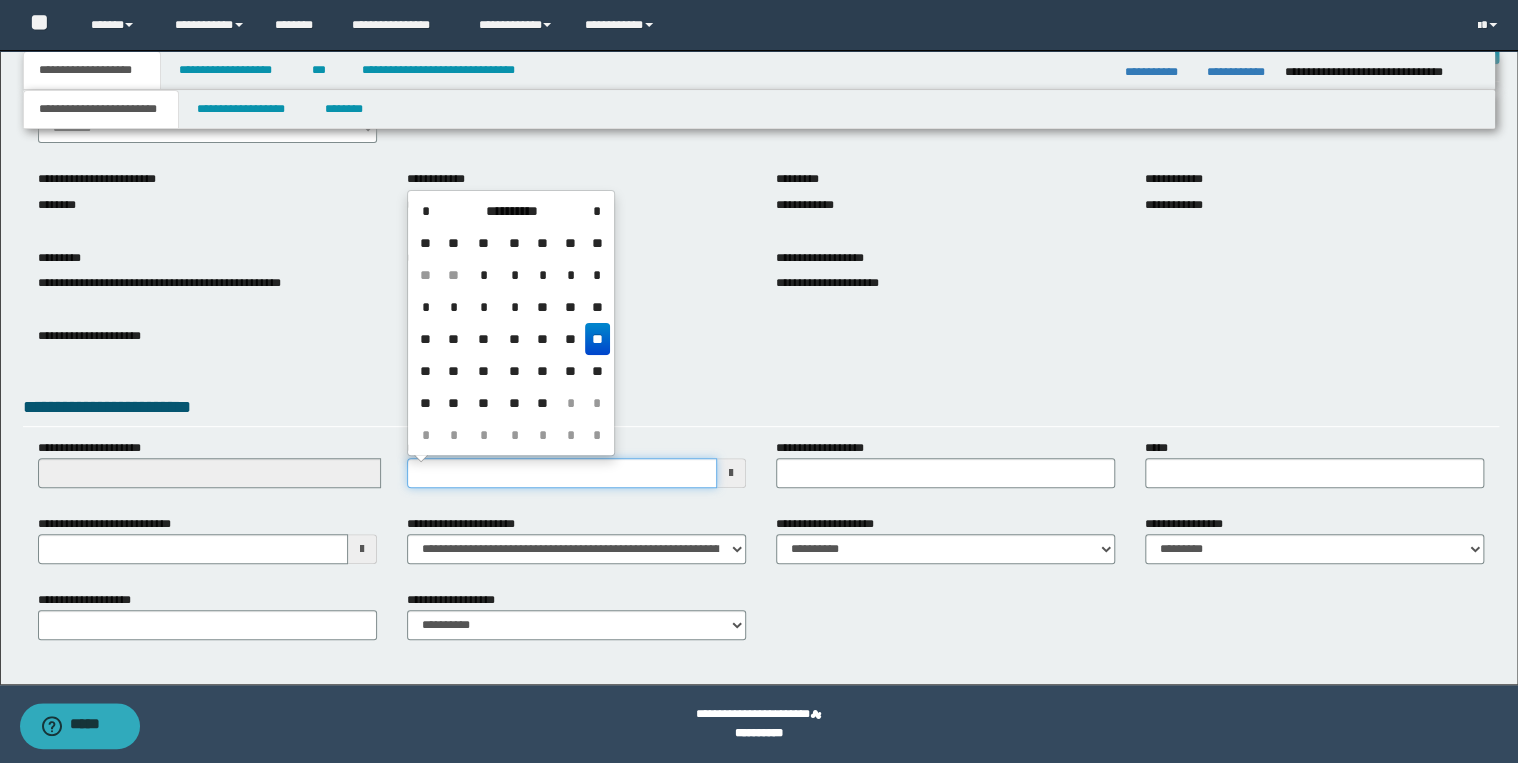click on "**********" at bounding box center [562, 473] 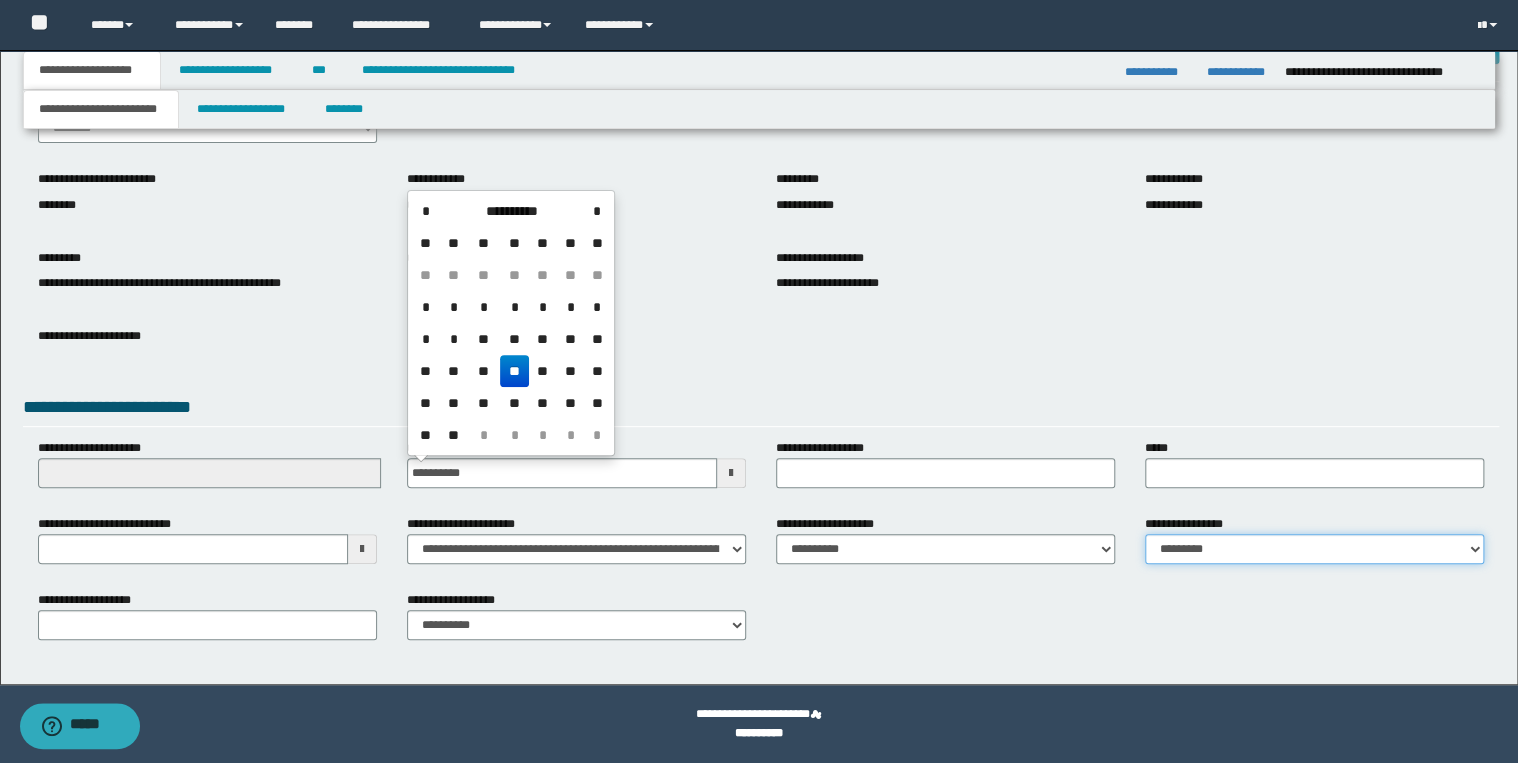 click on "**********" at bounding box center [1314, 549] 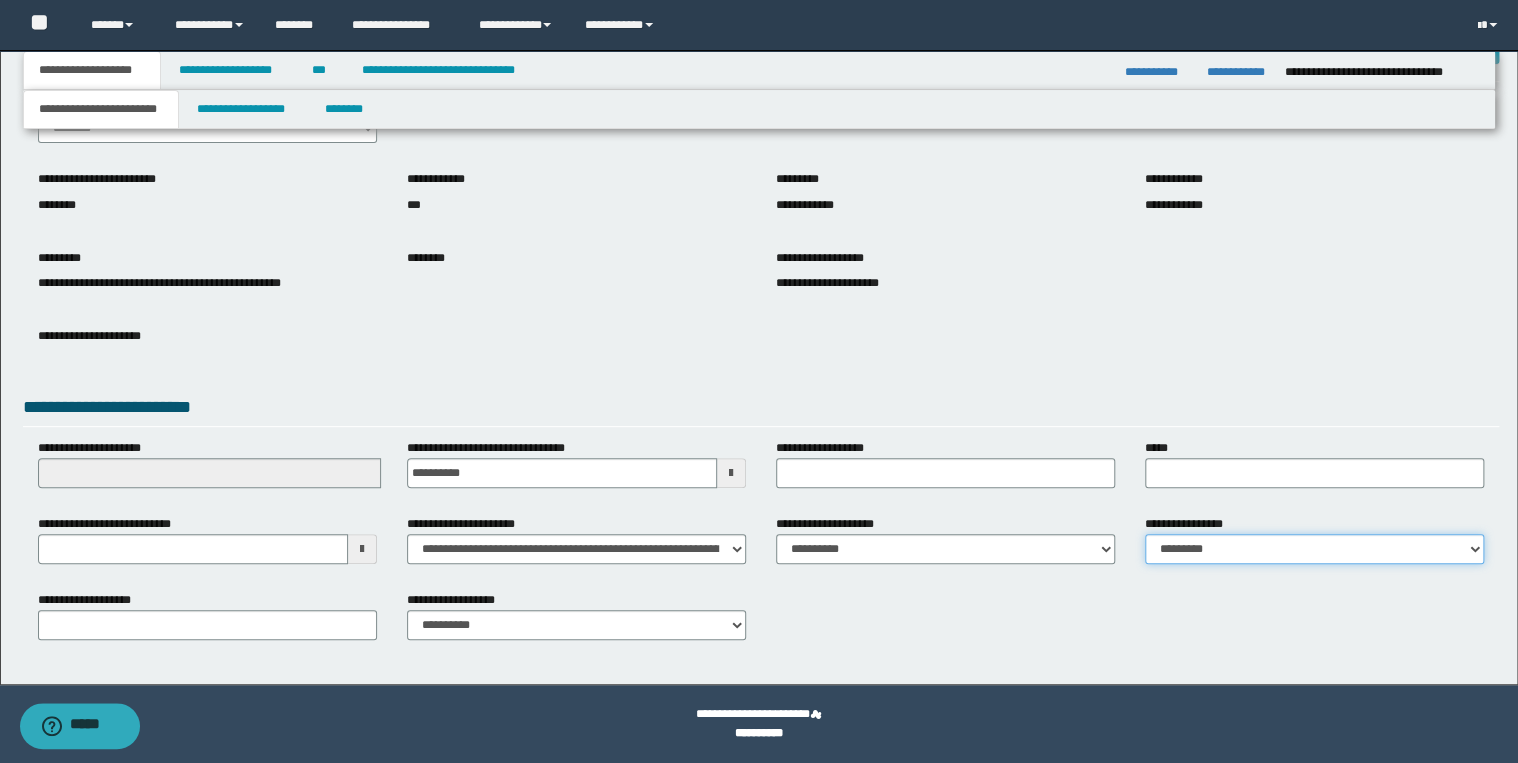 select on "*" 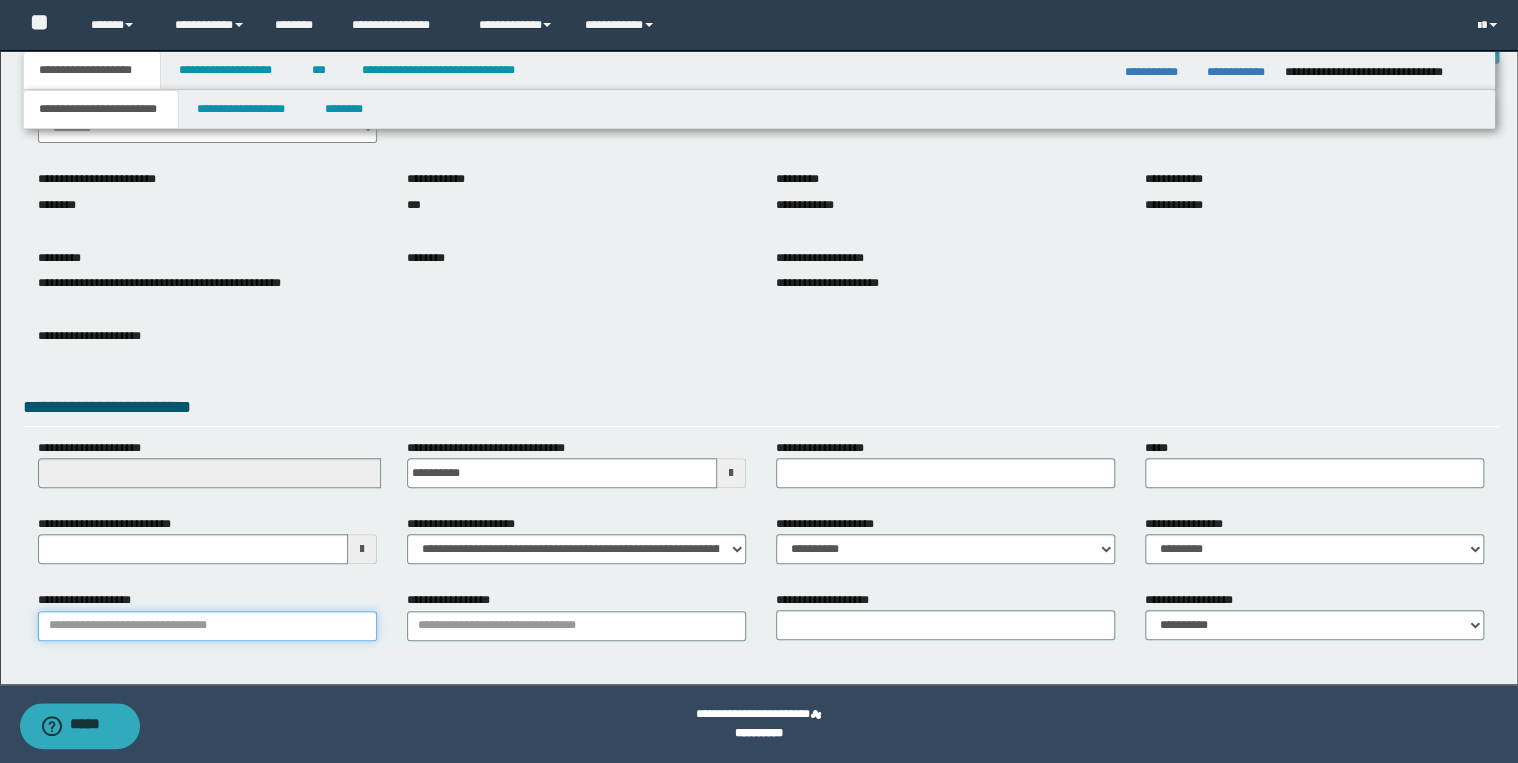 click on "**********" at bounding box center (207, 626) 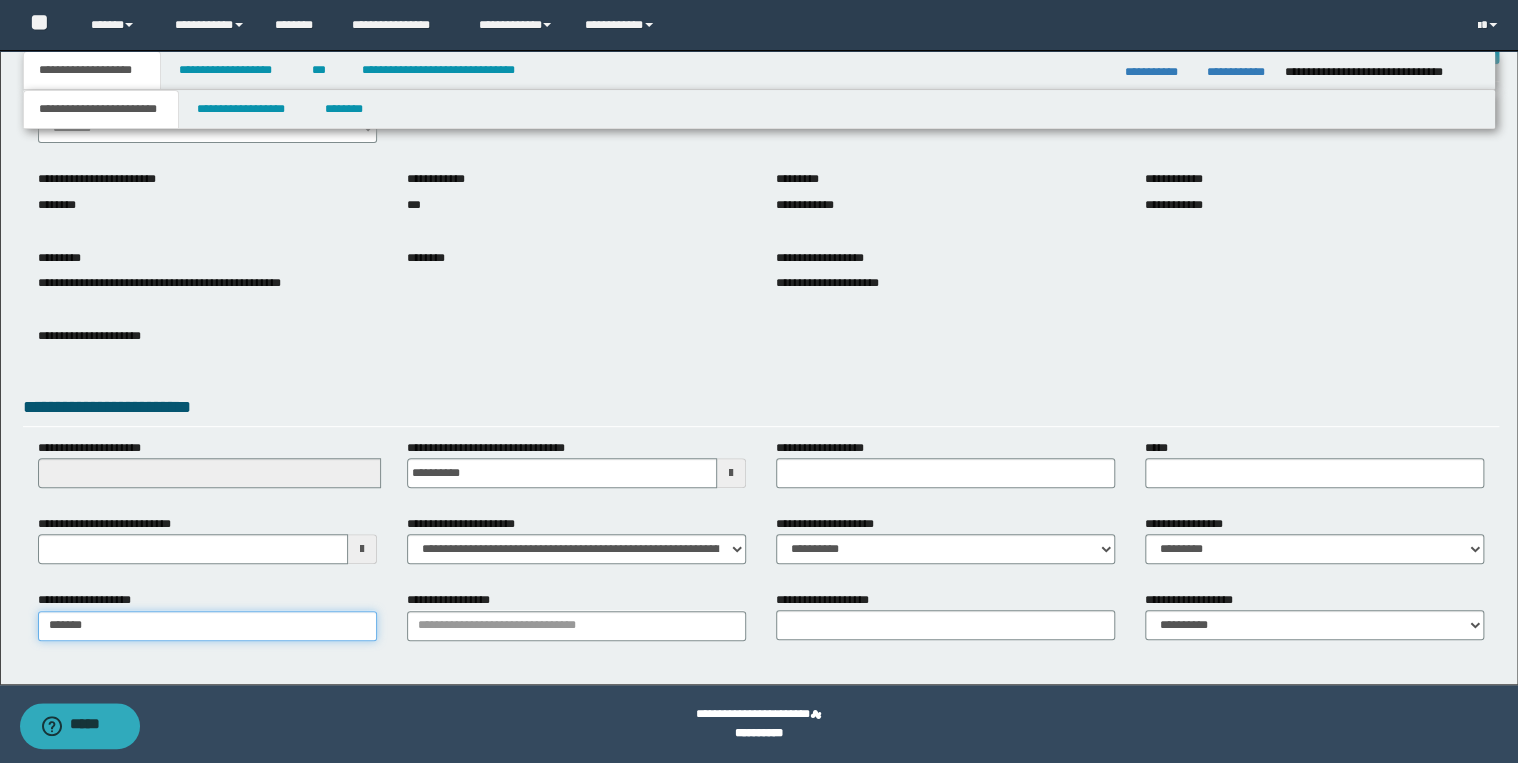 type on "********" 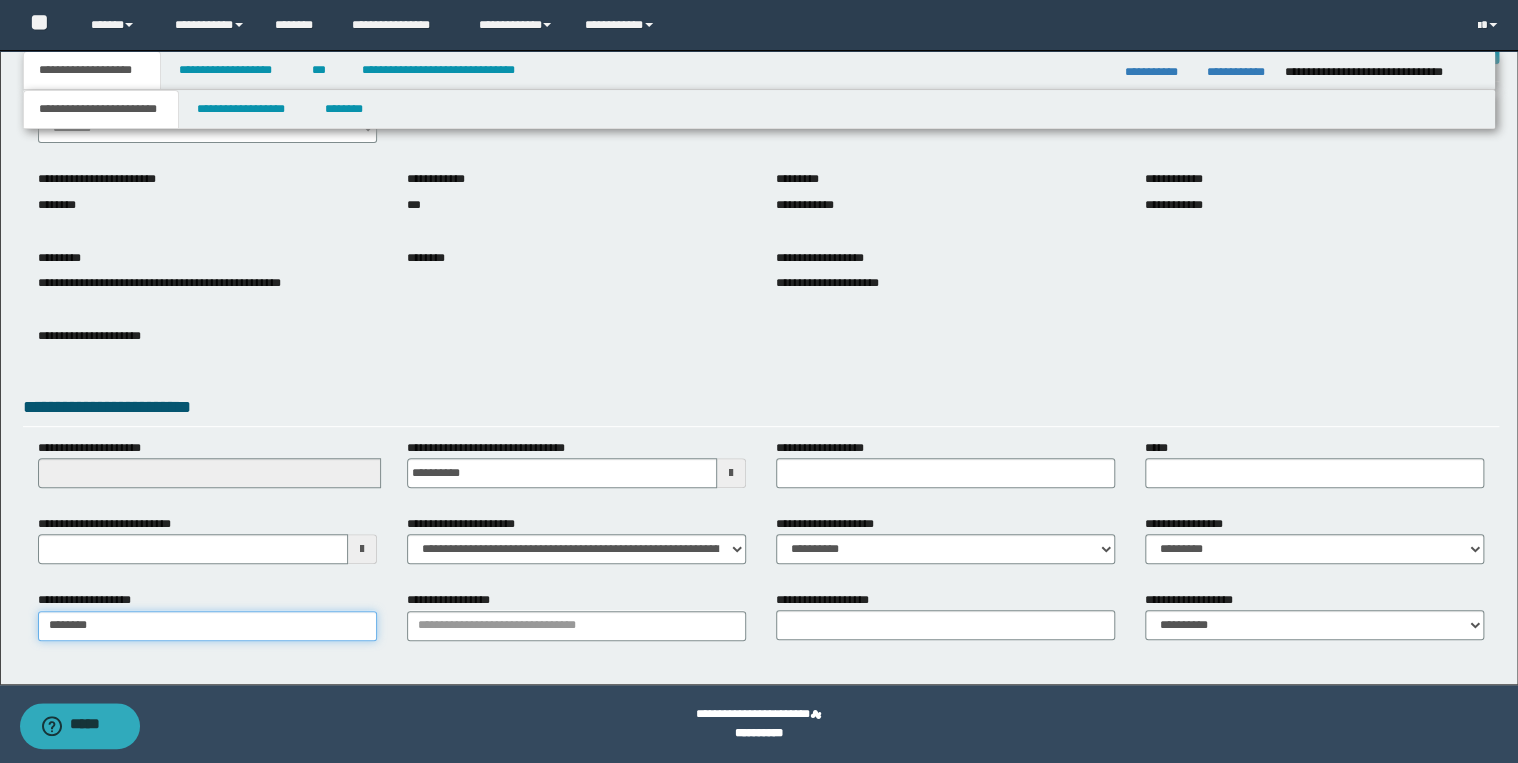 type on "**********" 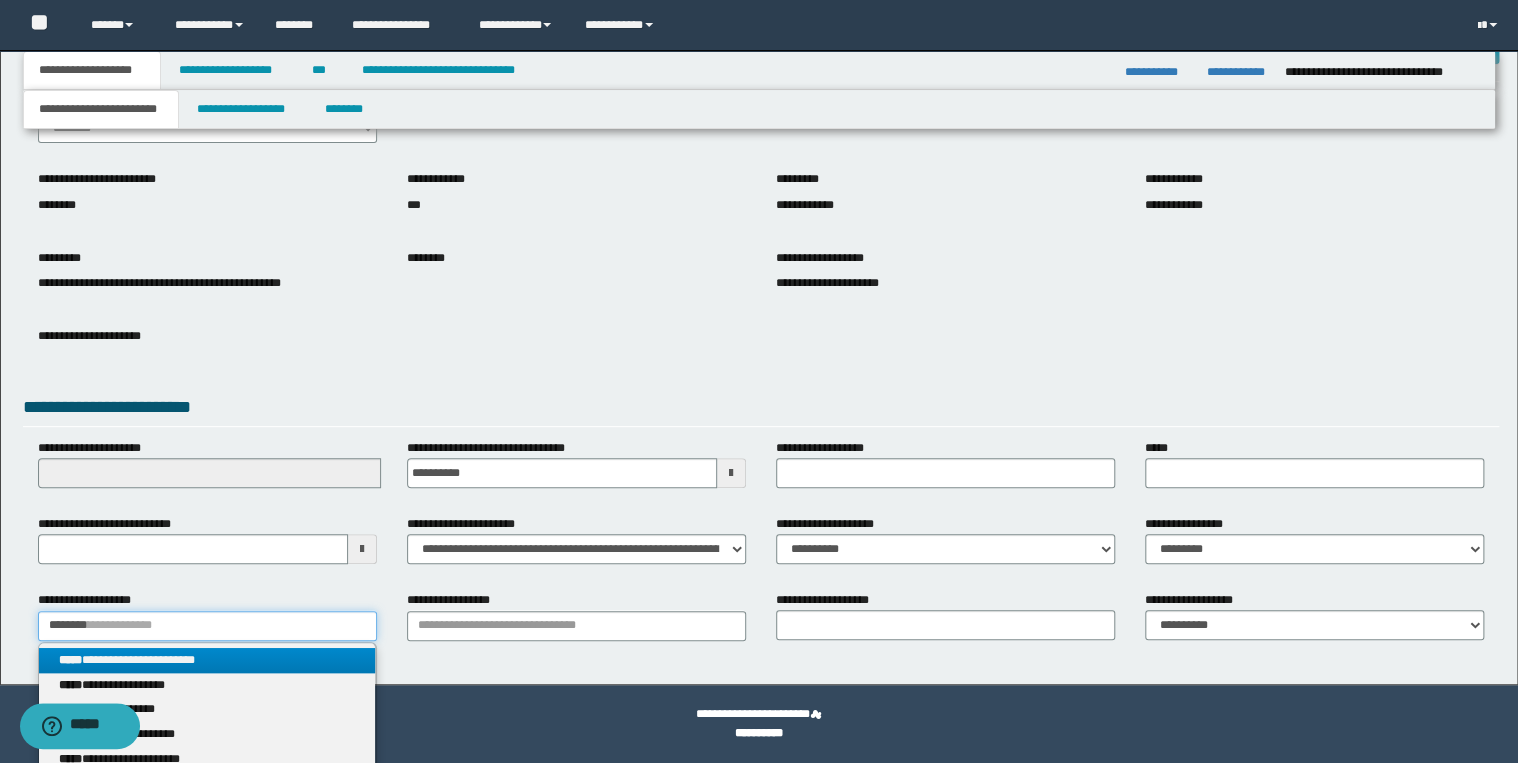 type on "********" 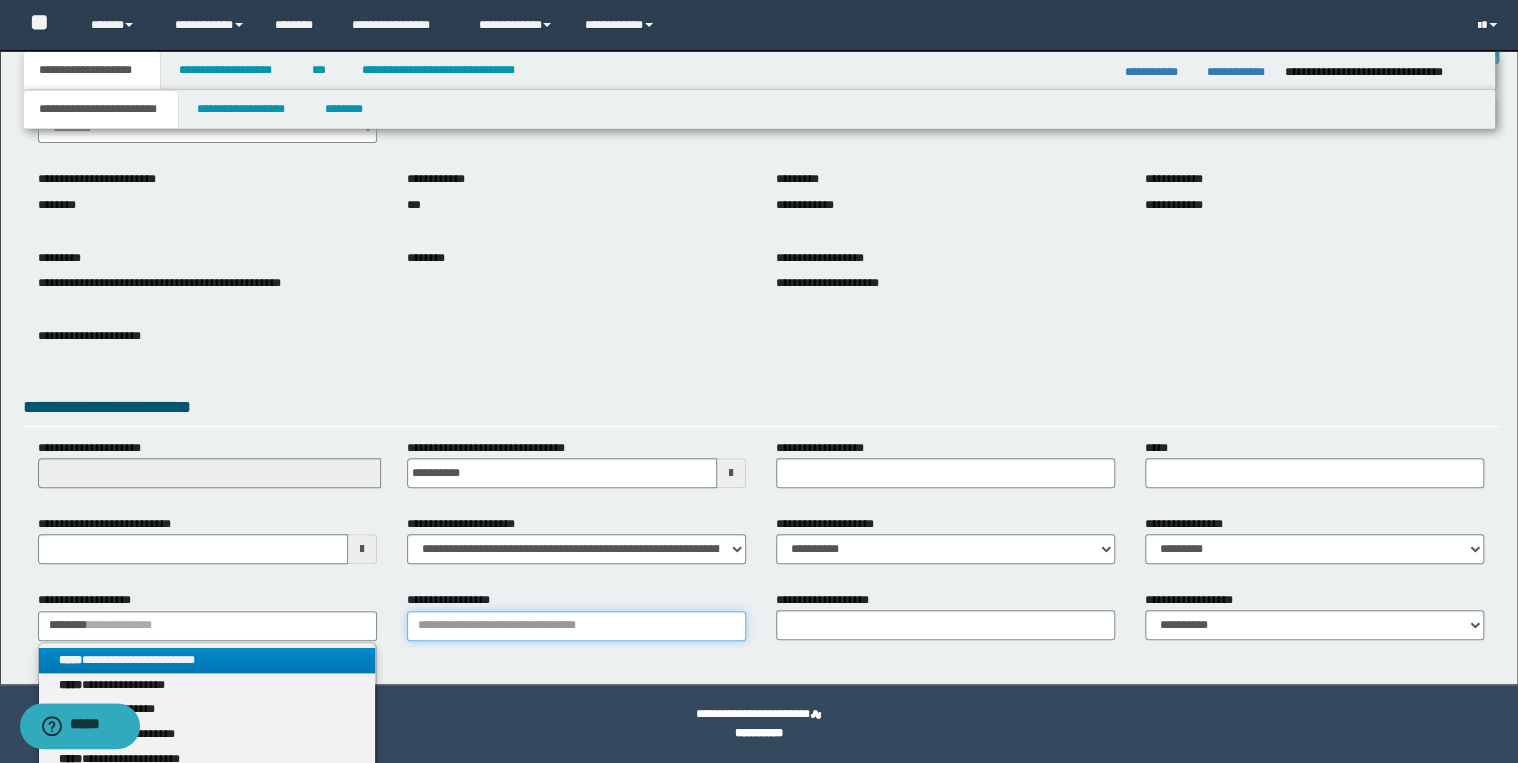 type 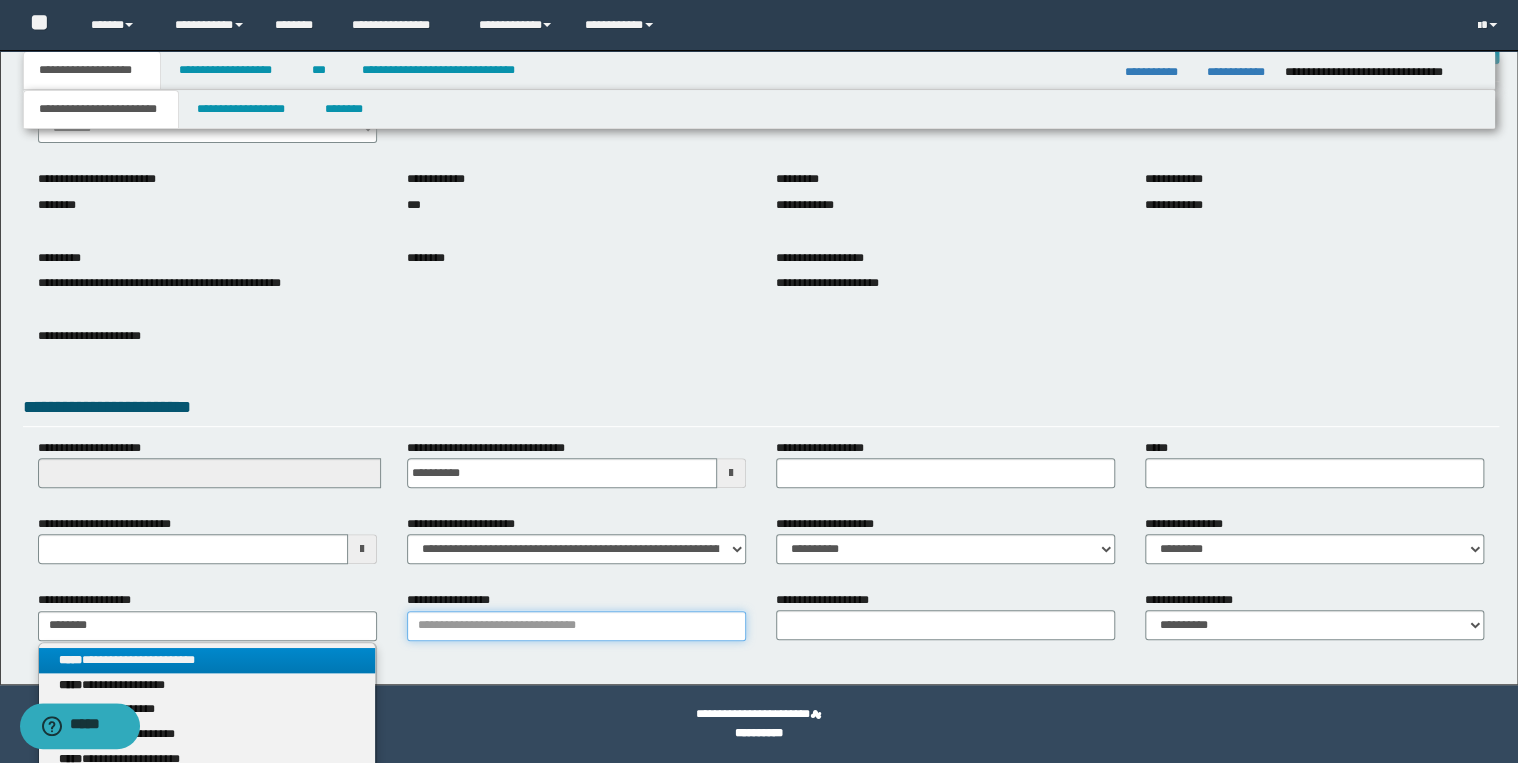 click on "**********" at bounding box center (576, 626) 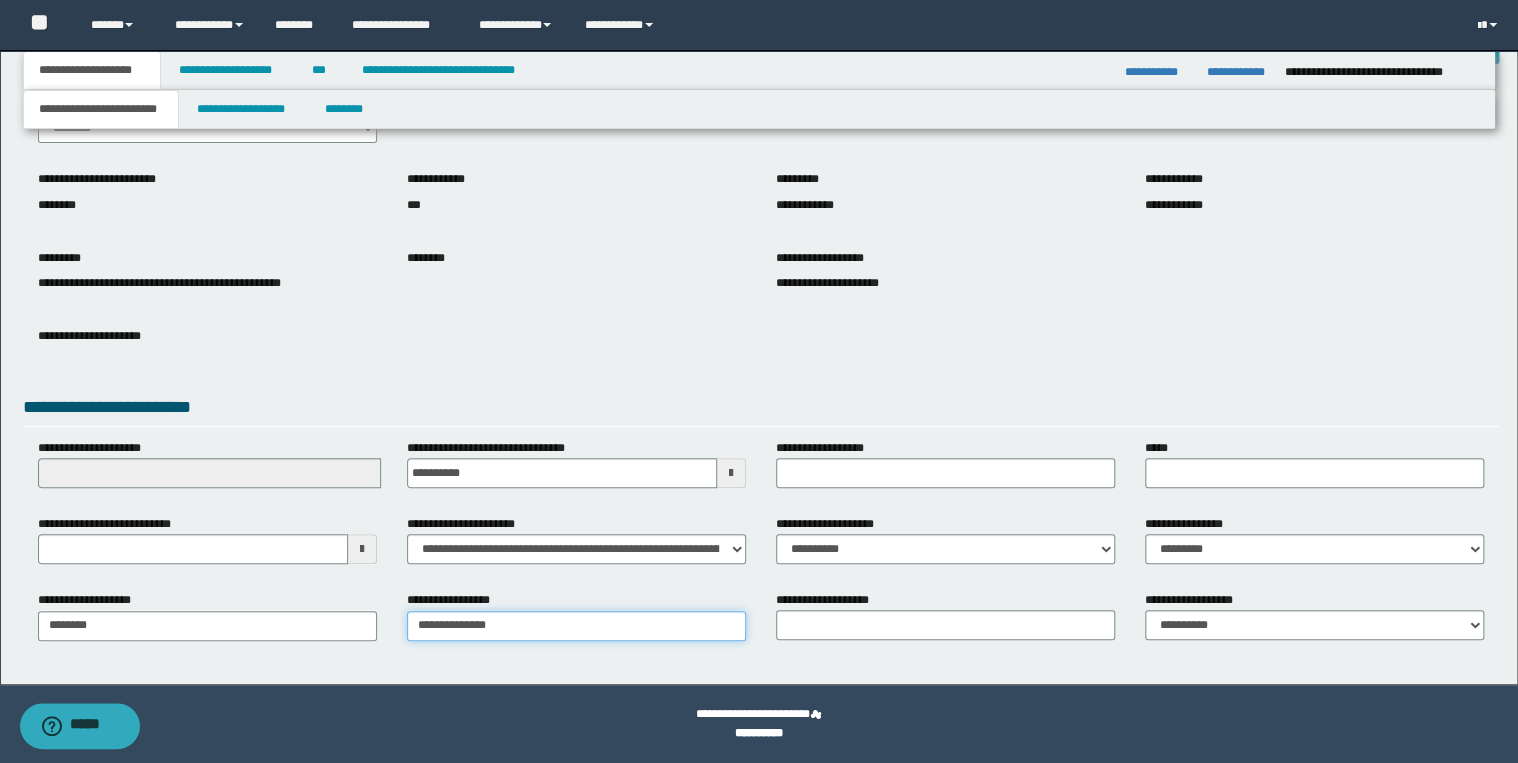 type on "**********" 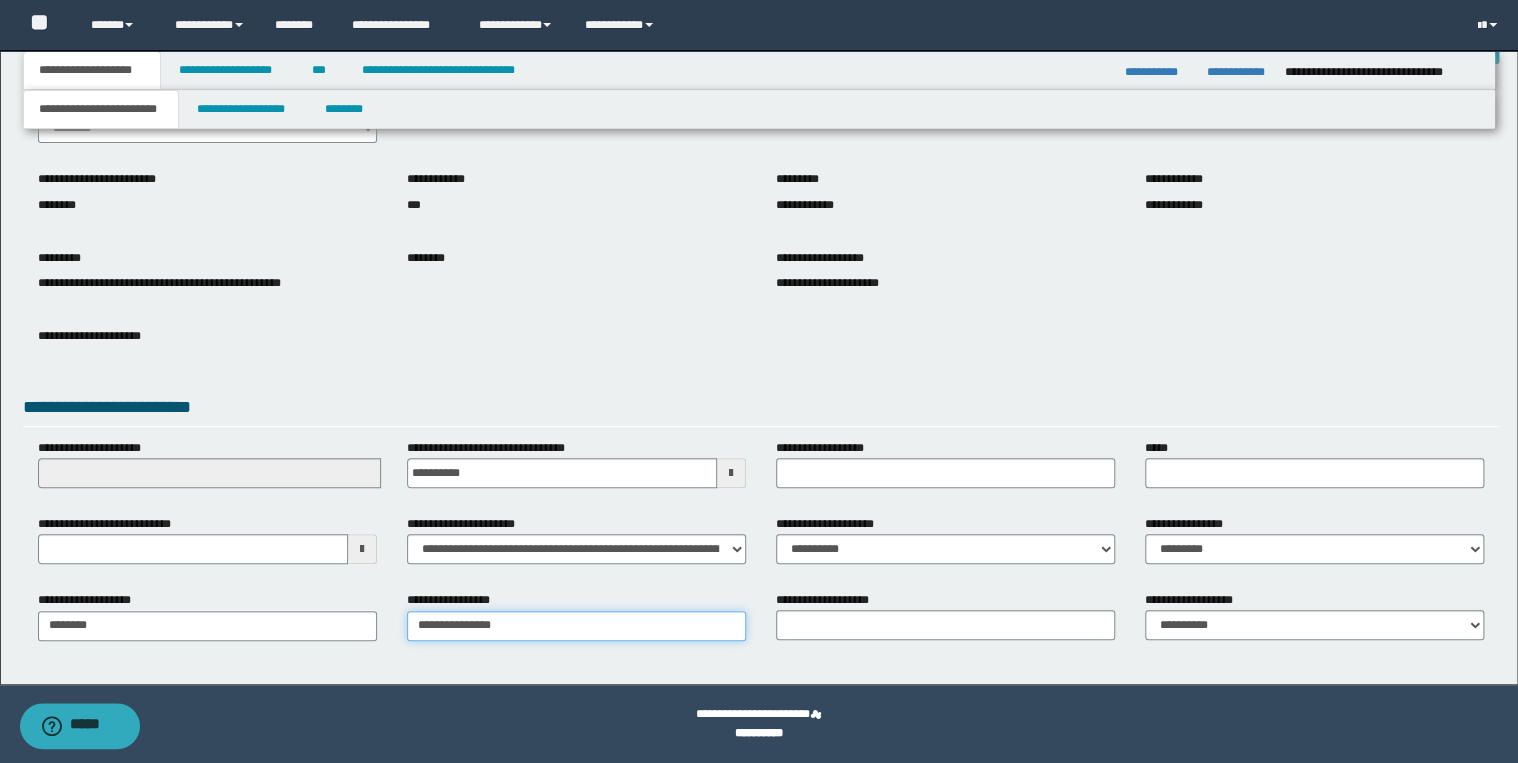 type on "**********" 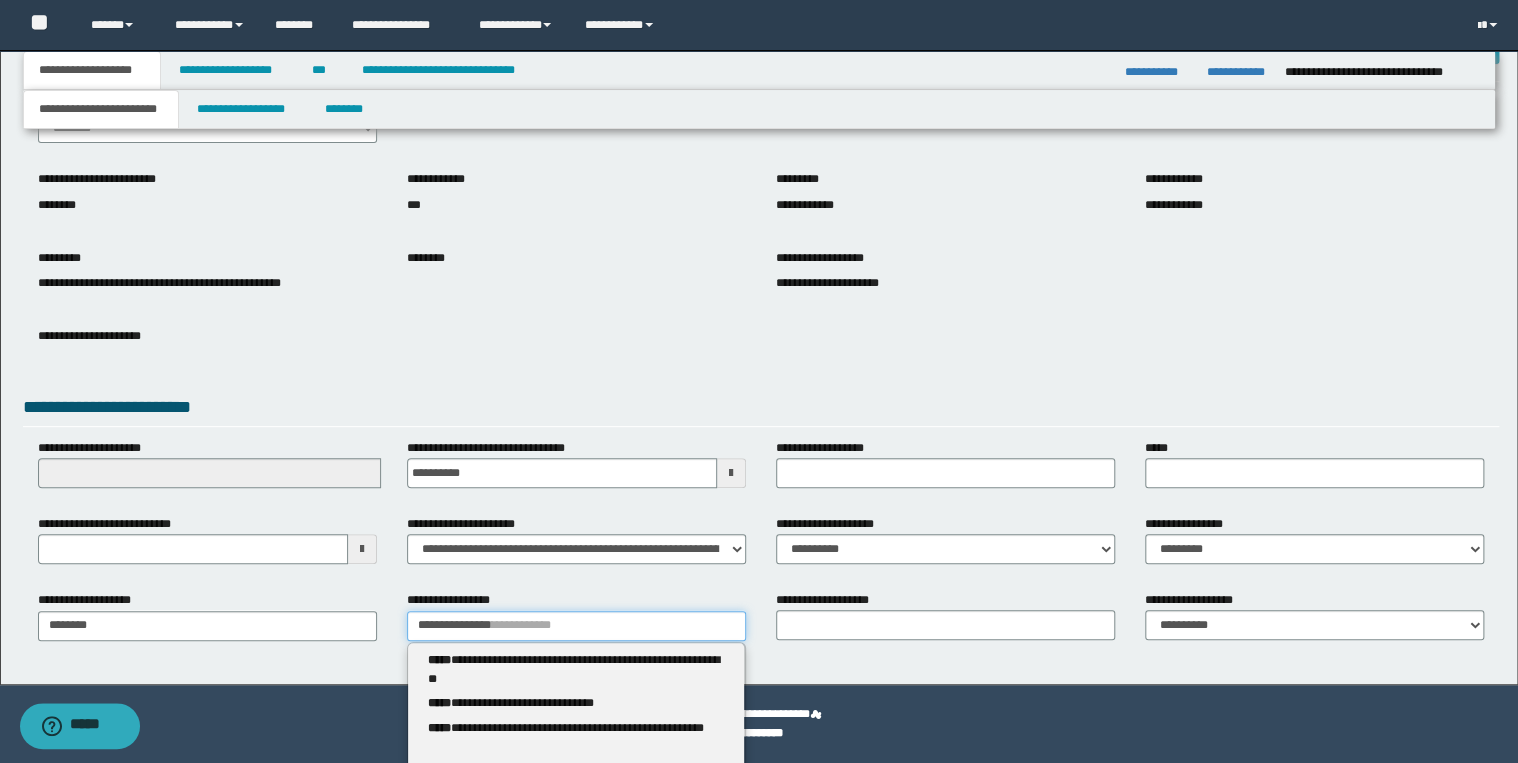 type 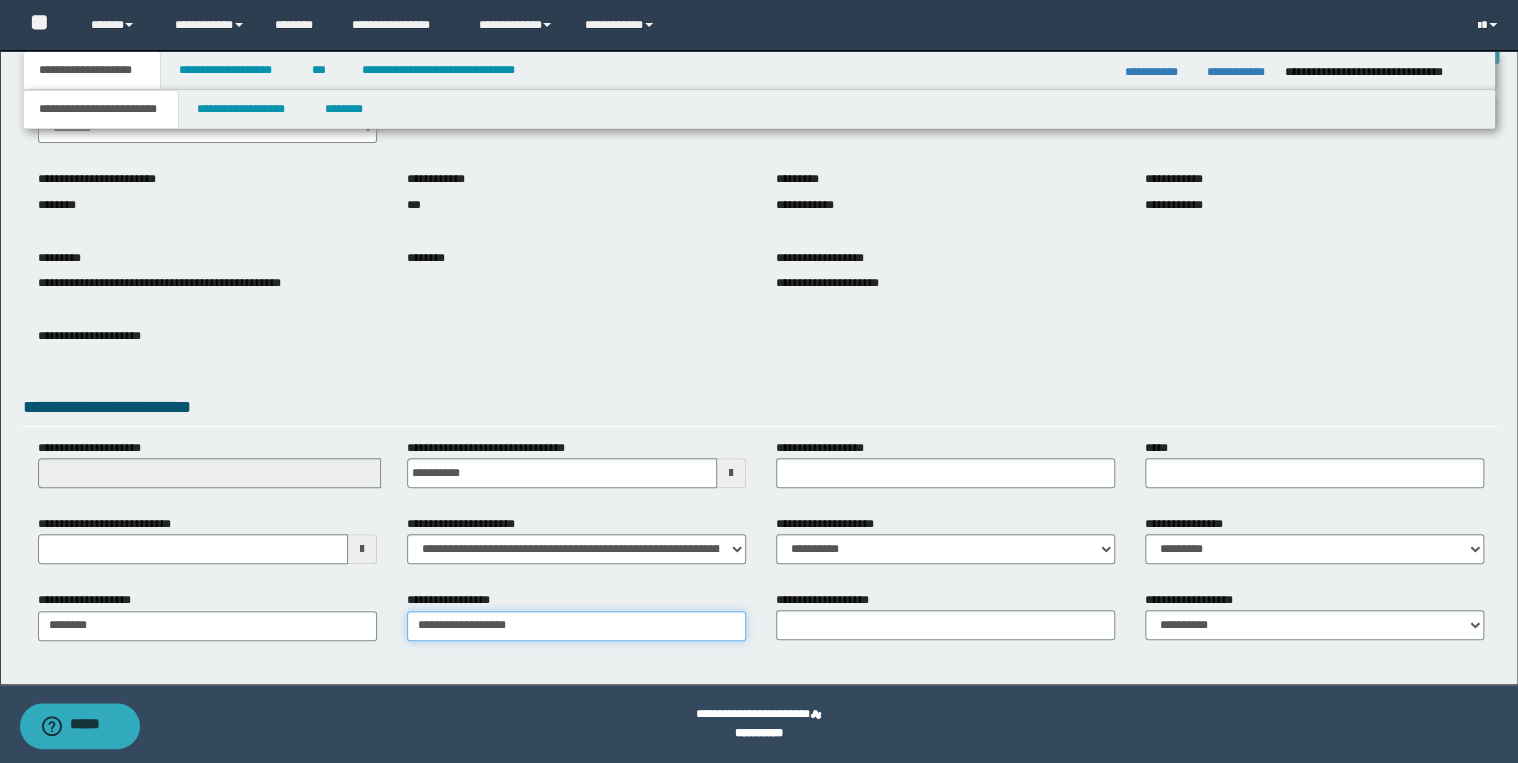 type on "**********" 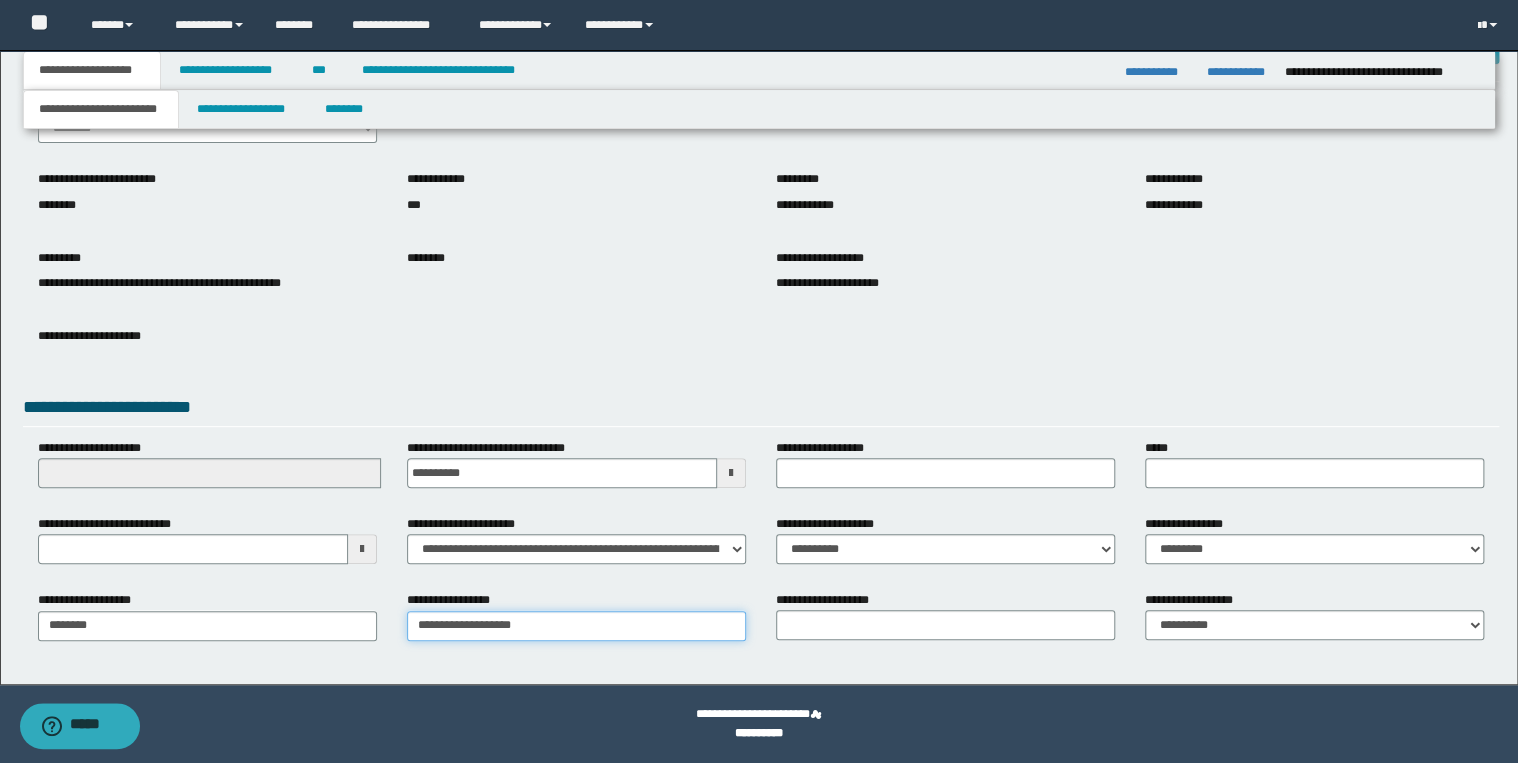 type on "**********" 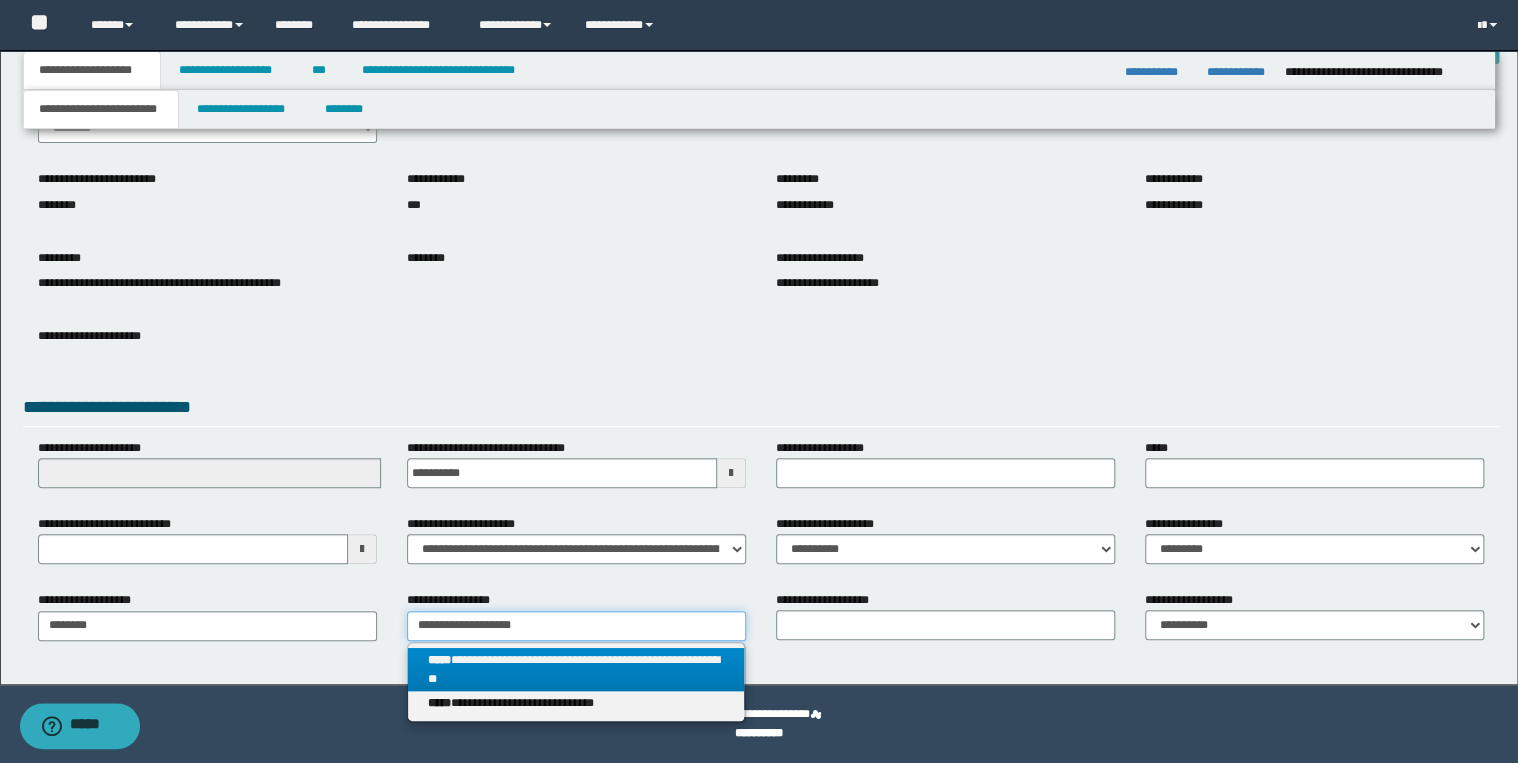 type on "**********" 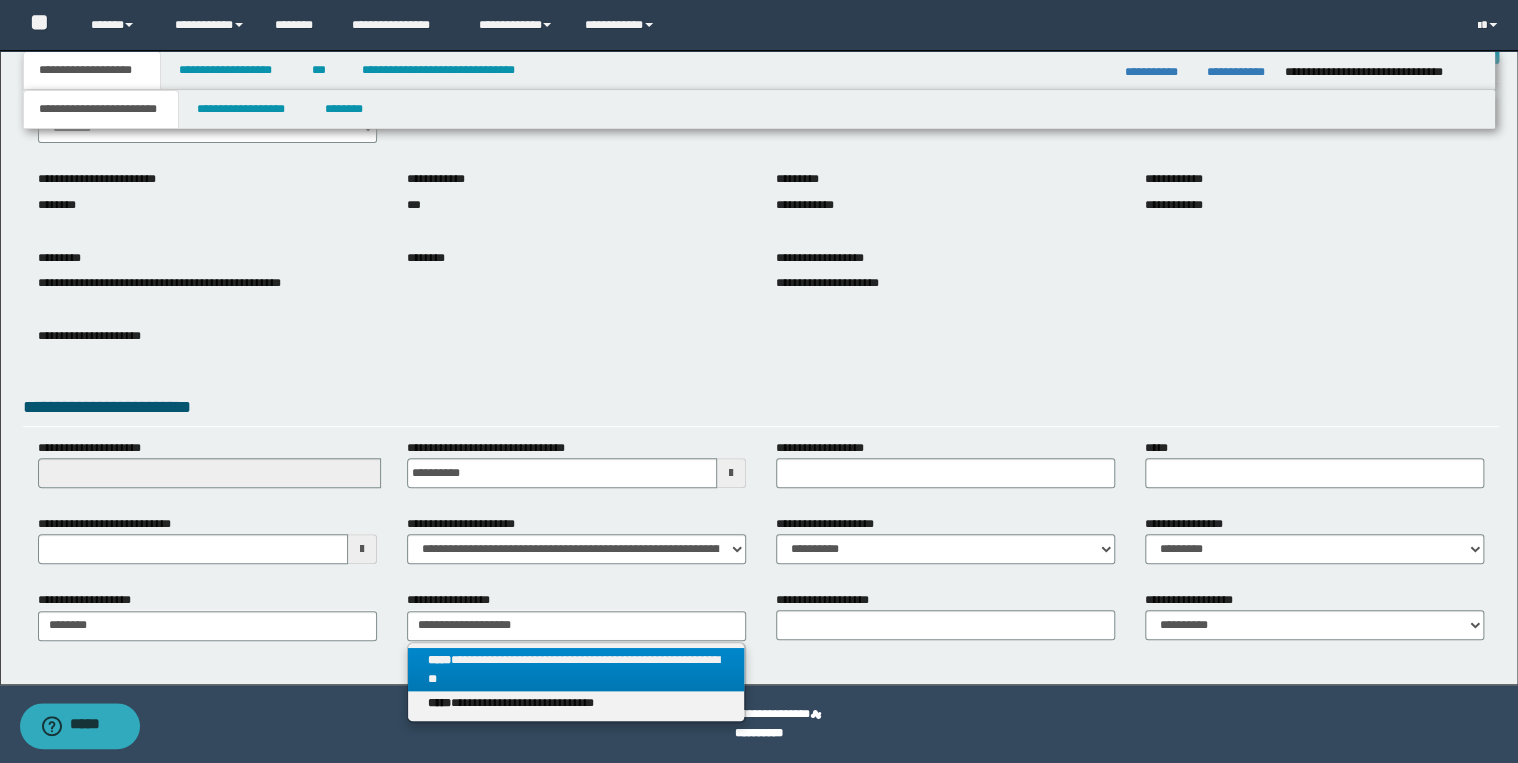 click on "**********" at bounding box center [576, 670] 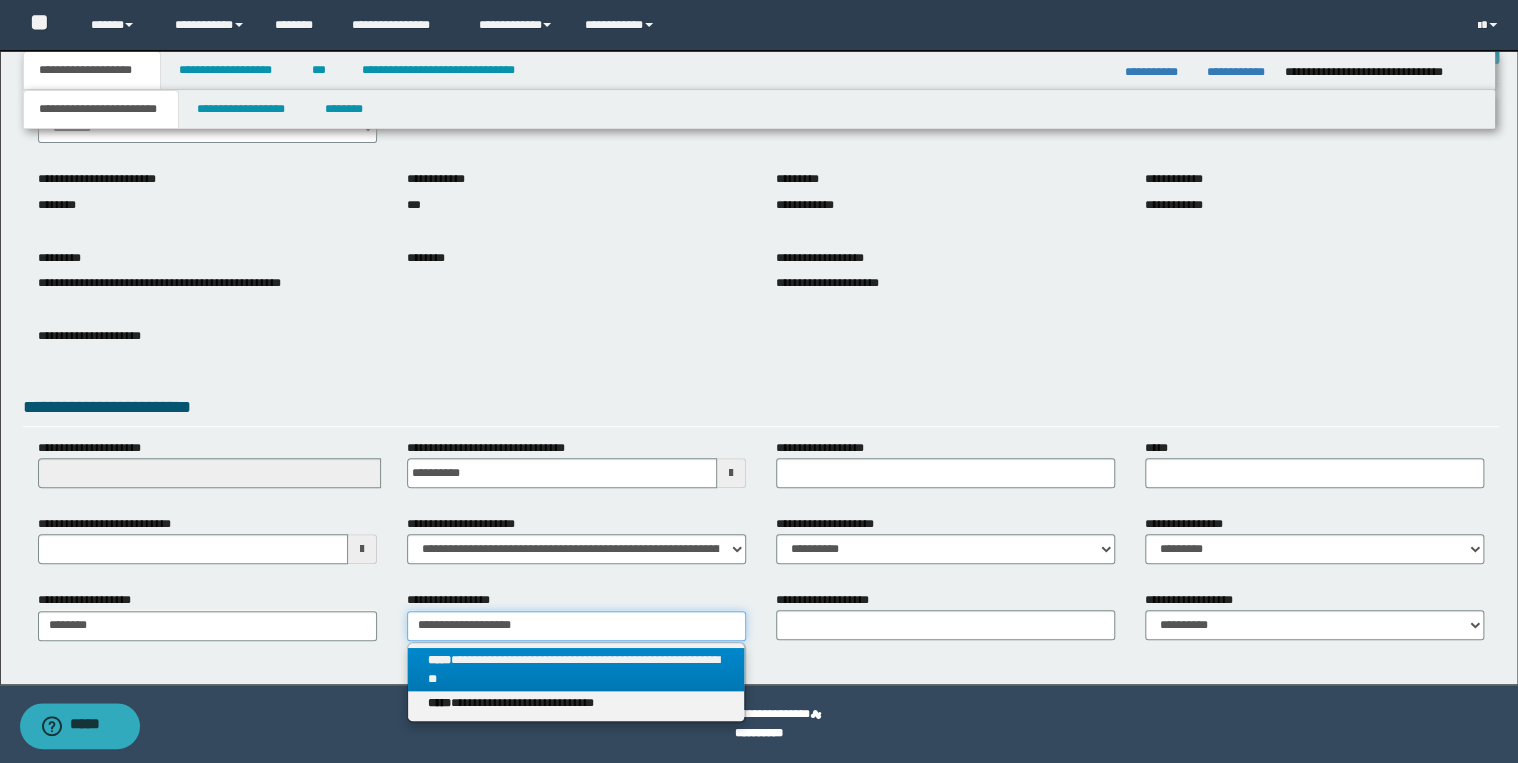 type 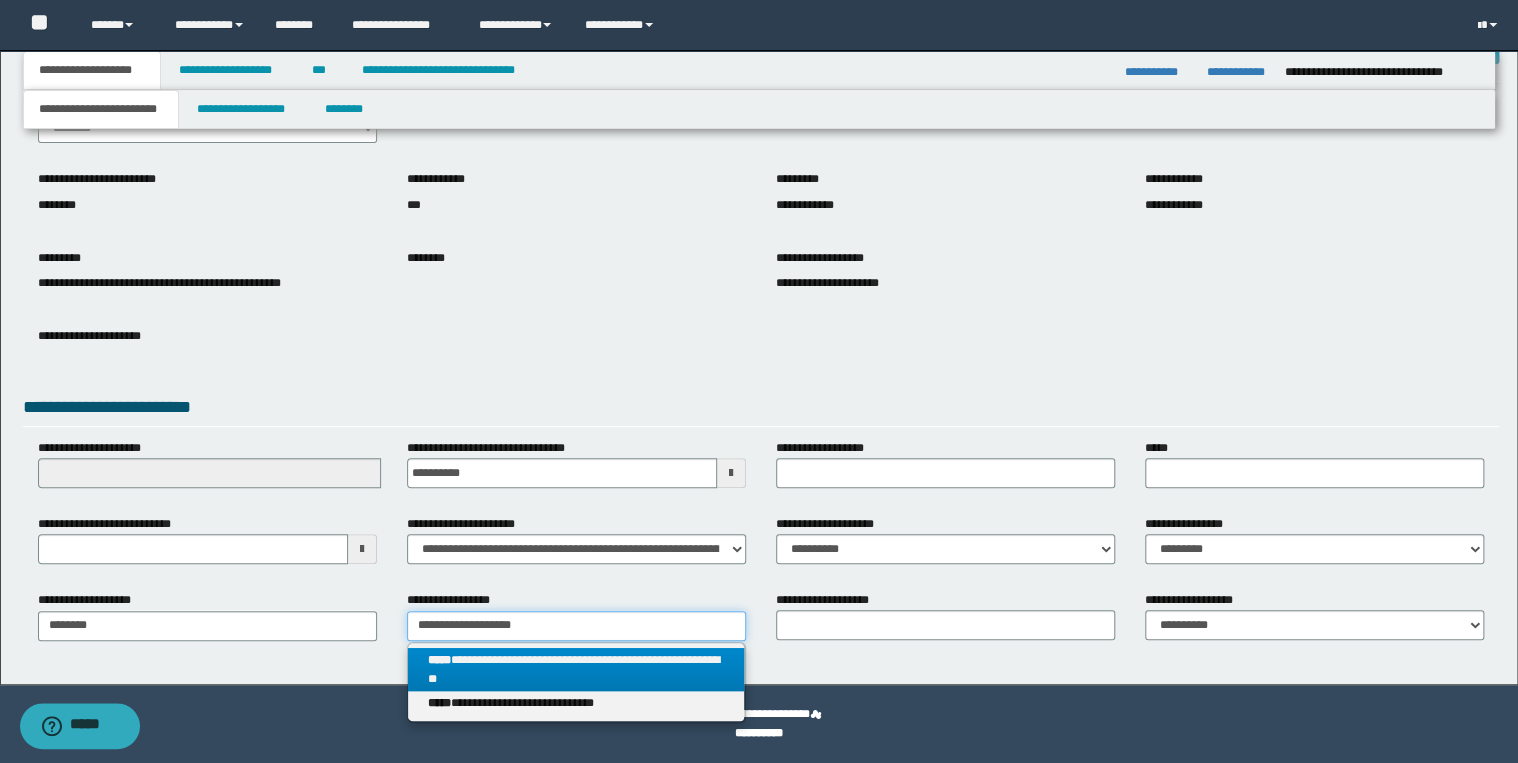 type on "**********" 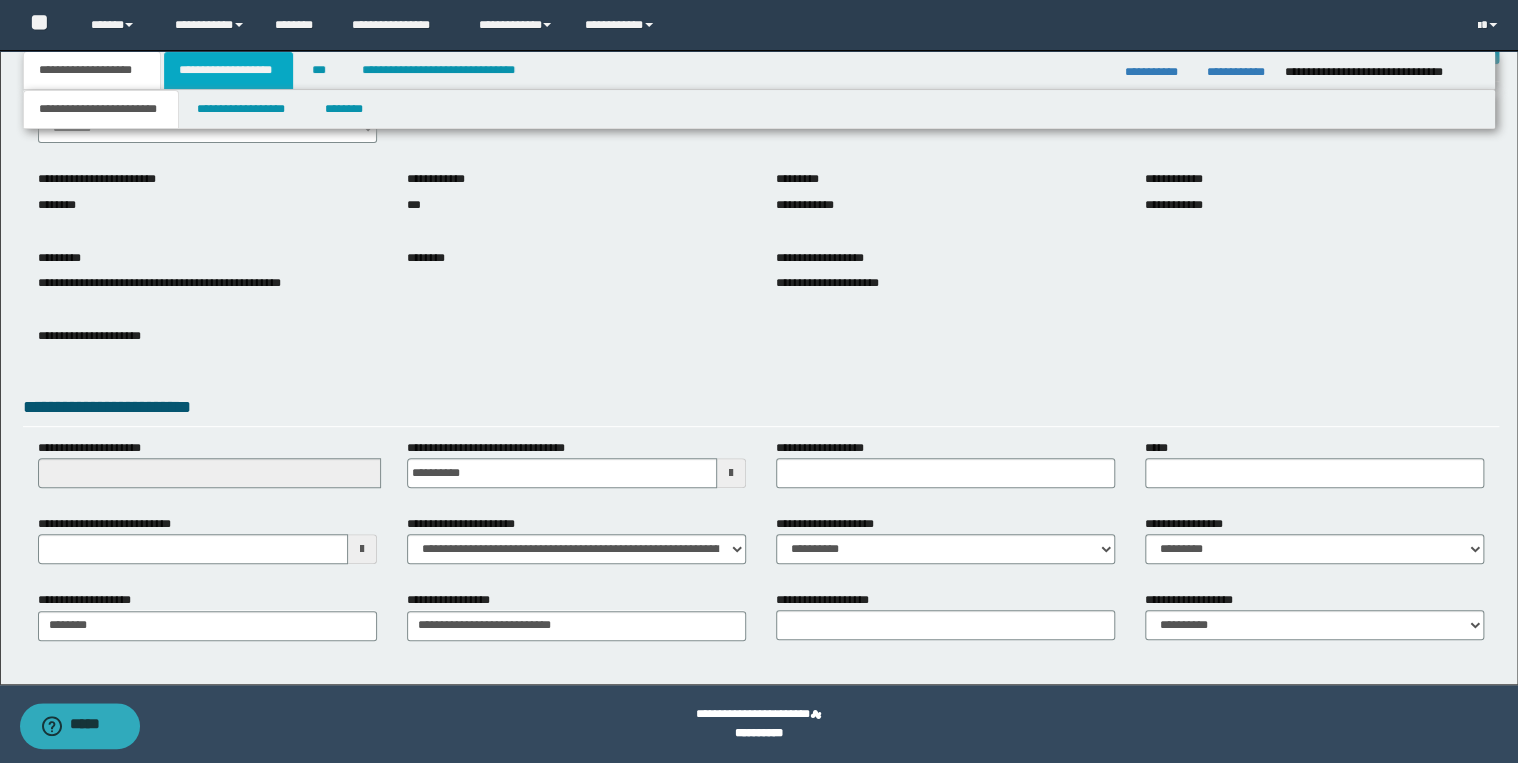 click on "**********" at bounding box center [228, 70] 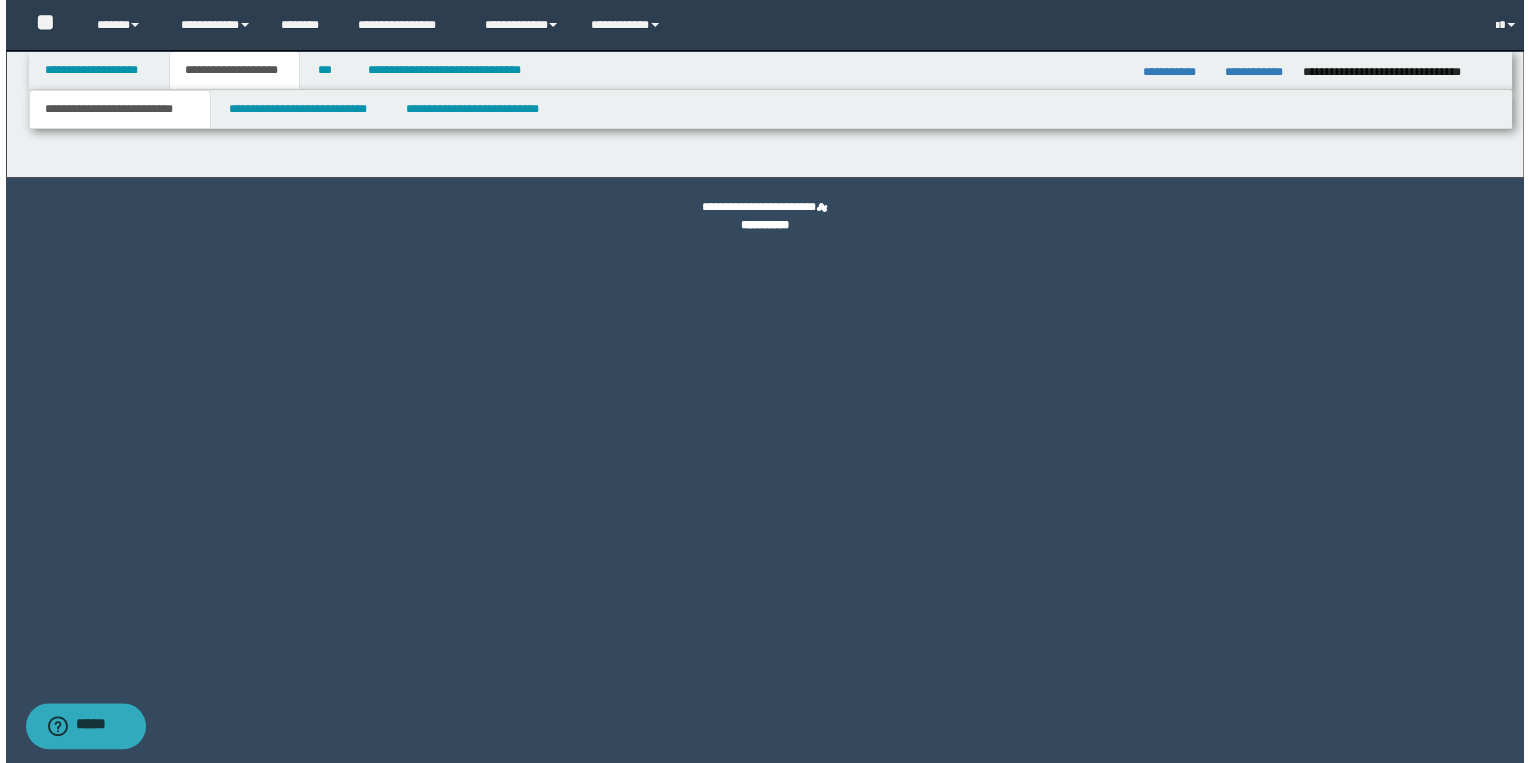 scroll, scrollTop: 0, scrollLeft: 0, axis: both 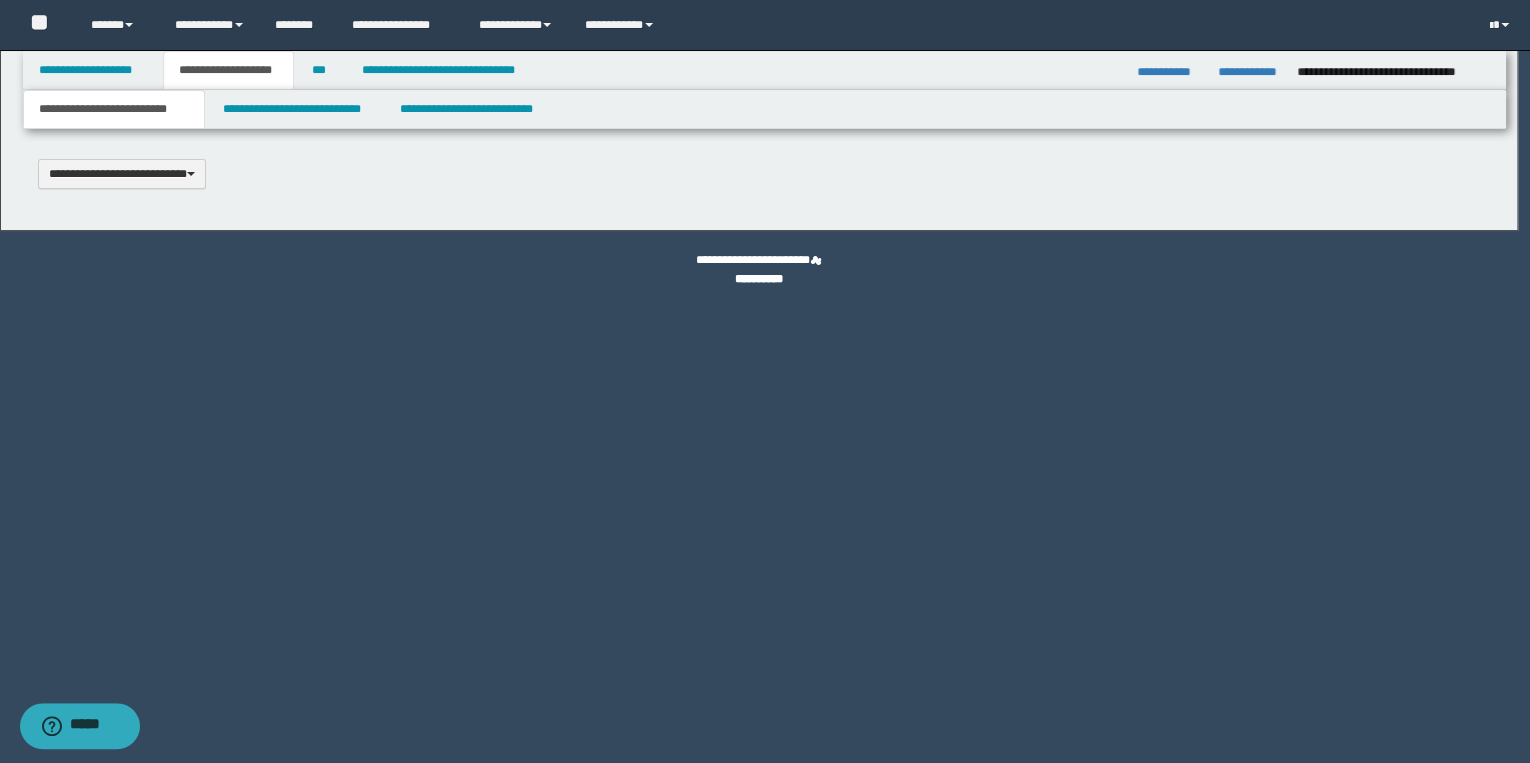select on "*" 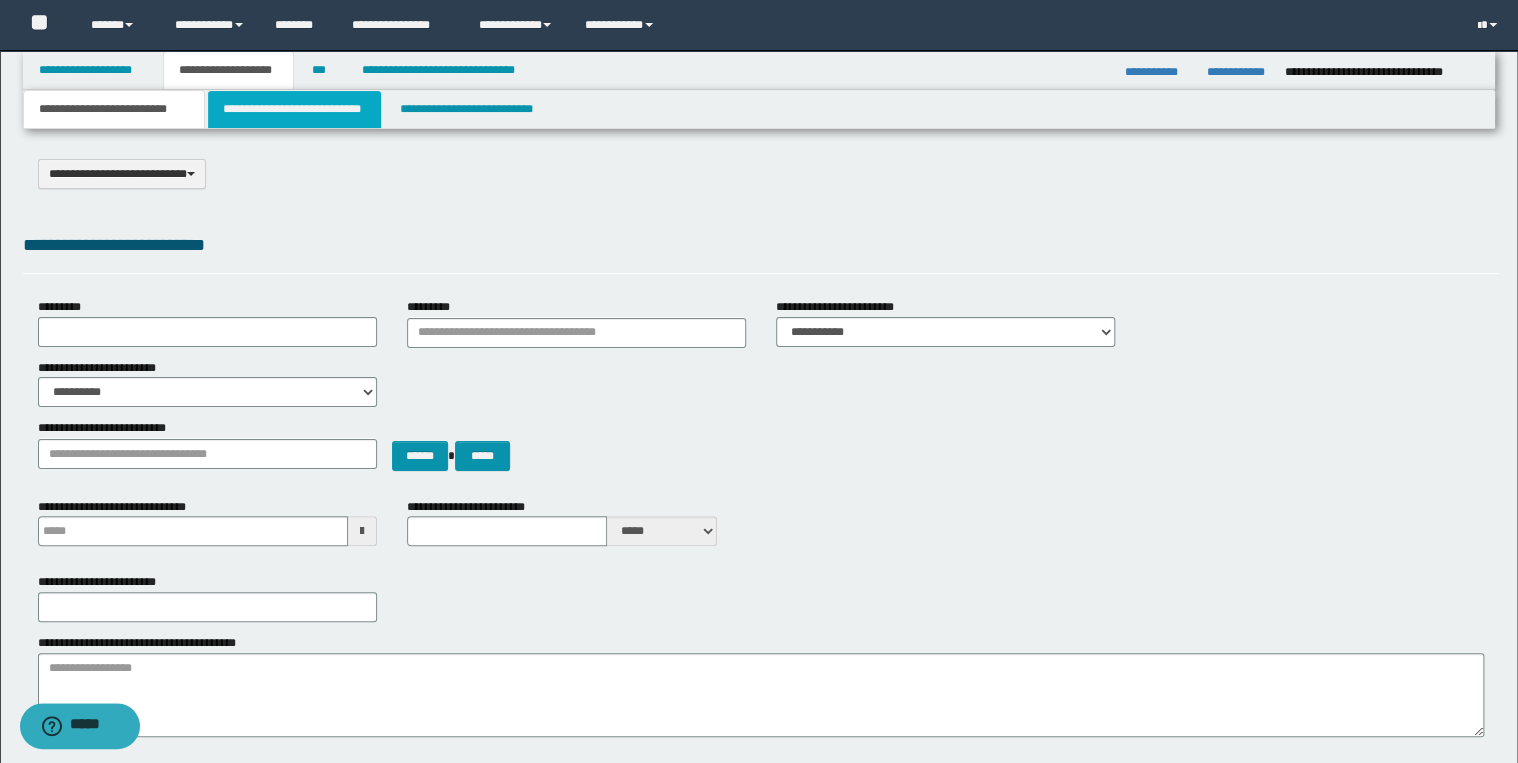 click on "**********" at bounding box center [294, 109] 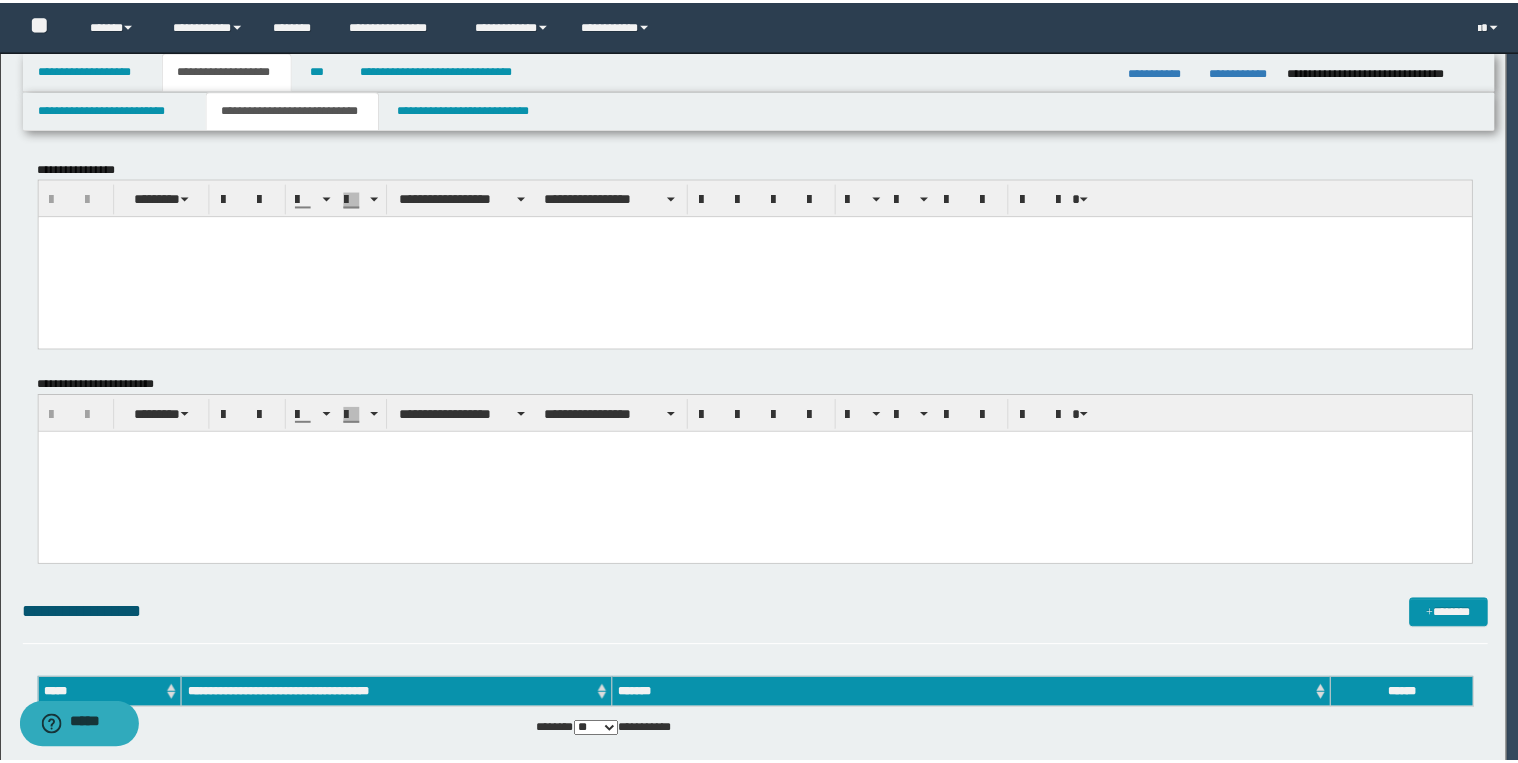 scroll, scrollTop: 0, scrollLeft: 0, axis: both 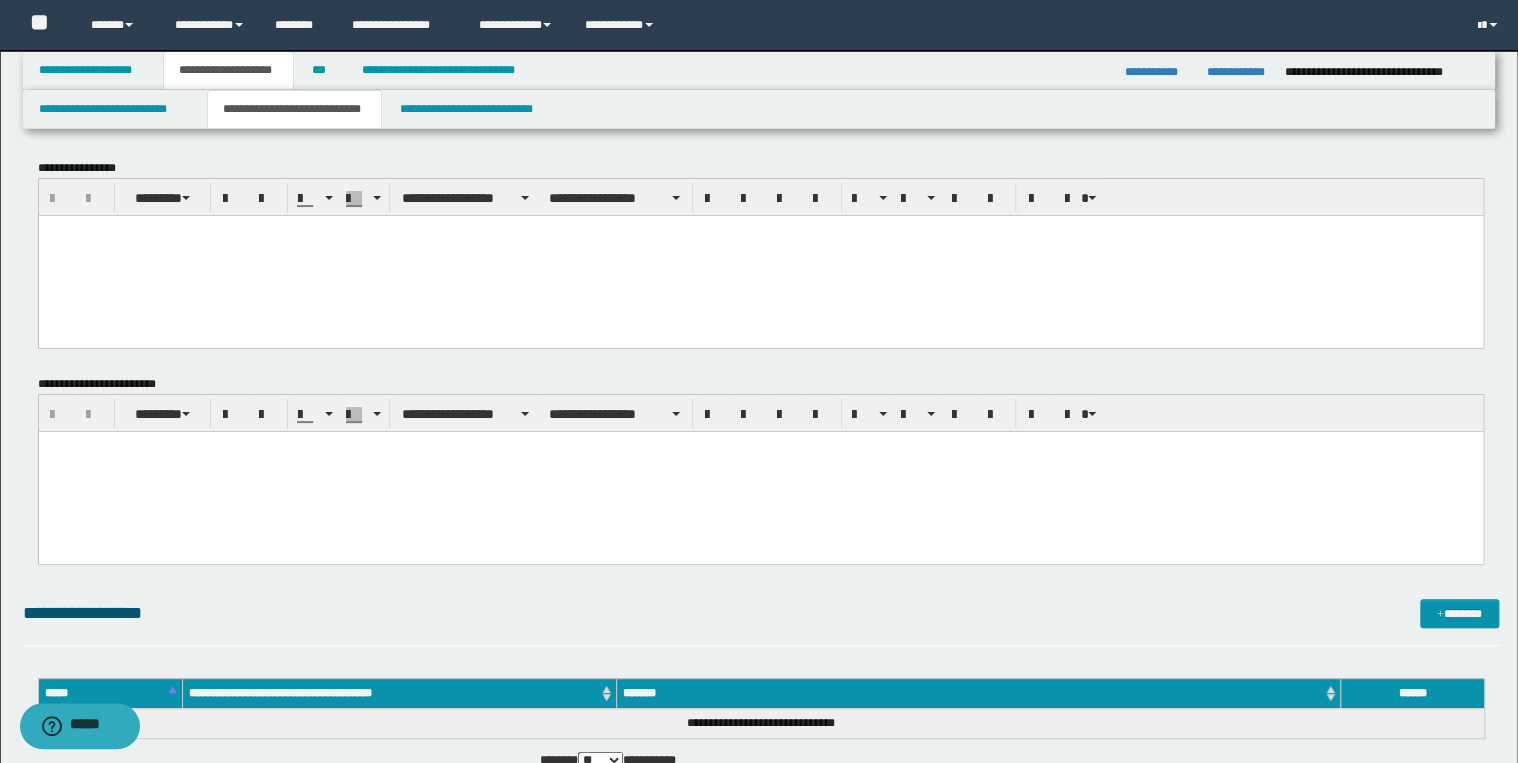 click at bounding box center (760, 255) 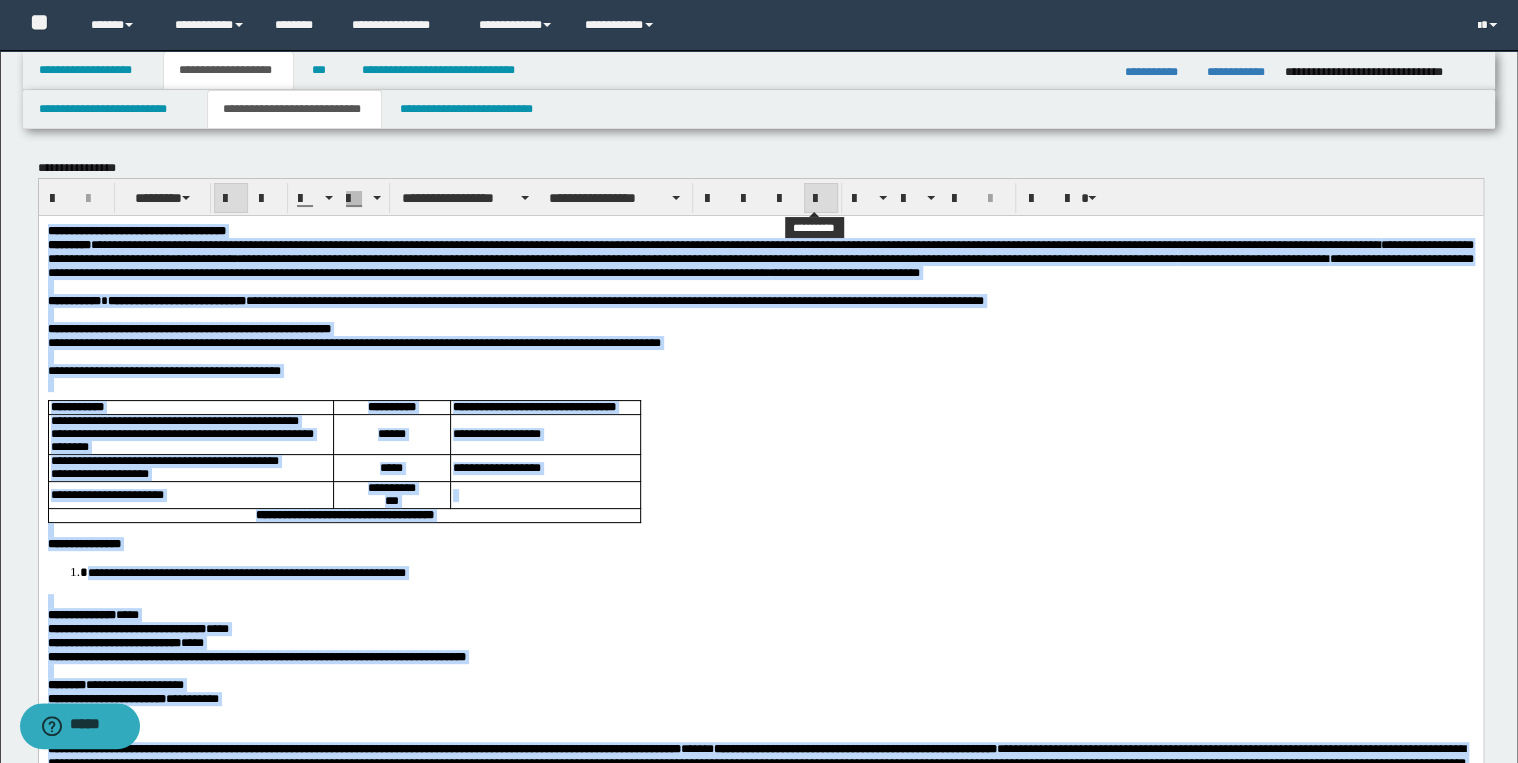 click at bounding box center [821, 199] 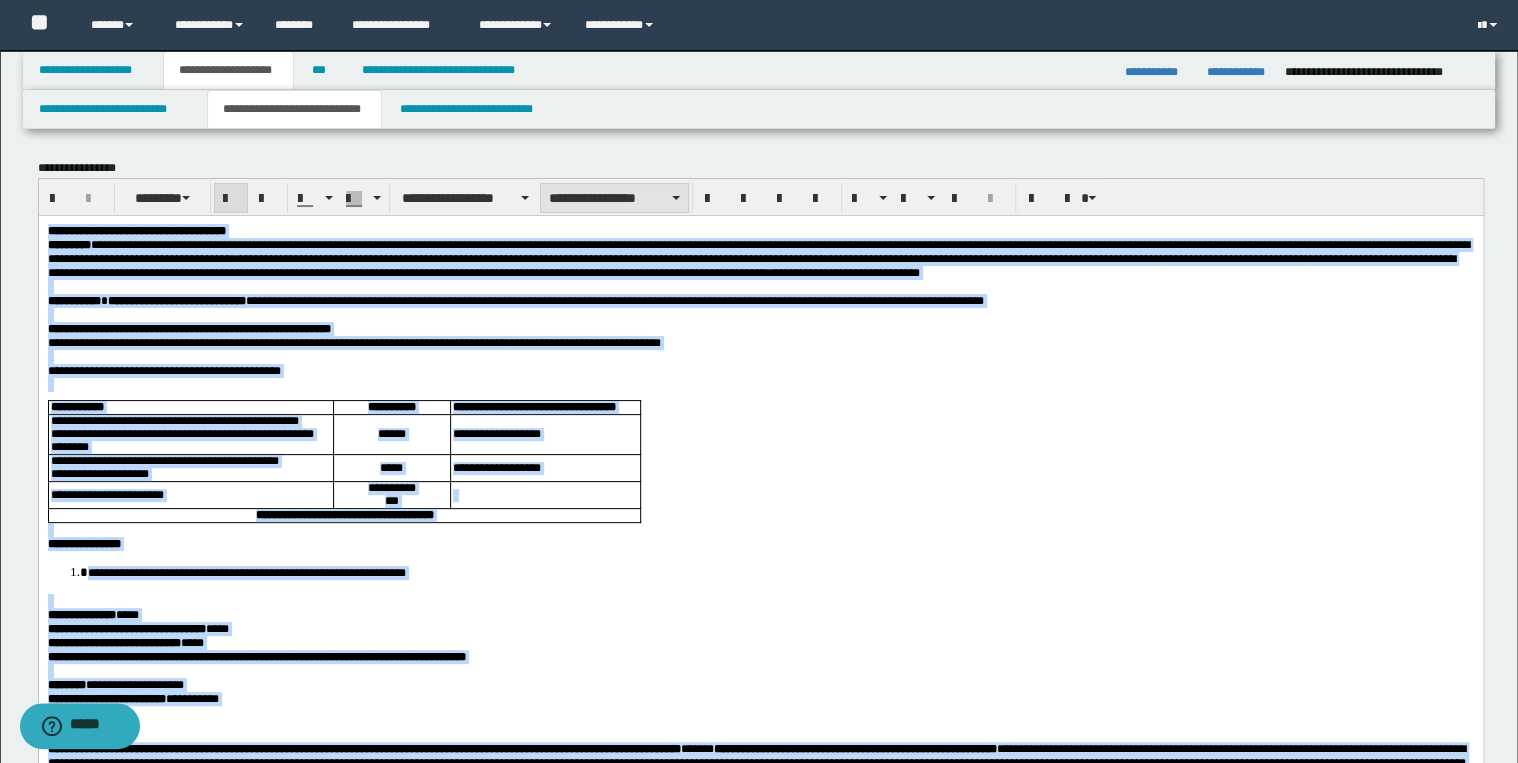 click on "**********" at bounding box center (614, 198) 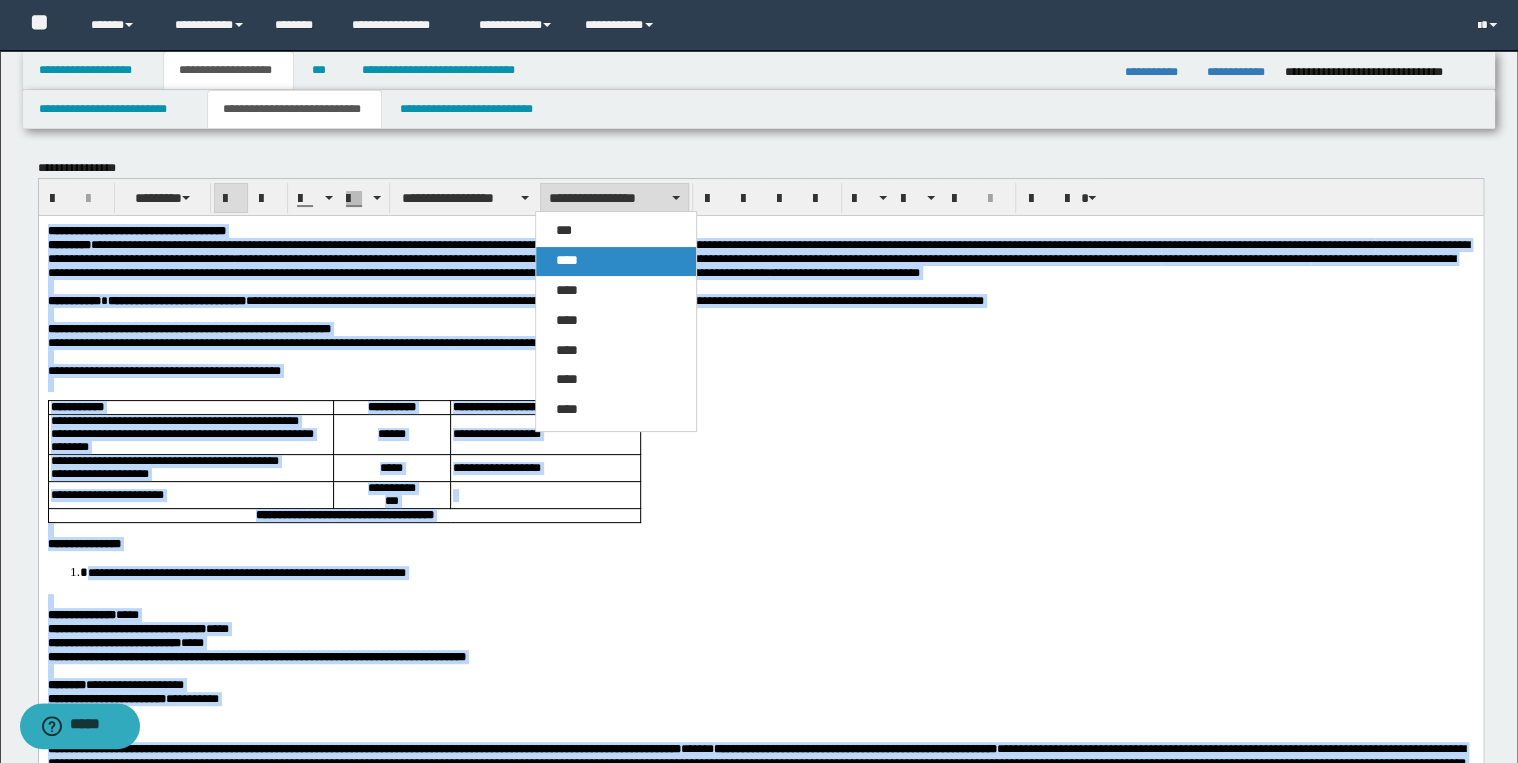 click on "****" at bounding box center [616, 261] 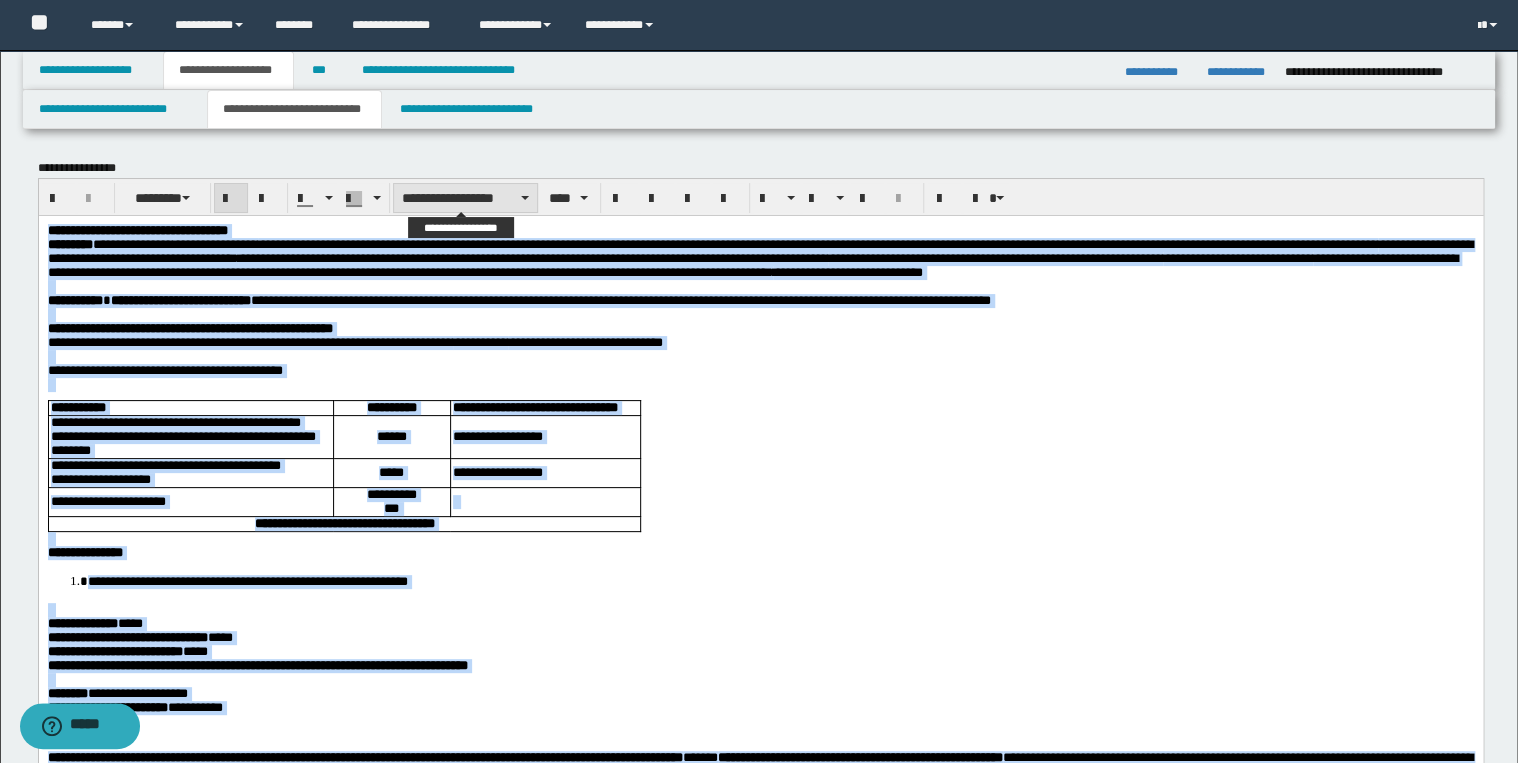 click on "**********" at bounding box center (465, 198) 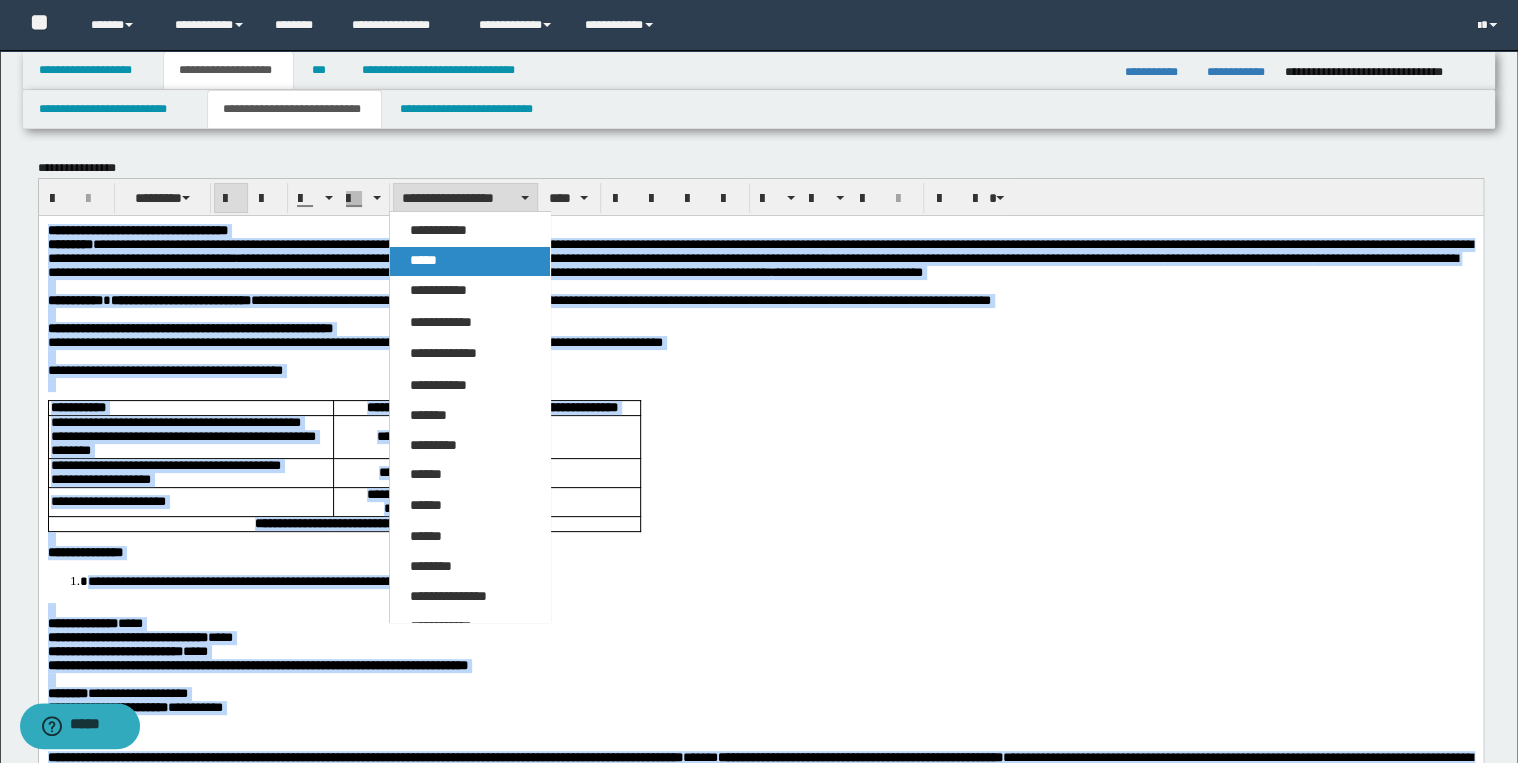 click on "*****" at bounding box center [470, 261] 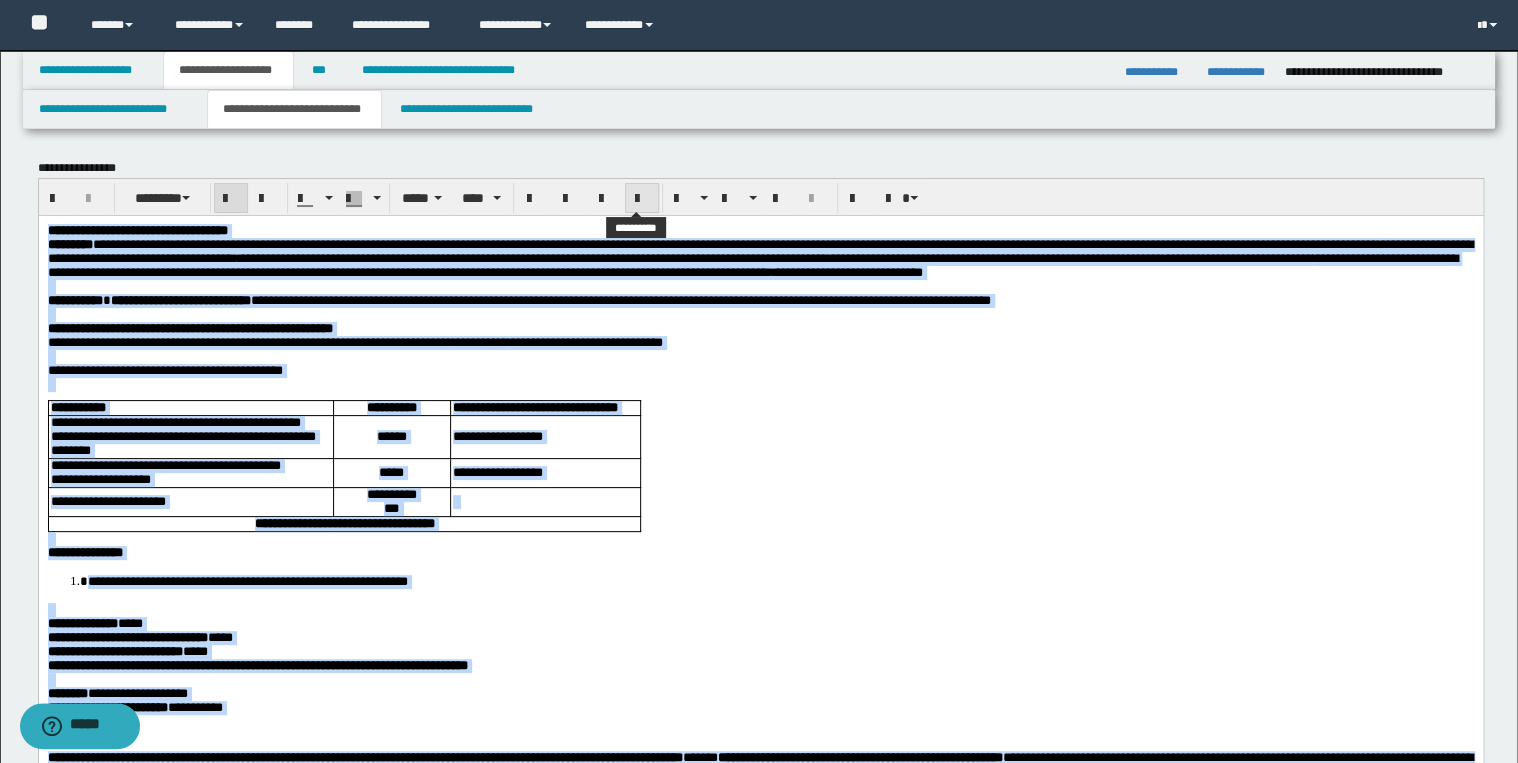 click at bounding box center [642, 198] 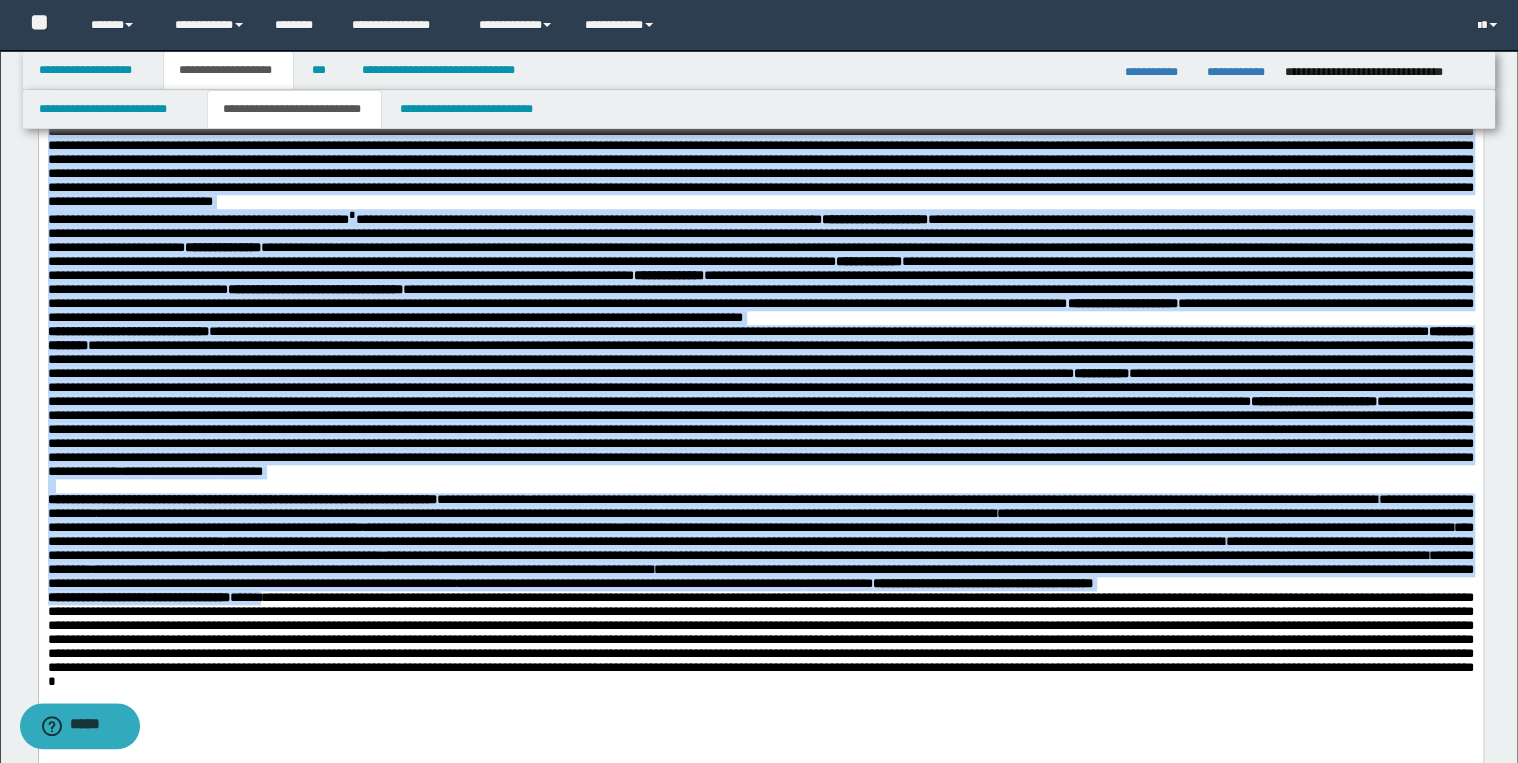 scroll, scrollTop: 960, scrollLeft: 0, axis: vertical 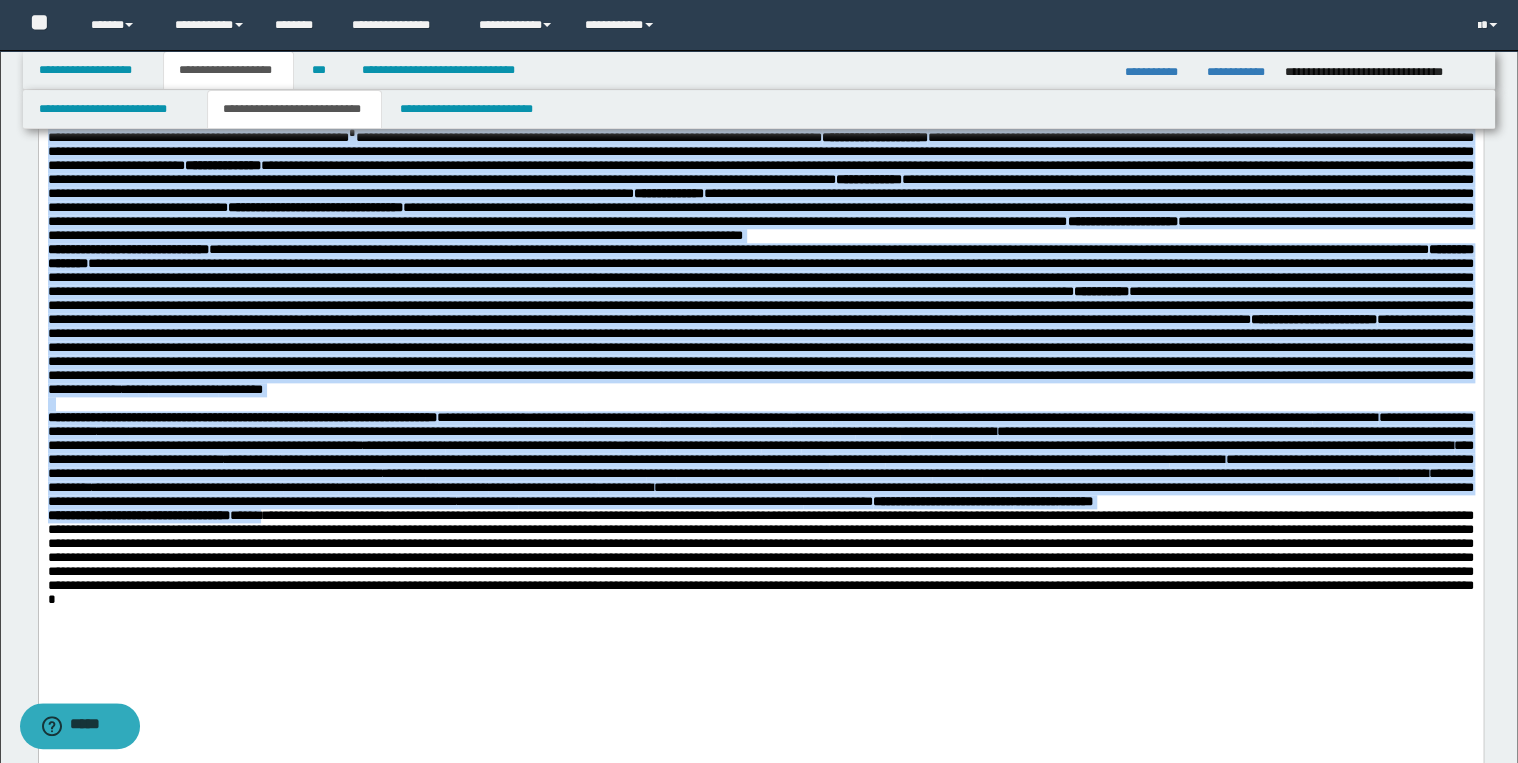 click on "**********" at bounding box center (760, 185) 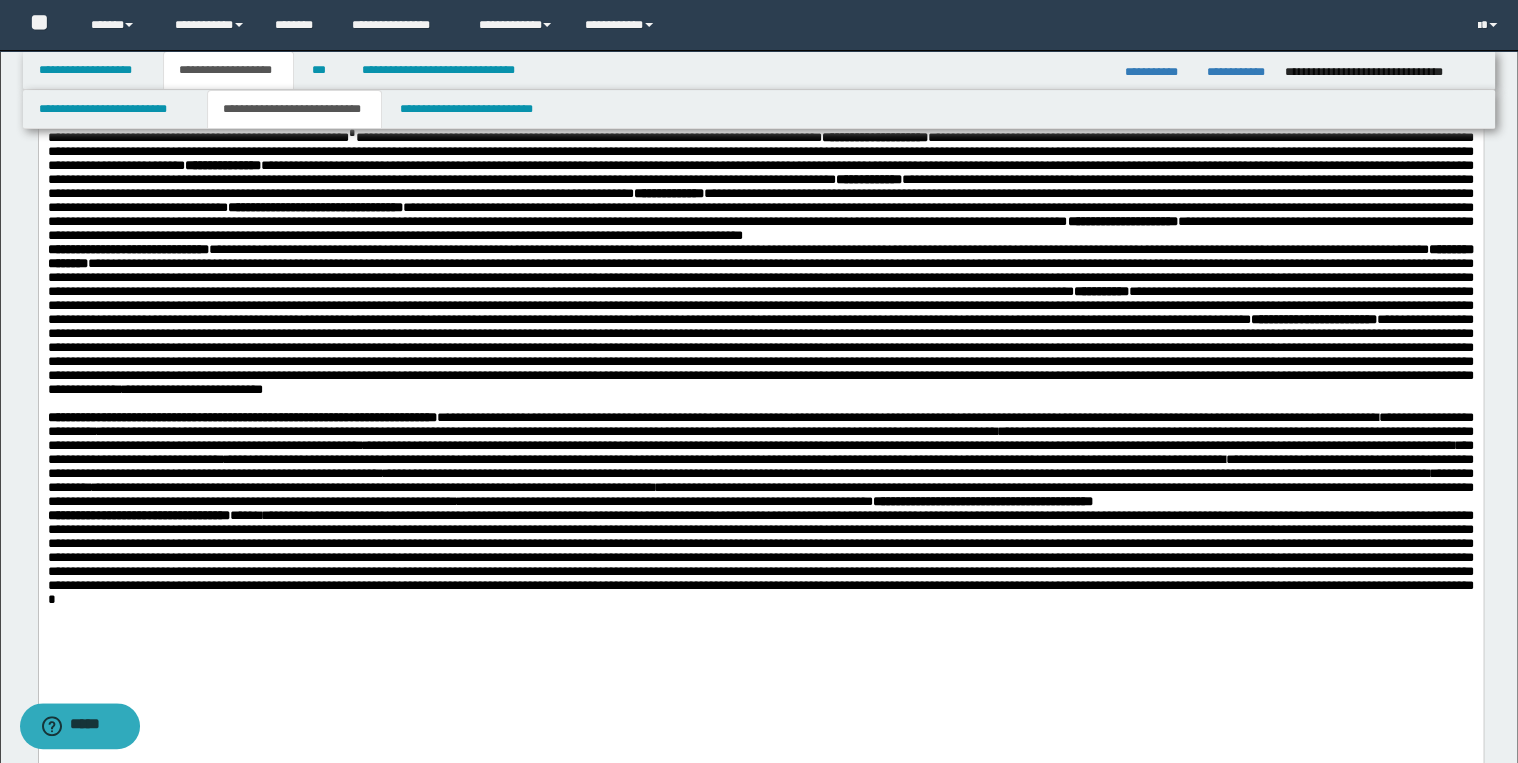 click on "**********" at bounding box center [760, 22] 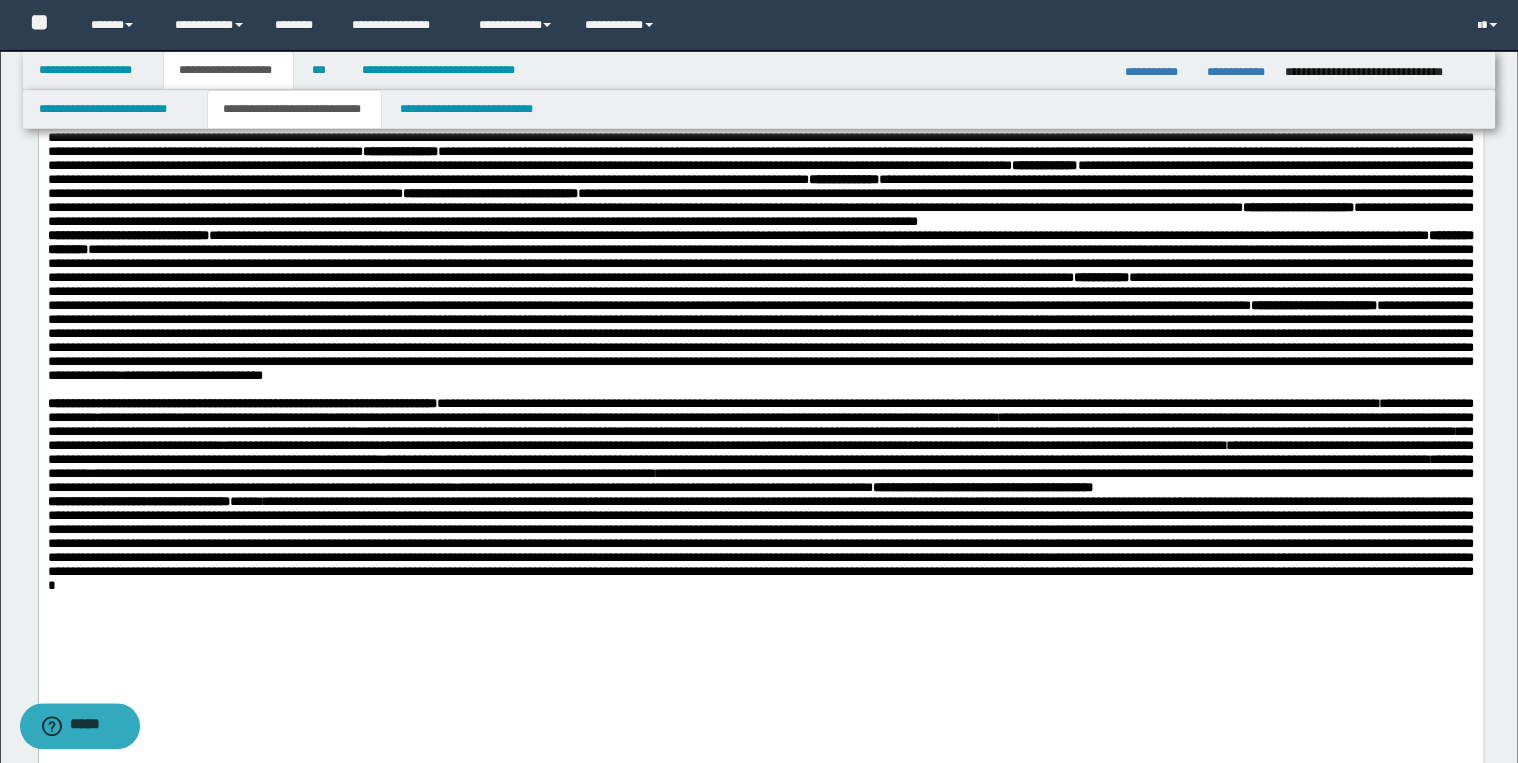 click on "**********" at bounding box center [760, 73] 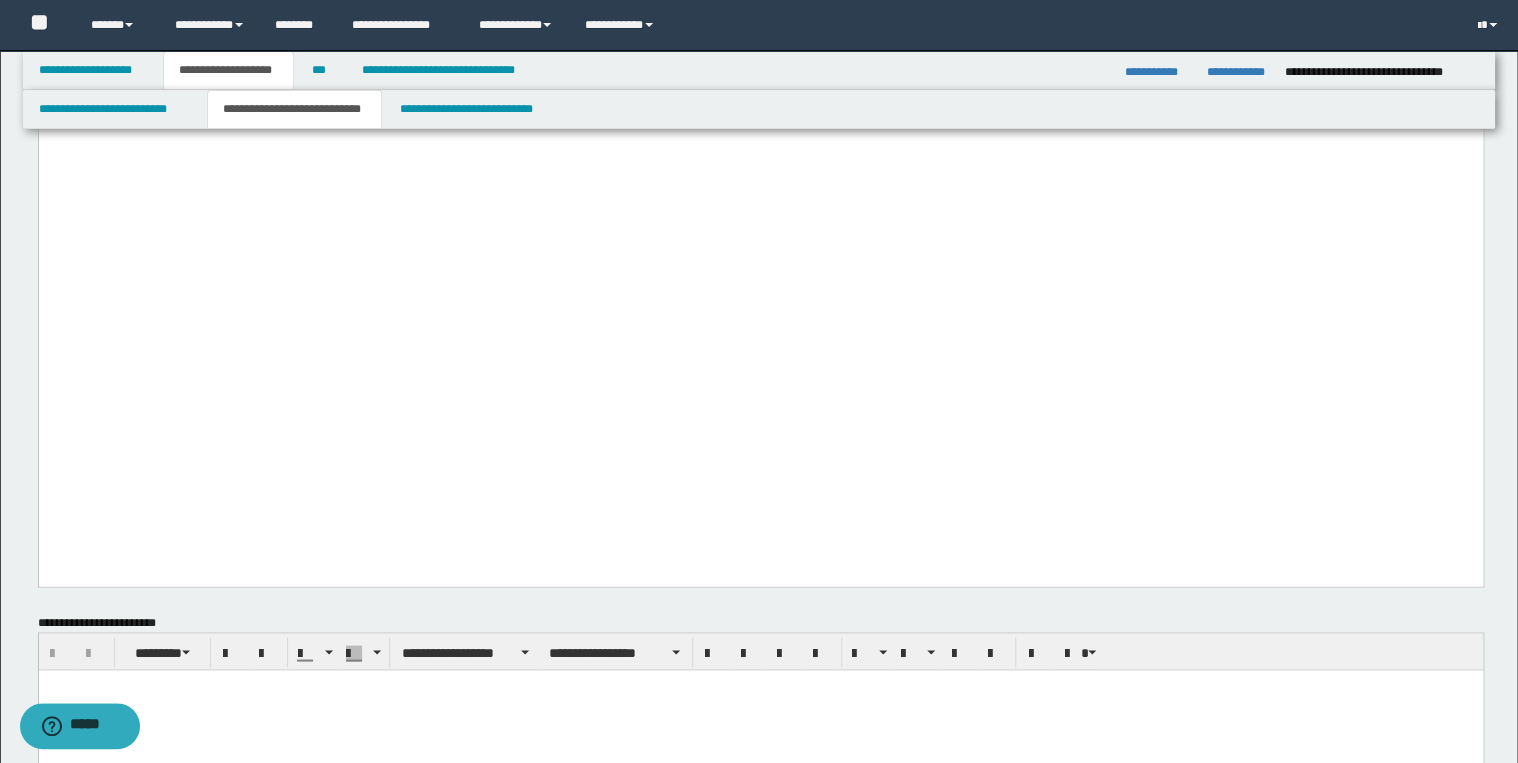scroll, scrollTop: 1520, scrollLeft: 0, axis: vertical 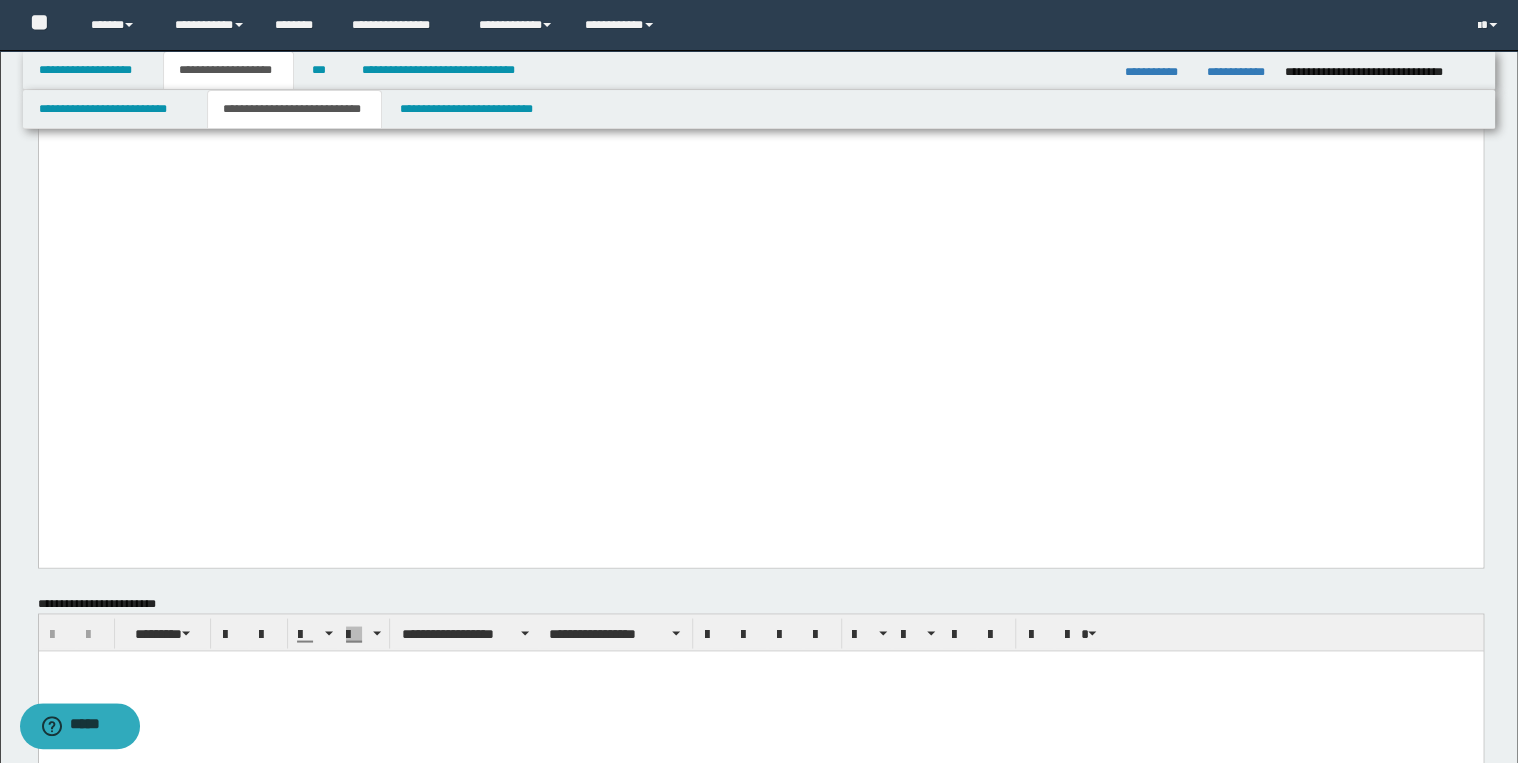 click on "**********" at bounding box center (760, -128) 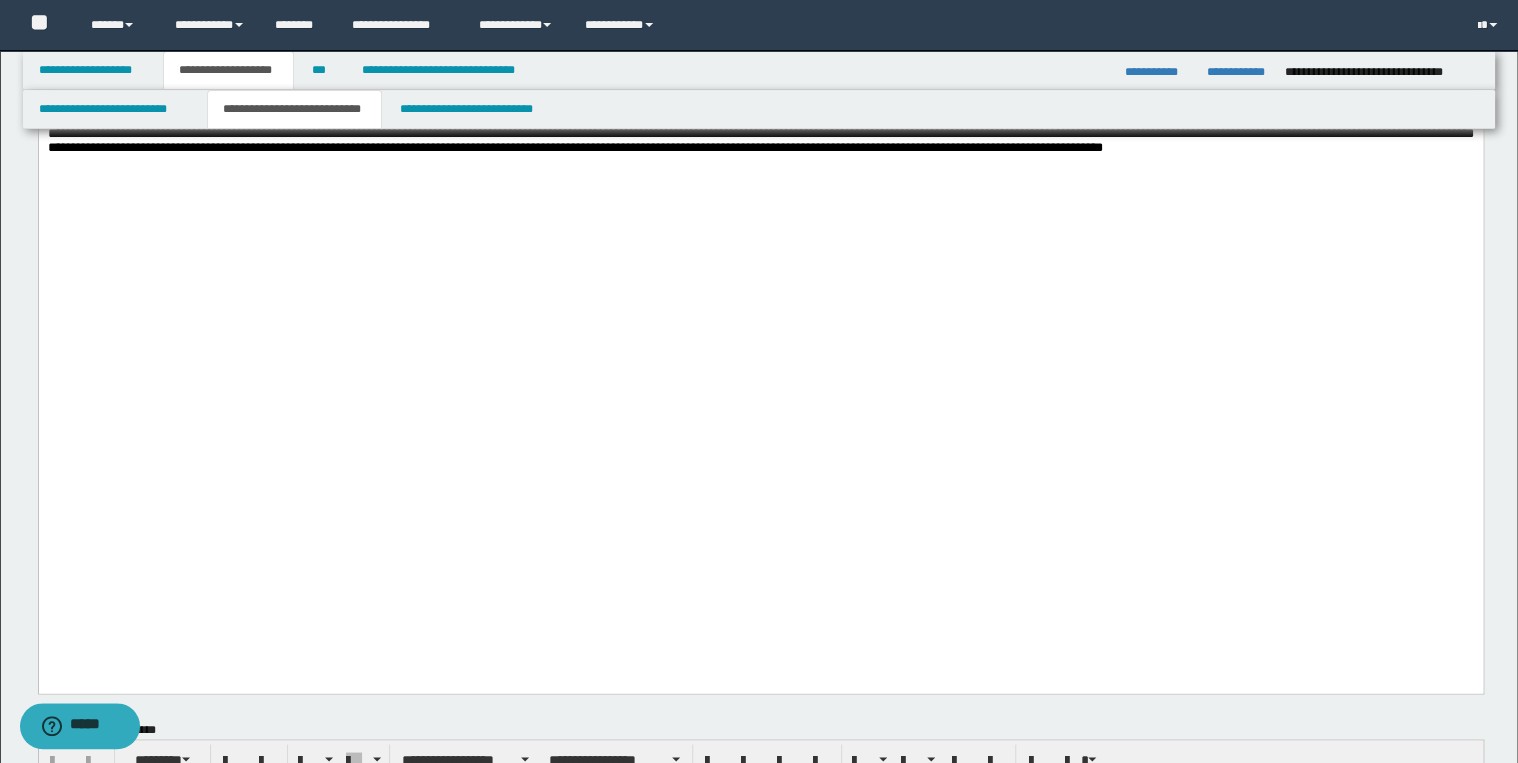 scroll, scrollTop: 1520, scrollLeft: 0, axis: vertical 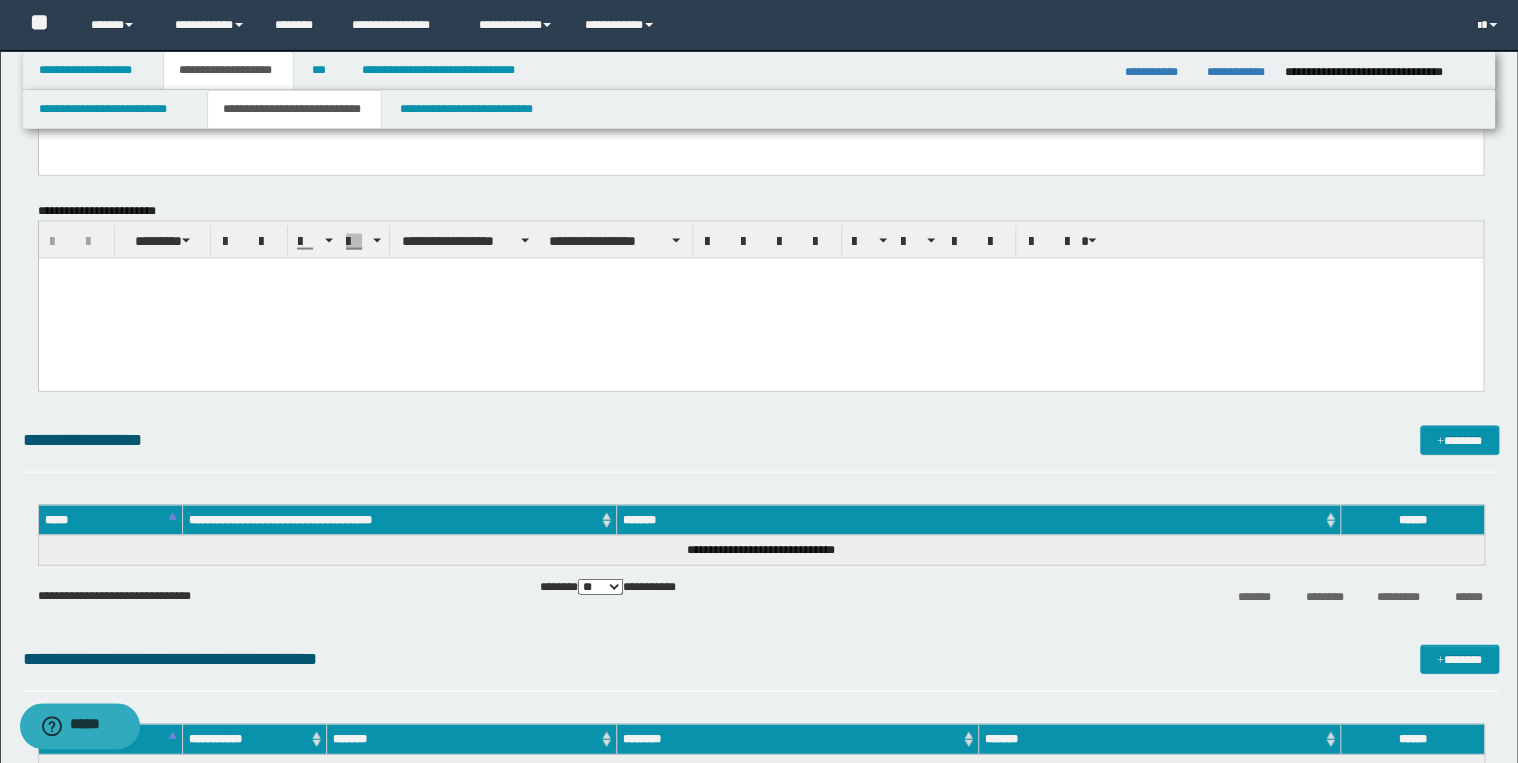 click at bounding box center [760, 298] 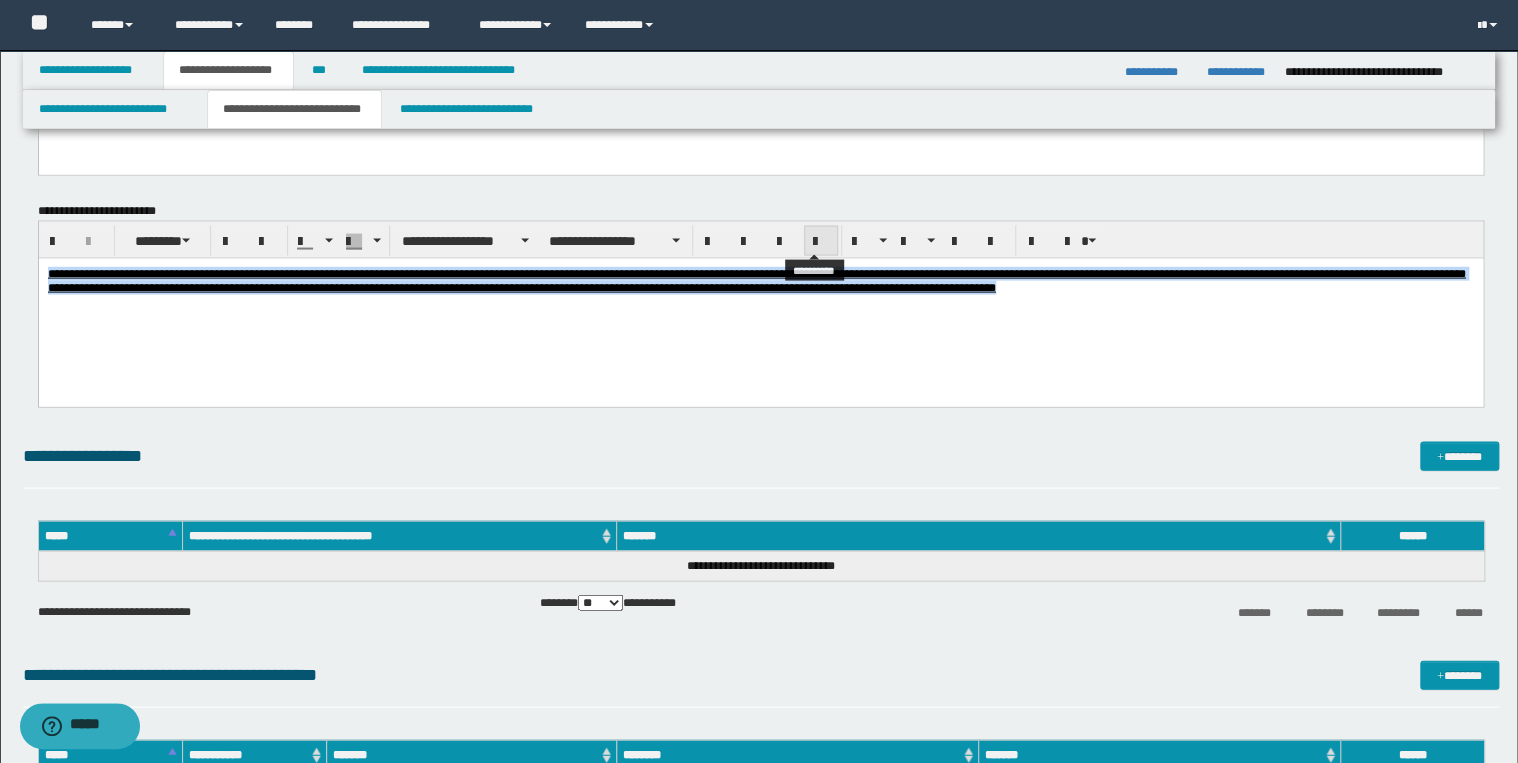 click at bounding box center [821, 241] 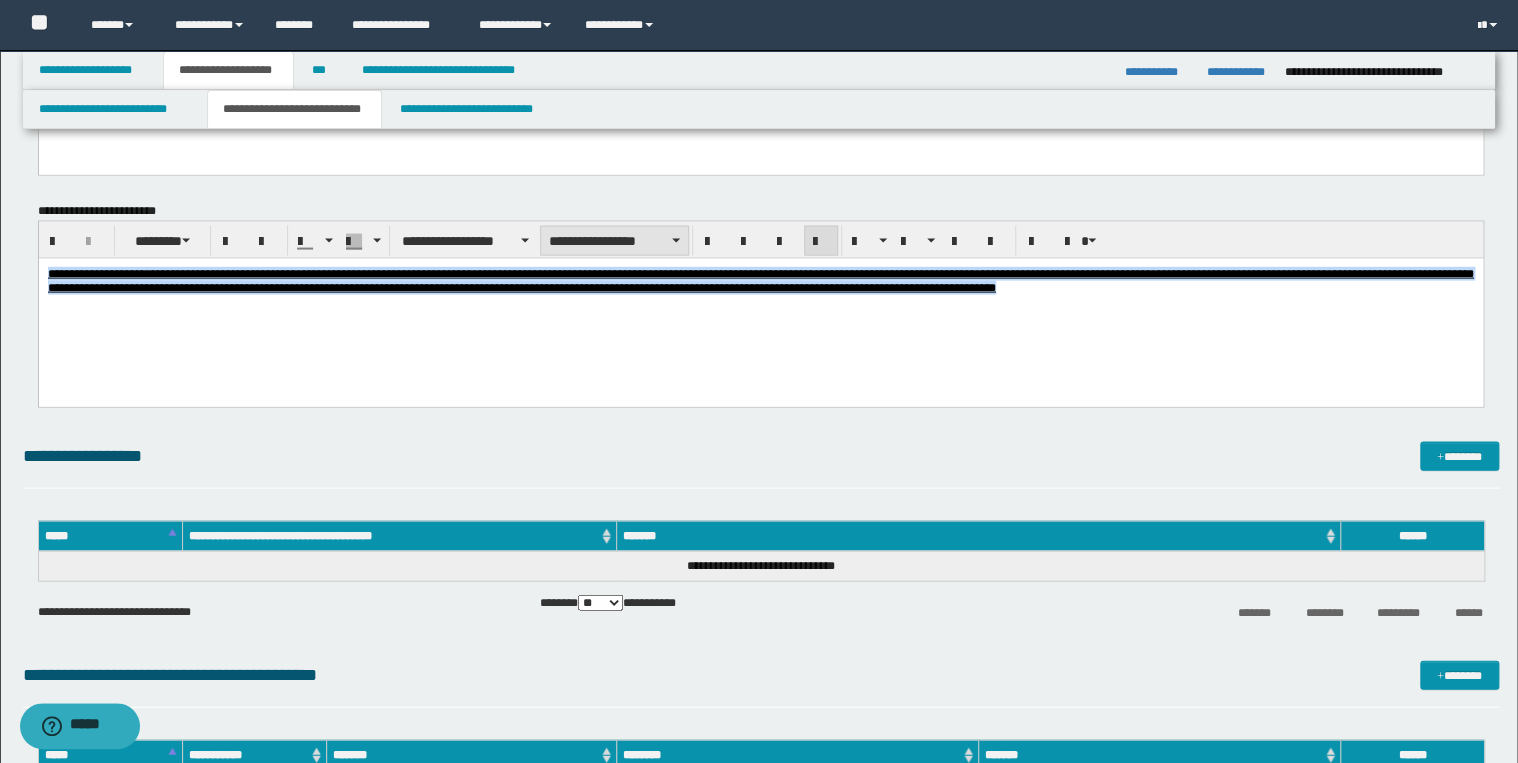 click on "**********" at bounding box center [614, 241] 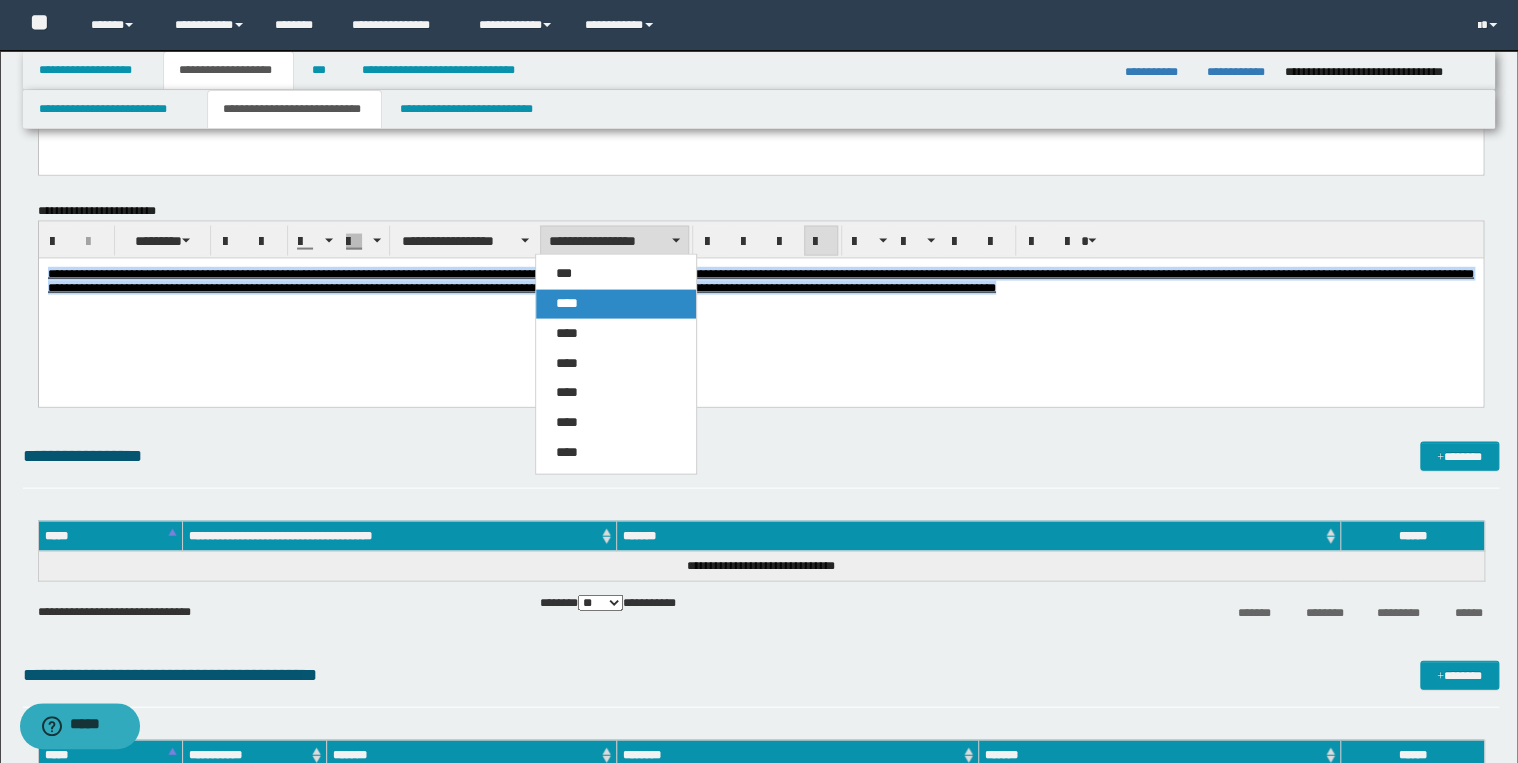 click on "****" at bounding box center (616, 304) 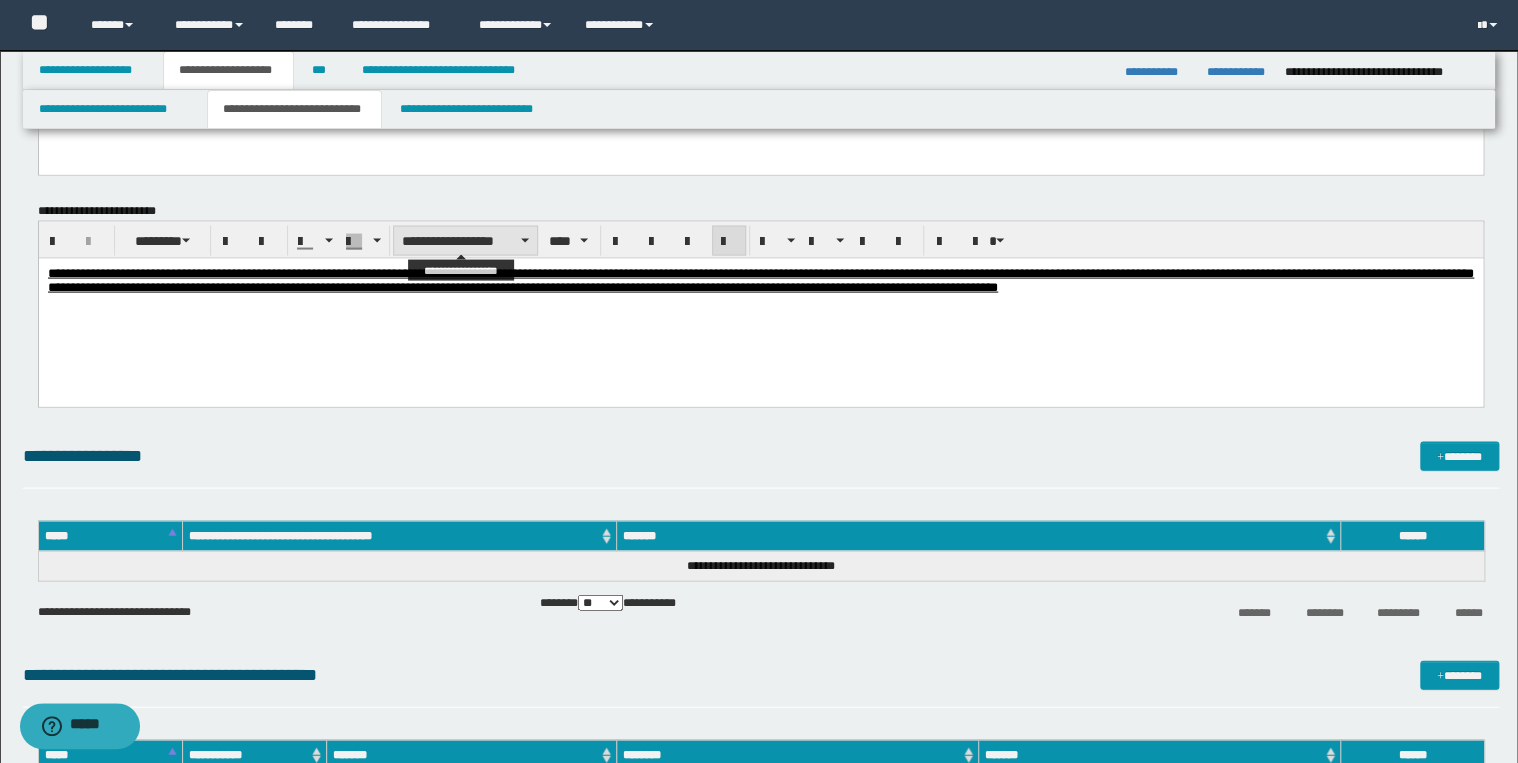 click on "**********" at bounding box center (465, 241) 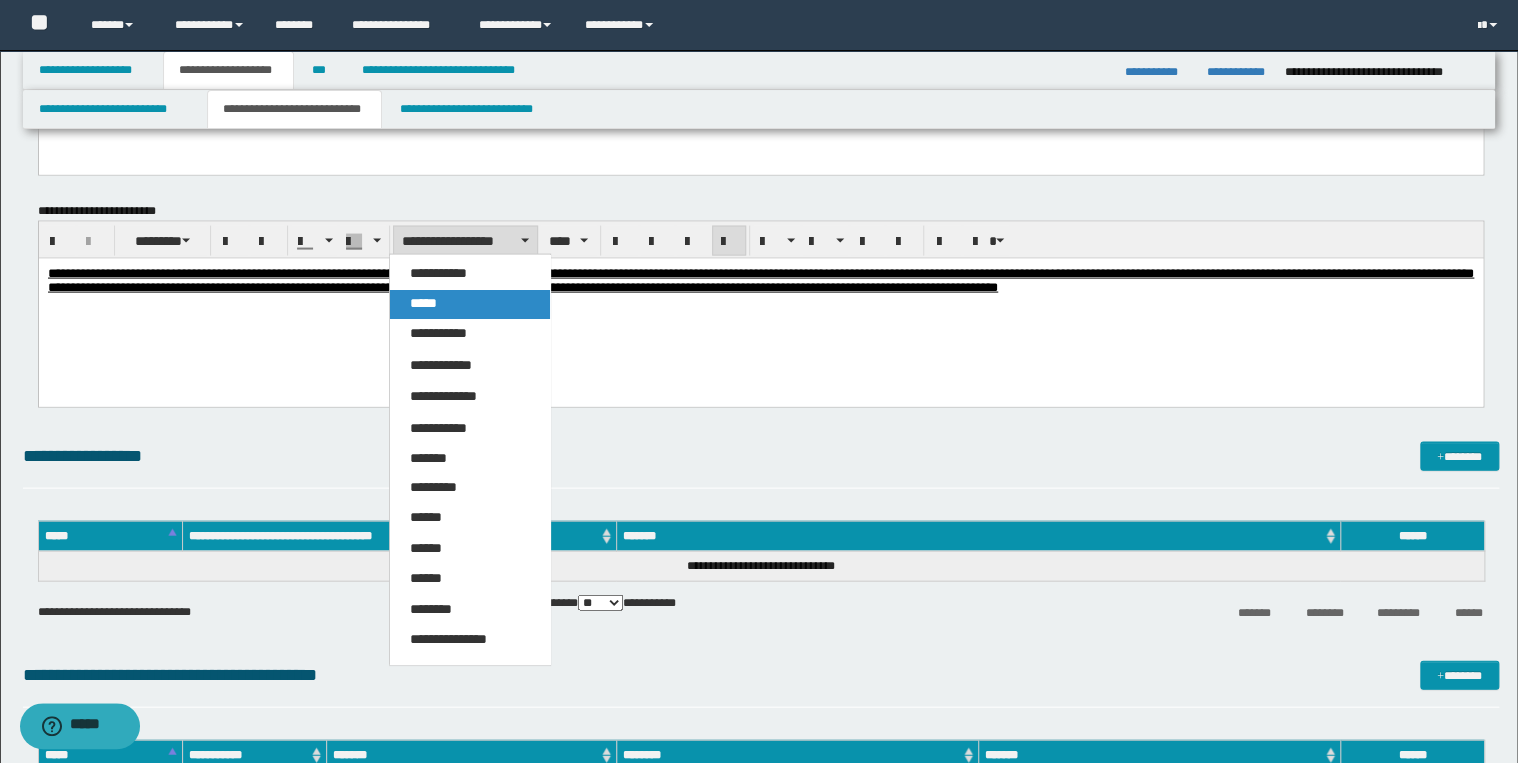 click on "*****" at bounding box center [470, 304] 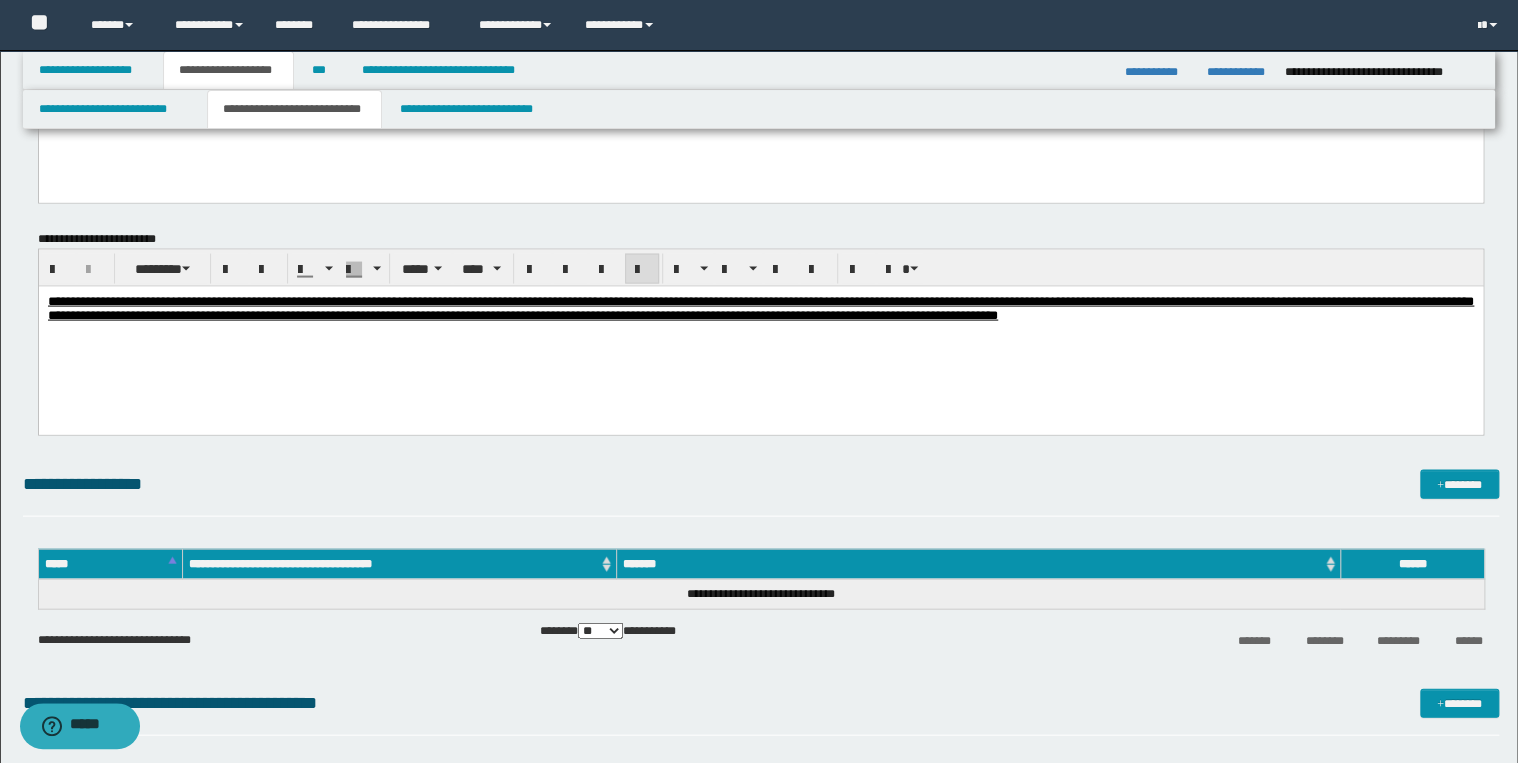 scroll, scrollTop: 1840, scrollLeft: 0, axis: vertical 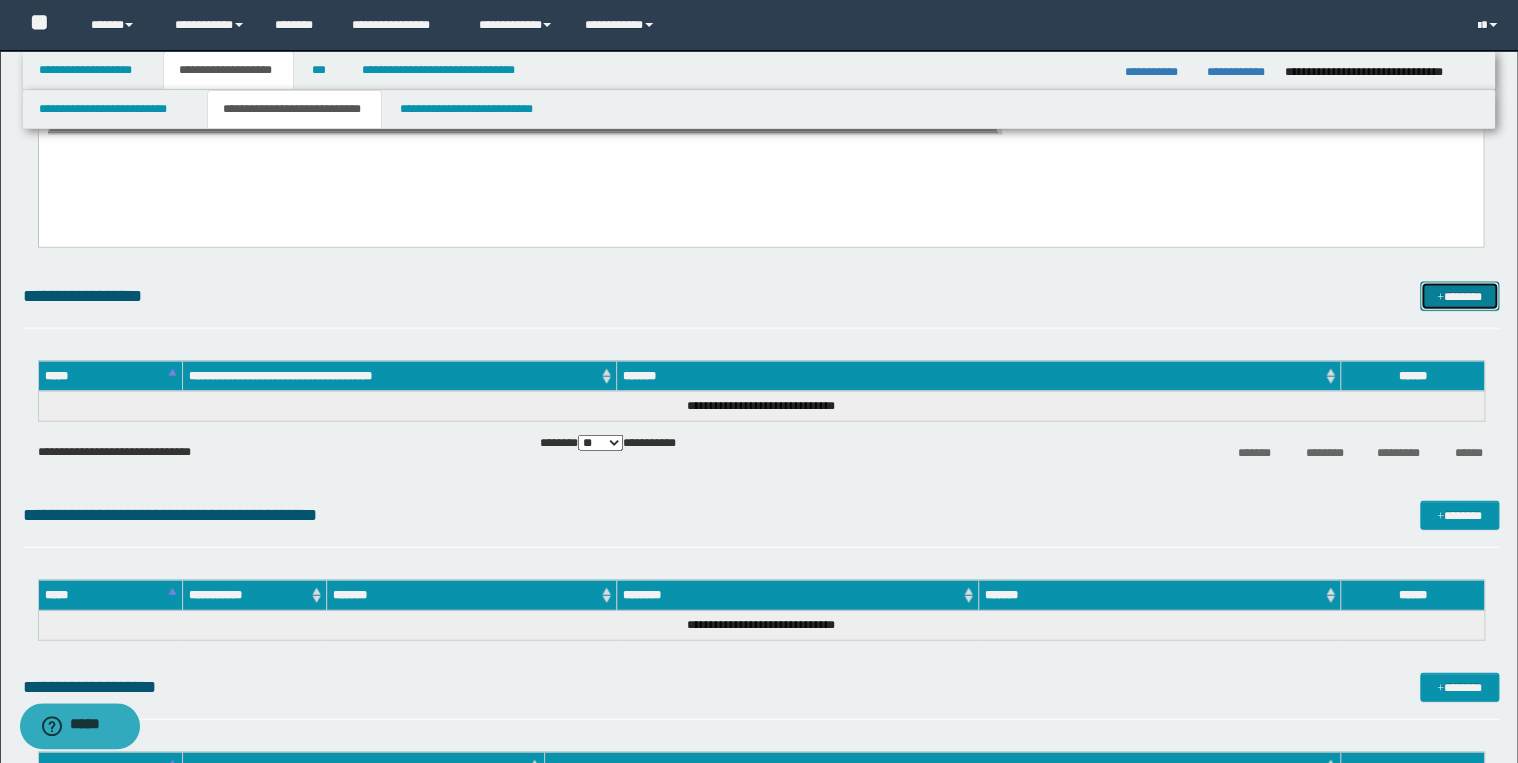 click on "*******" at bounding box center (1459, 297) 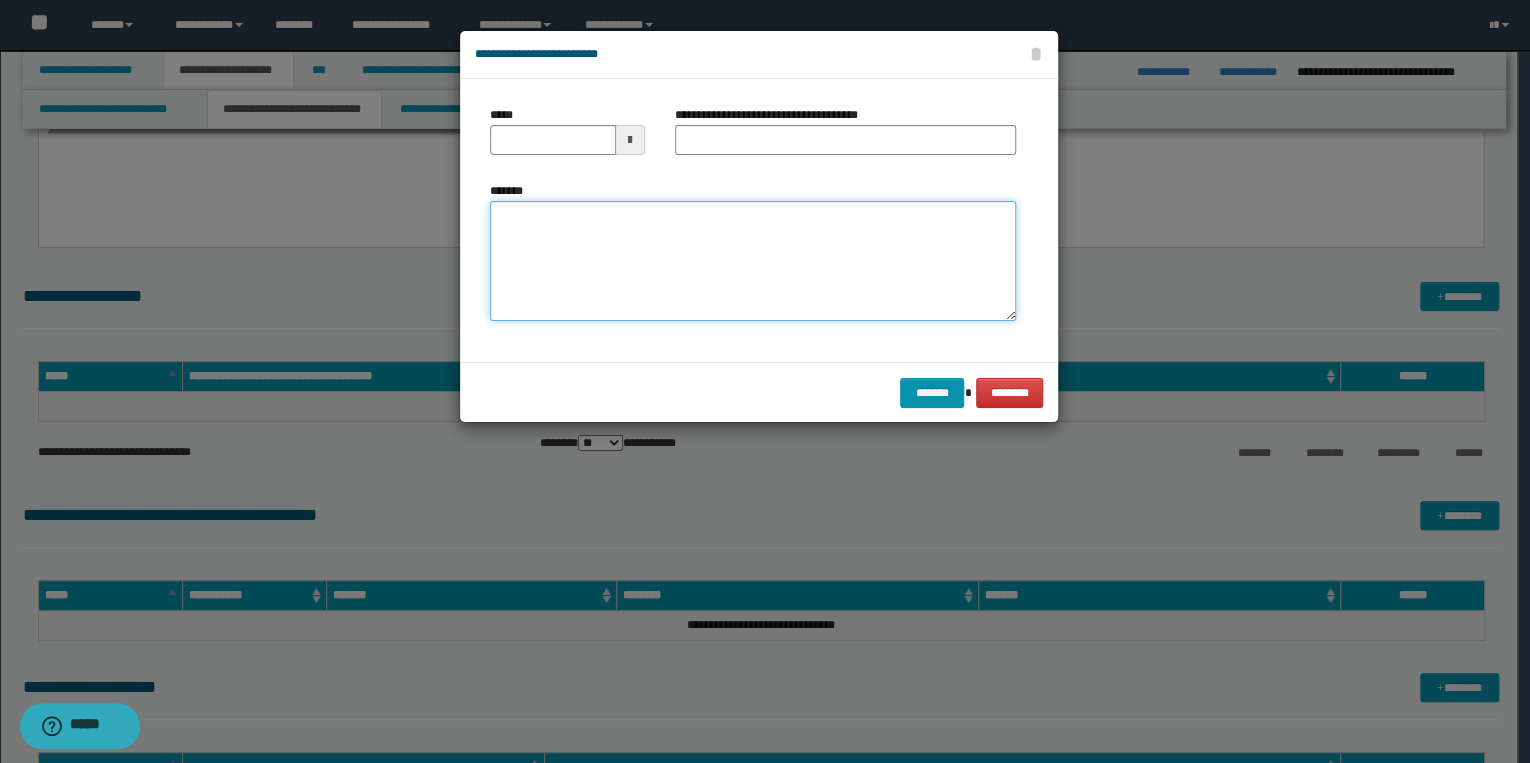 click on "*******" at bounding box center [753, 261] 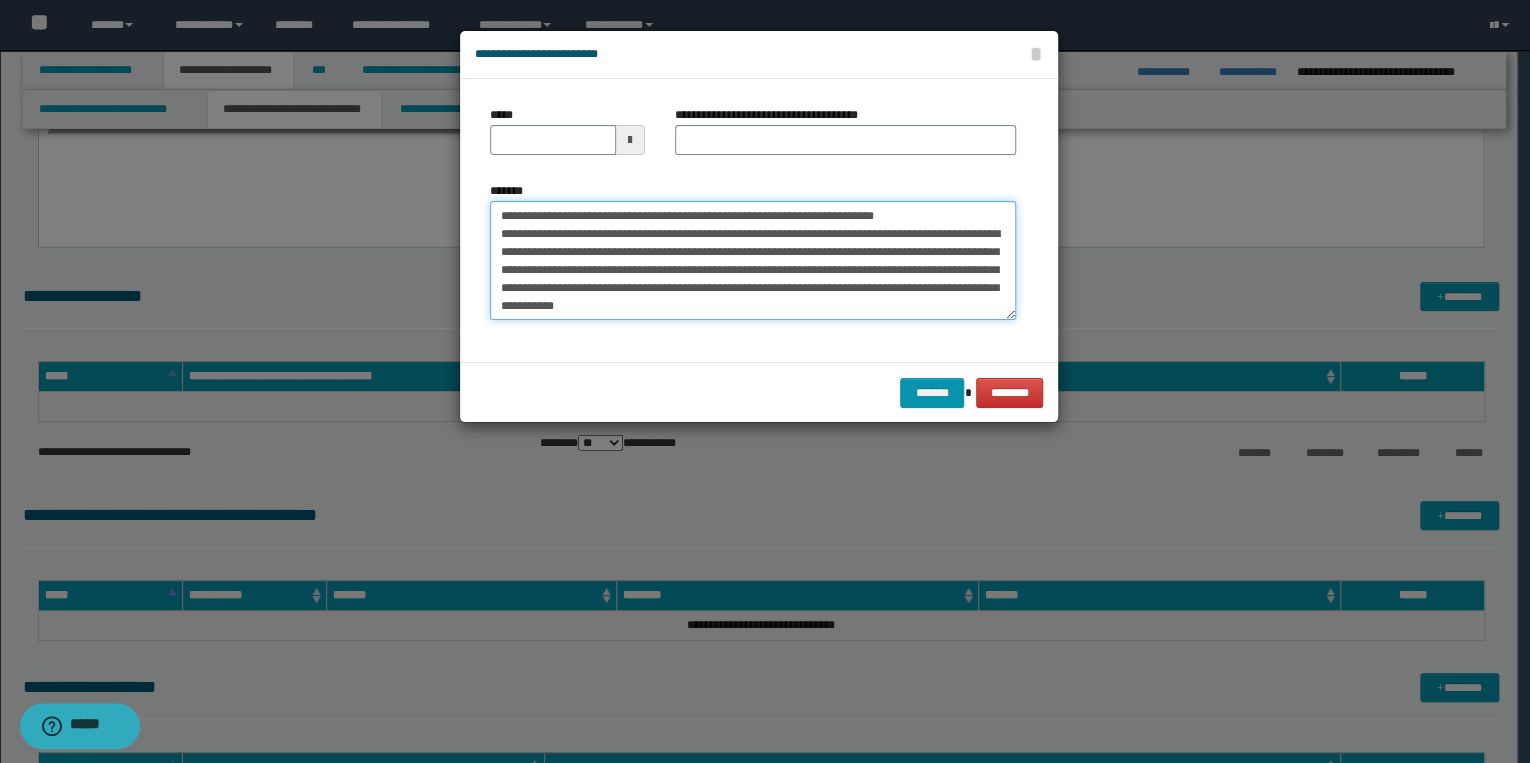 scroll, scrollTop: 0, scrollLeft: 0, axis: both 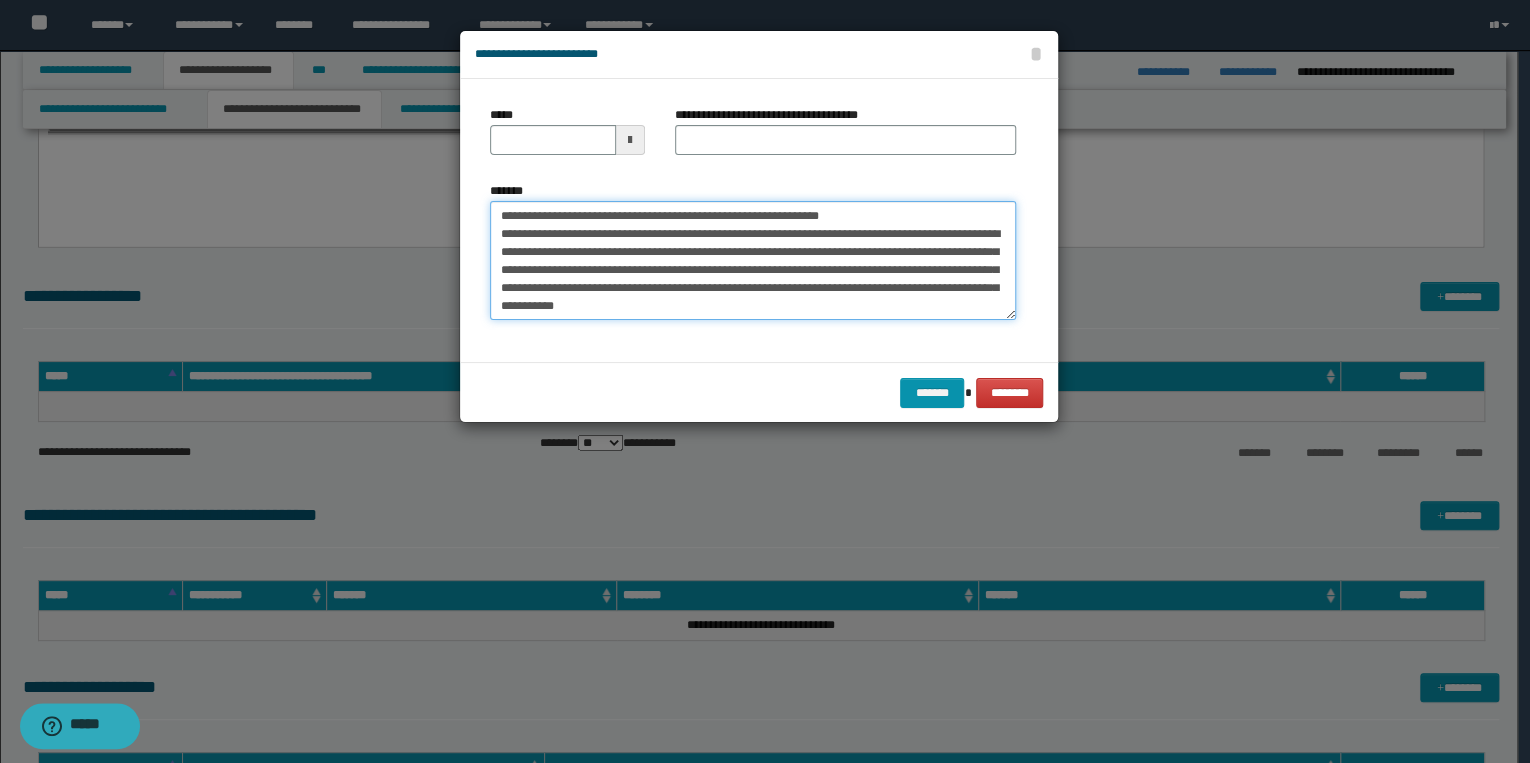 type 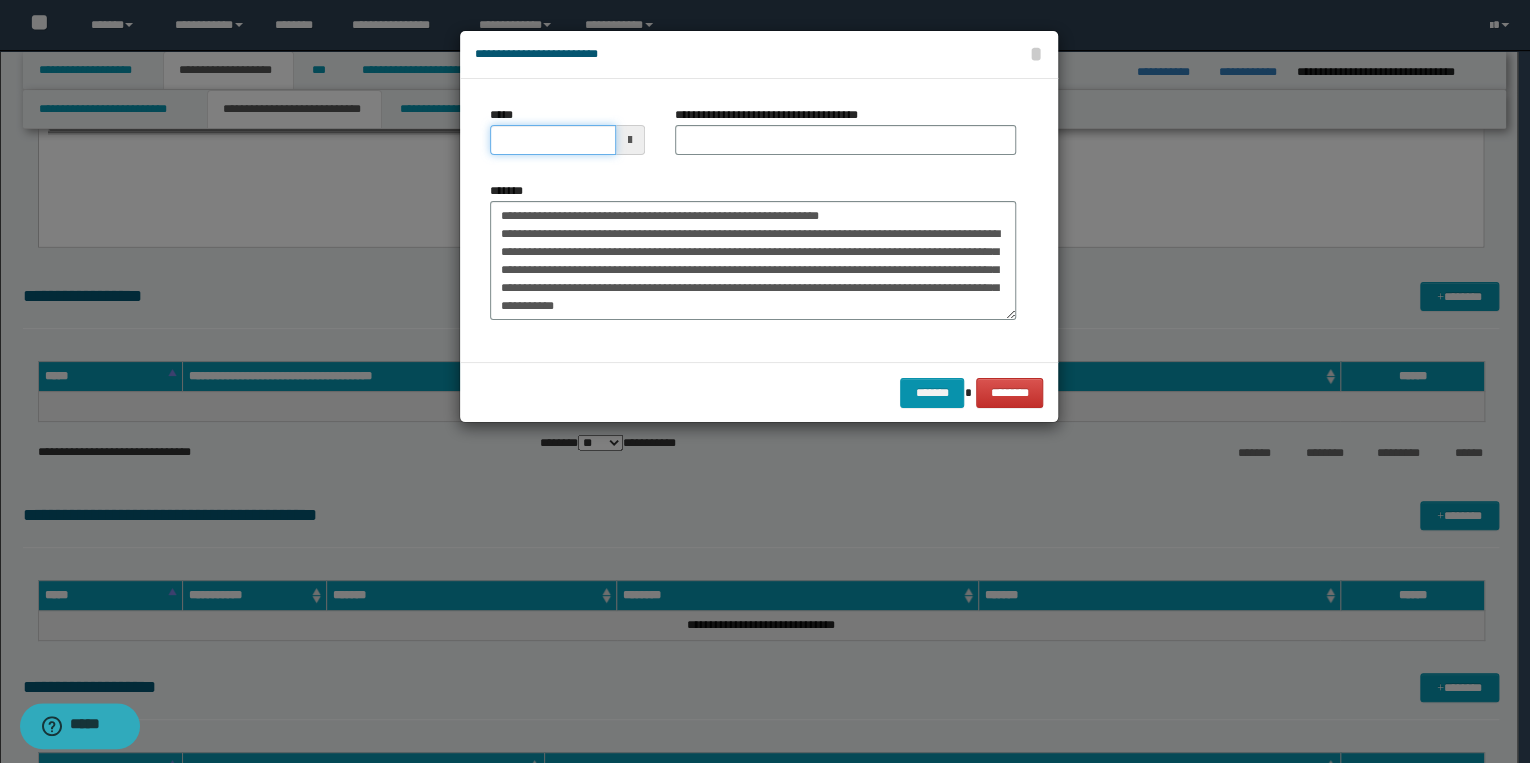 click on "*****" at bounding box center (553, 140) 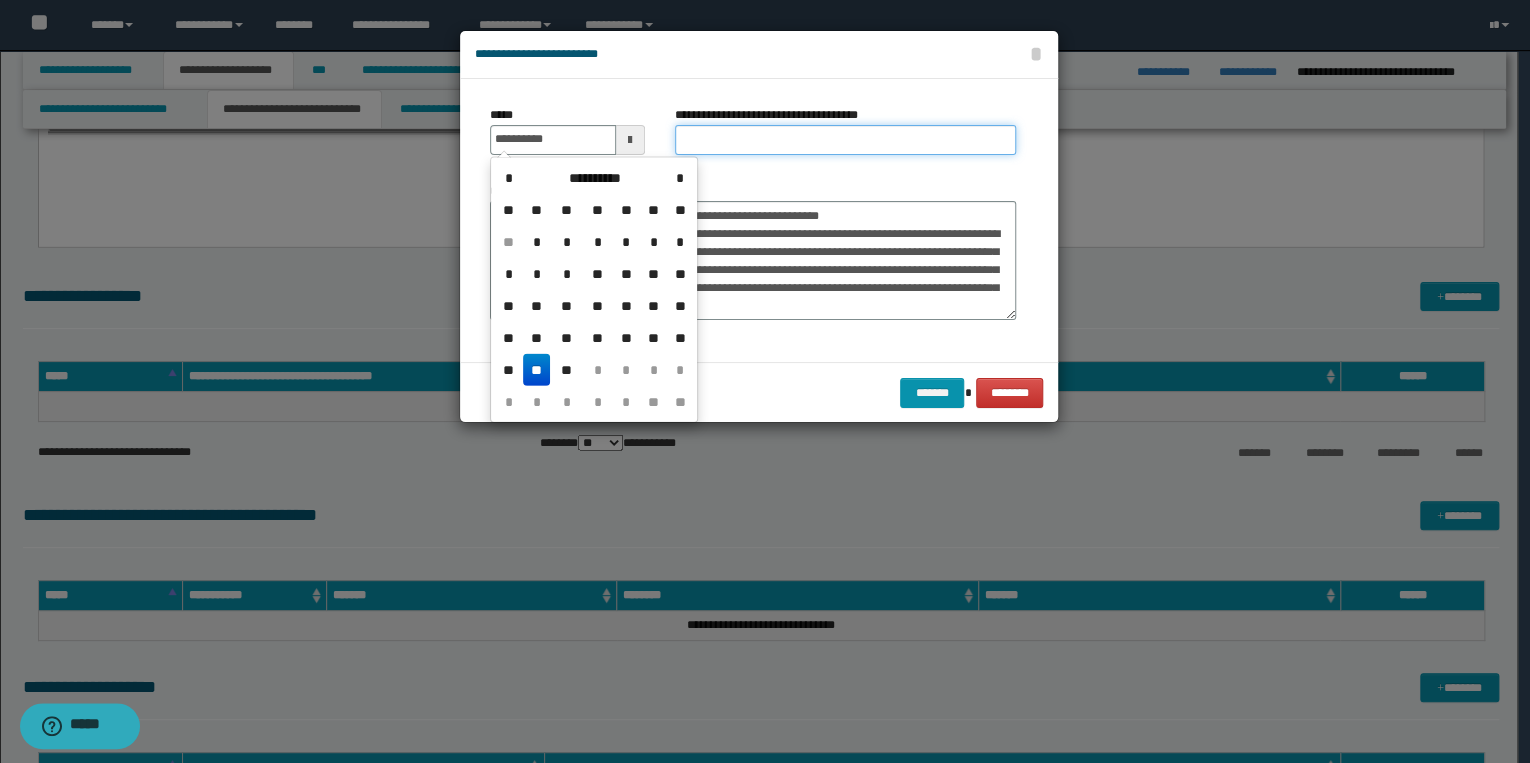 type on "**********" 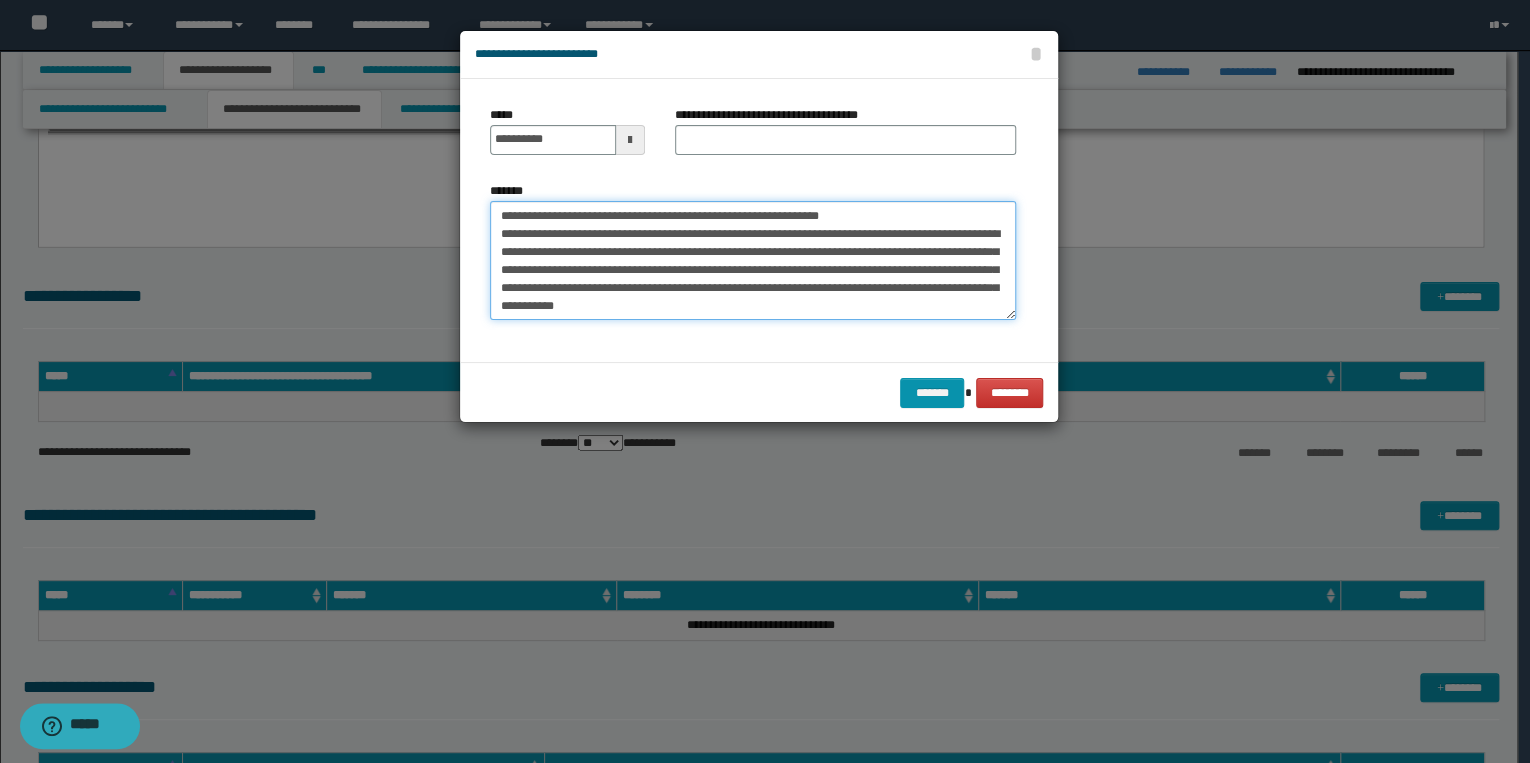 drag, startPoint x: 496, startPoint y: 213, endPoint x: 873, endPoint y: 208, distance: 377.03314 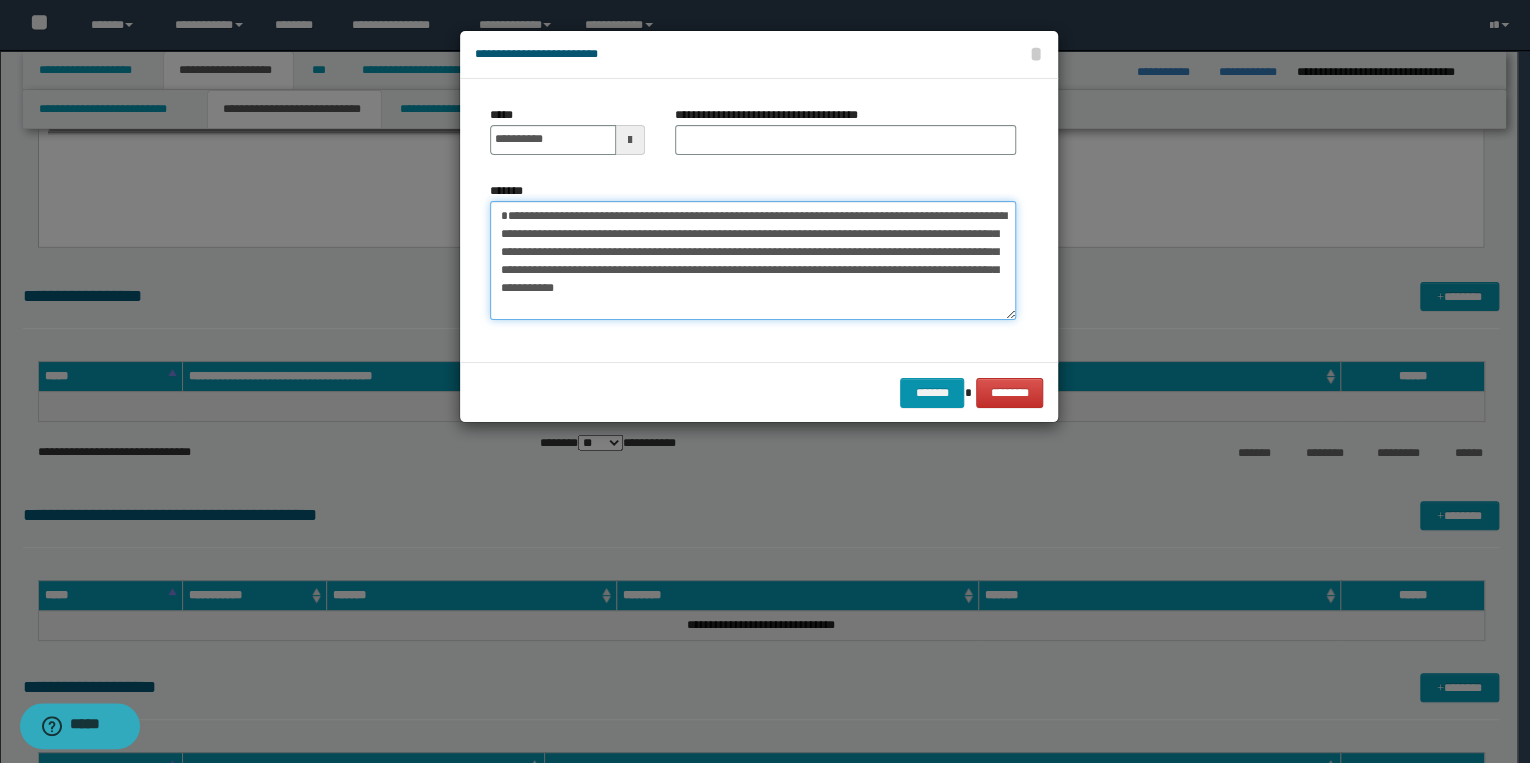 type on "**********" 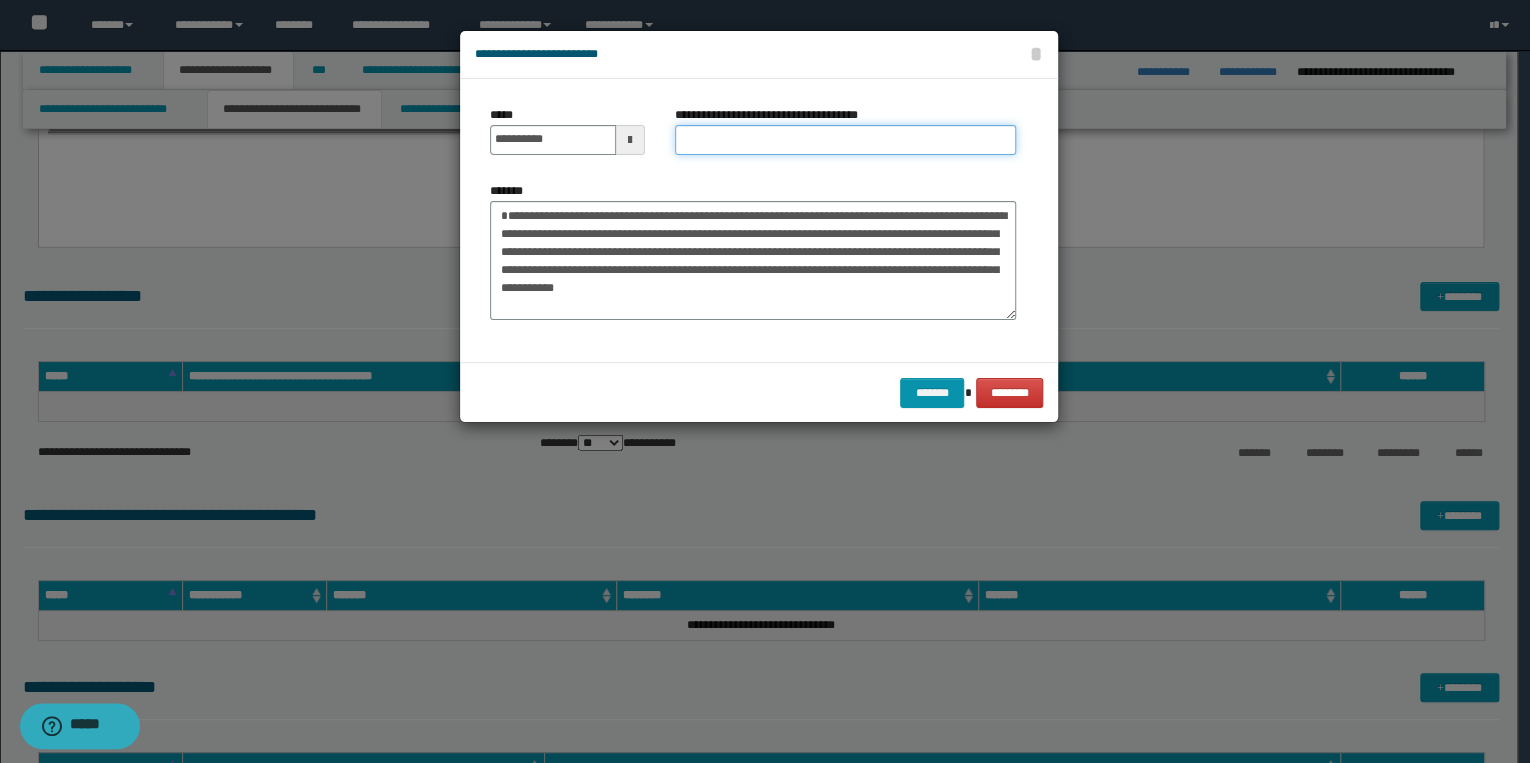 click on "**********" at bounding box center [845, 140] 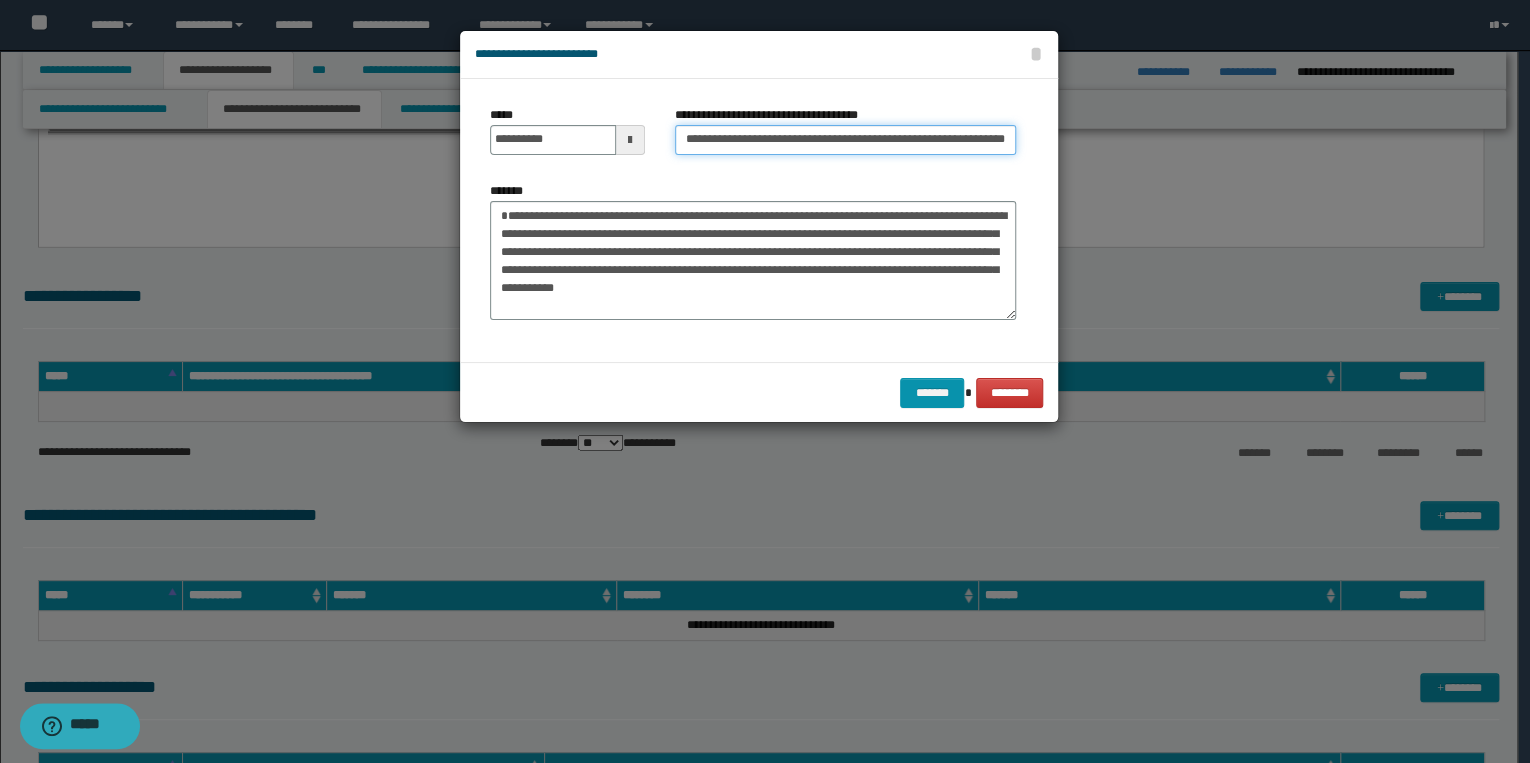 scroll, scrollTop: 0, scrollLeft: 39, axis: horizontal 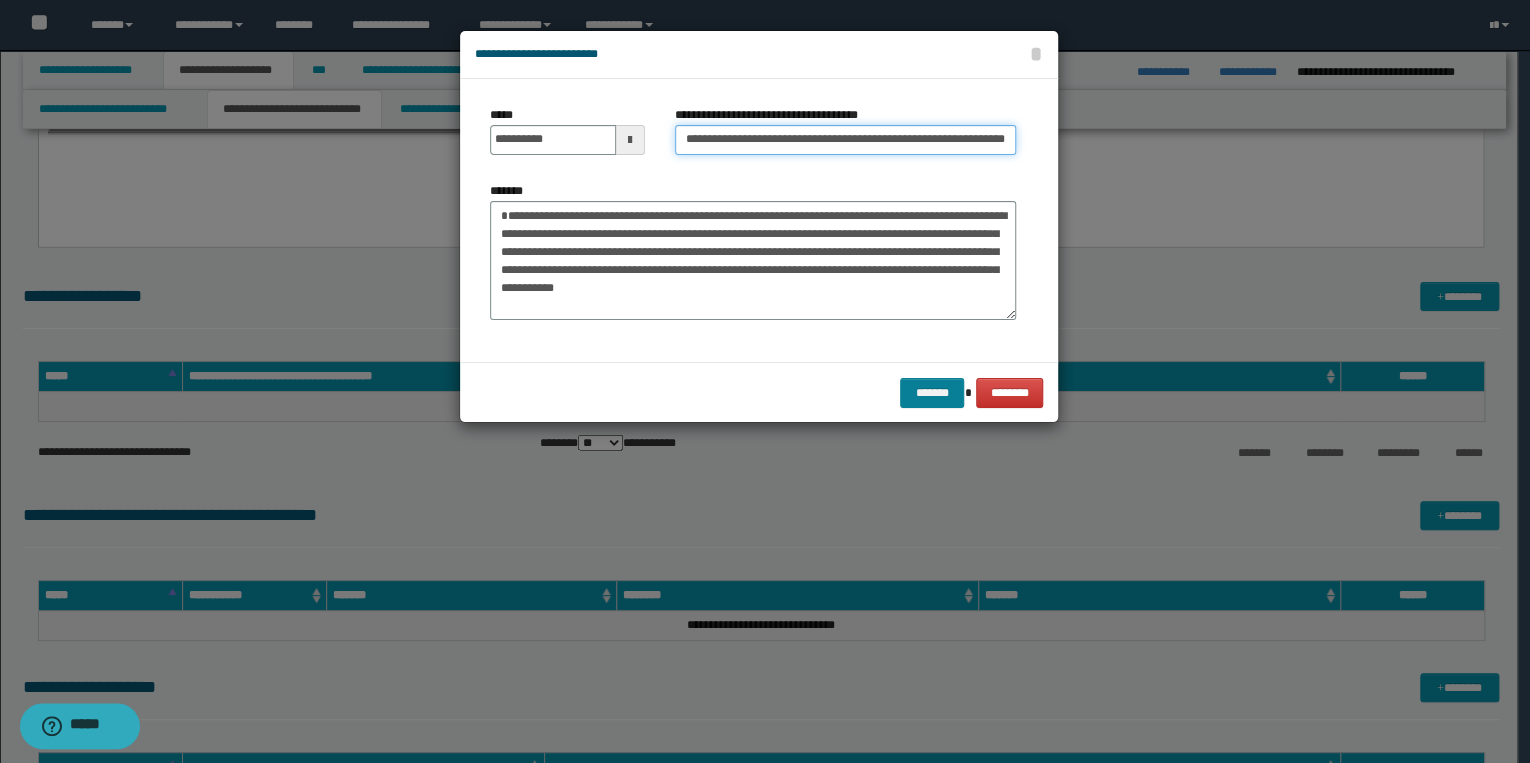 type on "**********" 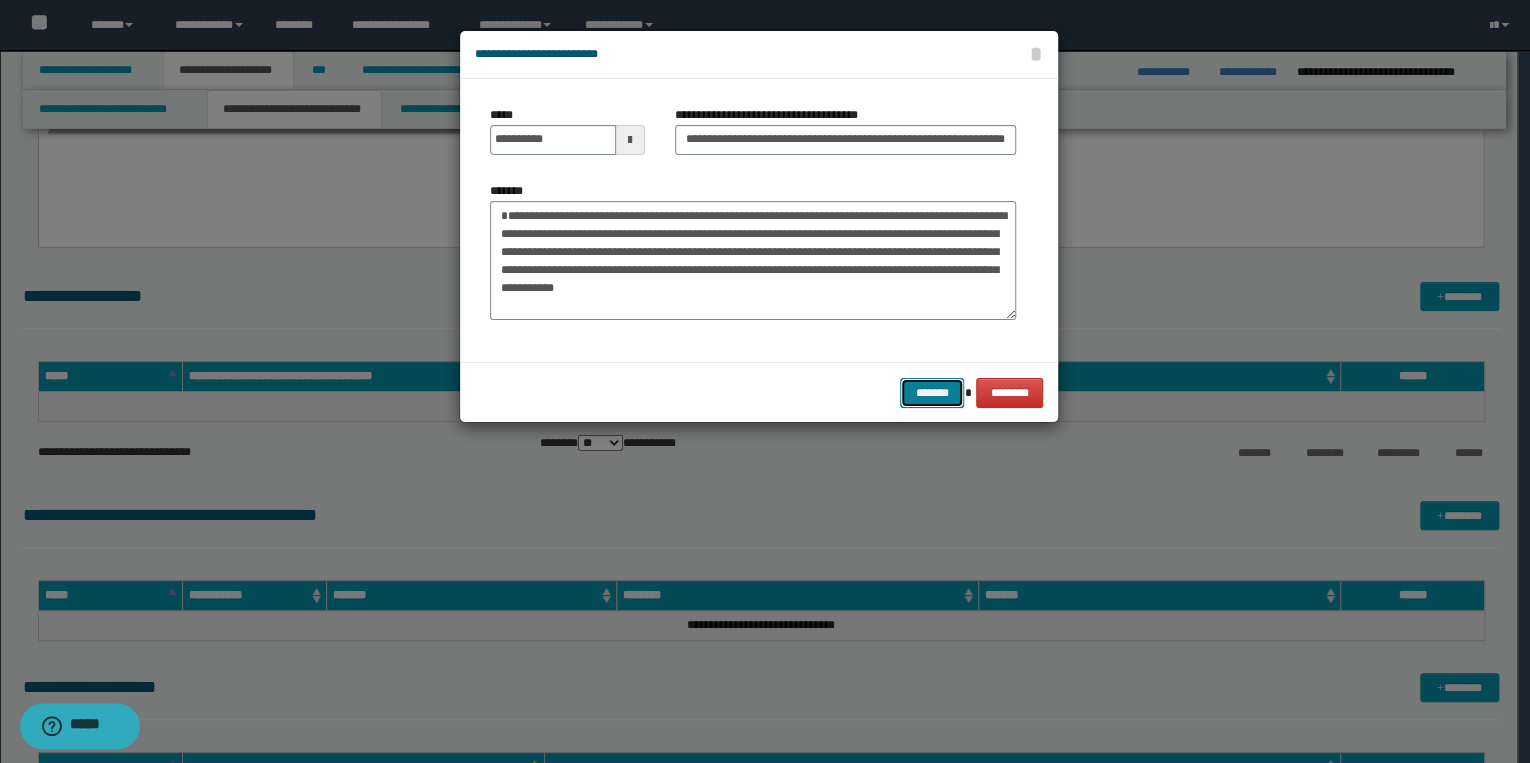 scroll, scrollTop: 0, scrollLeft: 0, axis: both 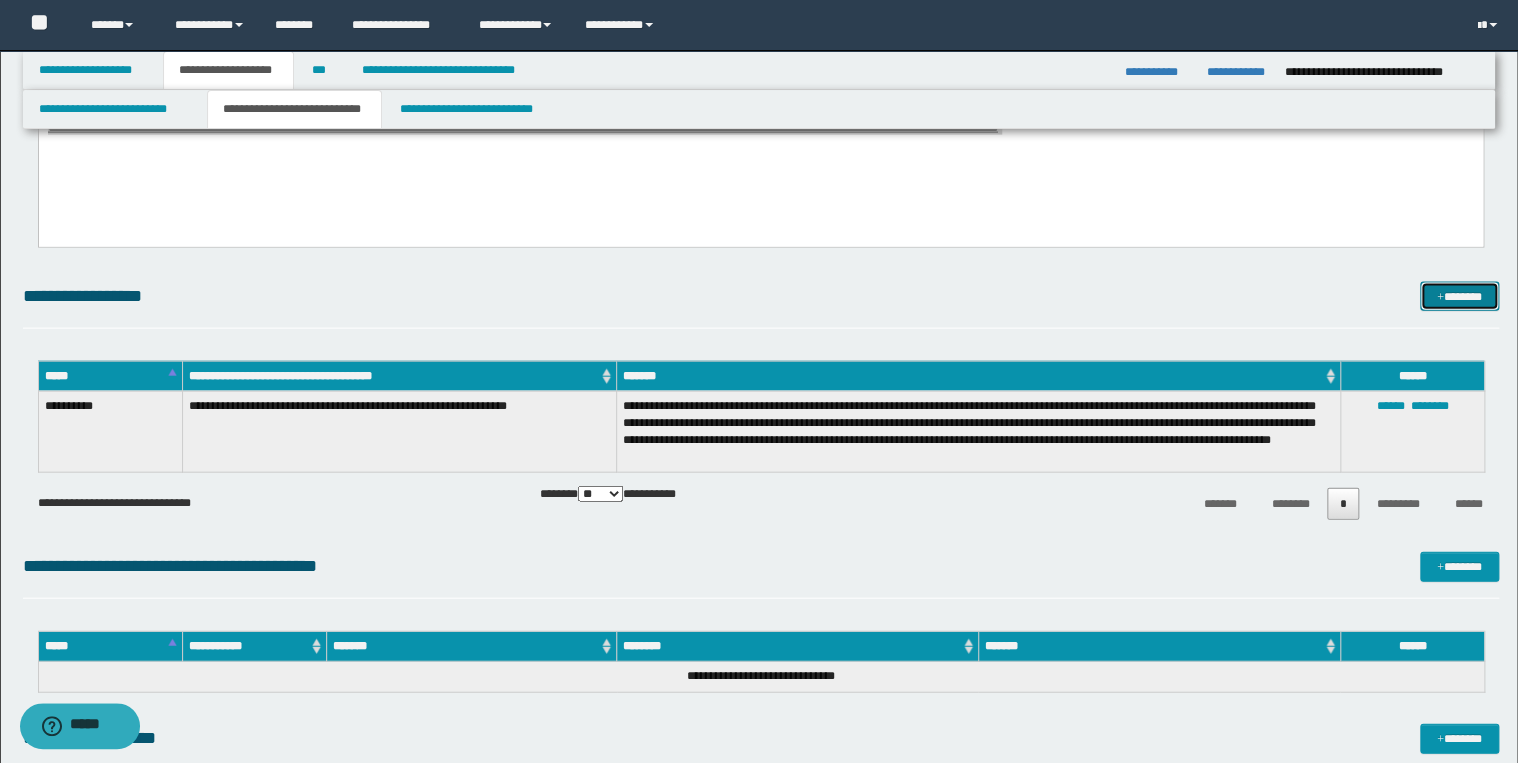 click on "*******" at bounding box center [1459, 297] 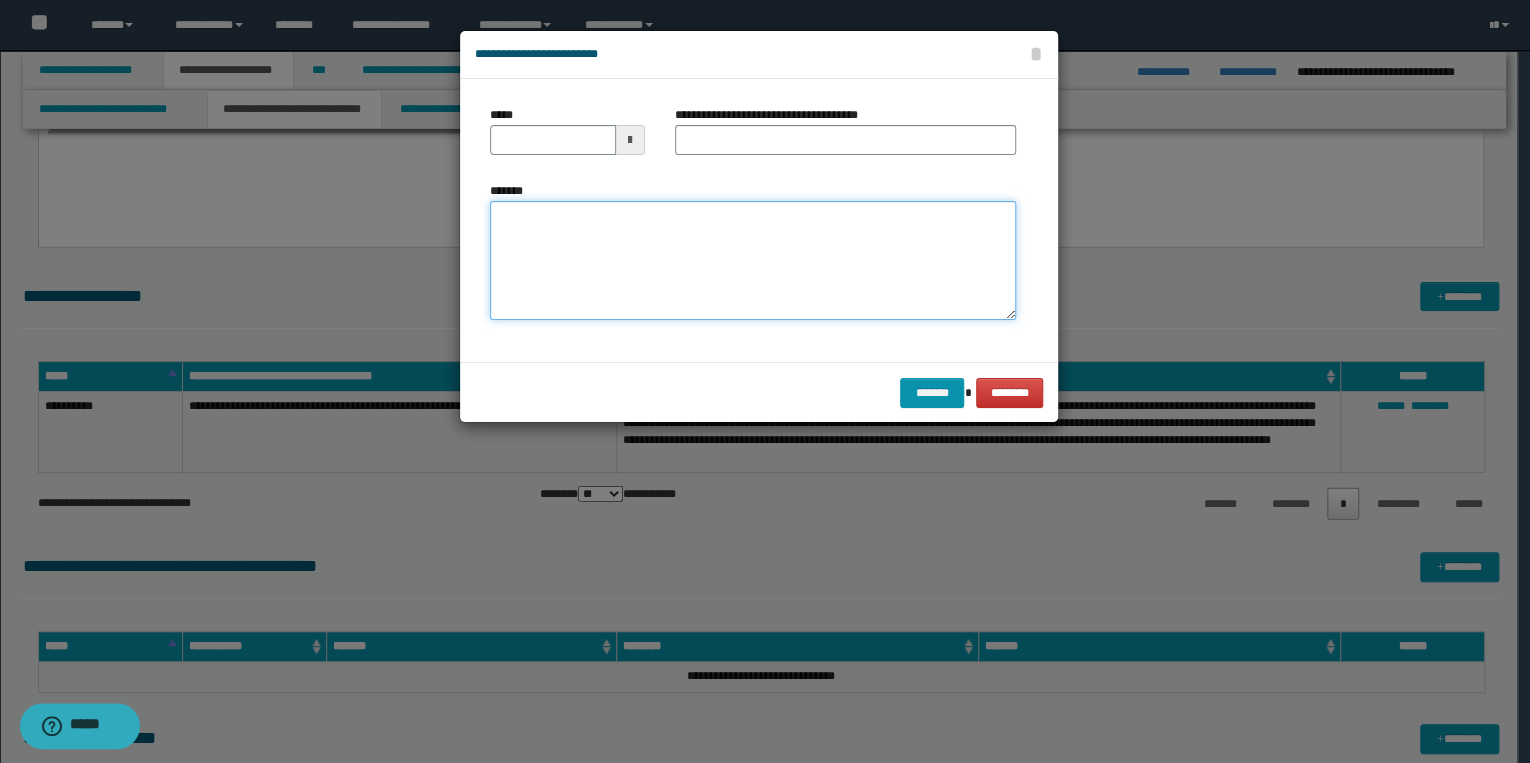 click on "*******" at bounding box center [753, 261] 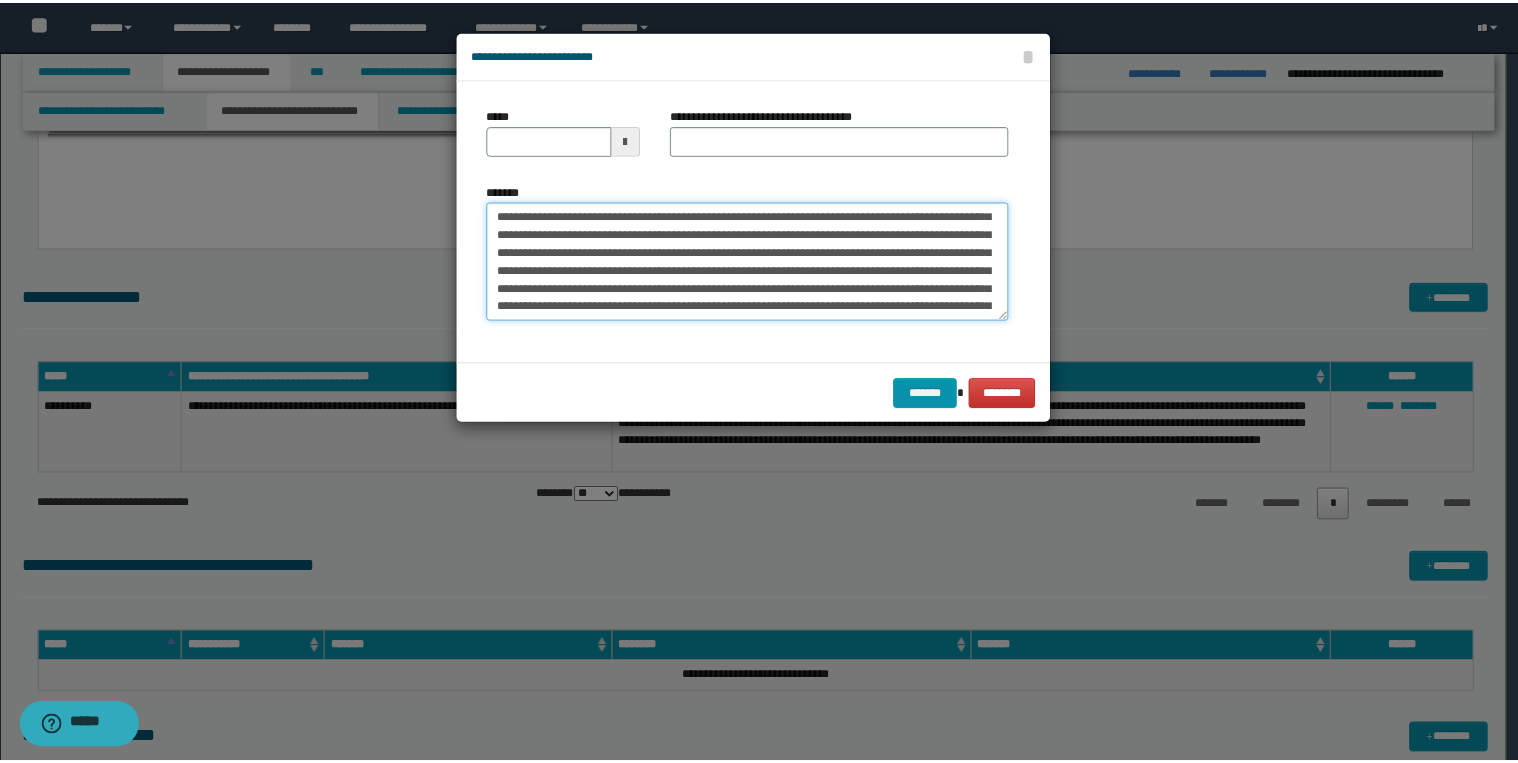 scroll, scrollTop: 0, scrollLeft: 0, axis: both 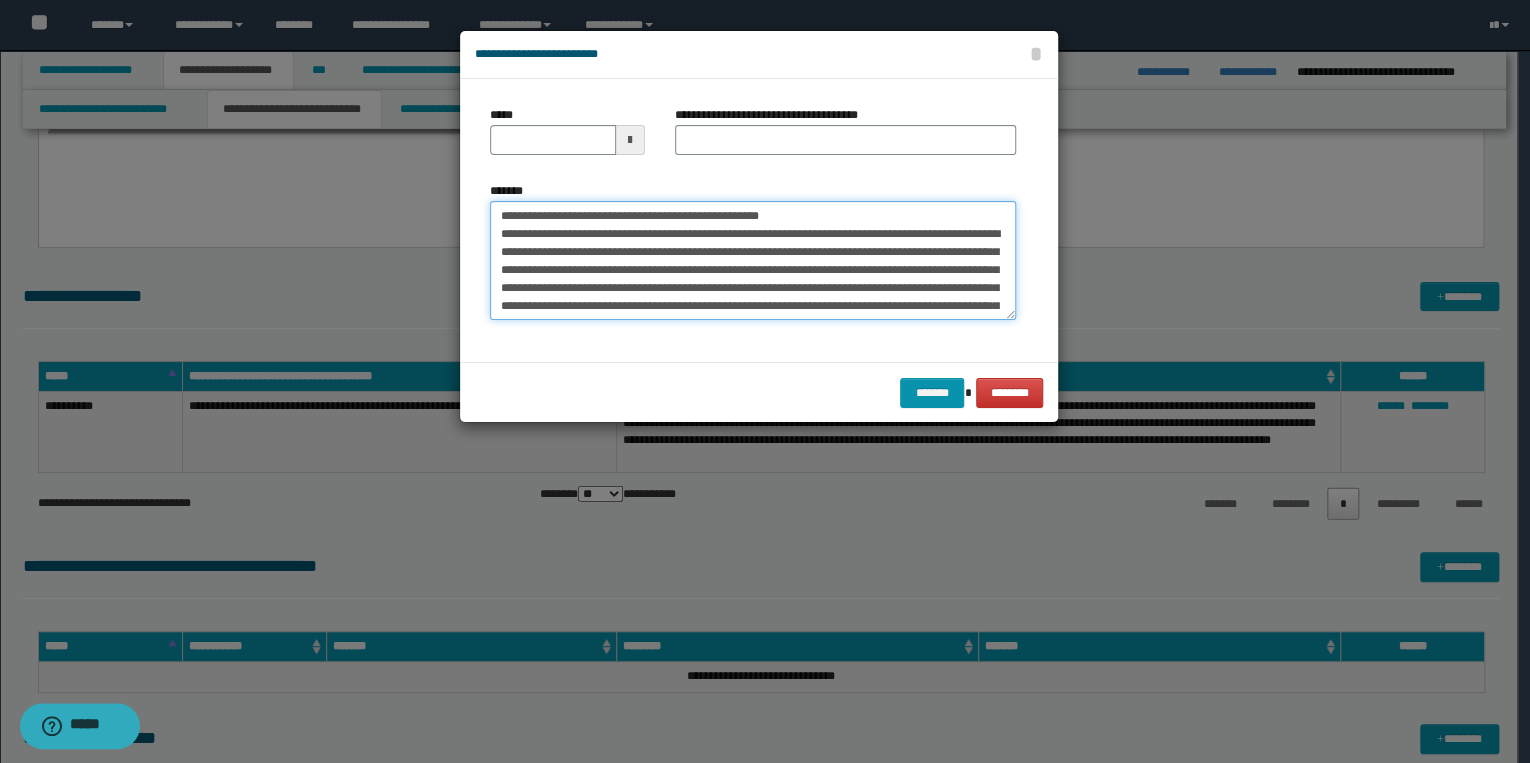 drag, startPoint x: 564, startPoint y: 215, endPoint x: 476, endPoint y: 215, distance: 88 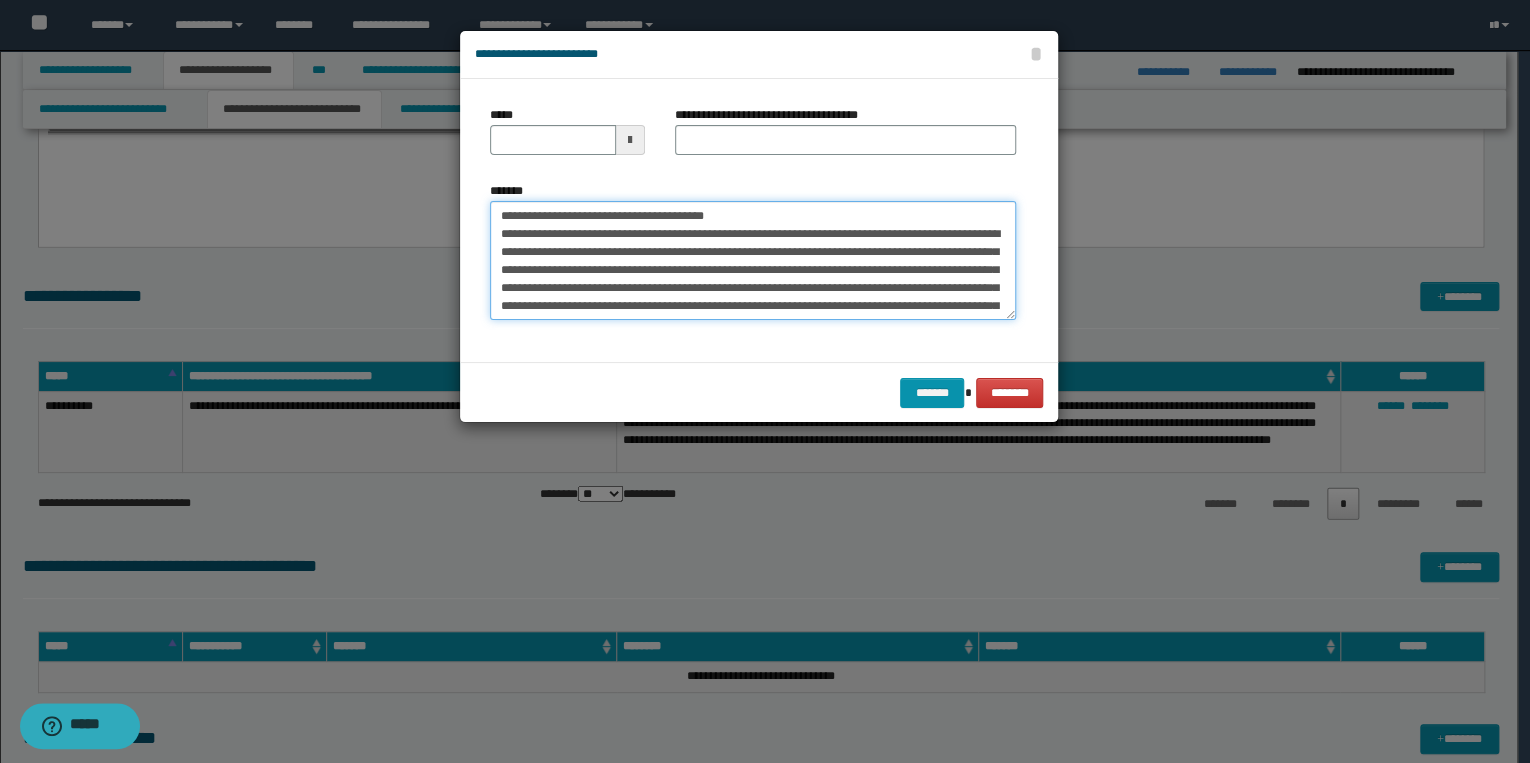 type 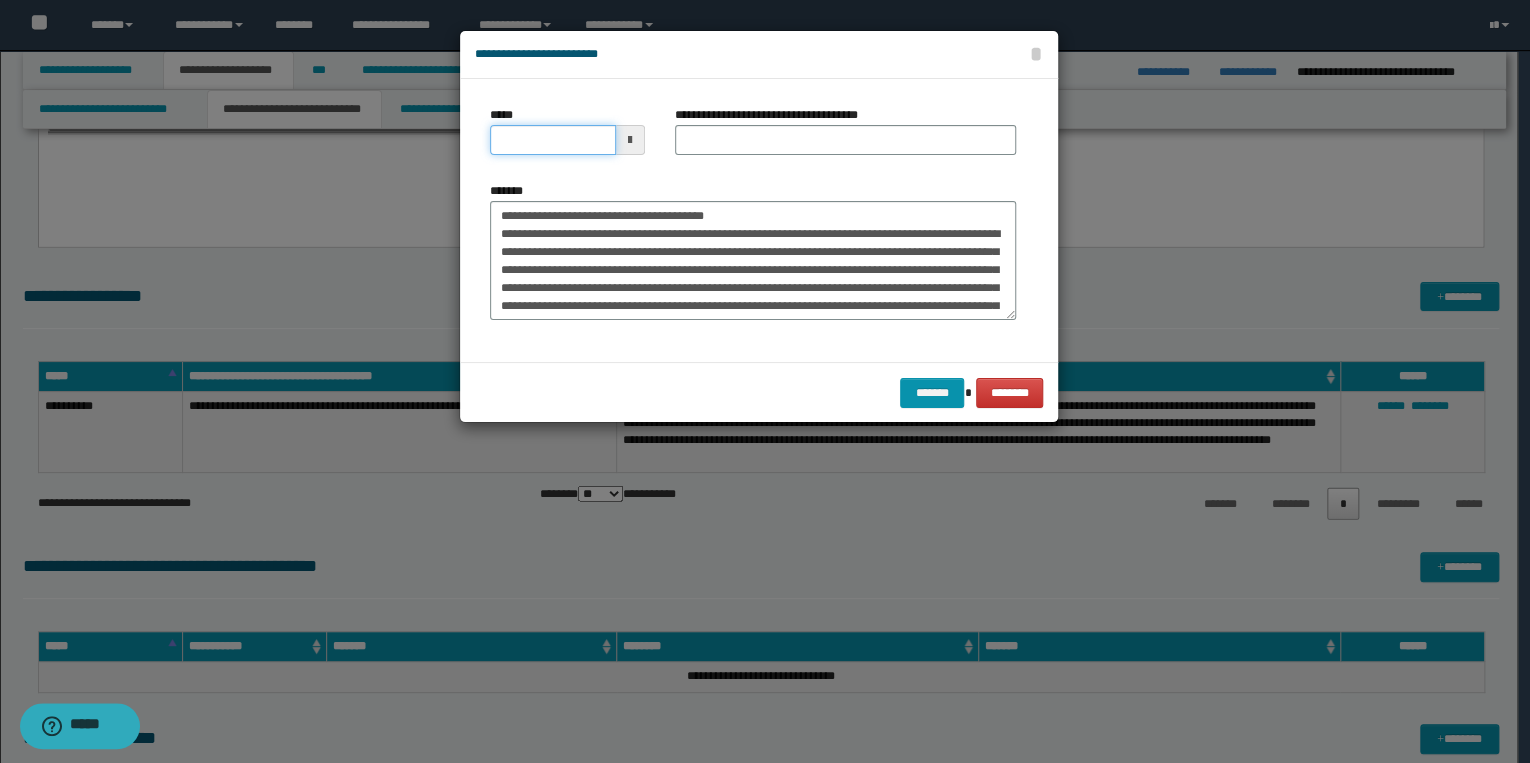 click on "*****" at bounding box center [553, 140] 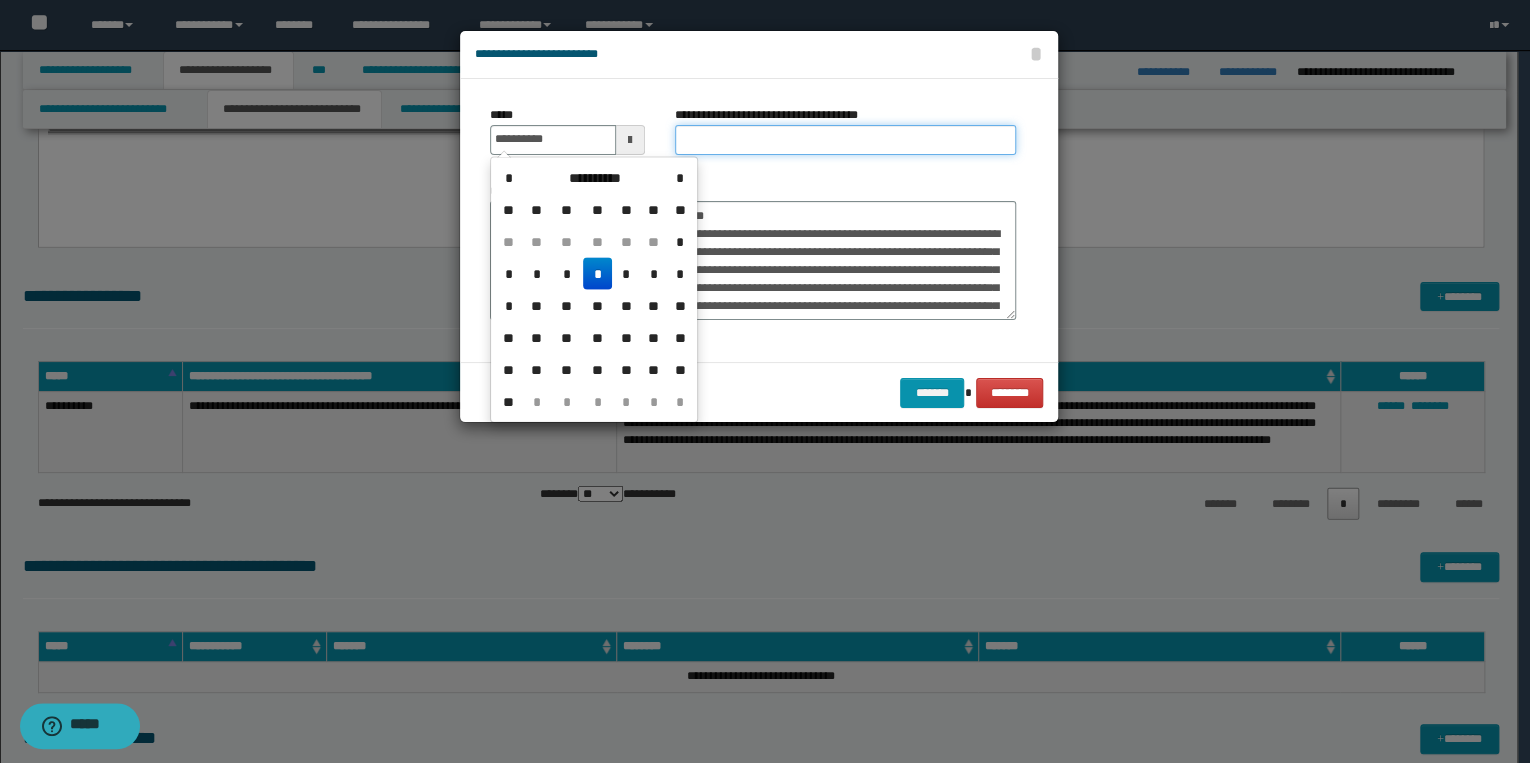 type on "**********" 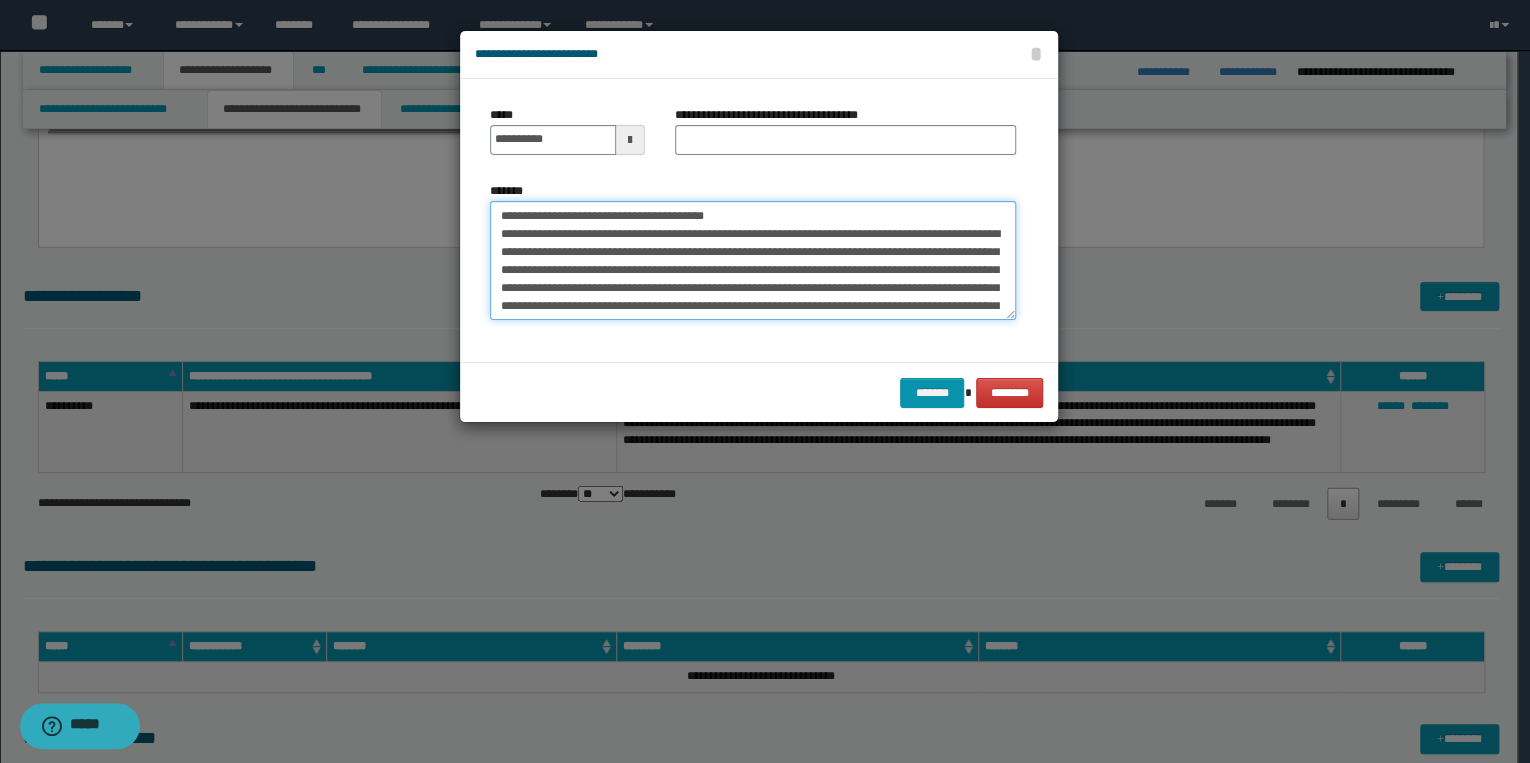 drag, startPoint x: 497, startPoint y: 216, endPoint x: 808, endPoint y: 216, distance: 311 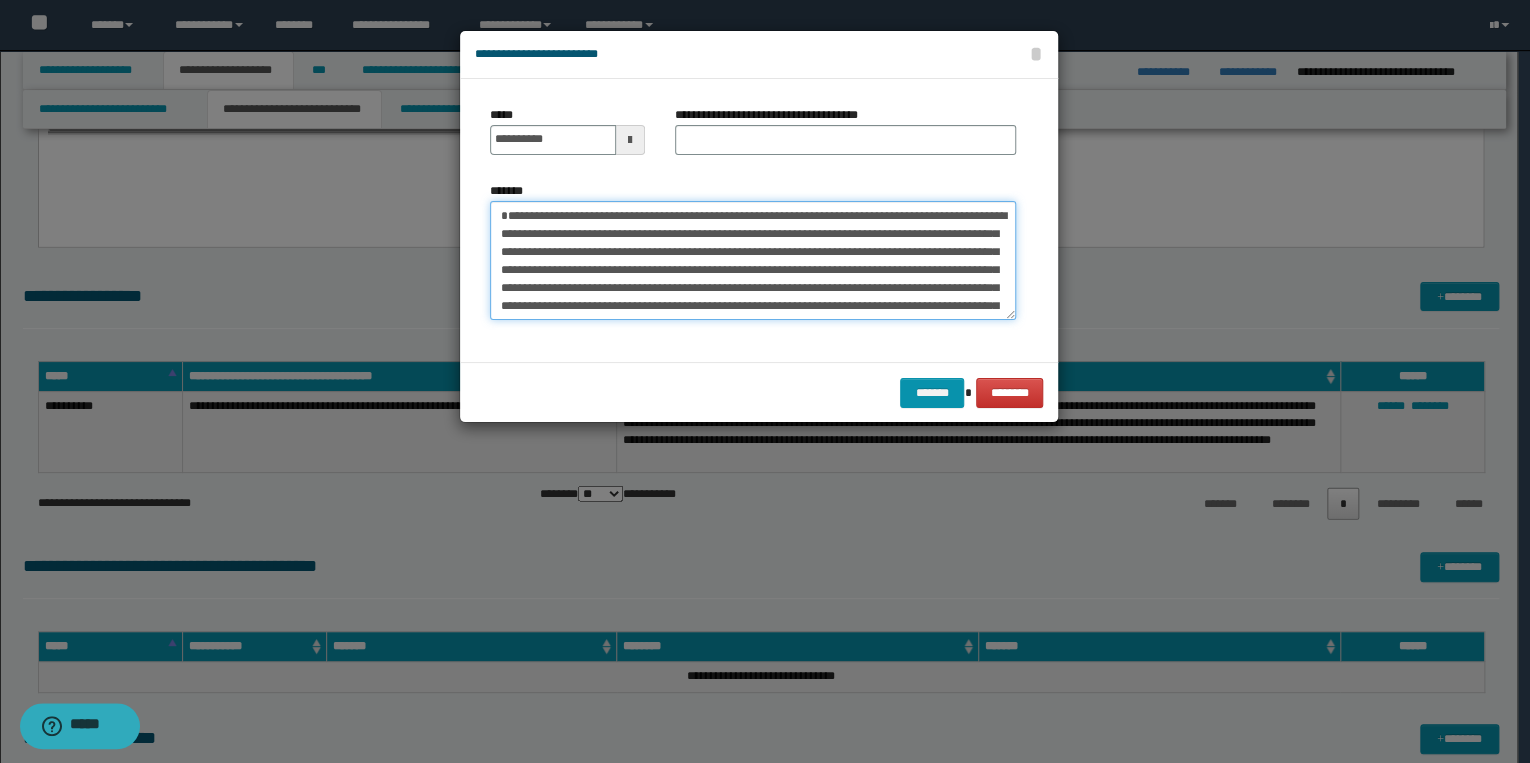type on "**********" 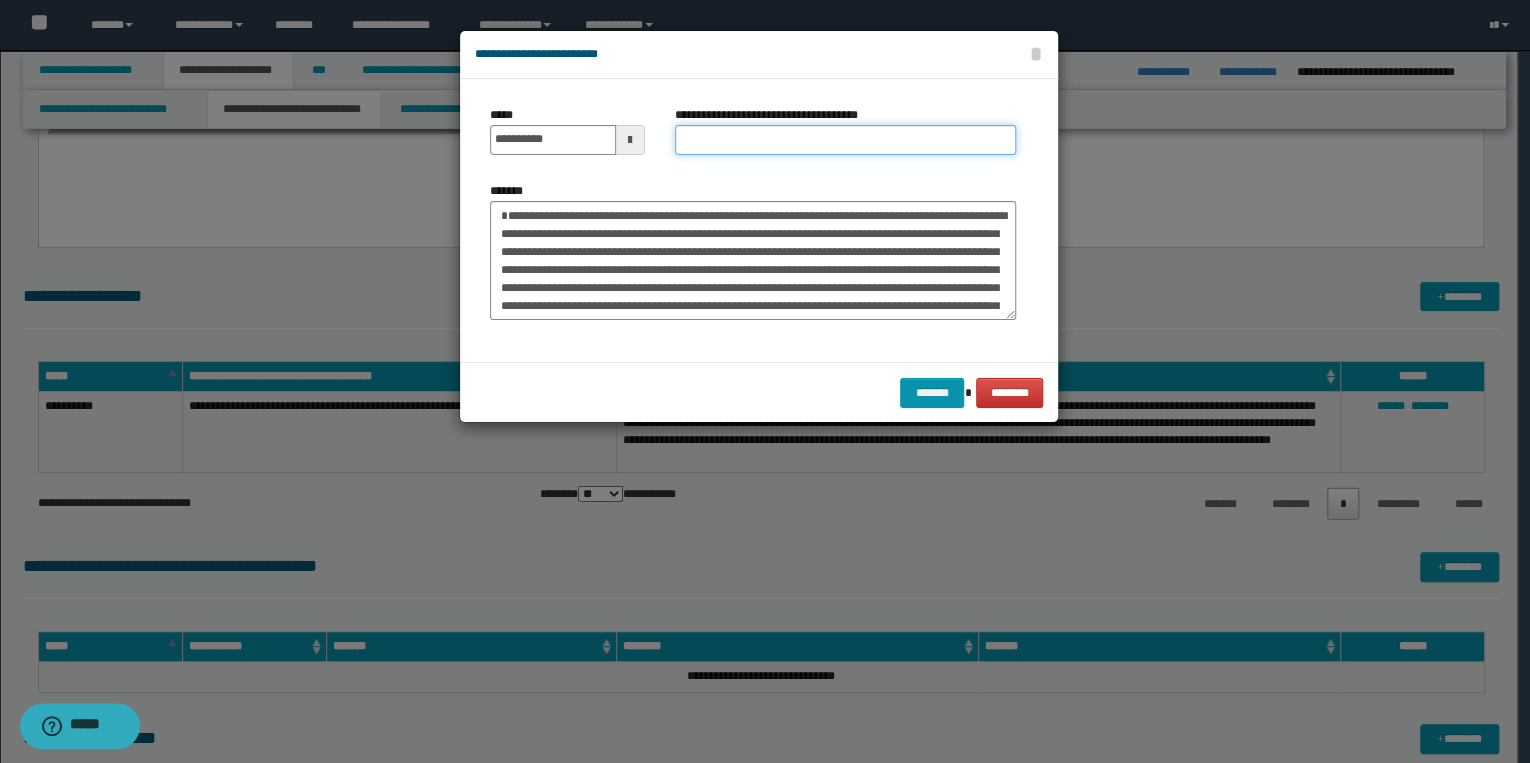 click on "**********" at bounding box center [845, 140] 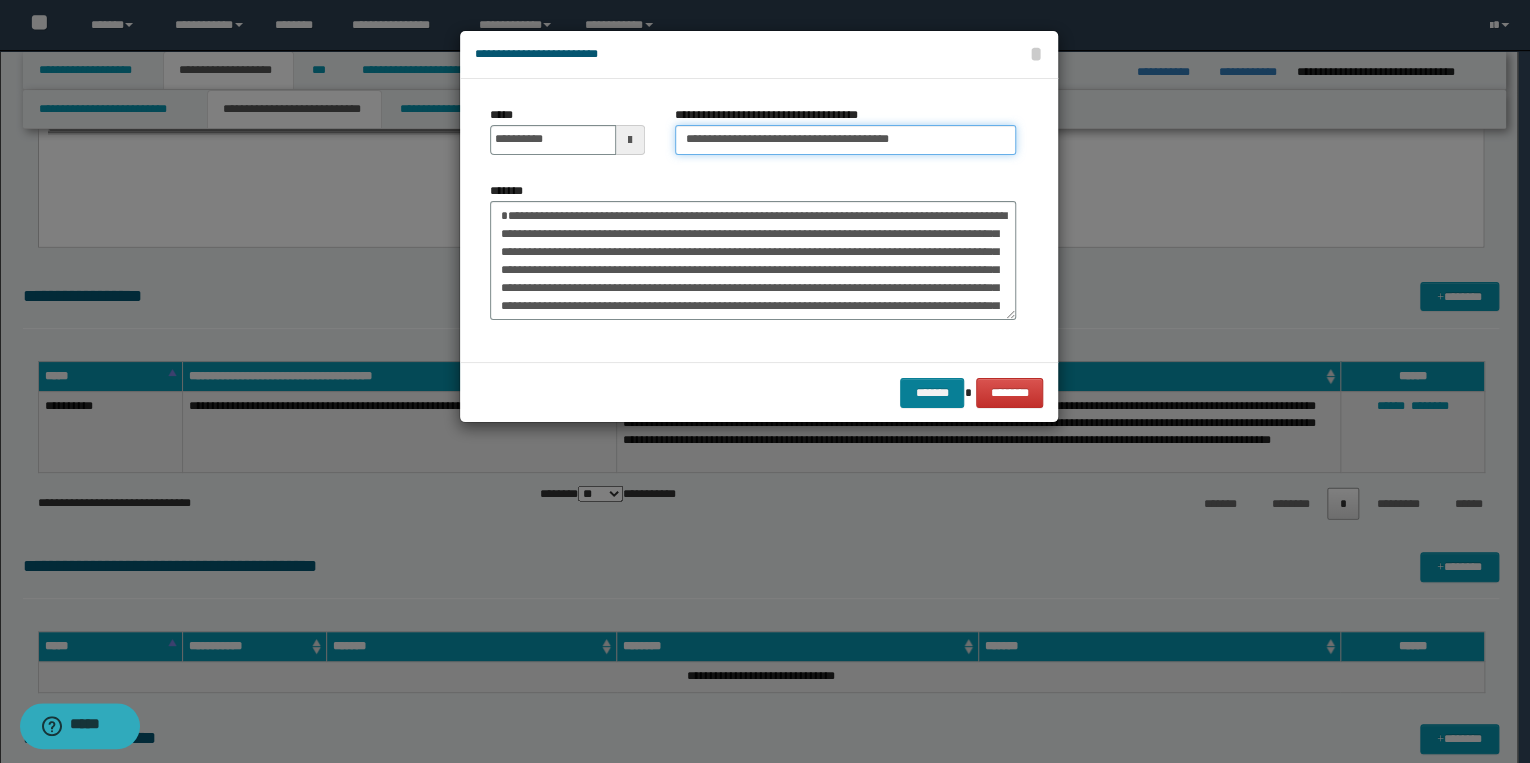 type on "**********" 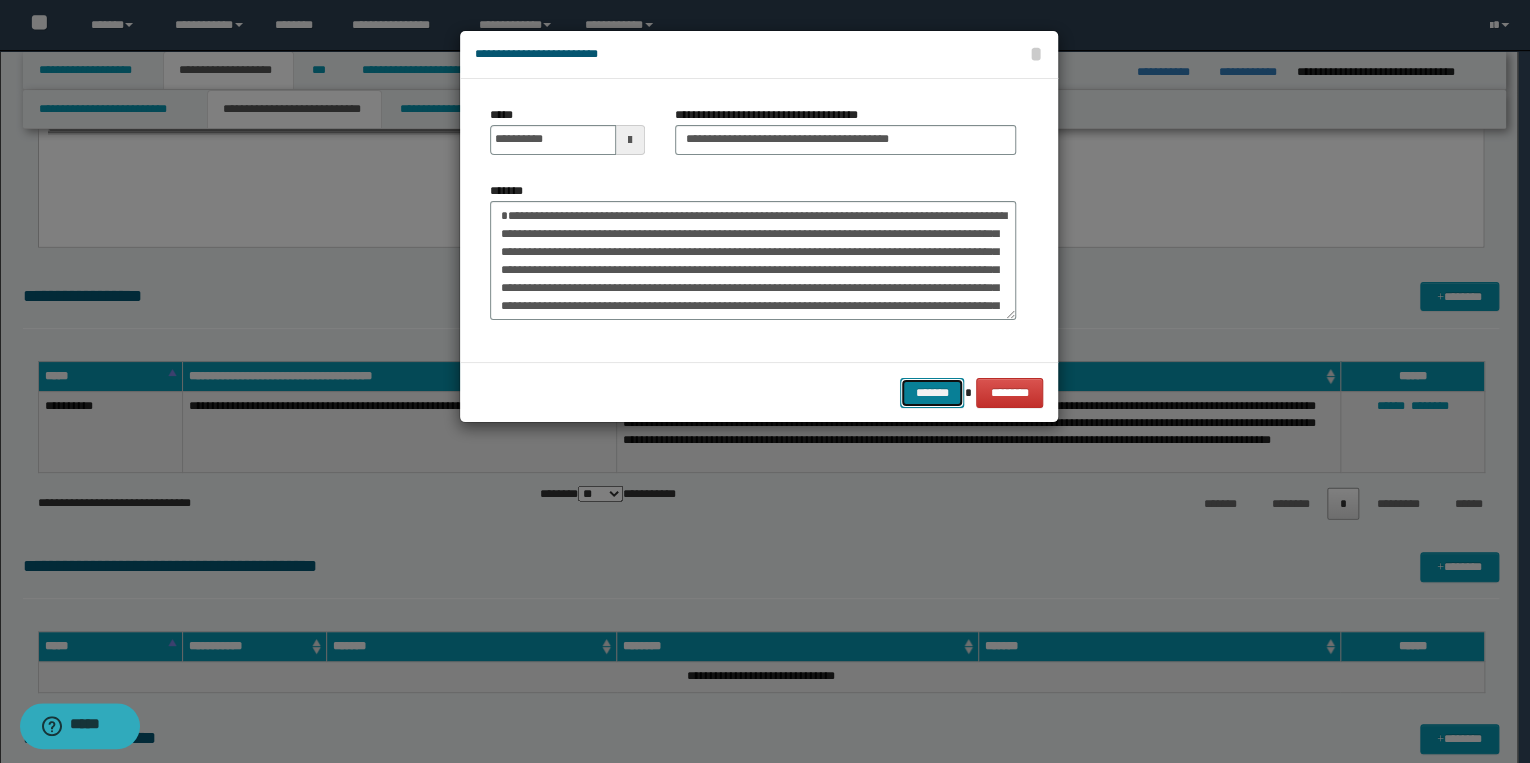 click on "*******" at bounding box center [932, 393] 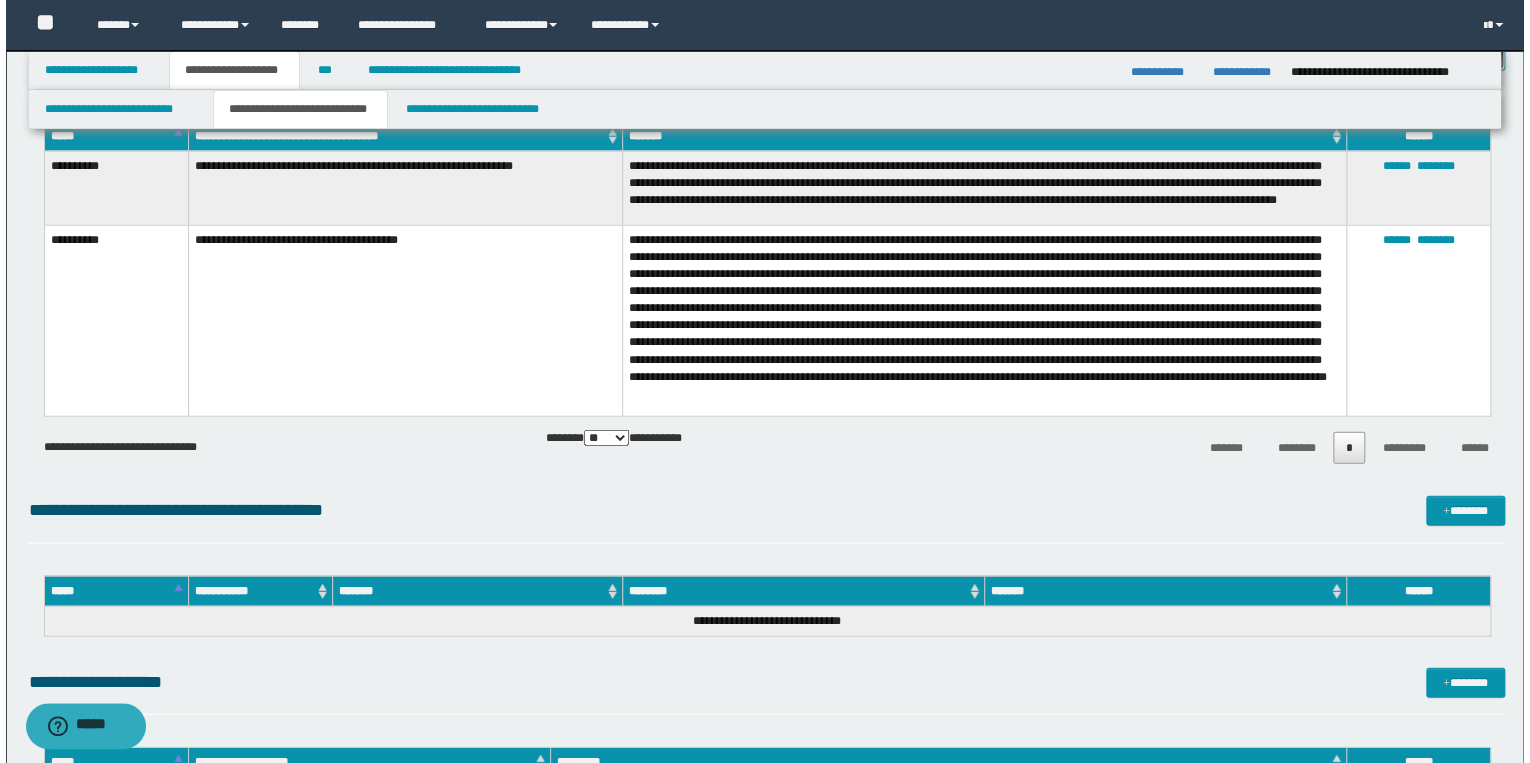 scroll, scrollTop: 2560, scrollLeft: 0, axis: vertical 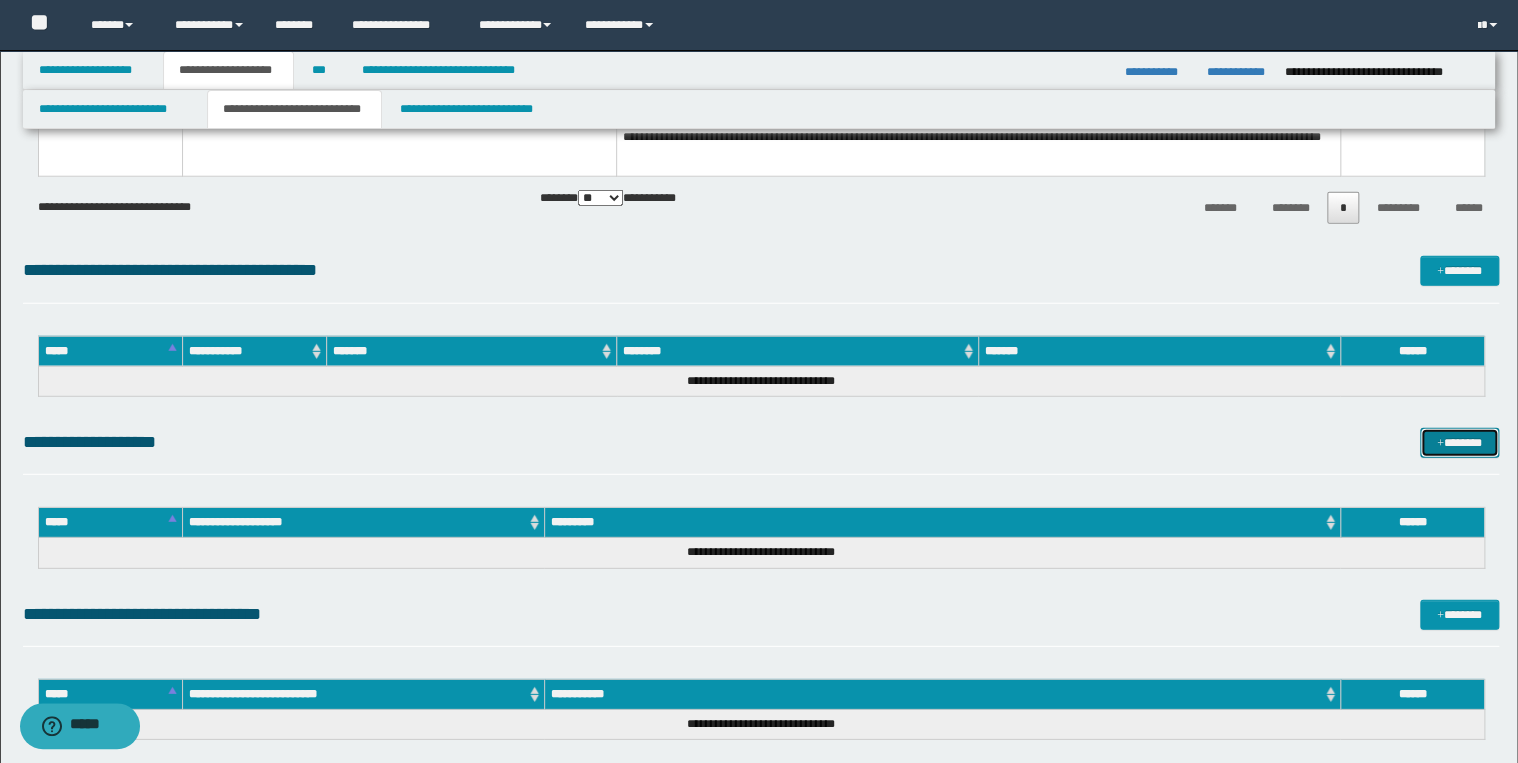 click on "*******" at bounding box center [1459, 443] 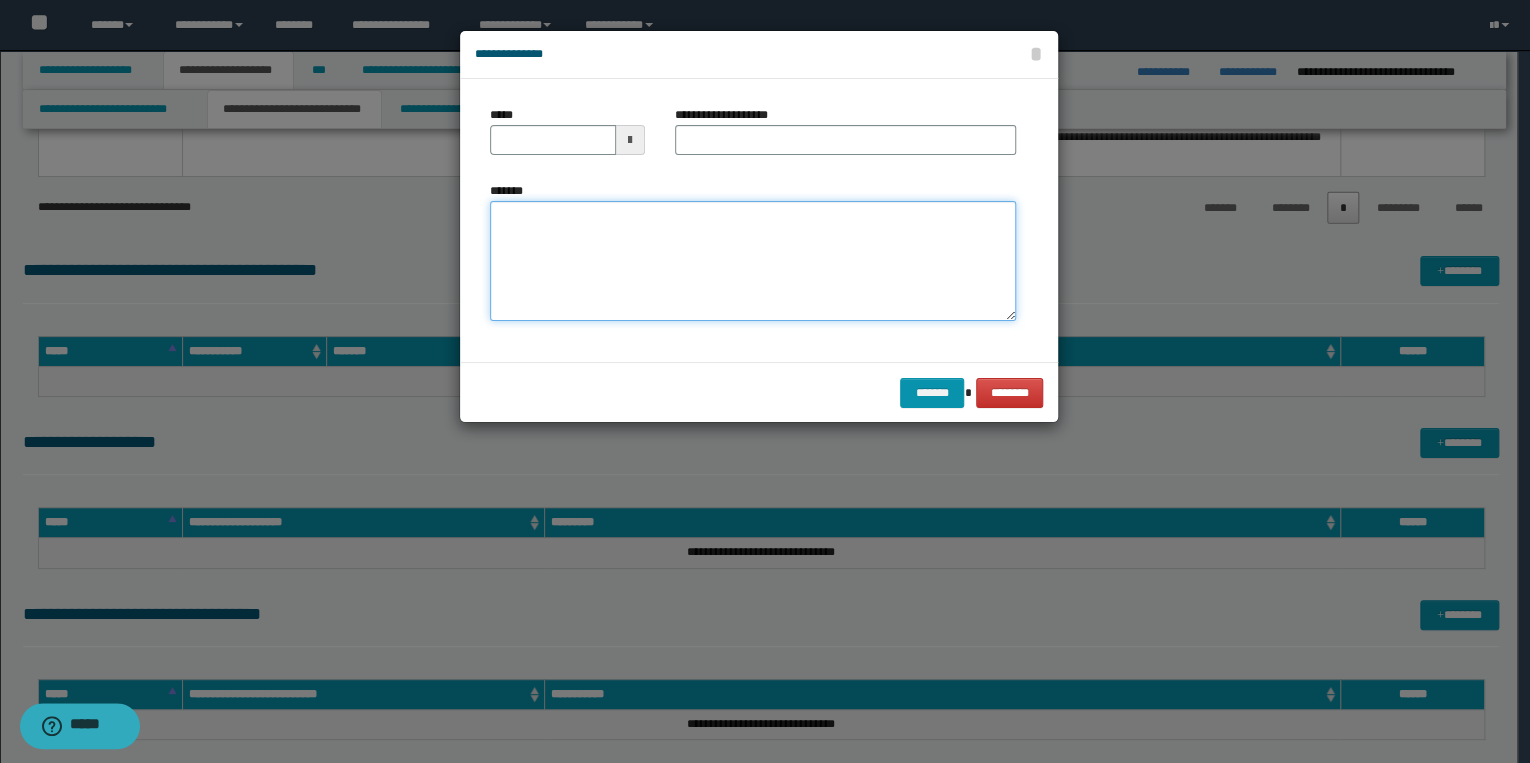 click on "*******" at bounding box center [753, 261] 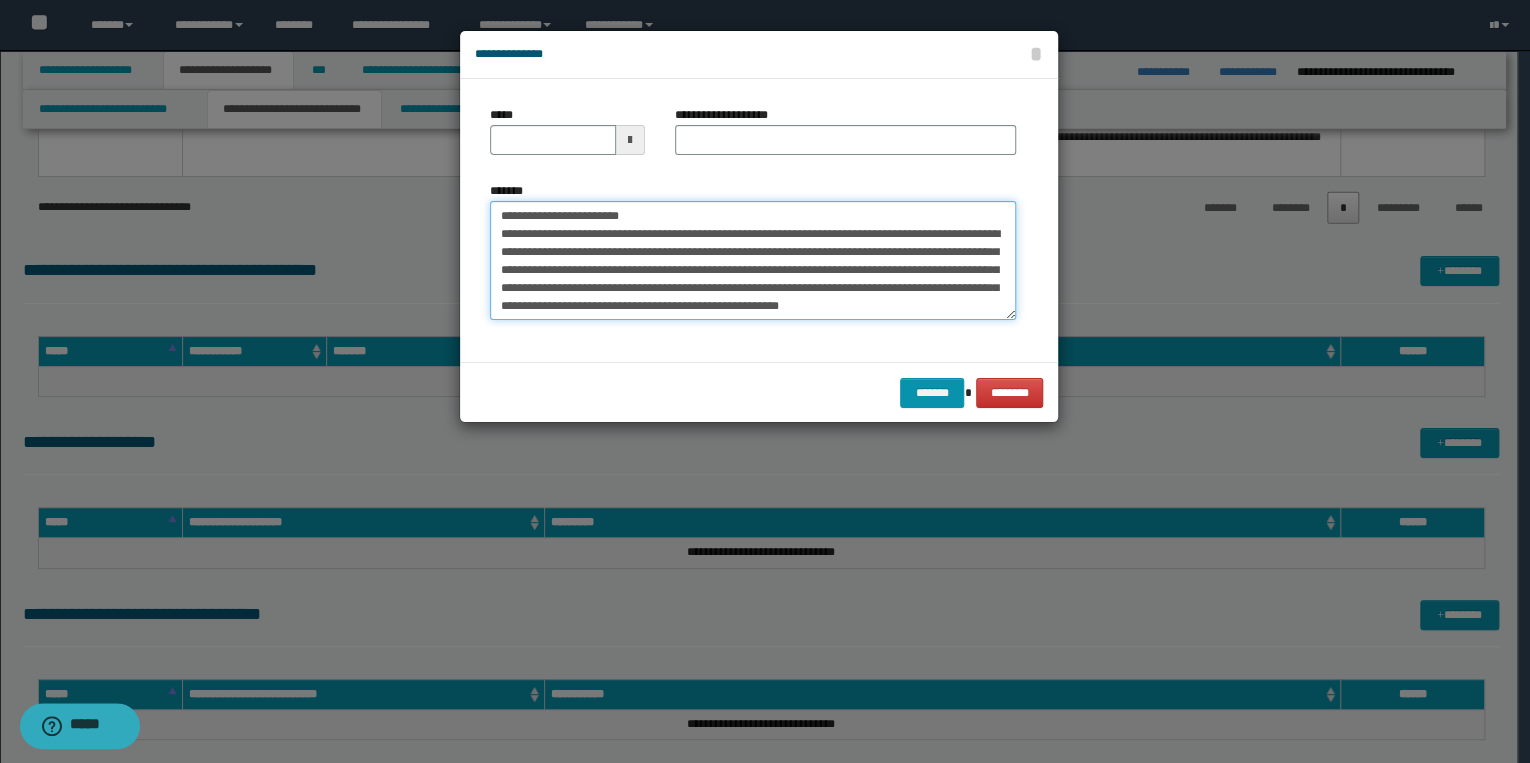 scroll, scrollTop: 0, scrollLeft: 0, axis: both 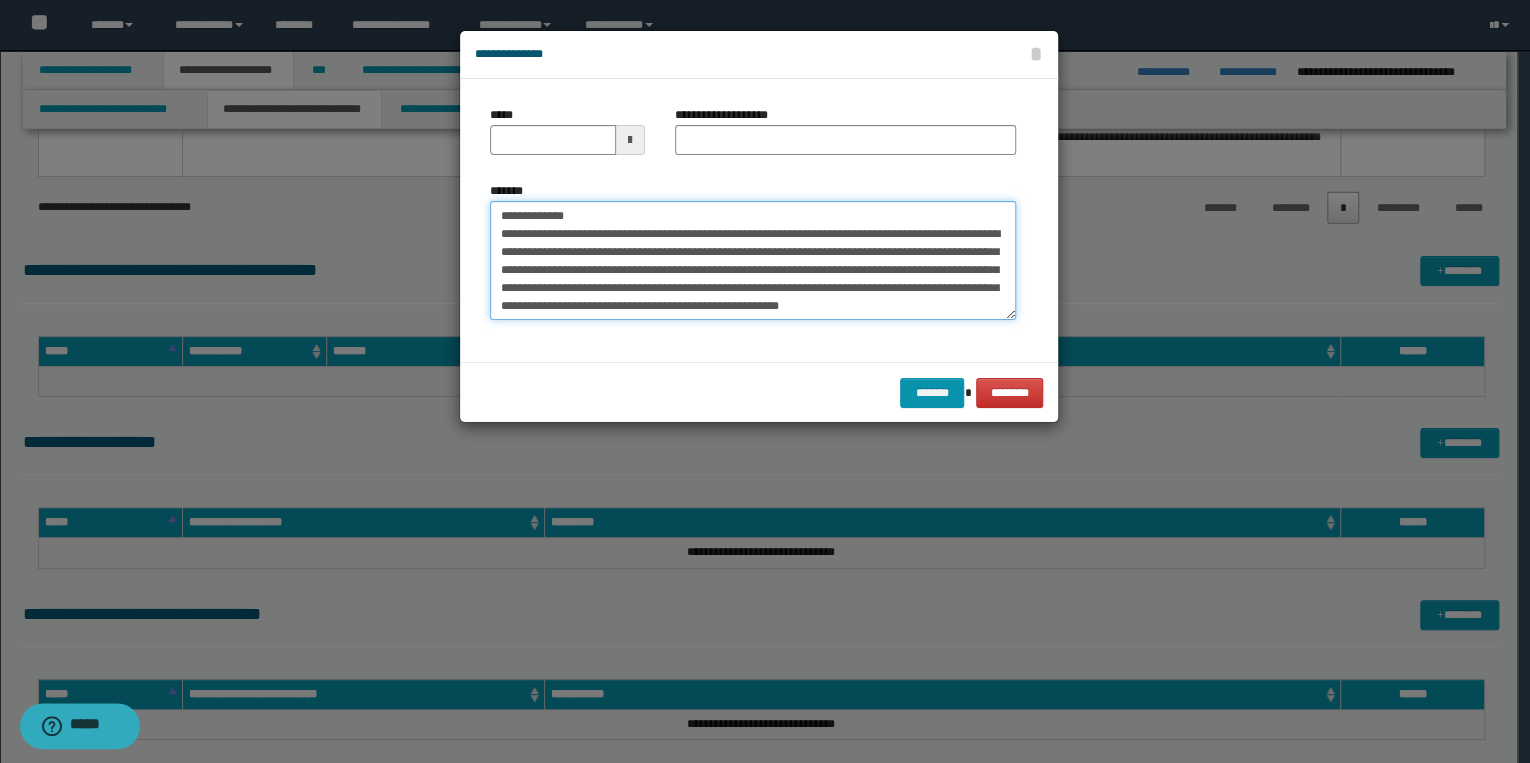 type 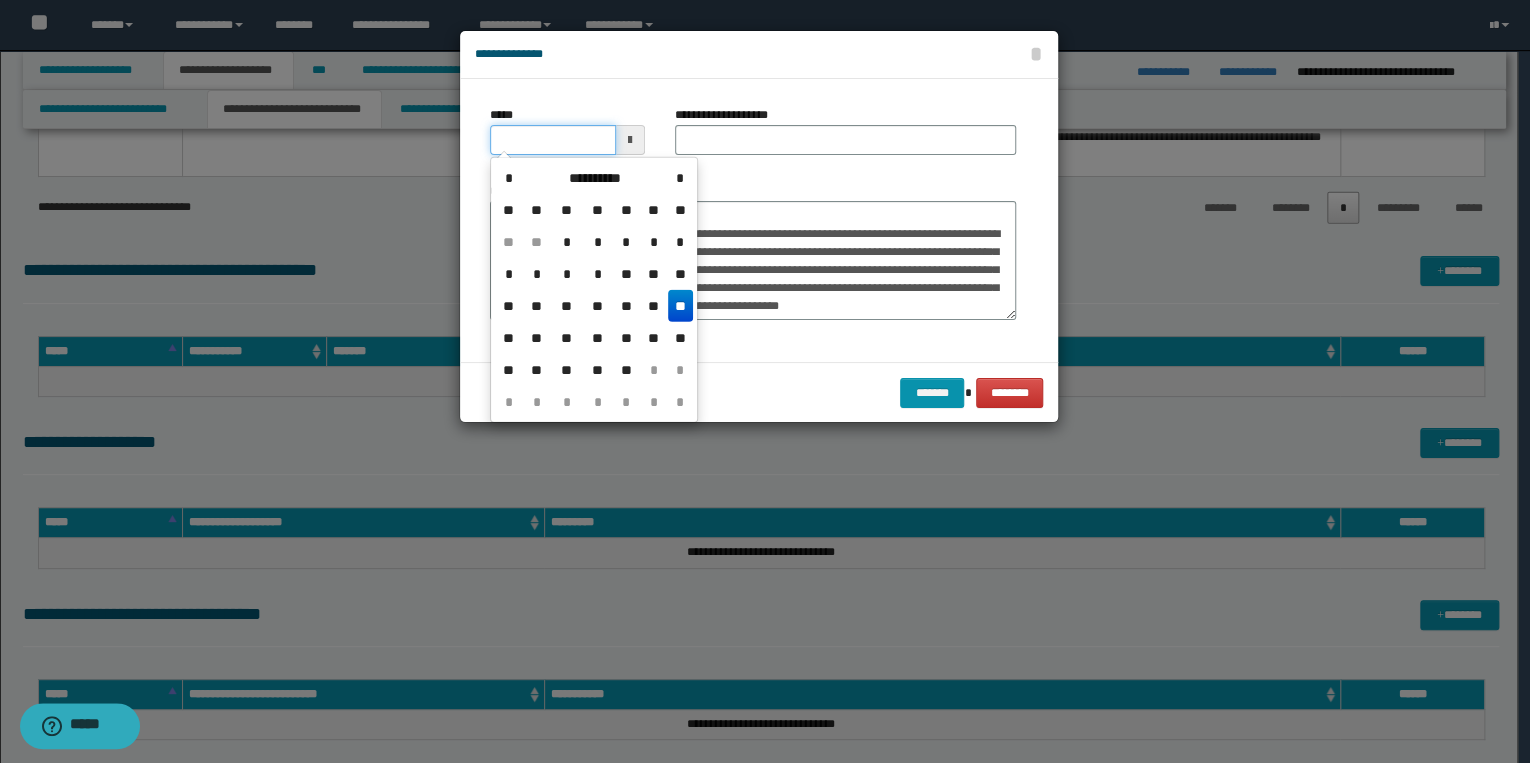 click on "*****" at bounding box center (553, 140) 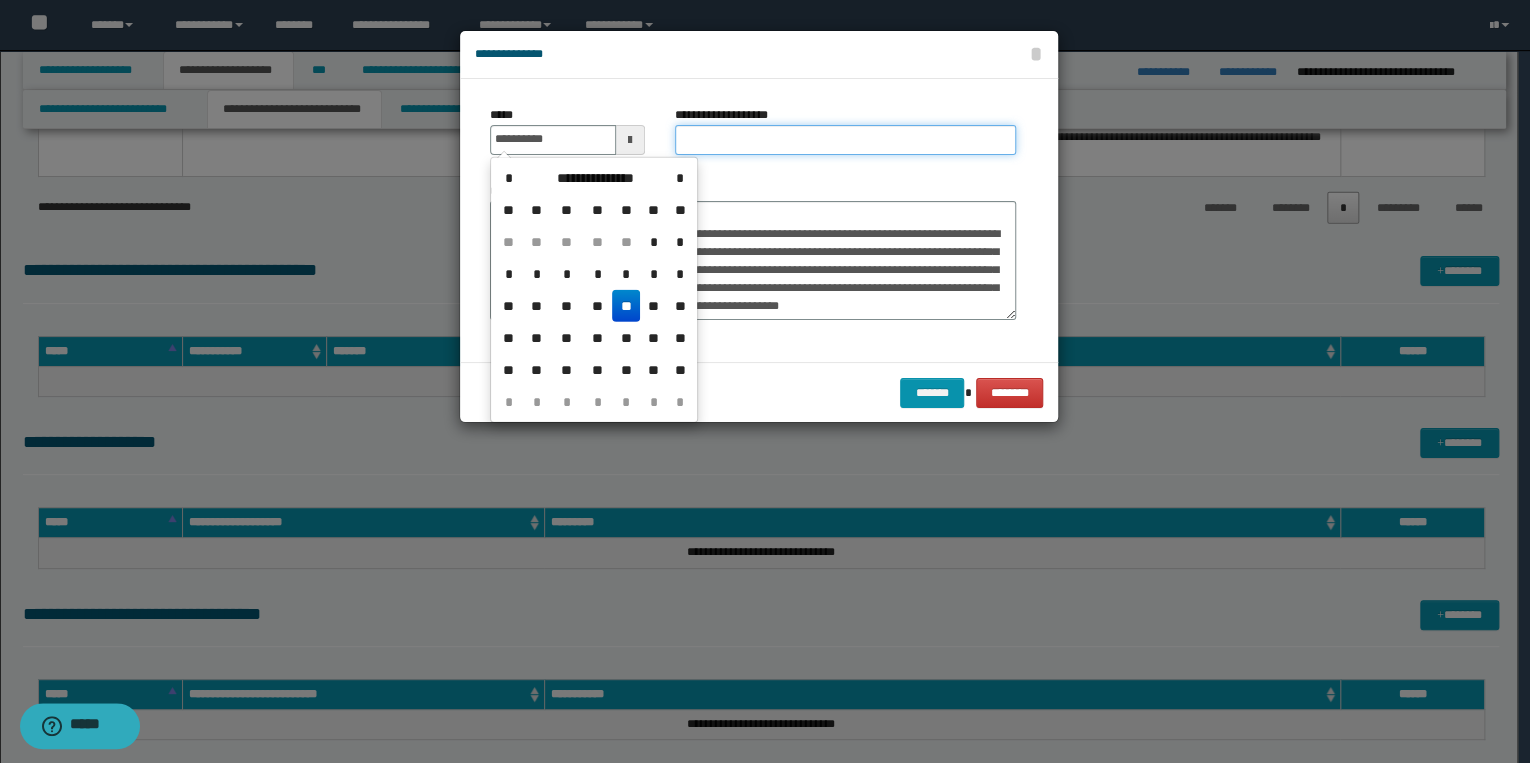 type on "**********" 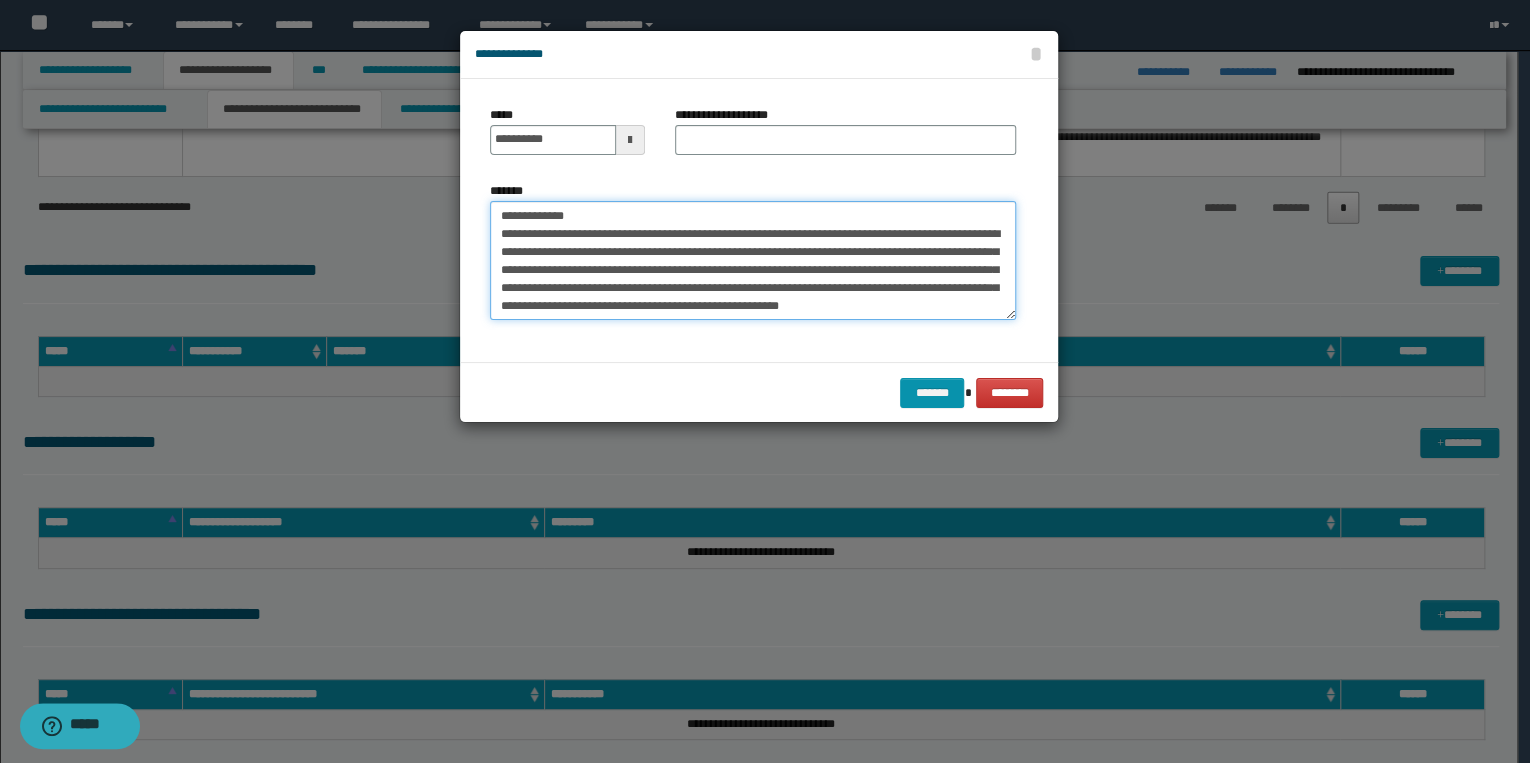 drag, startPoint x: 493, startPoint y: 214, endPoint x: 589, endPoint y: 213, distance: 96.00521 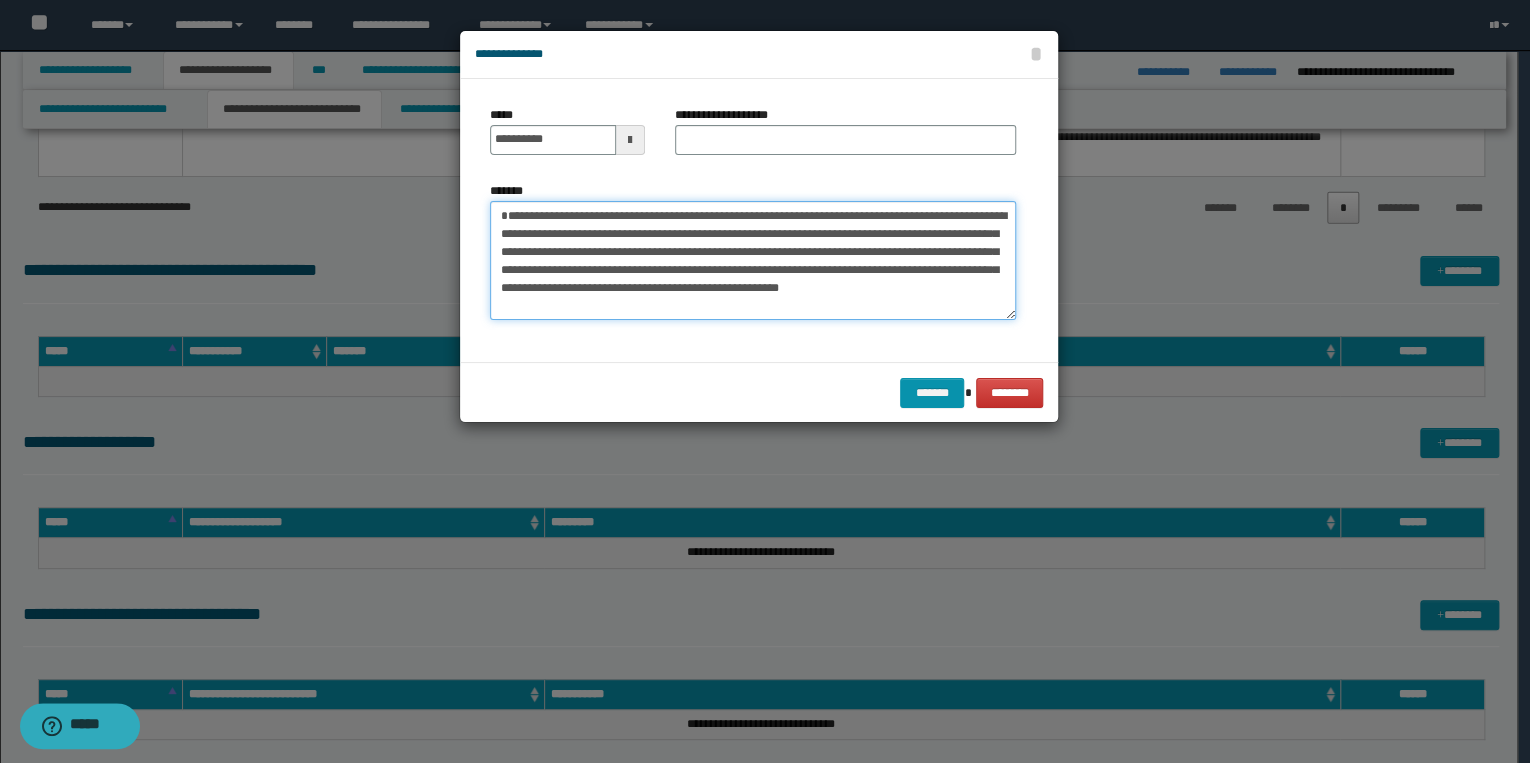 type on "**********" 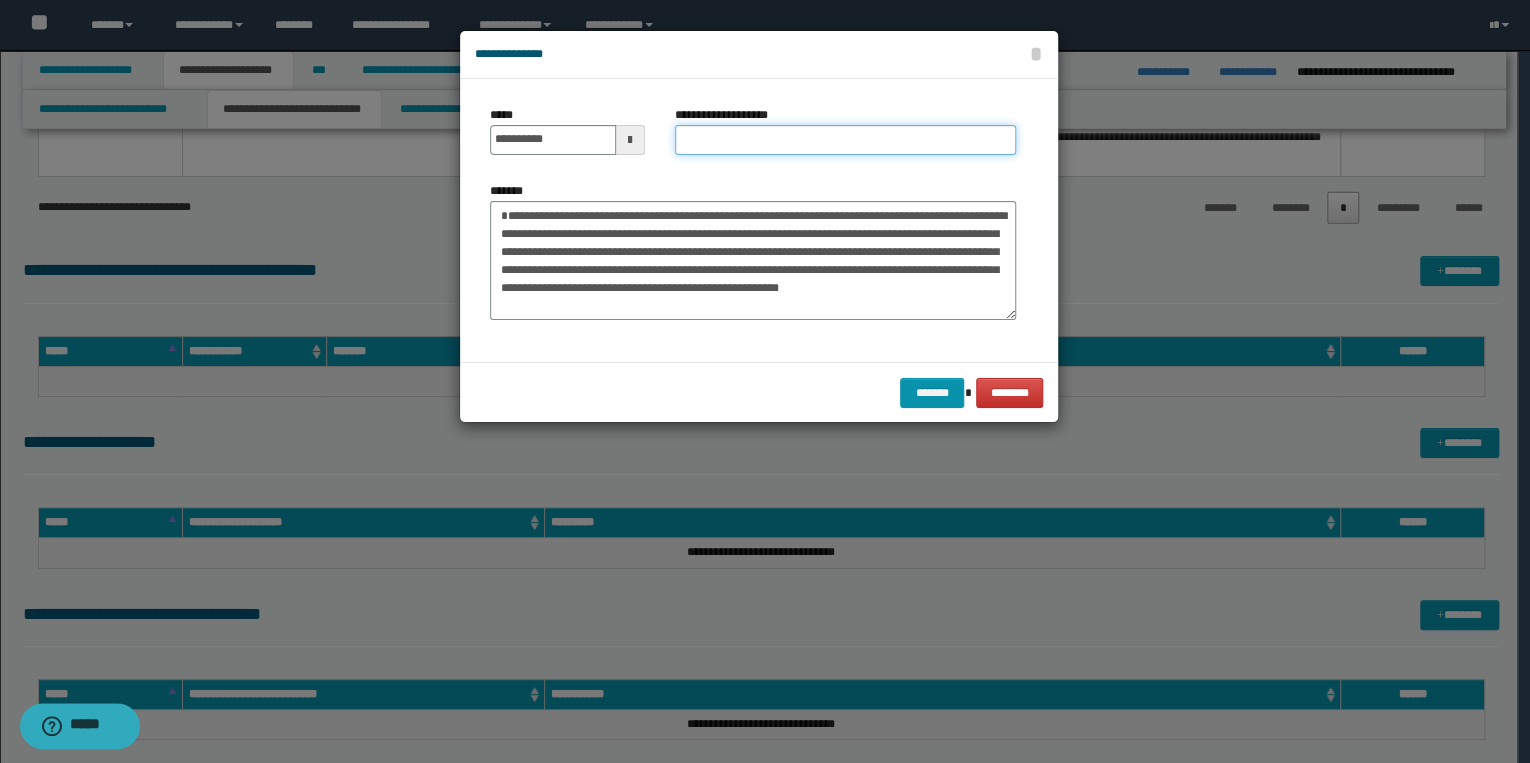 click on "**********" at bounding box center (845, 140) 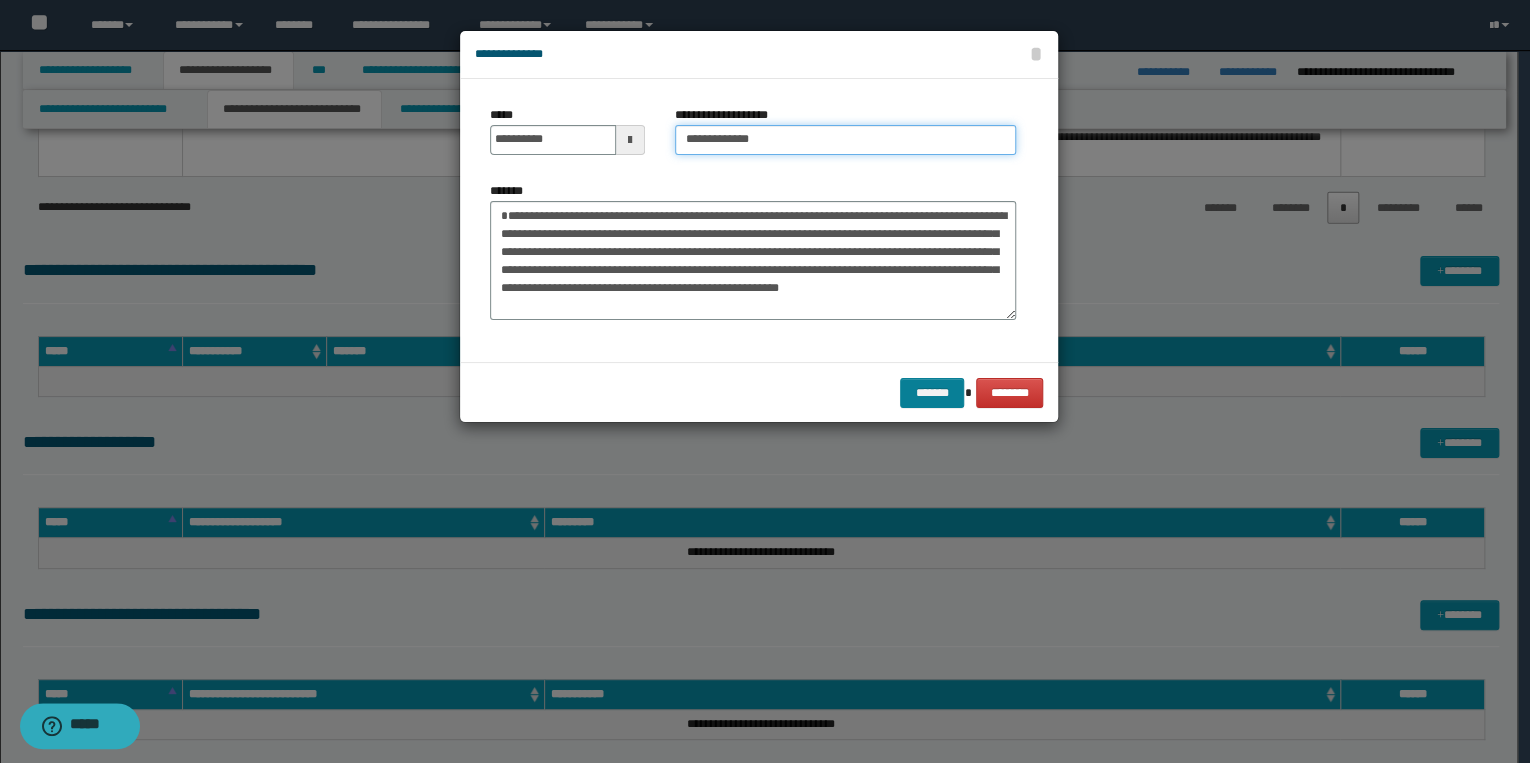 type on "**********" 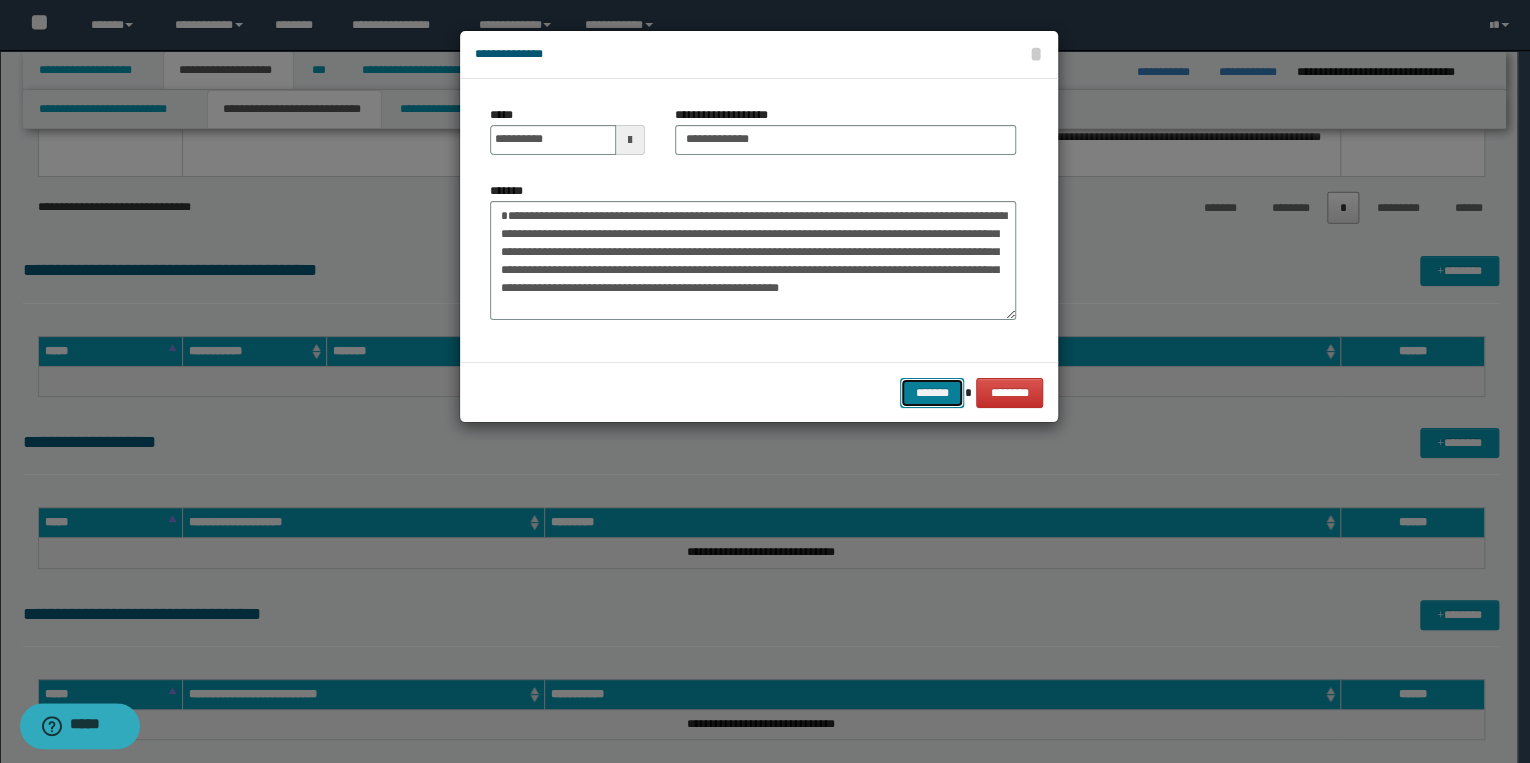click on "*******" at bounding box center [932, 393] 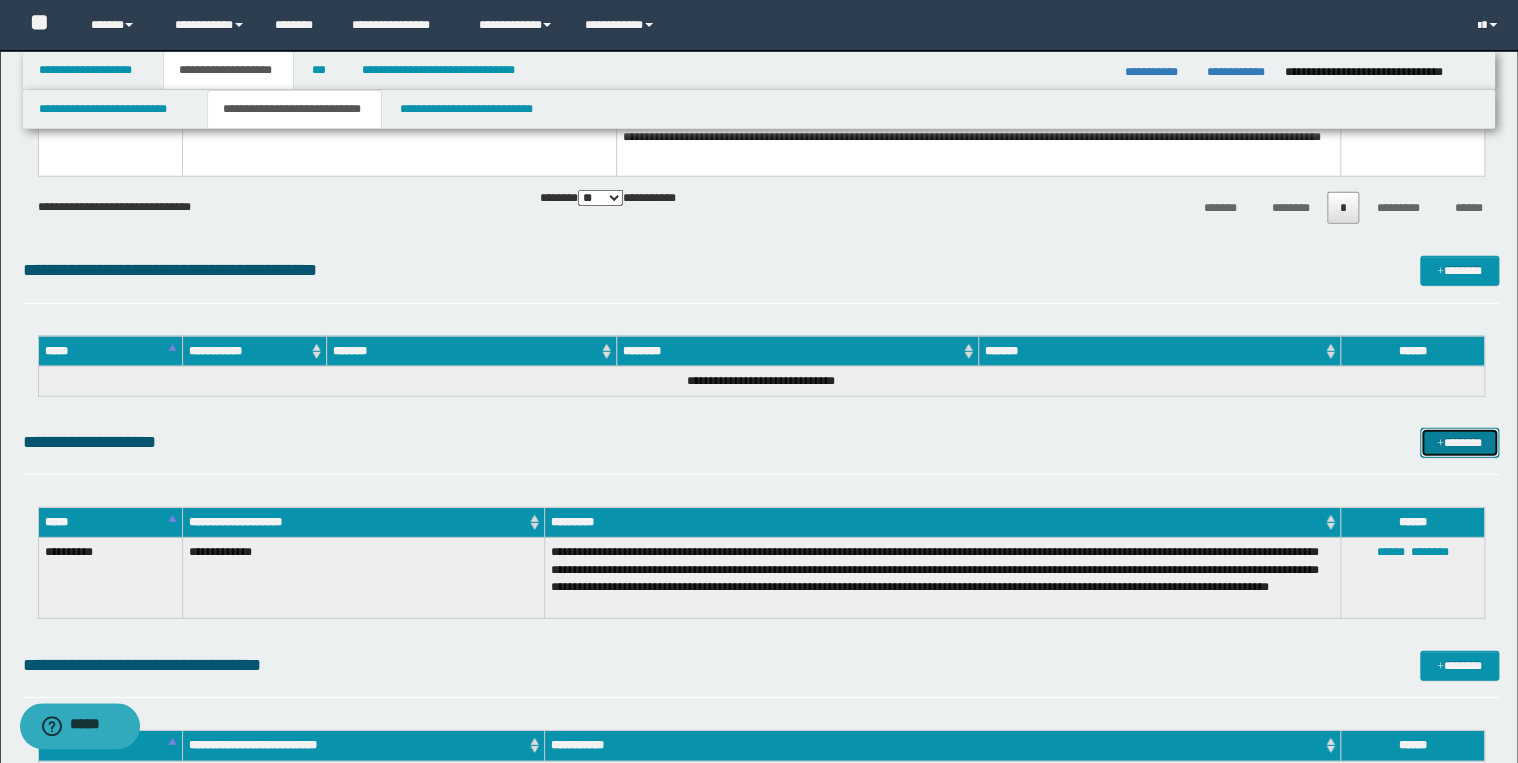 click on "*******" at bounding box center (1459, 443) 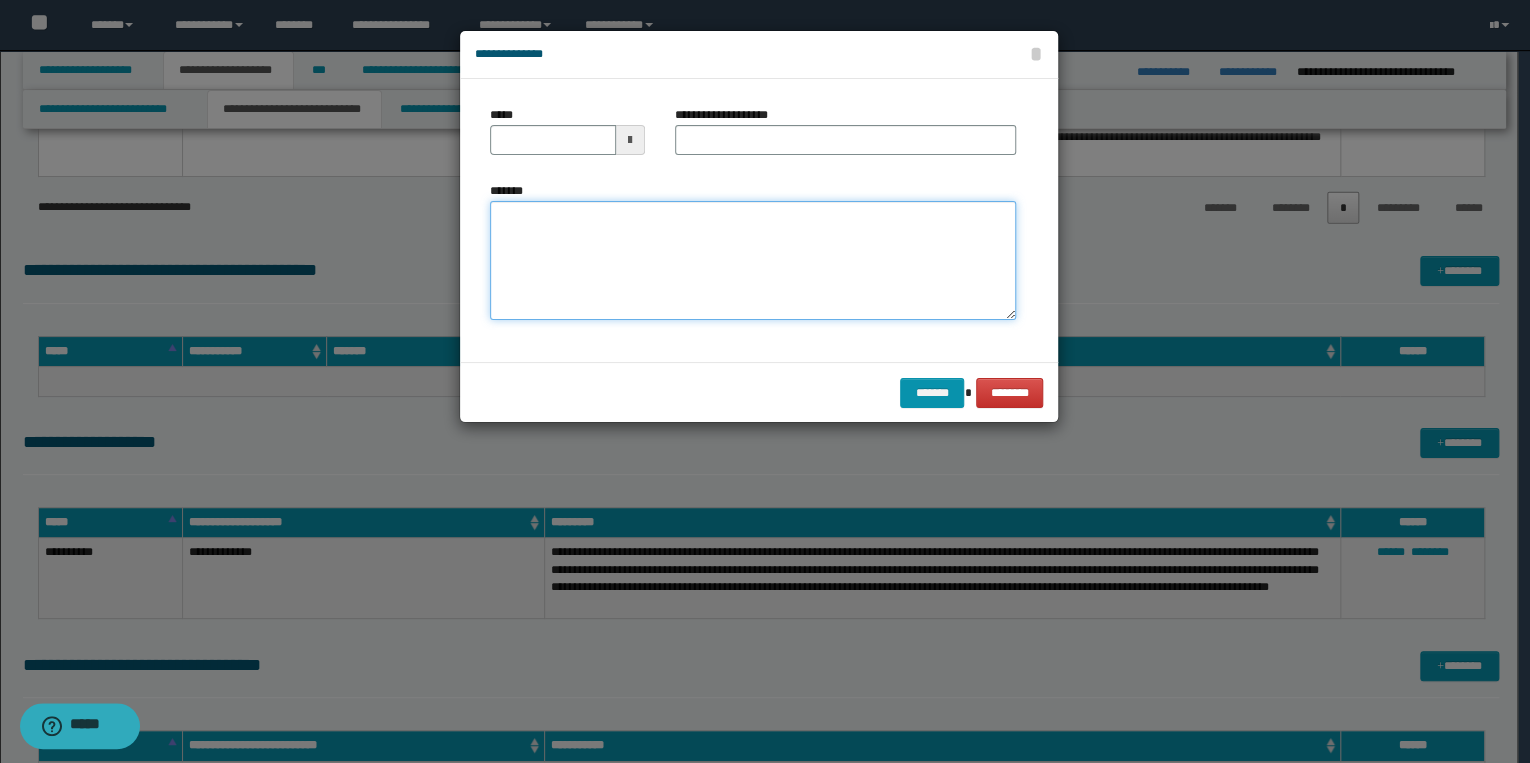 click on "*******" at bounding box center [753, 261] 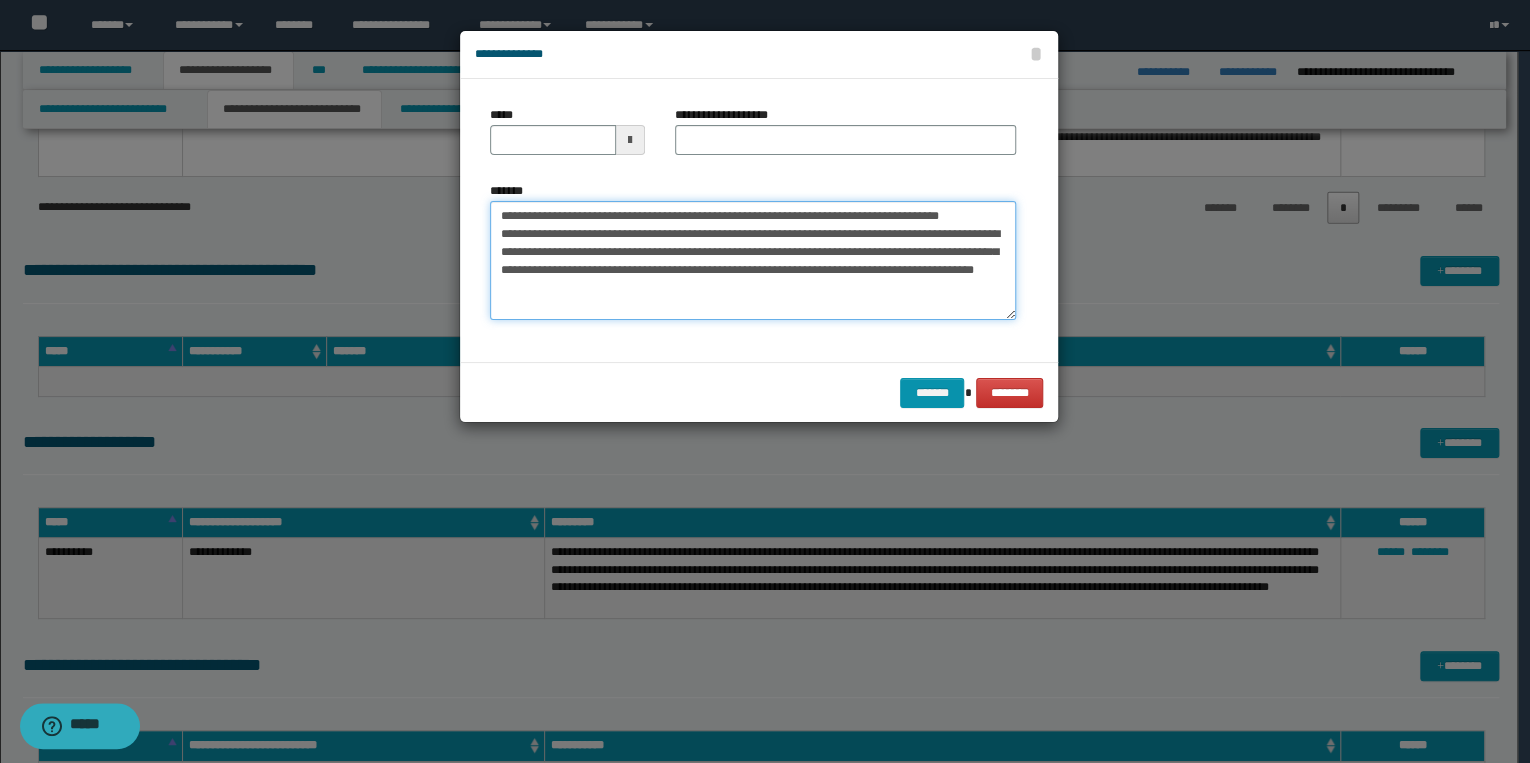 scroll, scrollTop: 0, scrollLeft: 0, axis: both 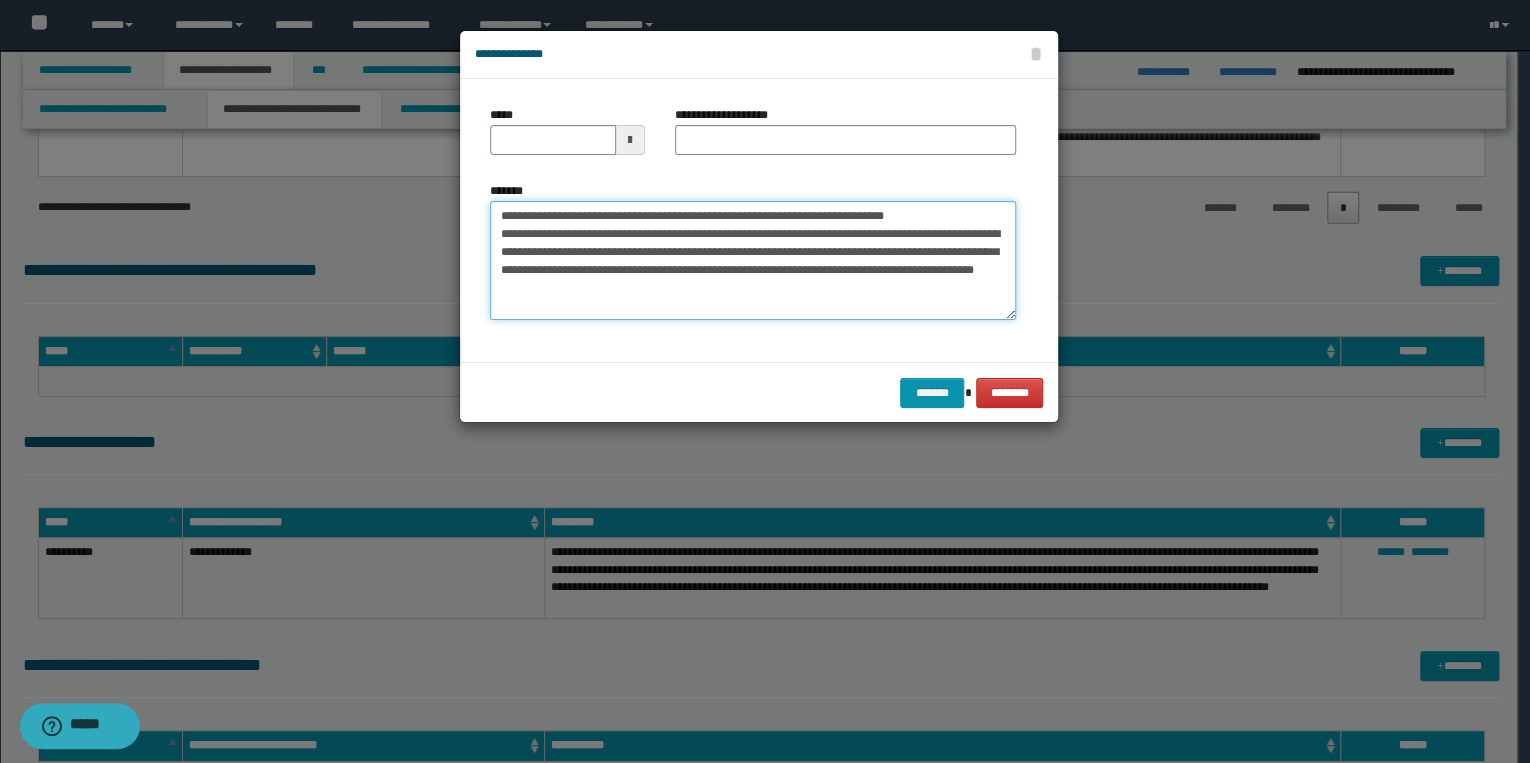 type 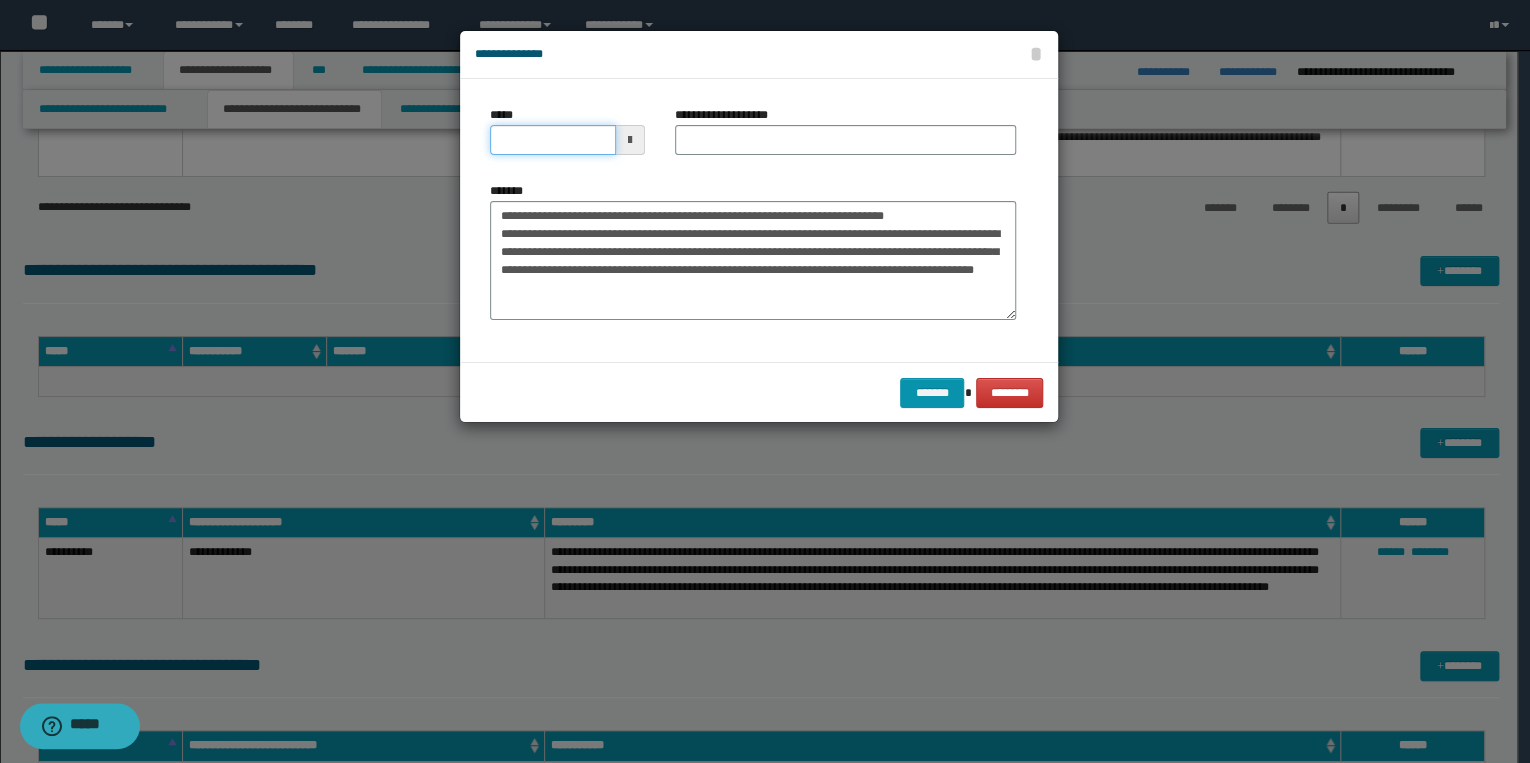 click on "*****" at bounding box center [553, 140] 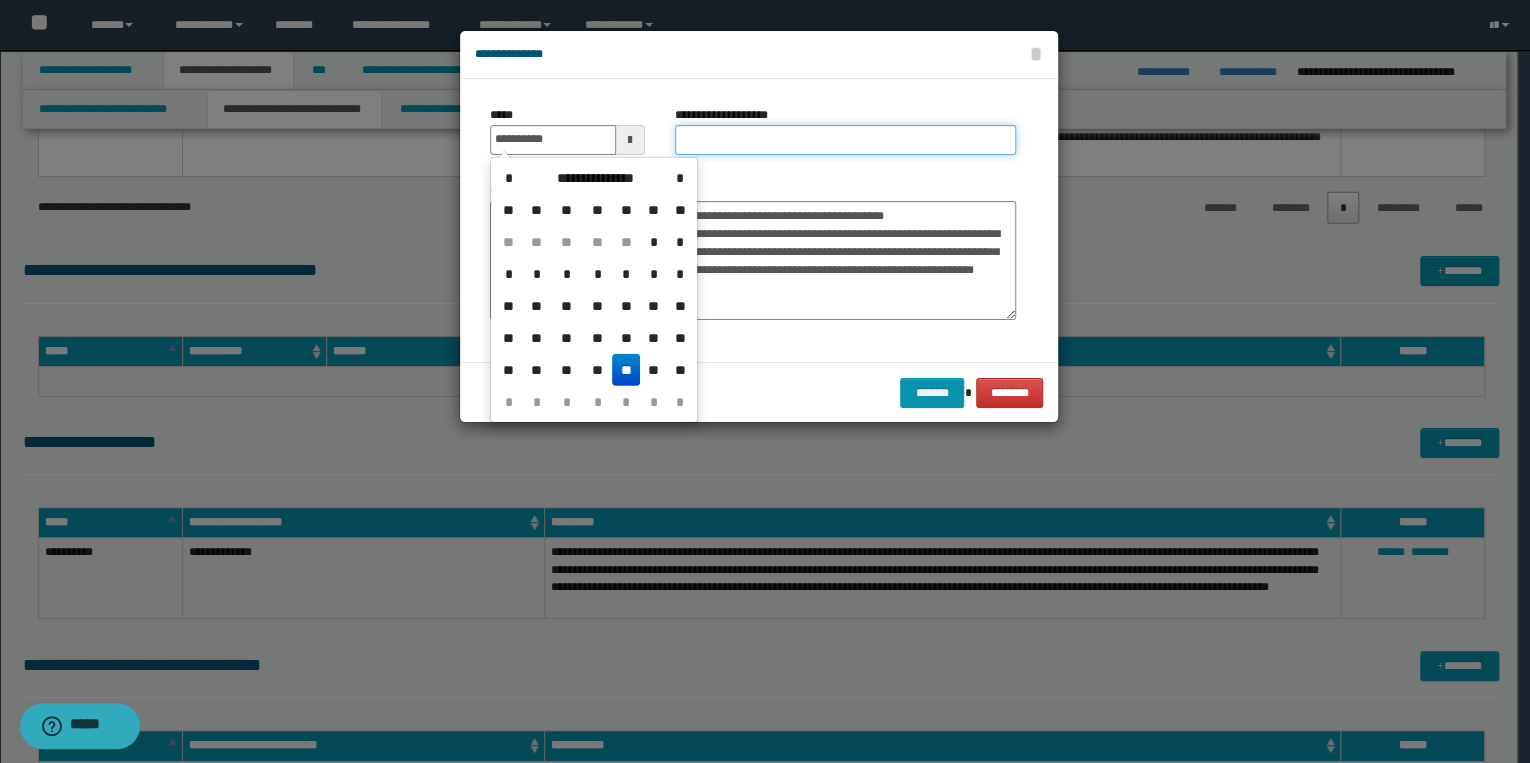 type on "**********" 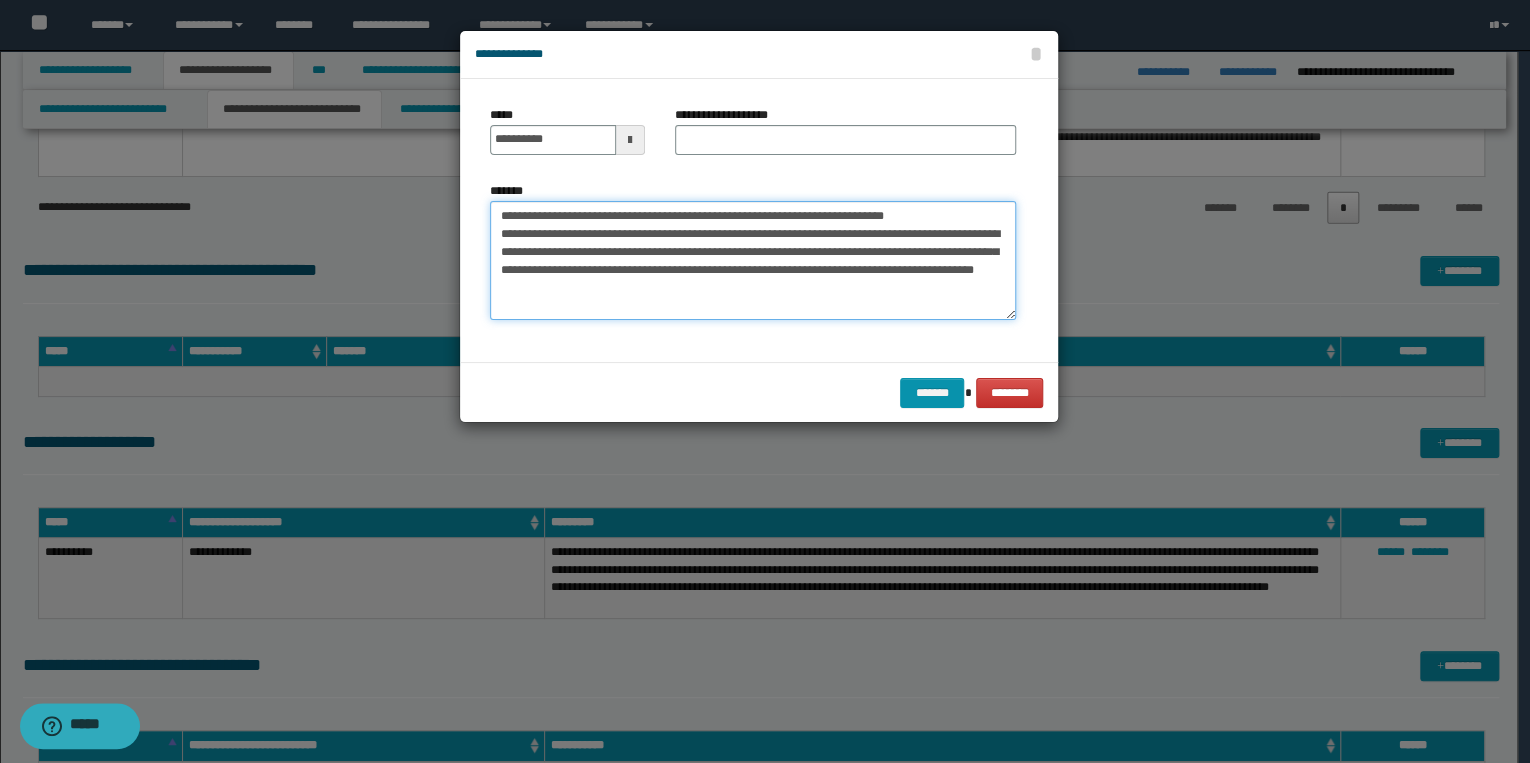 drag, startPoint x: 496, startPoint y: 216, endPoint x: 982, endPoint y: 220, distance: 486.01645 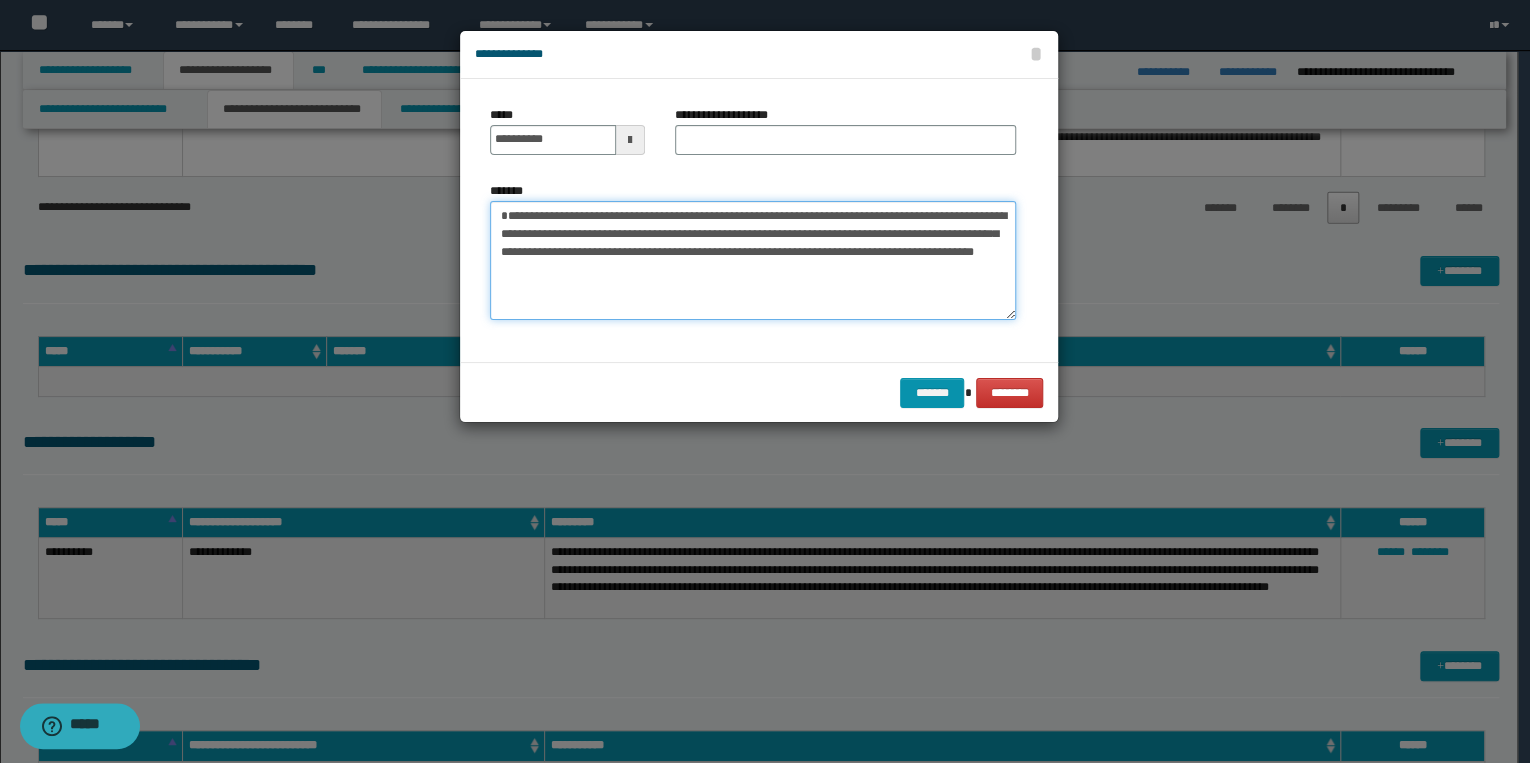 type on "**********" 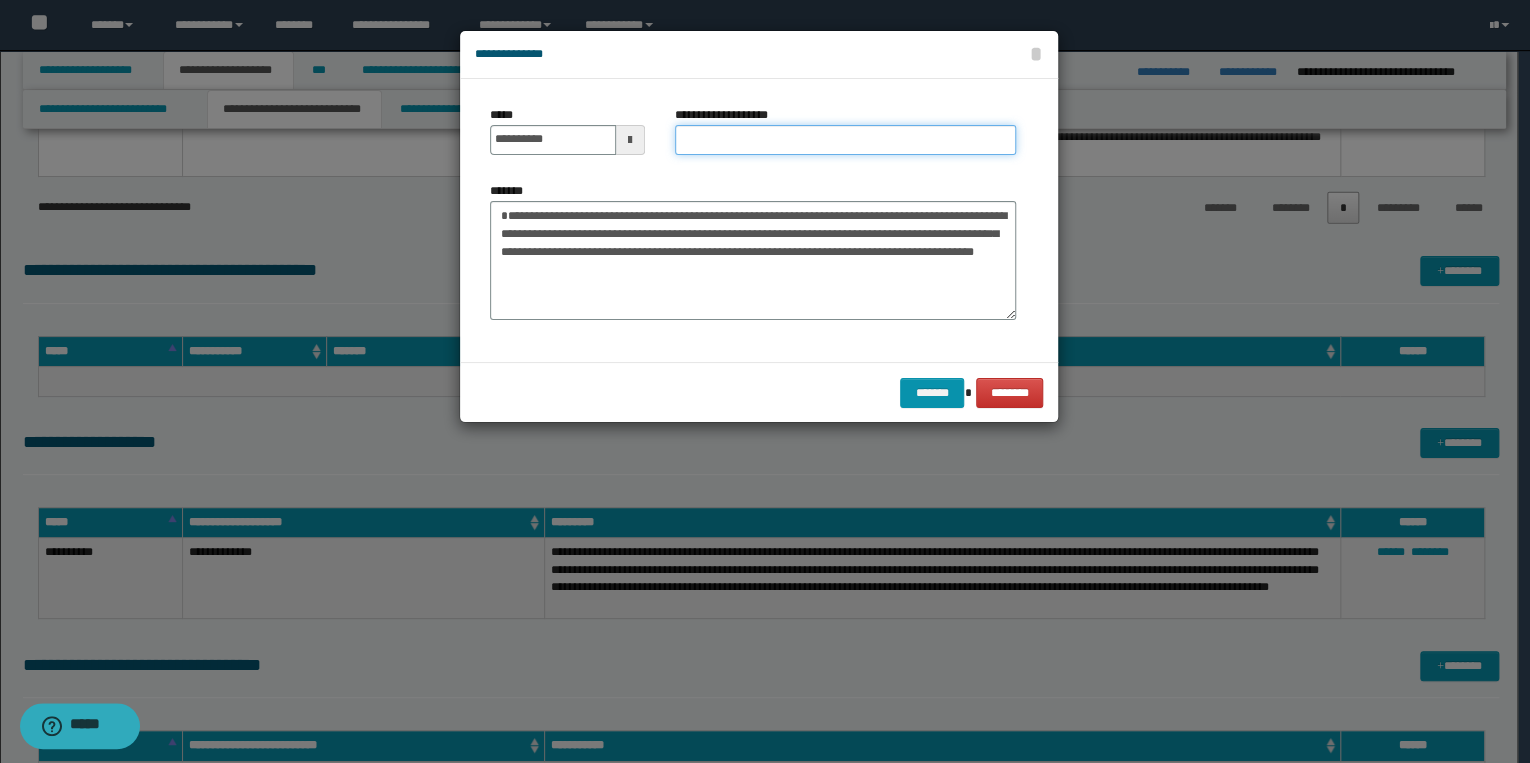 click on "**********" at bounding box center (845, 140) 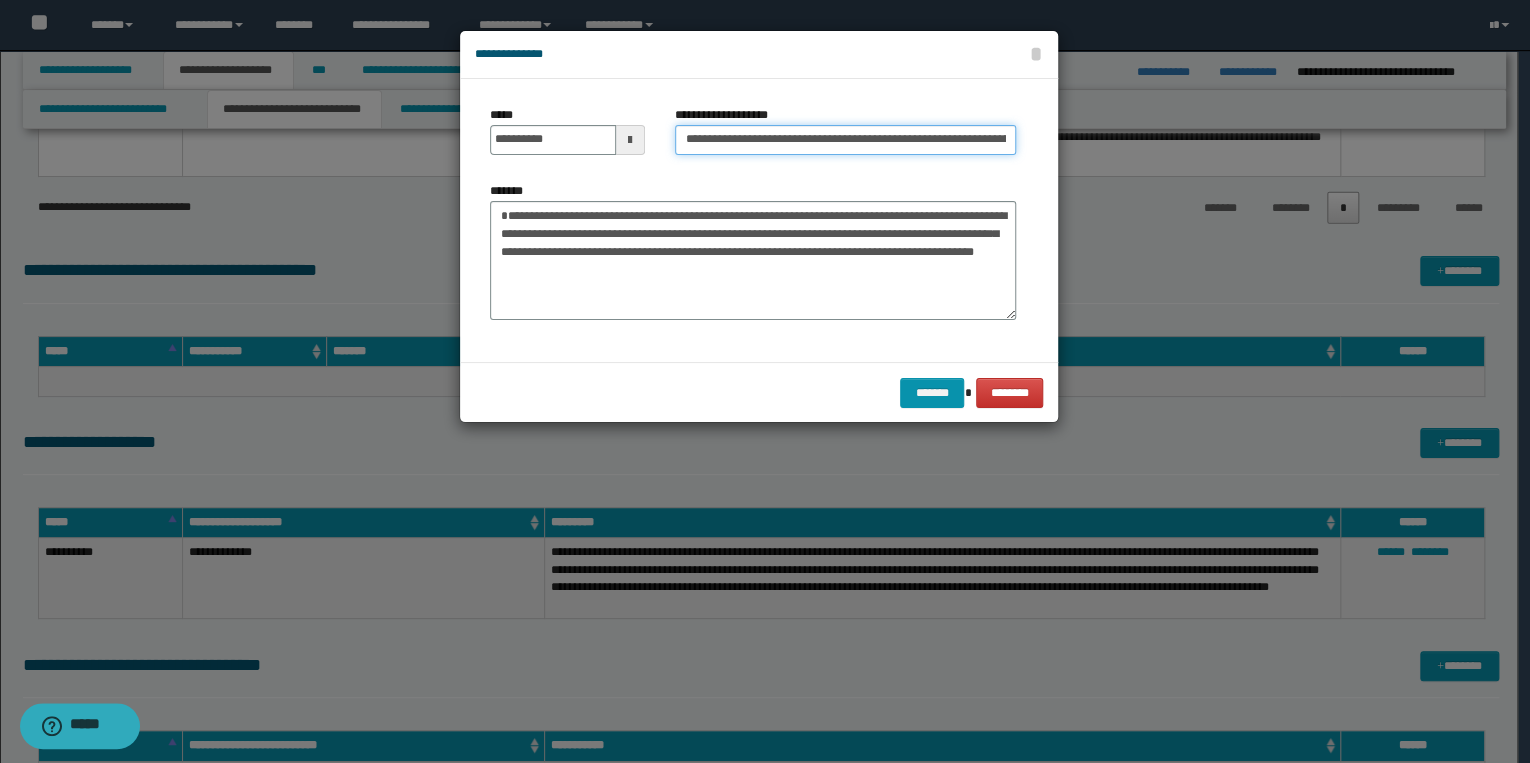 scroll, scrollTop: 0, scrollLeft: 147, axis: horizontal 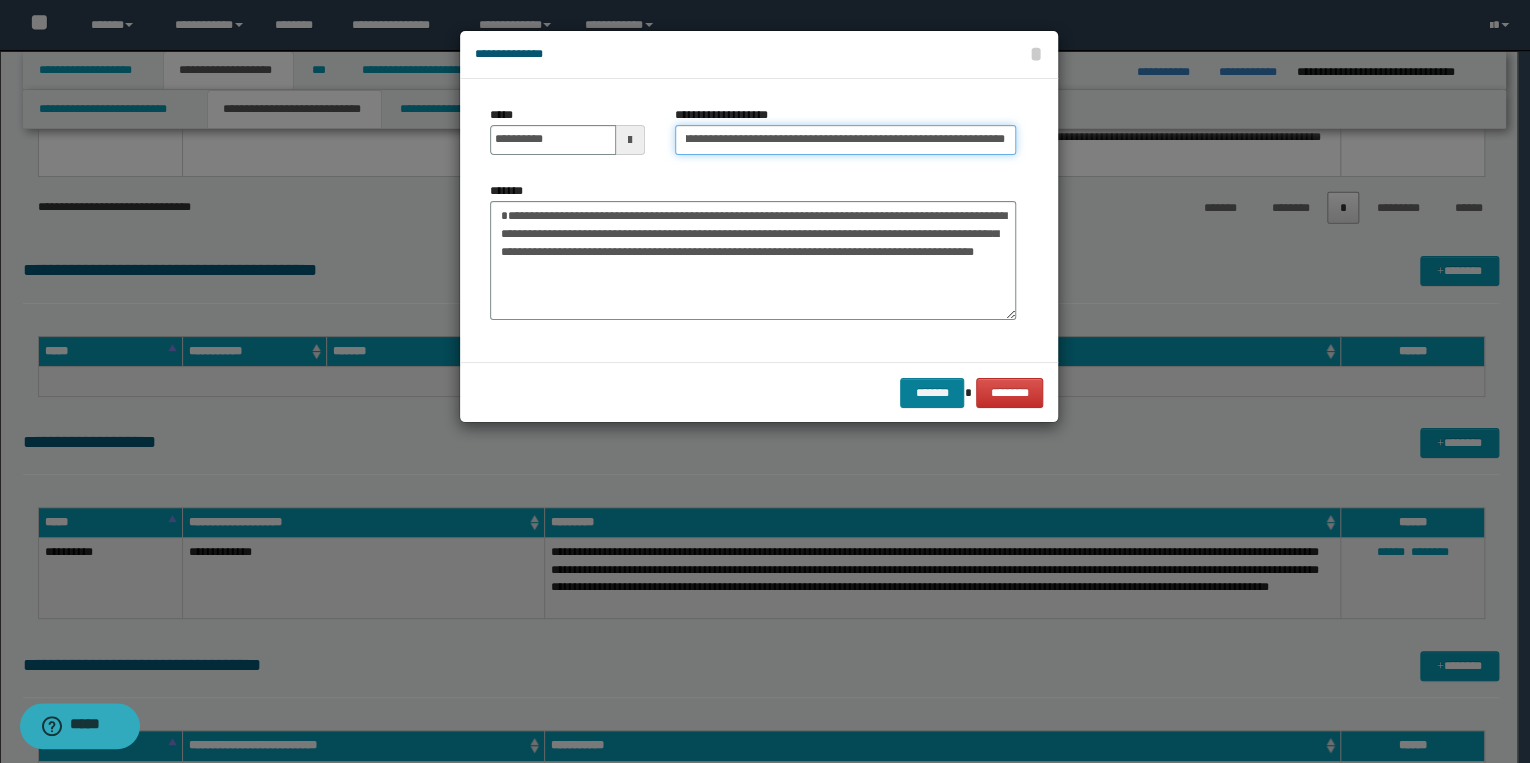 type on "**********" 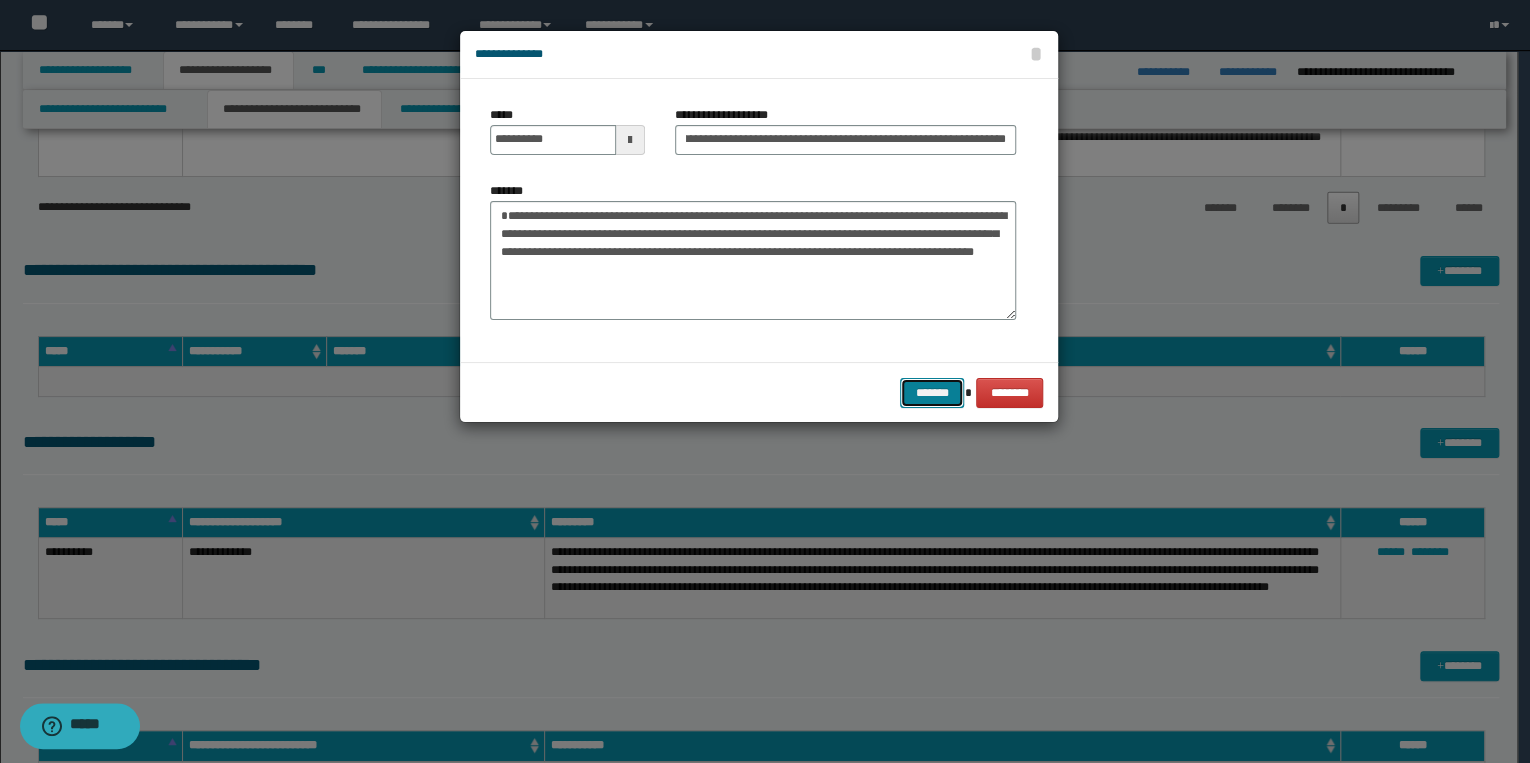 click on "*******" at bounding box center [932, 393] 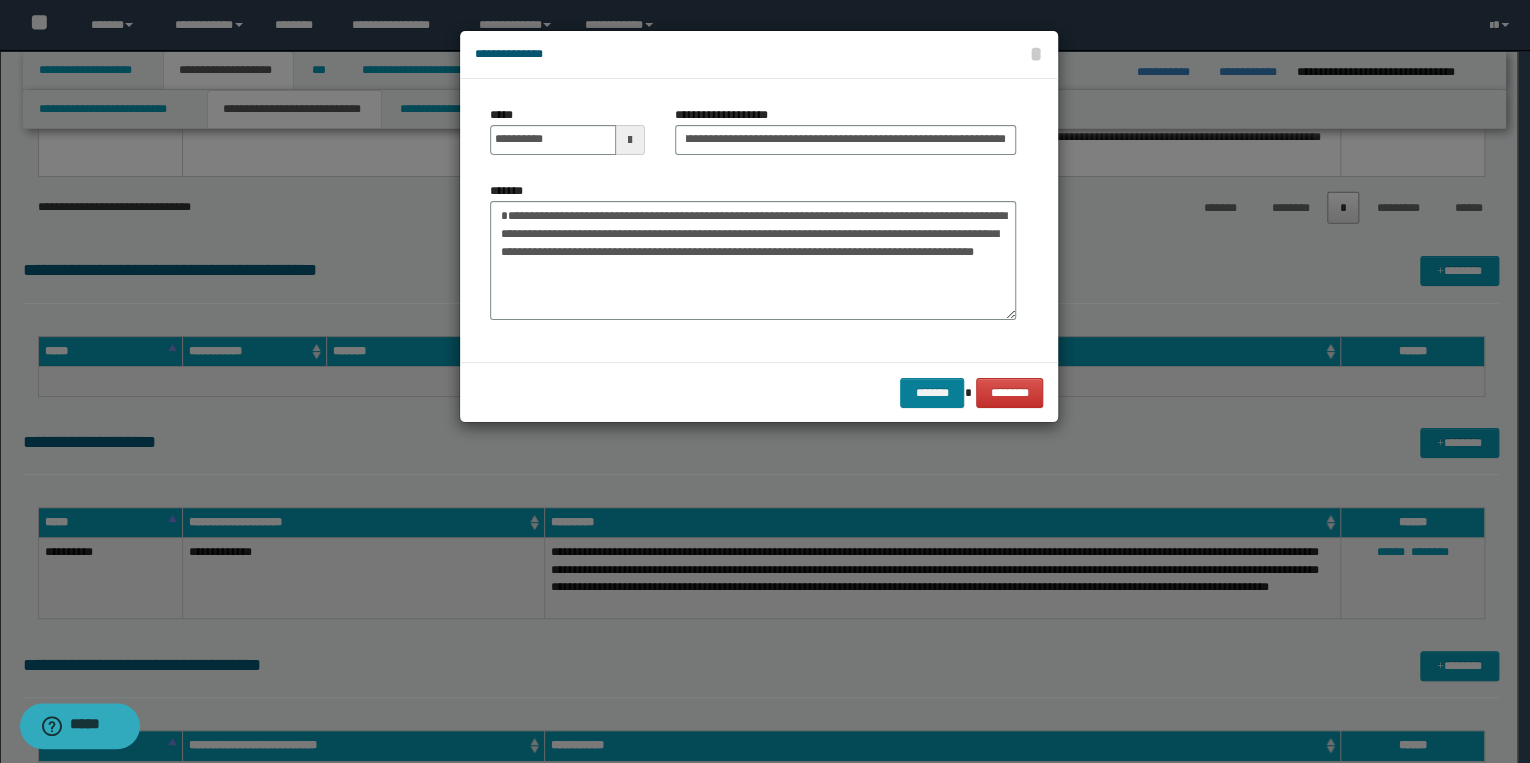 scroll, scrollTop: 0, scrollLeft: 0, axis: both 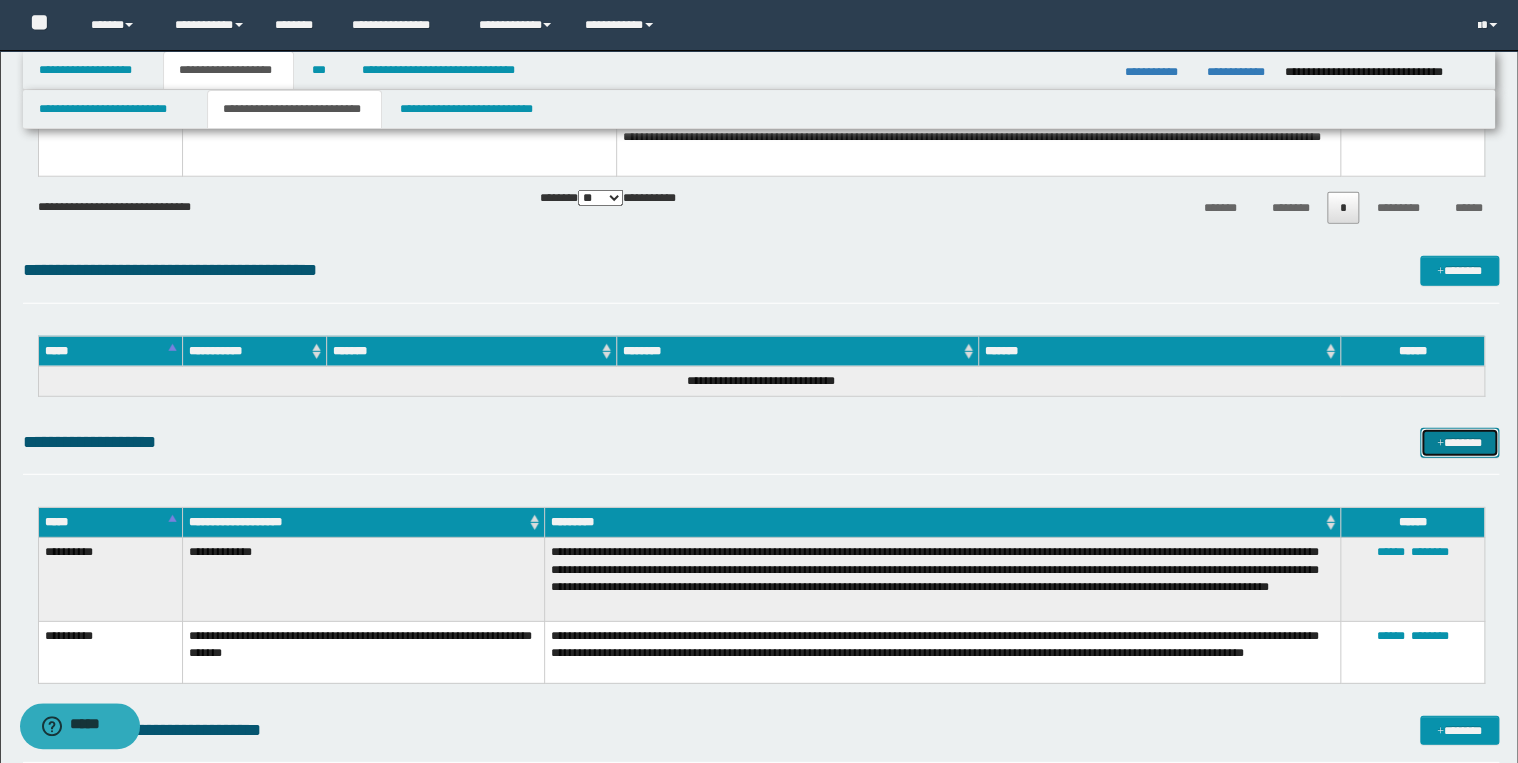click on "*******" at bounding box center [1459, 443] 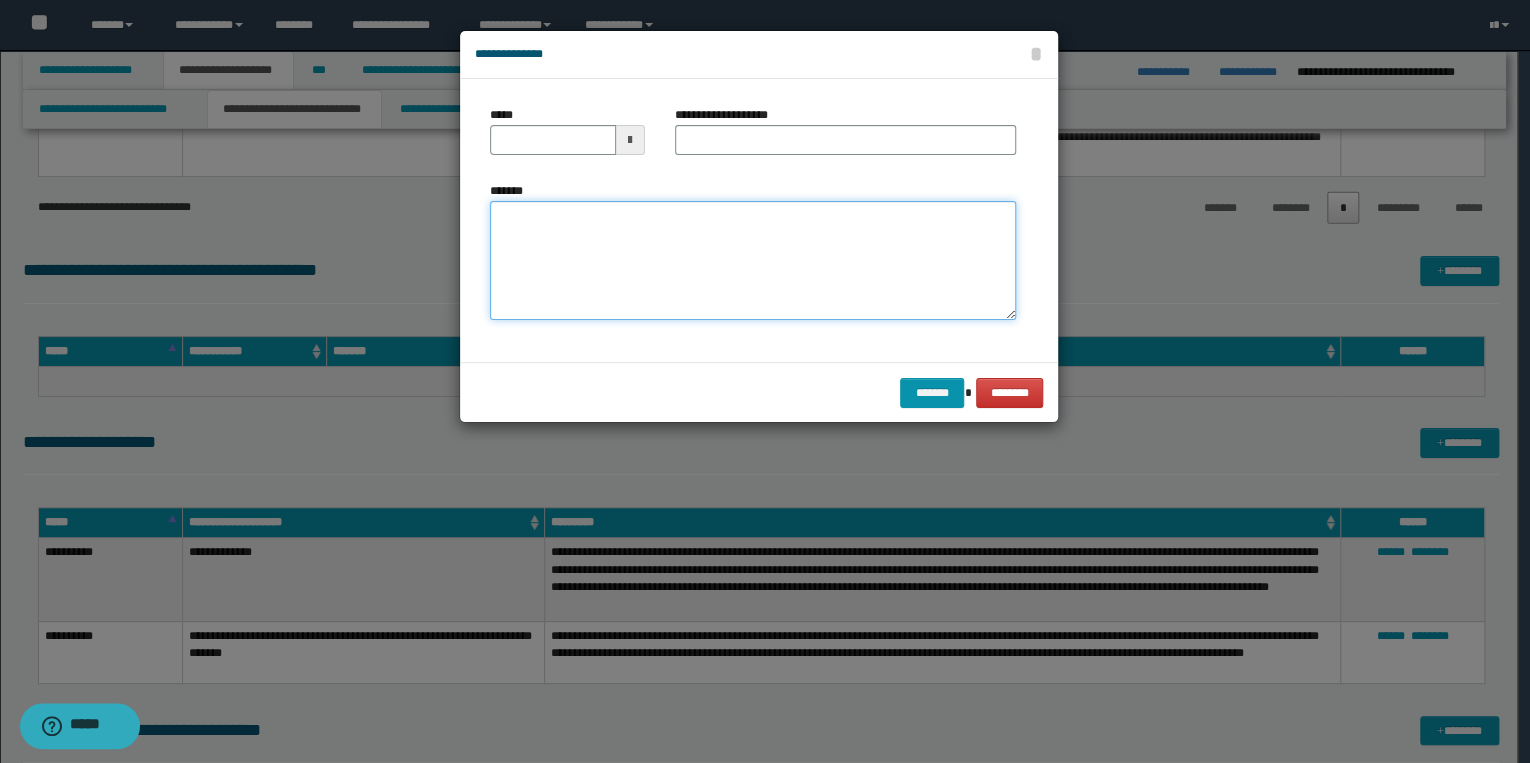 click on "*******" at bounding box center (753, 261) 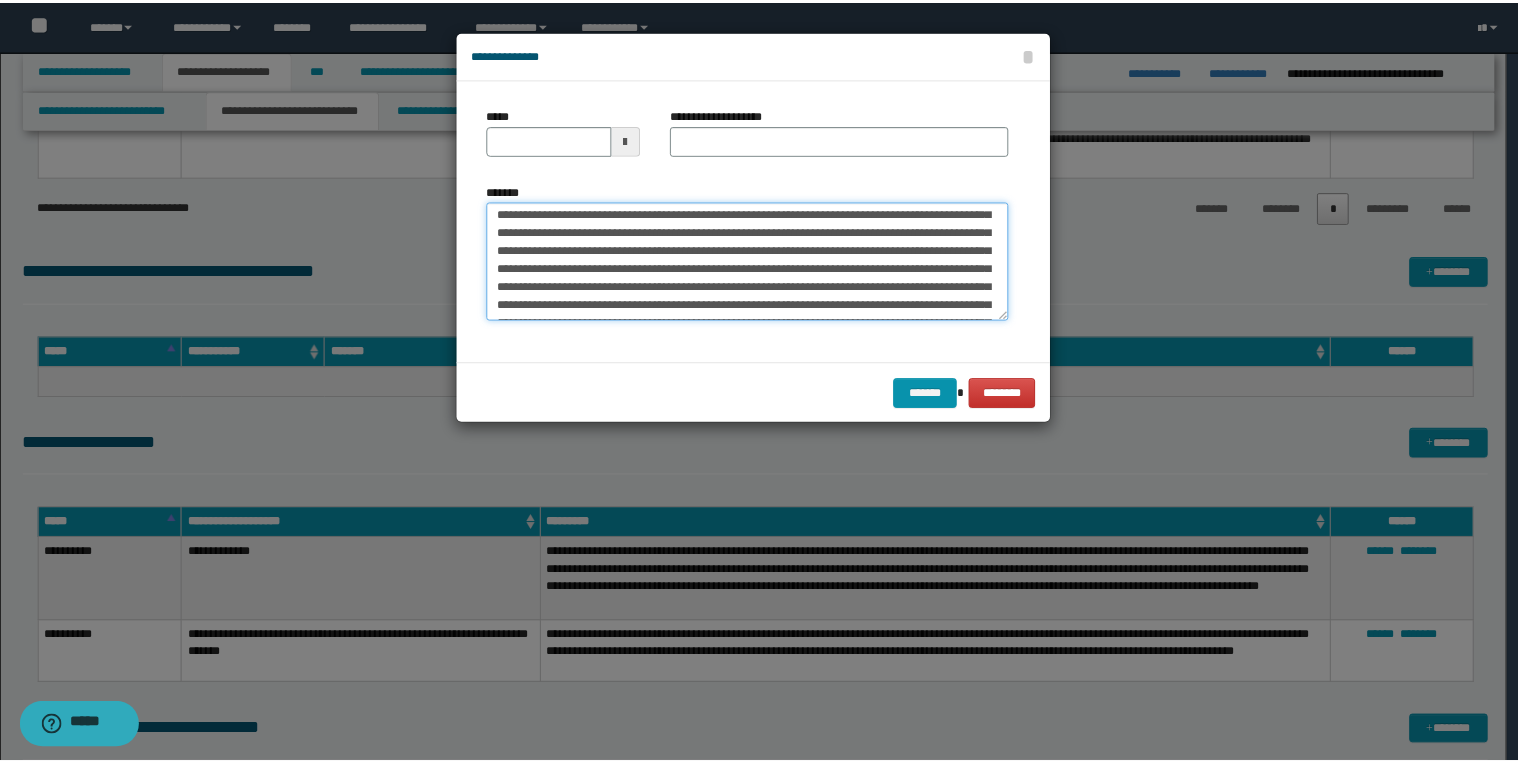 scroll, scrollTop: 0, scrollLeft: 0, axis: both 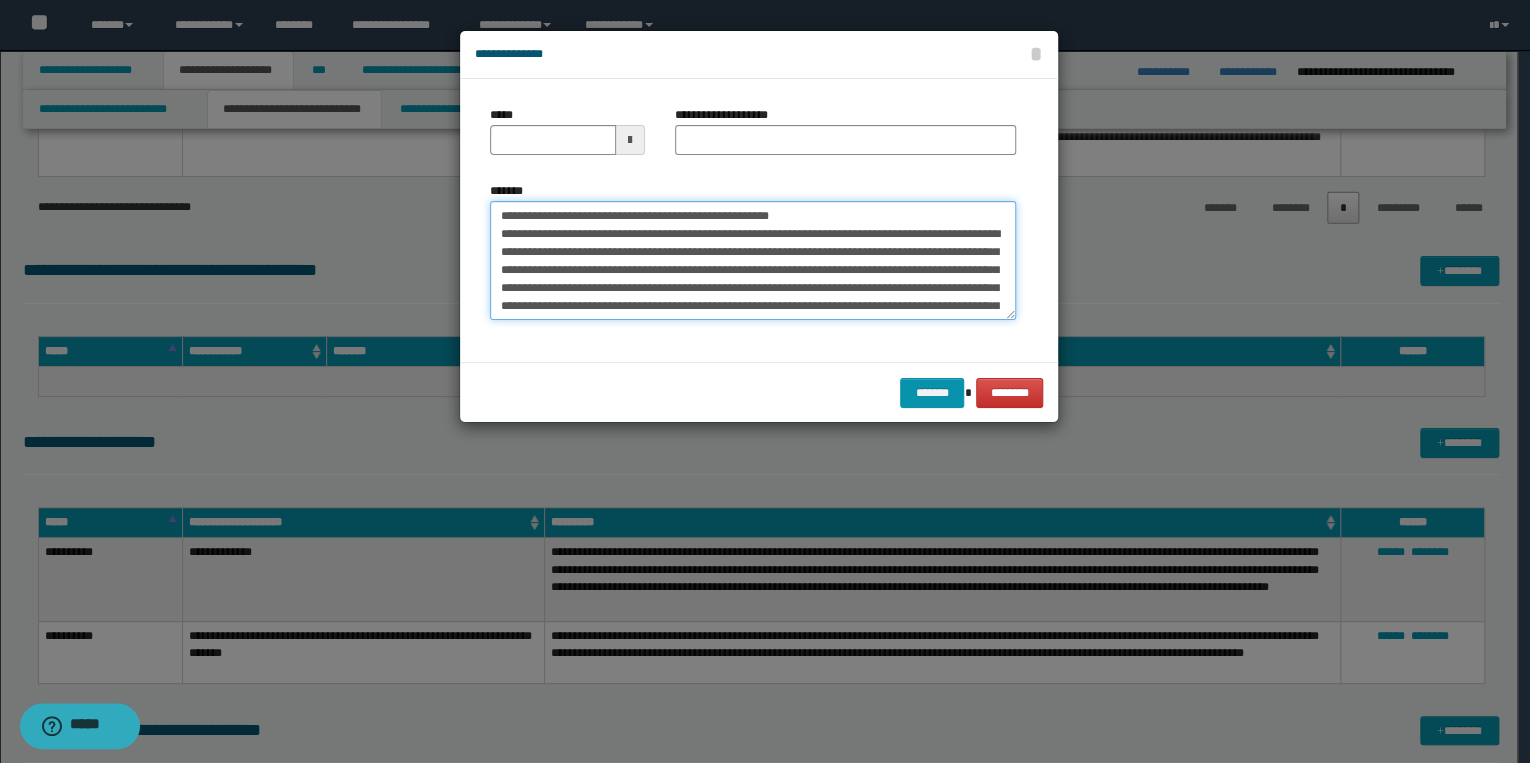 drag, startPoint x: 564, startPoint y: 214, endPoint x: 478, endPoint y: 214, distance: 86 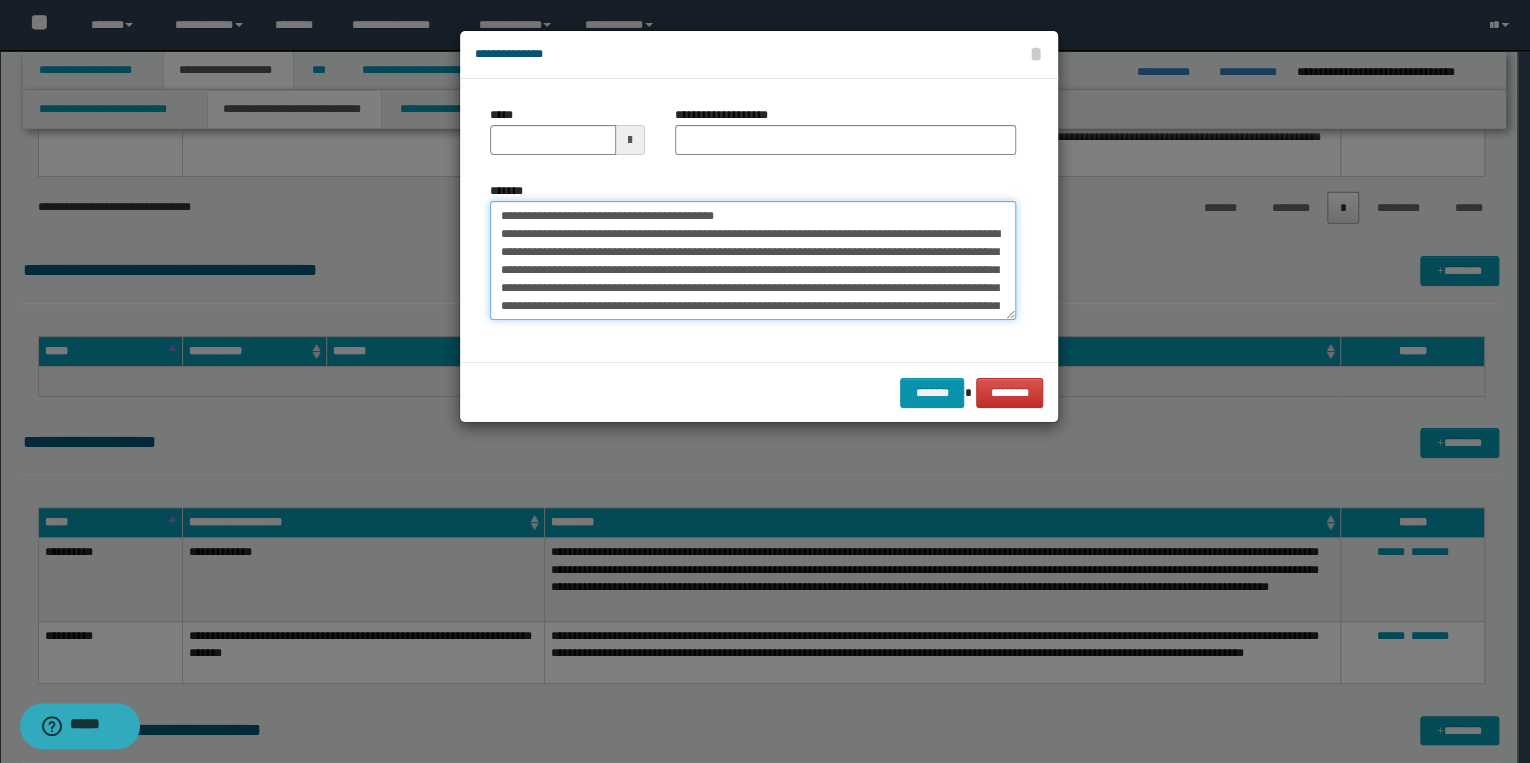type 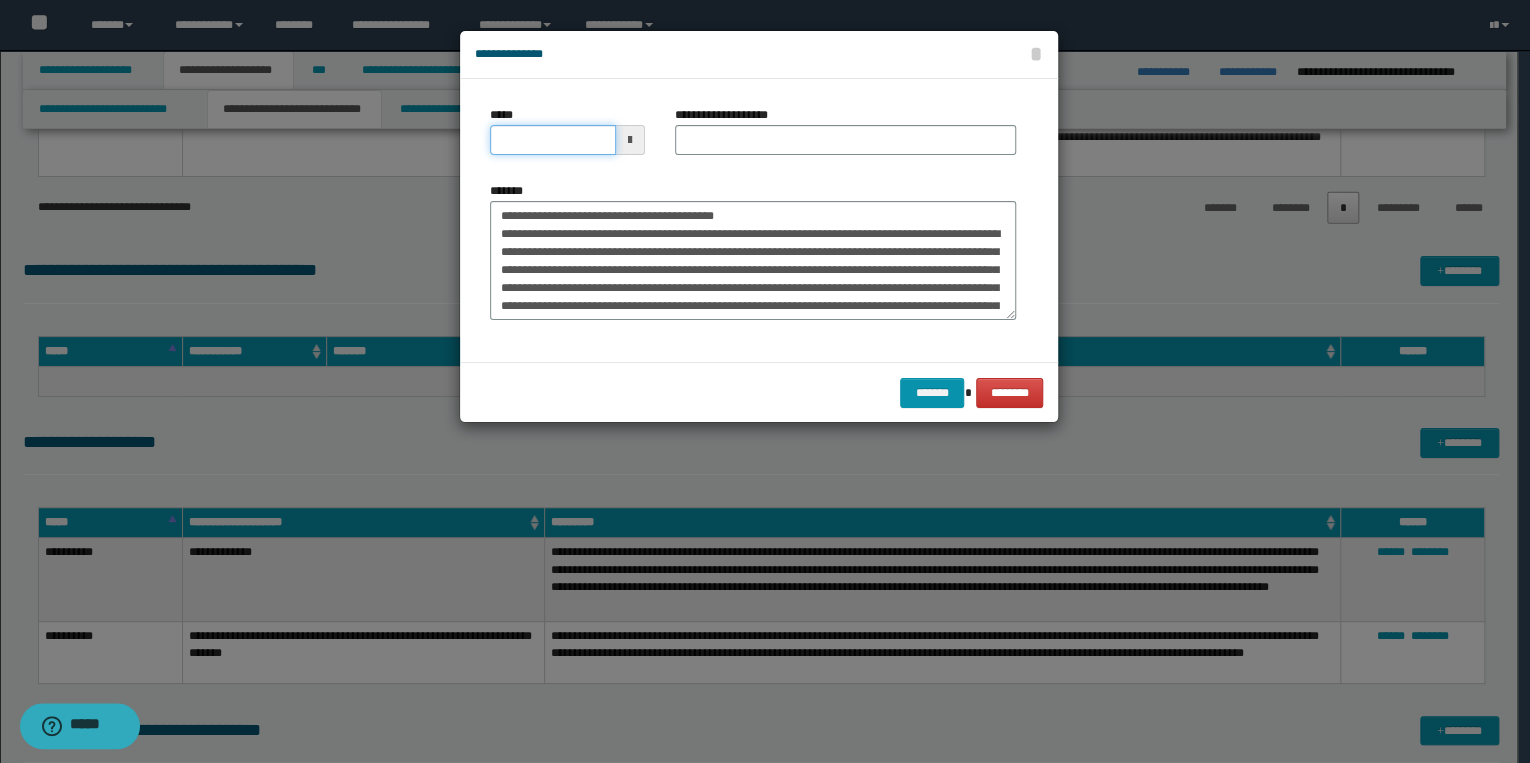 click on "*****" at bounding box center (553, 140) 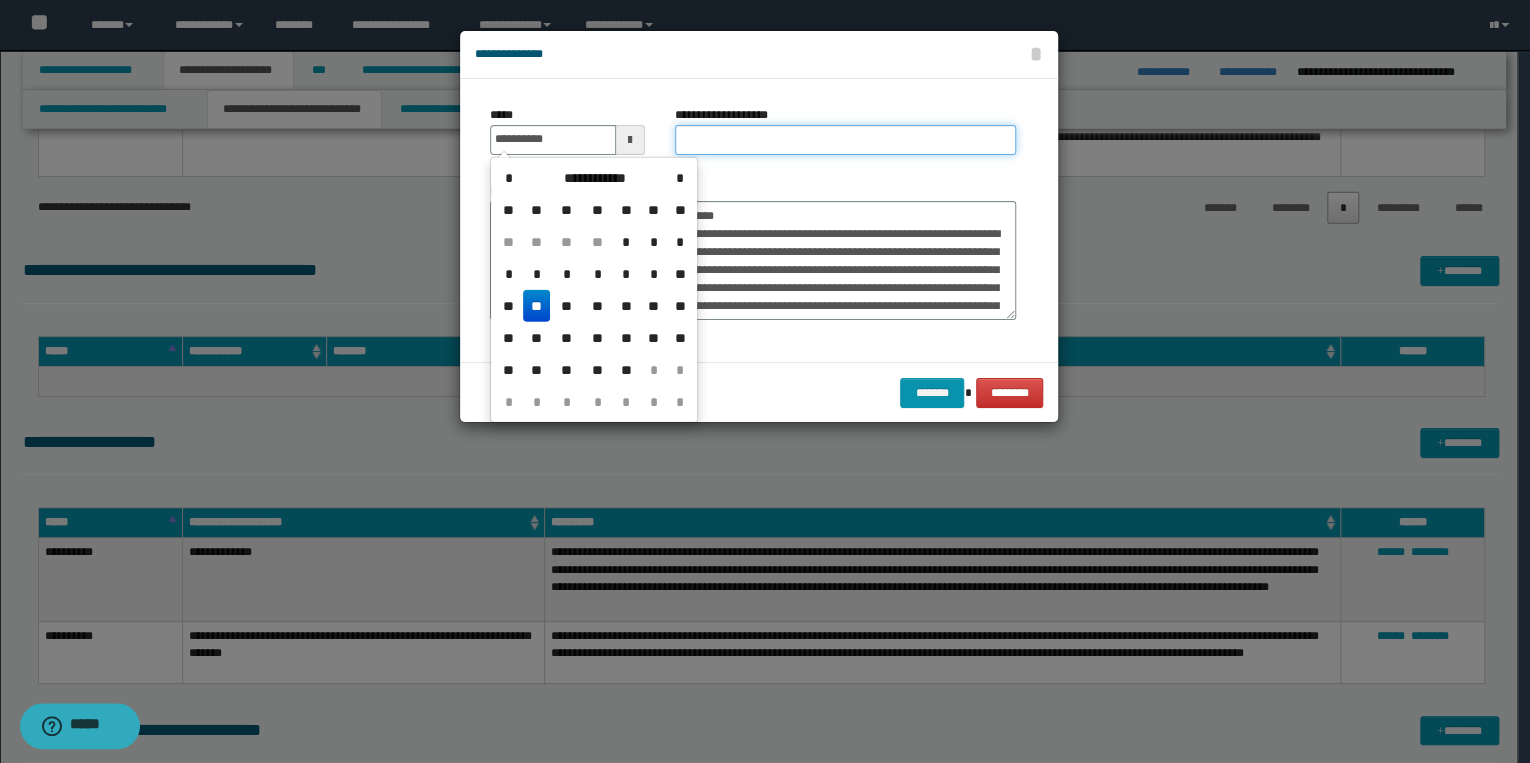 type on "**********" 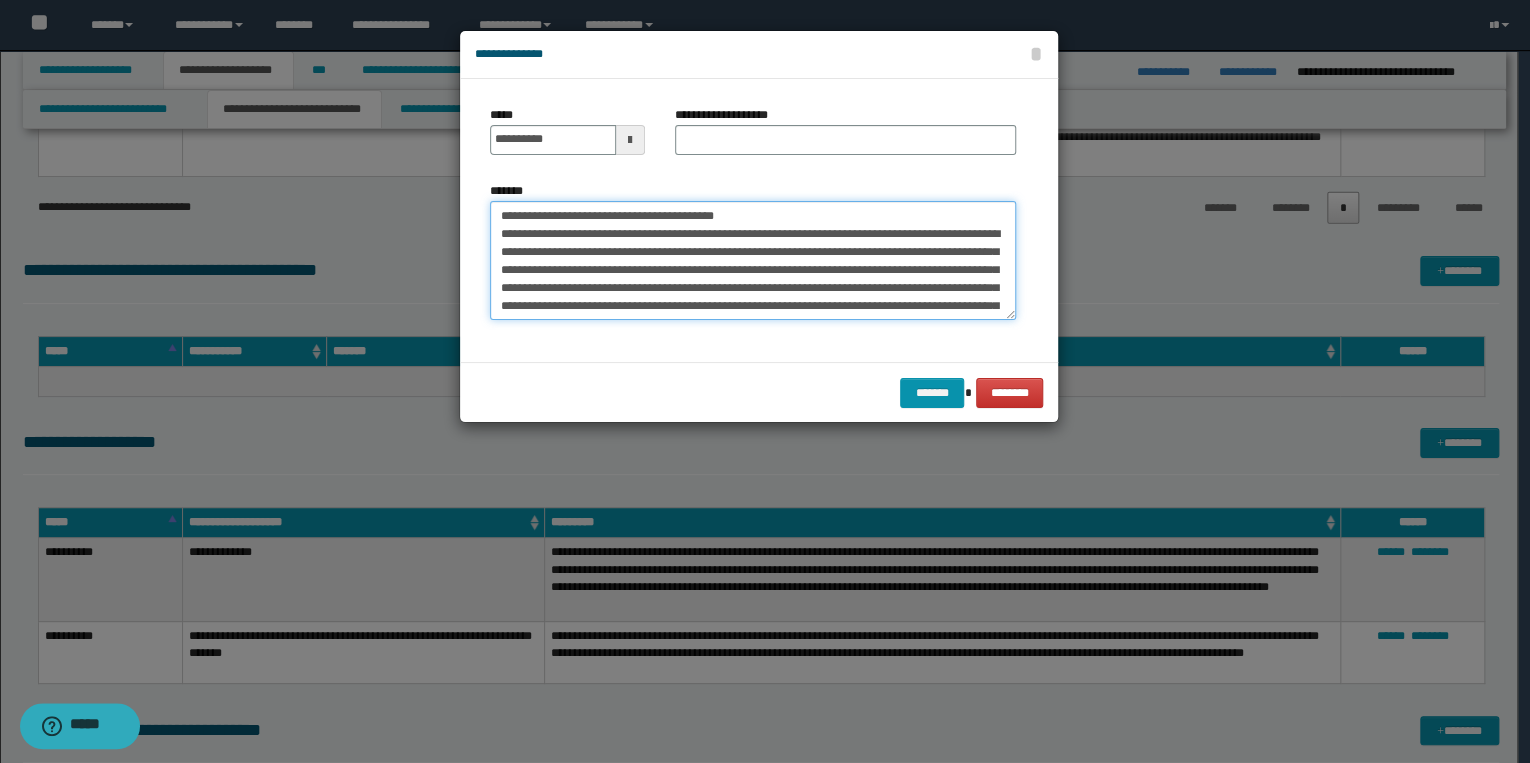 drag, startPoint x: 494, startPoint y: 212, endPoint x: 817, endPoint y: 213, distance: 323.00156 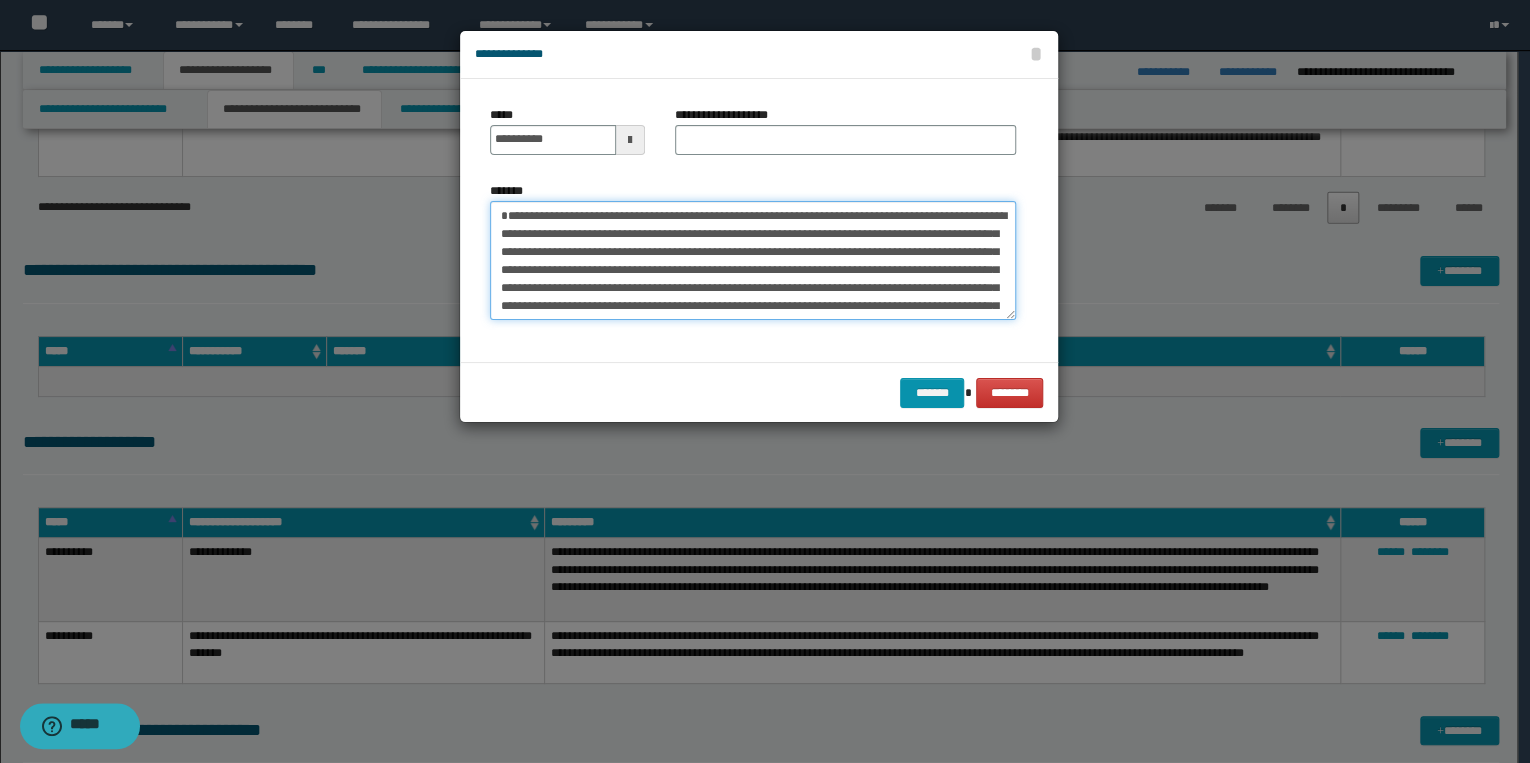 type on "**********" 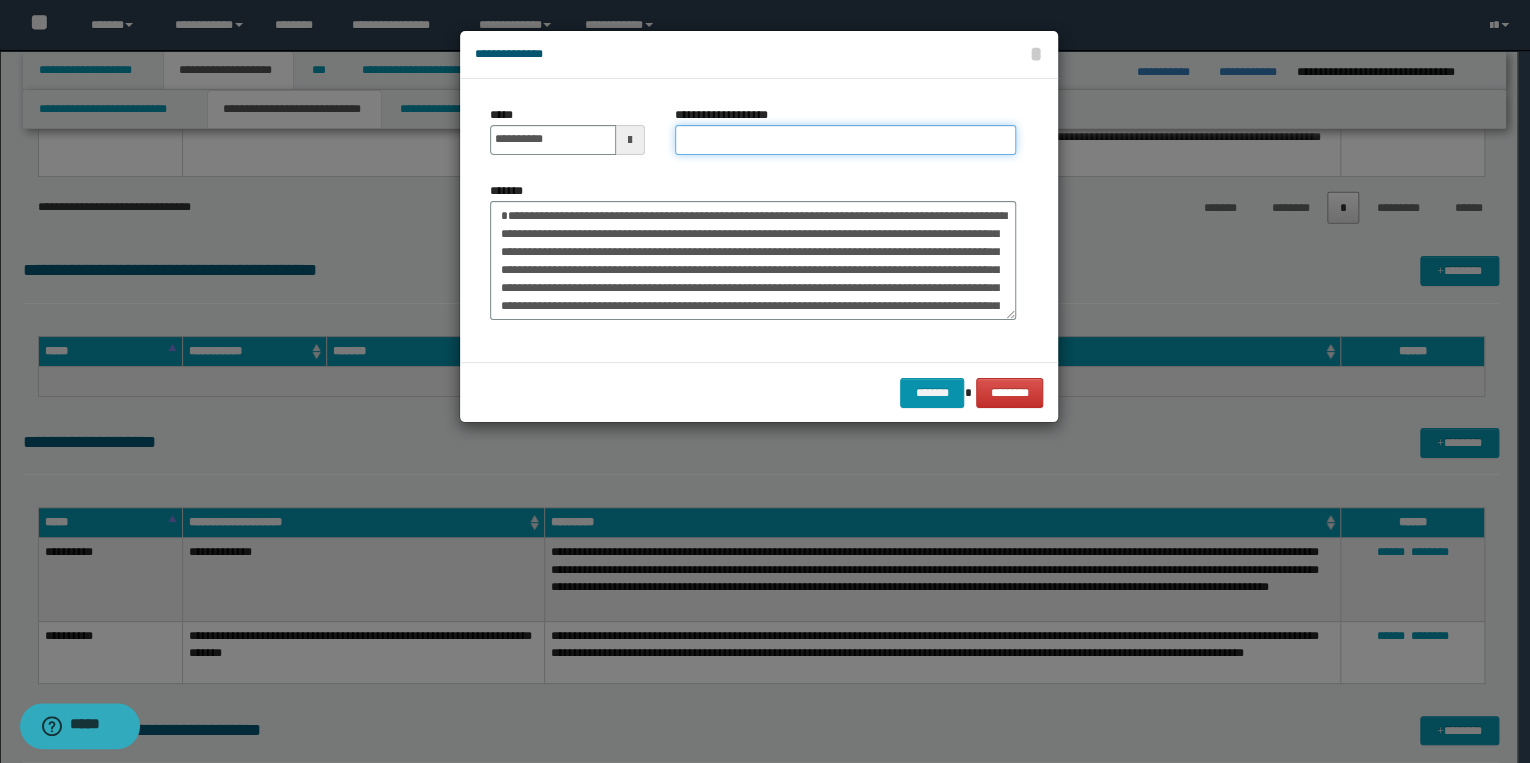 click on "**********" at bounding box center [845, 140] 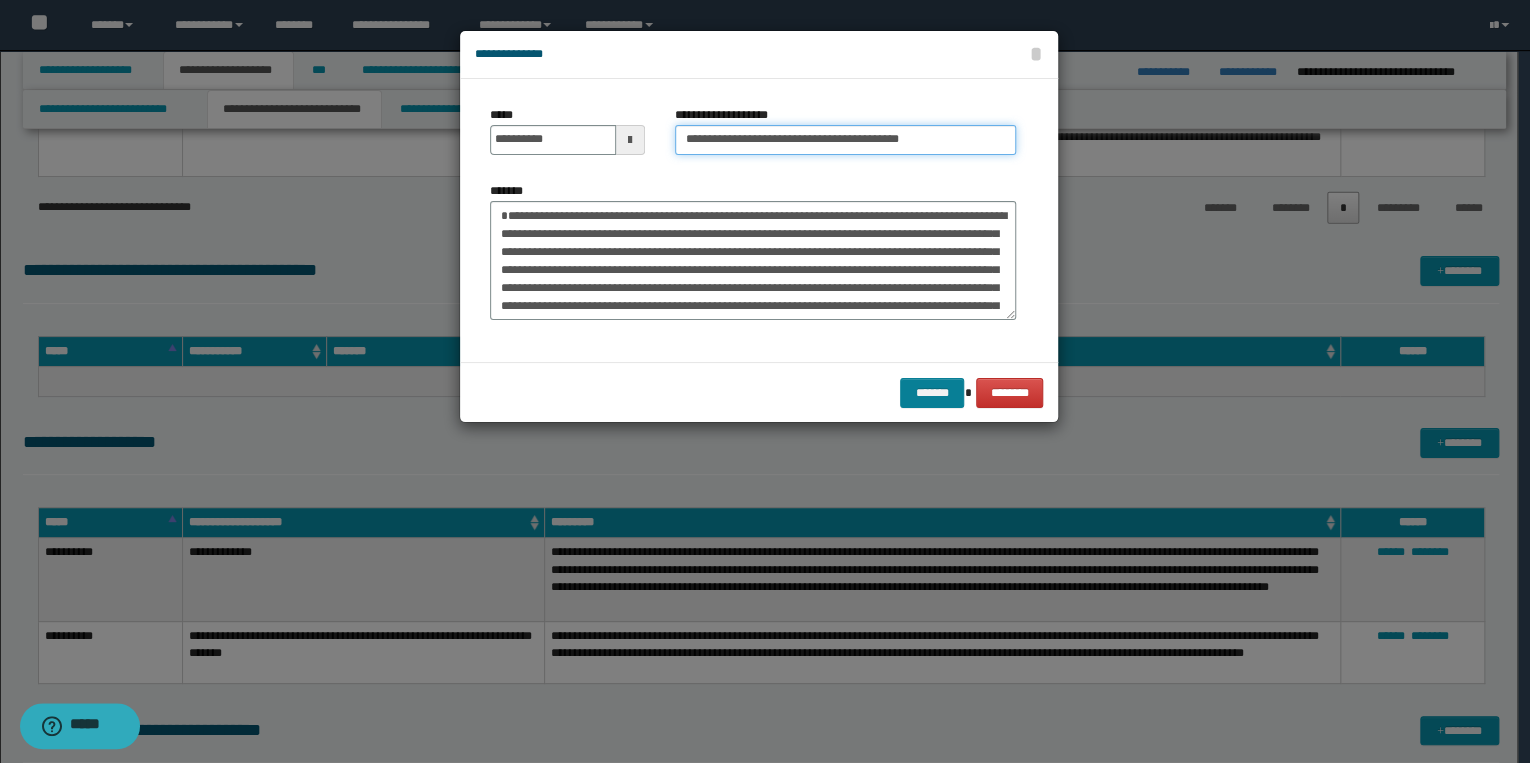 type on "**********" 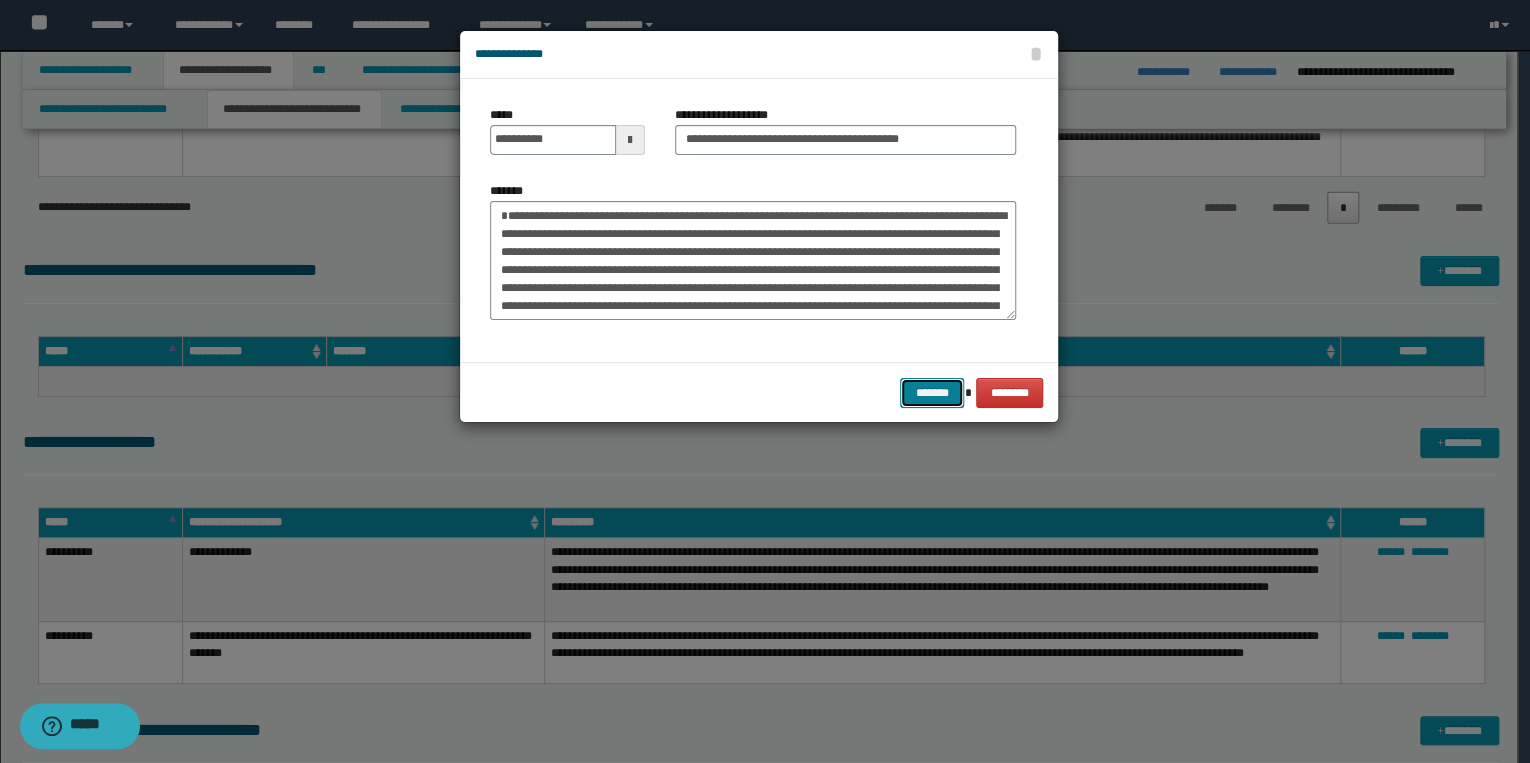 click on "*******" at bounding box center (932, 393) 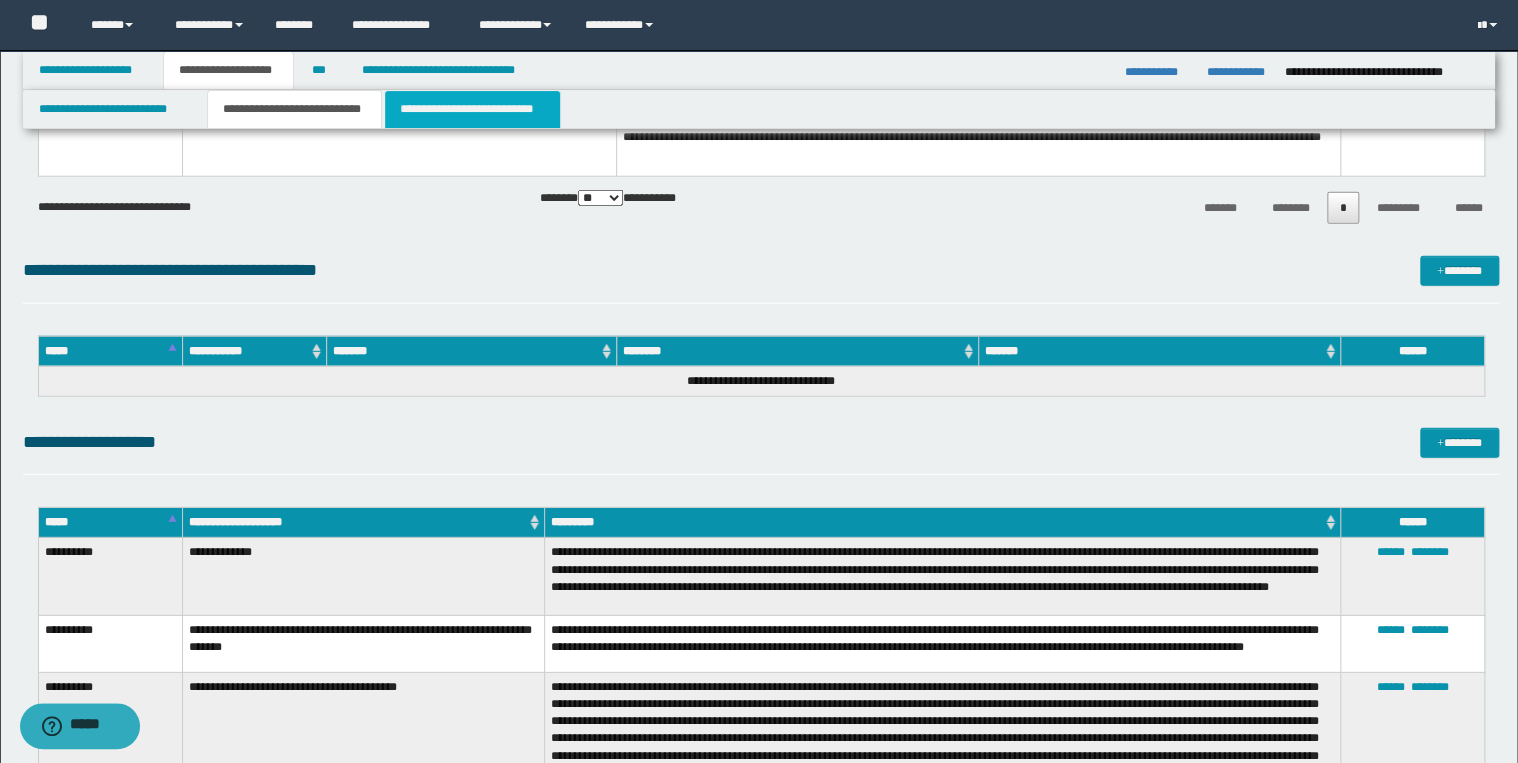 click on "**********" at bounding box center (472, 109) 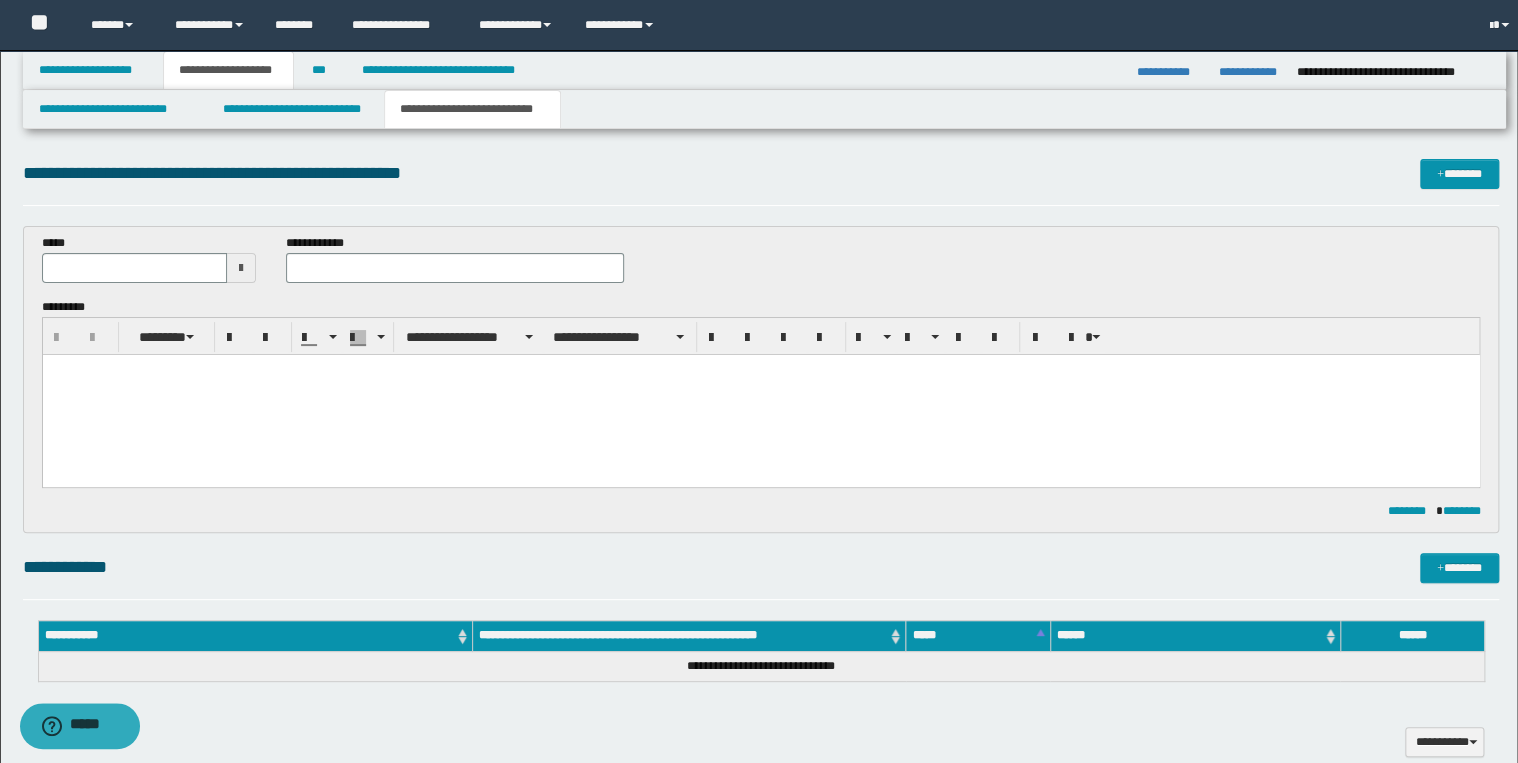 scroll, scrollTop: 0, scrollLeft: 0, axis: both 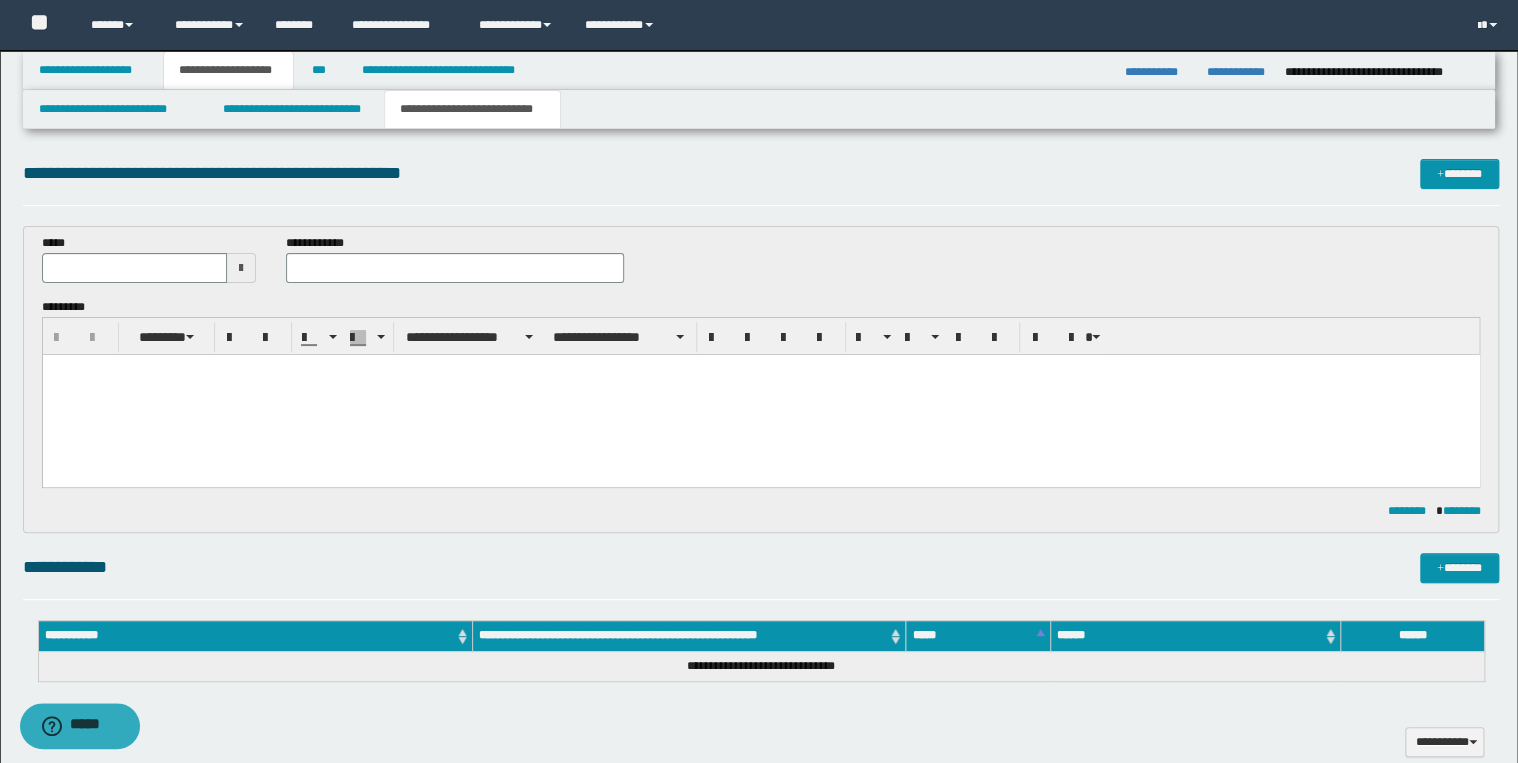 click at bounding box center [760, 395] 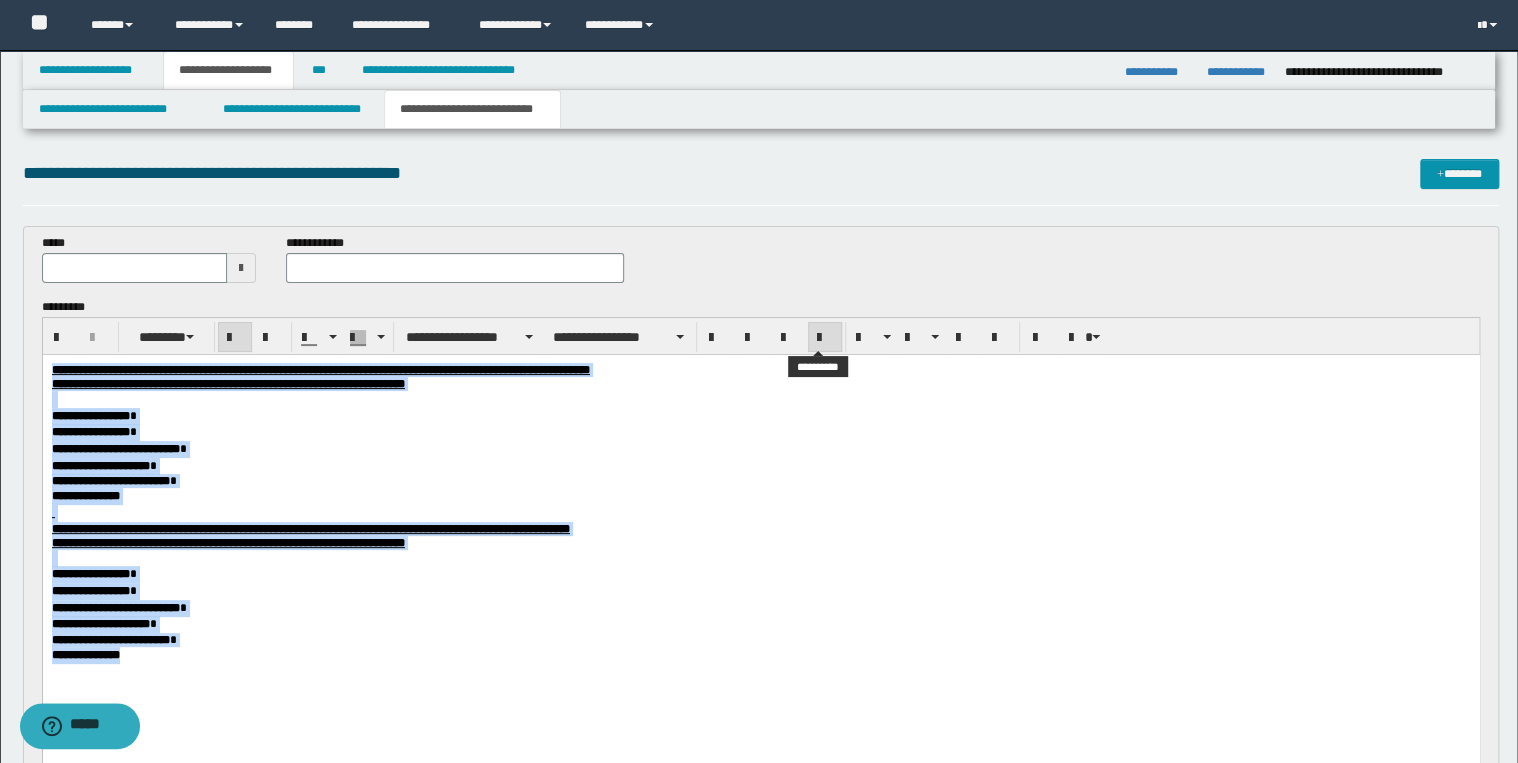 click at bounding box center (825, 338) 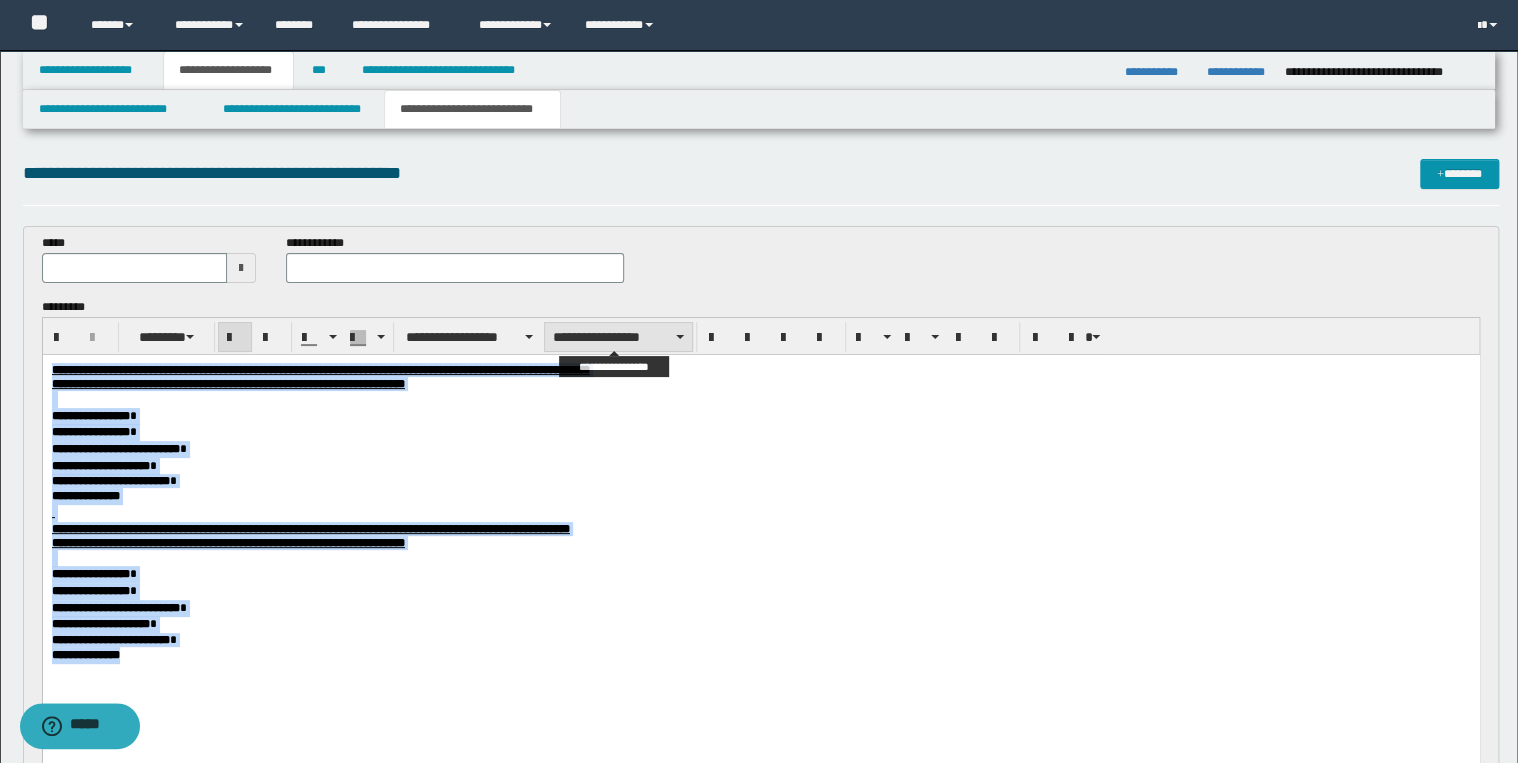 click on "**********" at bounding box center (618, 337) 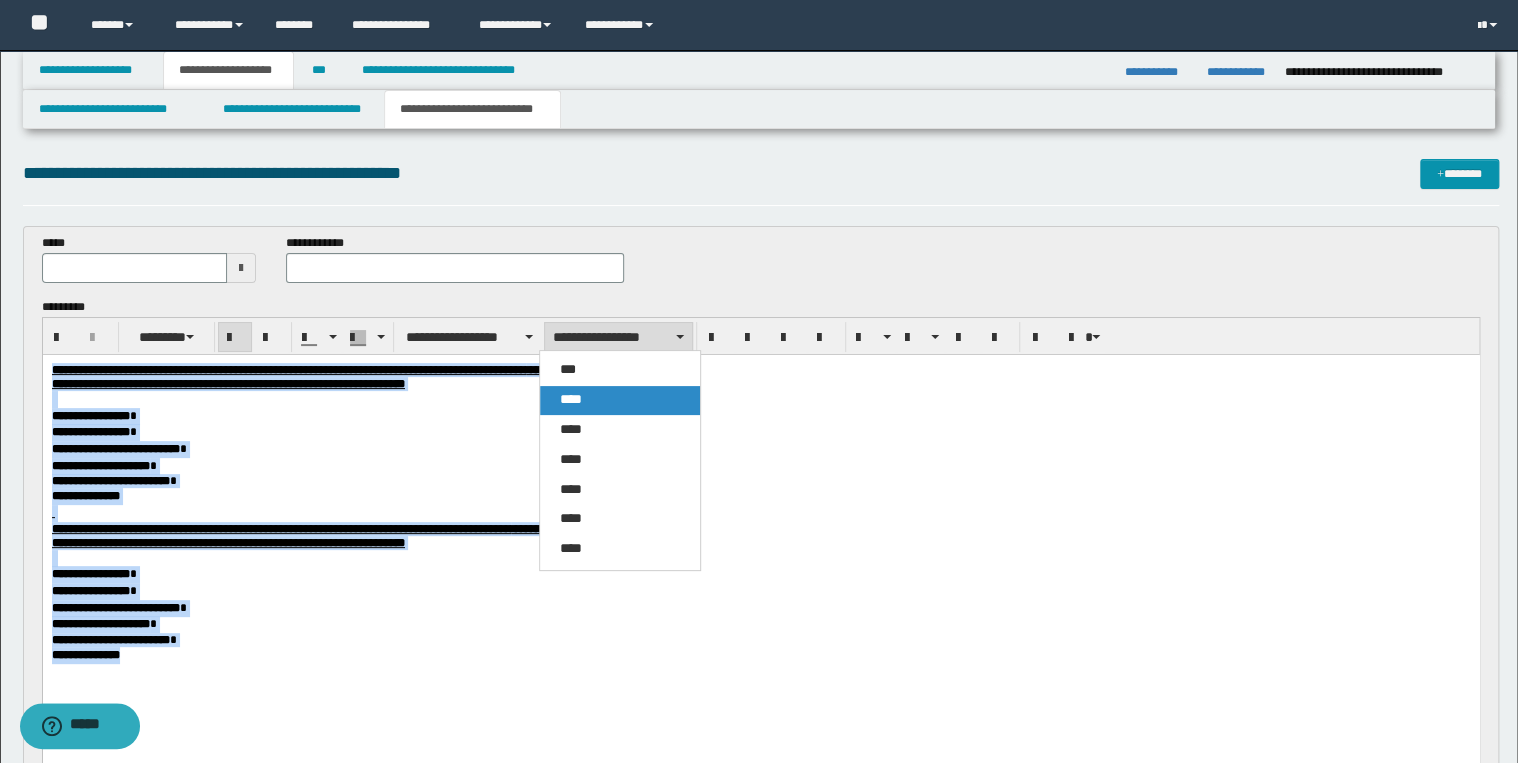 drag, startPoint x: 628, startPoint y: 397, endPoint x: 492, endPoint y: 3, distance: 416.8117 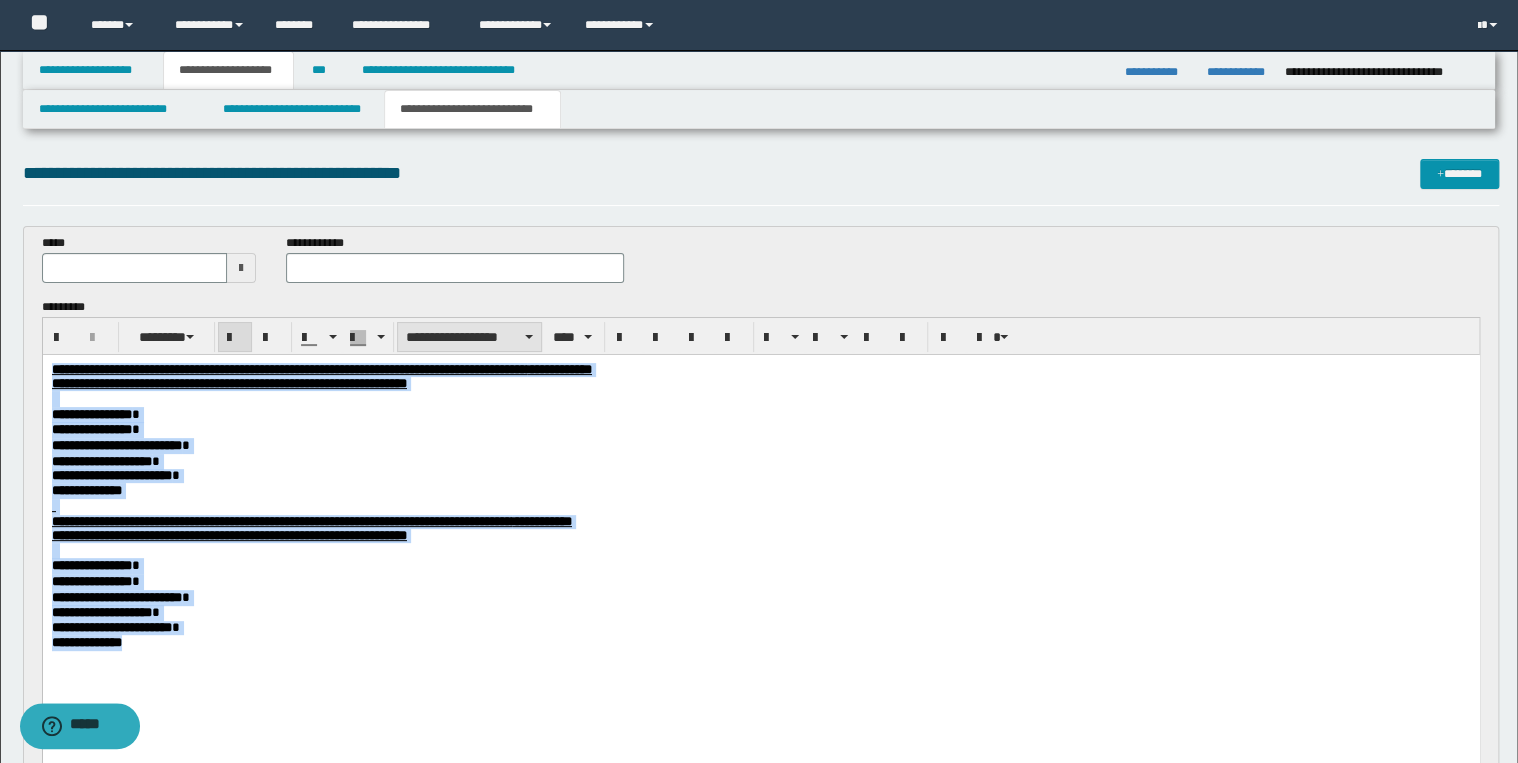 click on "**********" at bounding box center [469, 337] 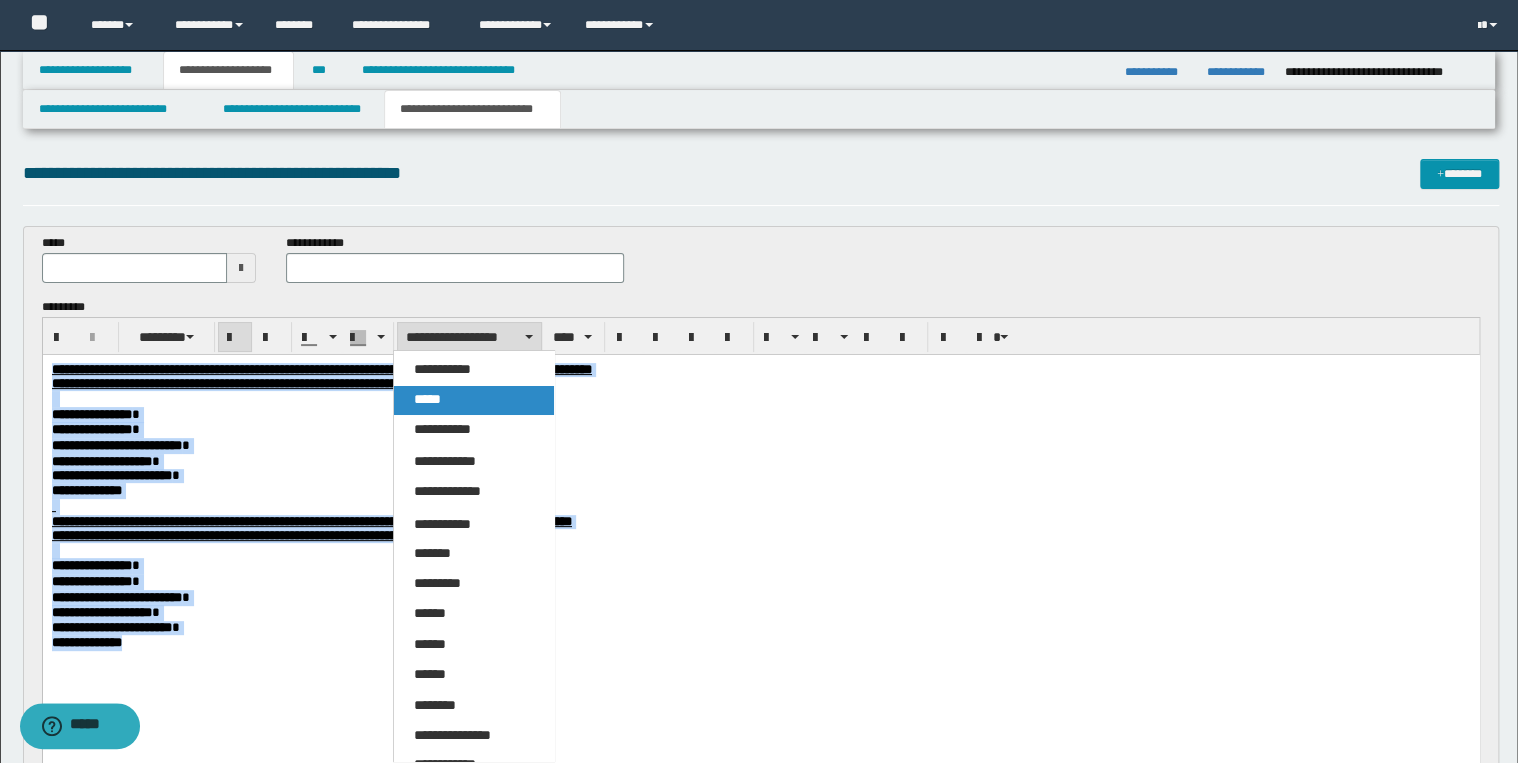 click on "*****" at bounding box center (474, 400) 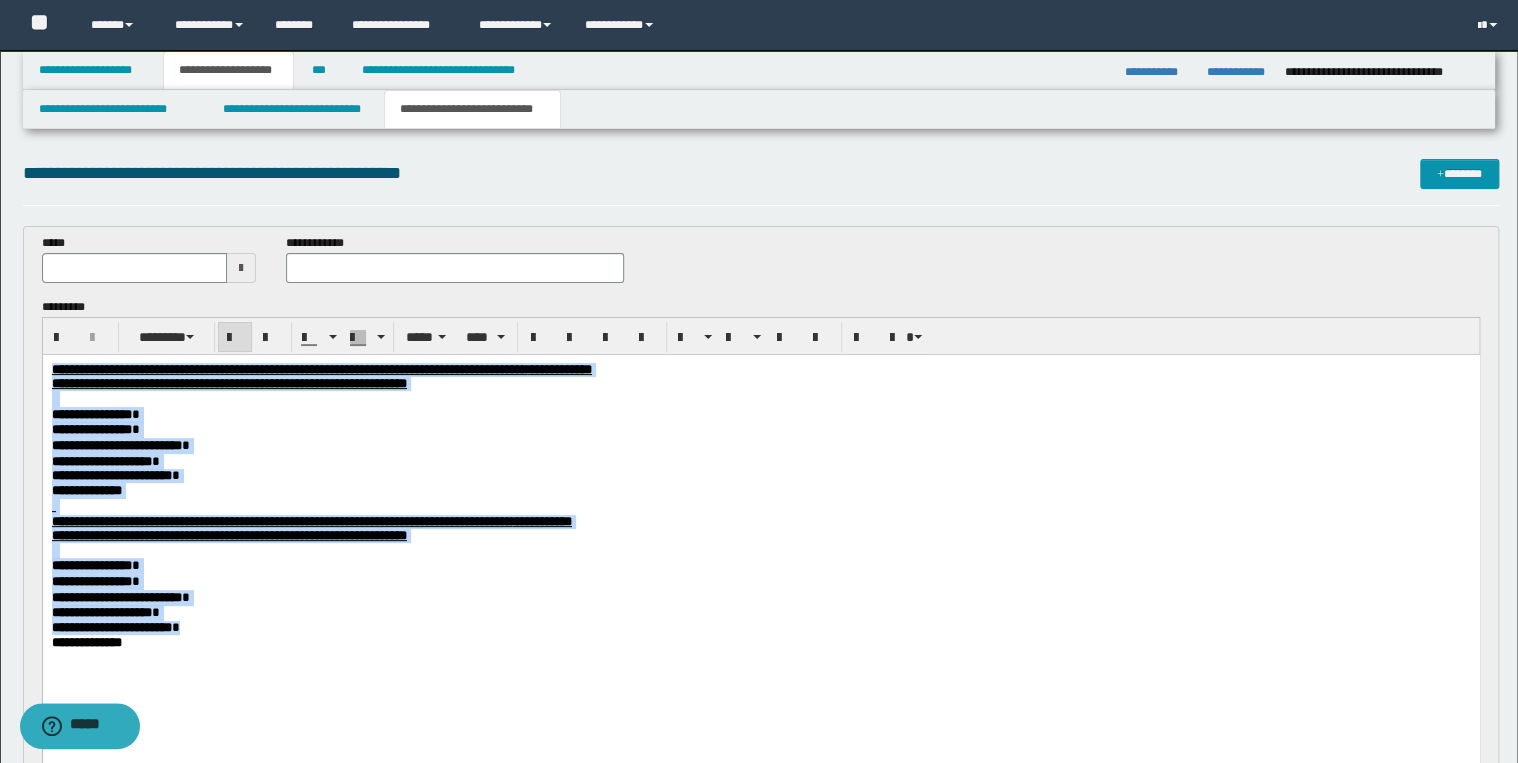 drag, startPoint x: 748, startPoint y: 447, endPoint x: 774, endPoint y: 429, distance: 31.622776 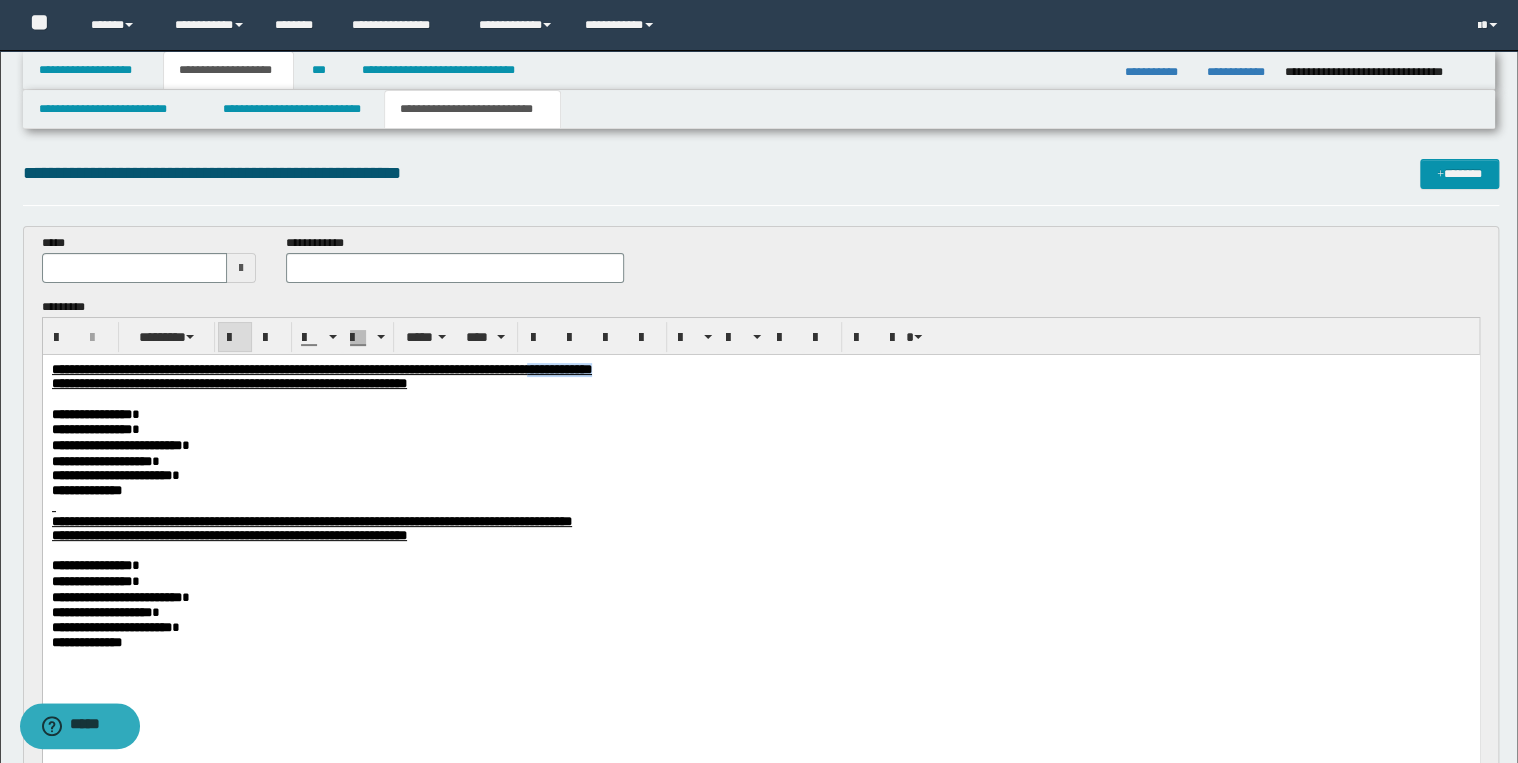 drag, startPoint x: 758, startPoint y: 372, endPoint x: 847, endPoint y: 370, distance: 89.02247 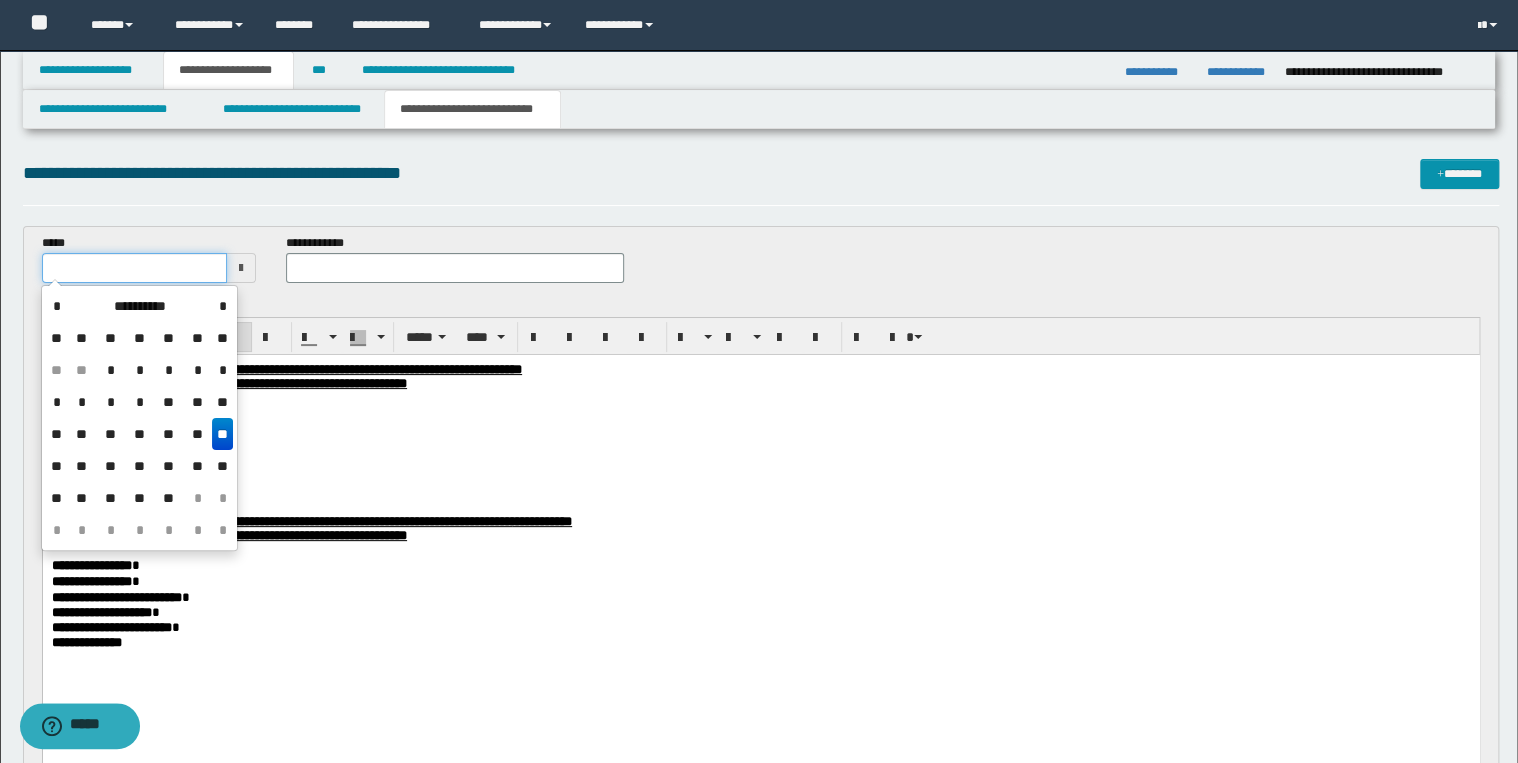 click at bounding box center (135, 268) 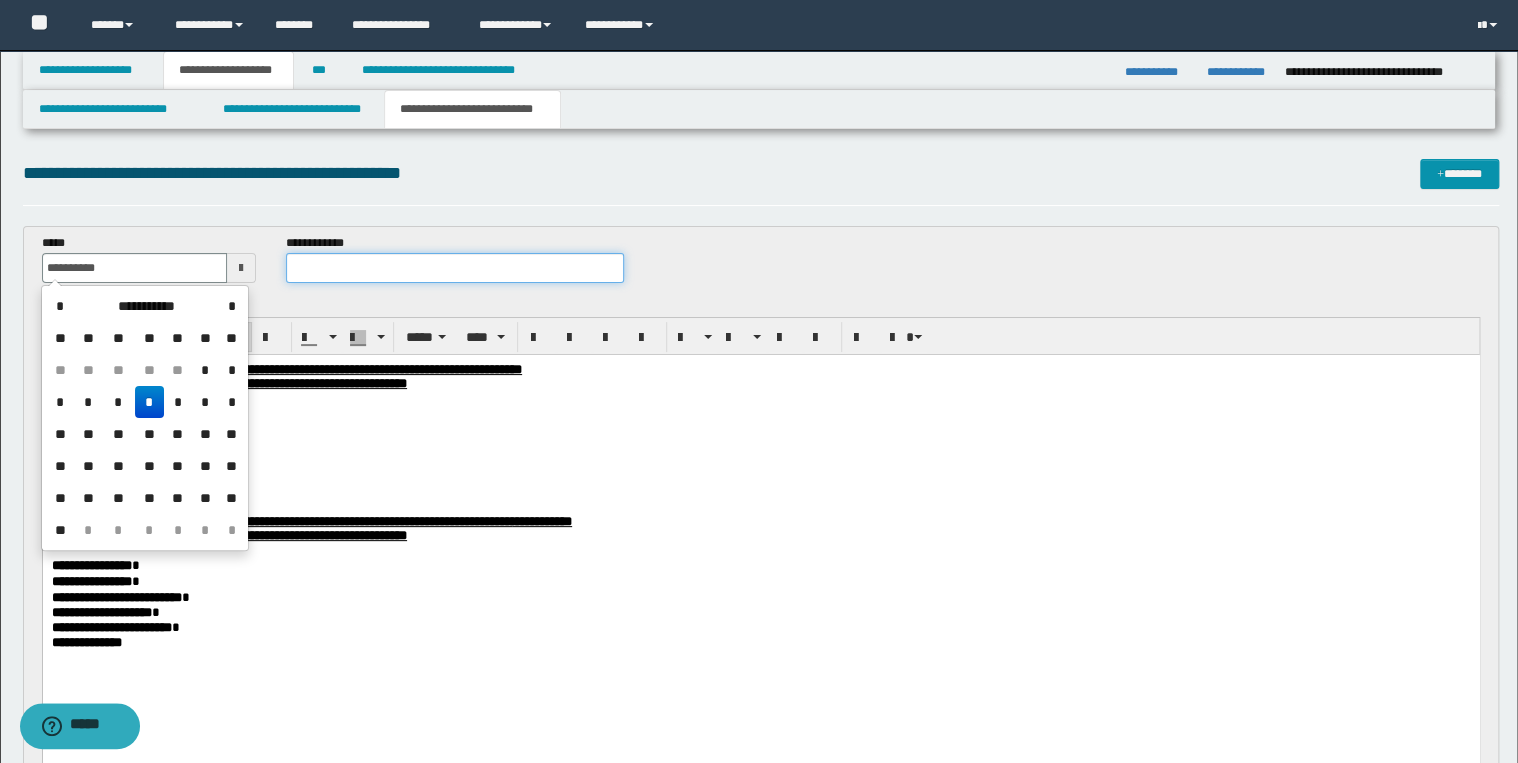 type on "**********" 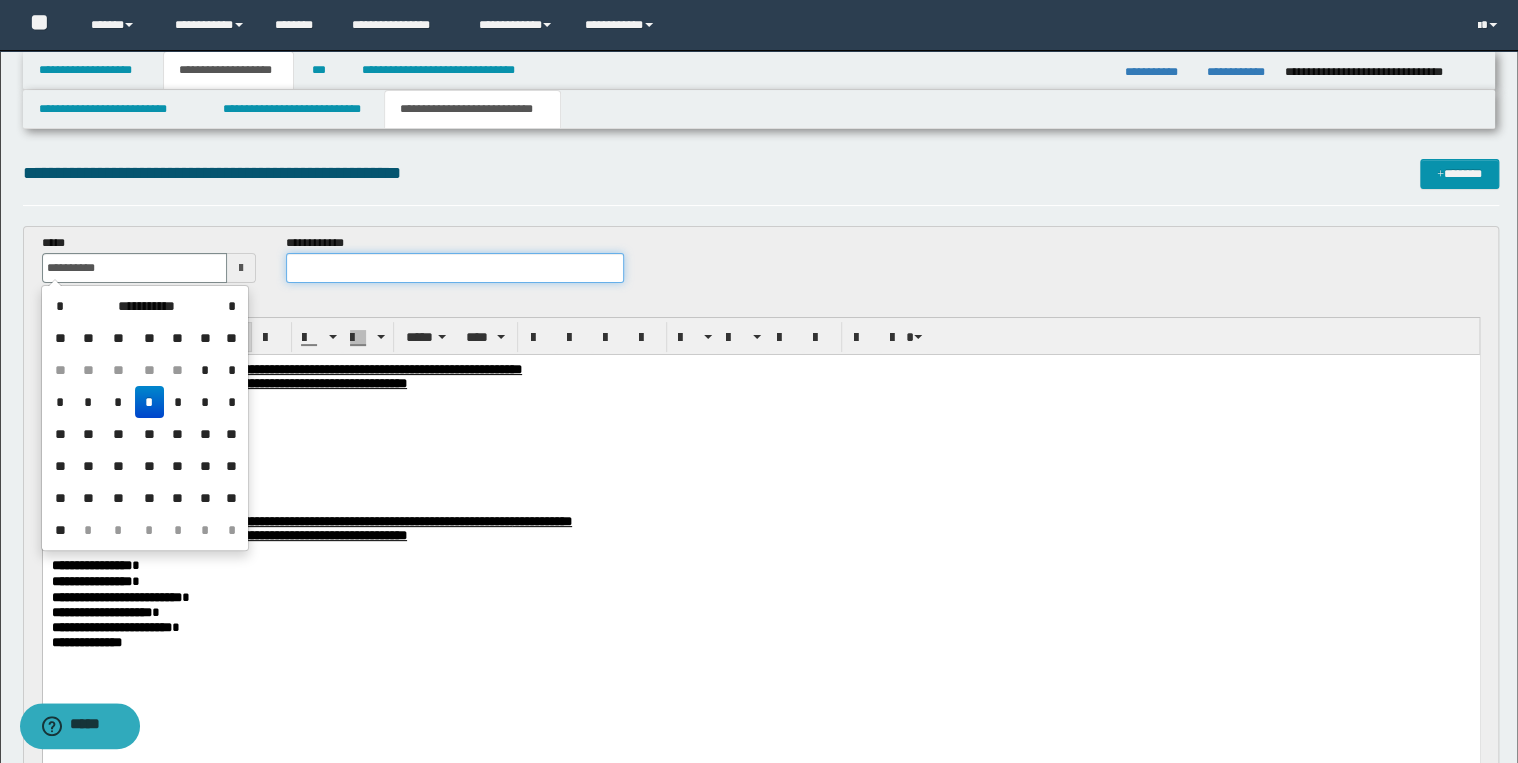 click at bounding box center [454, 268] 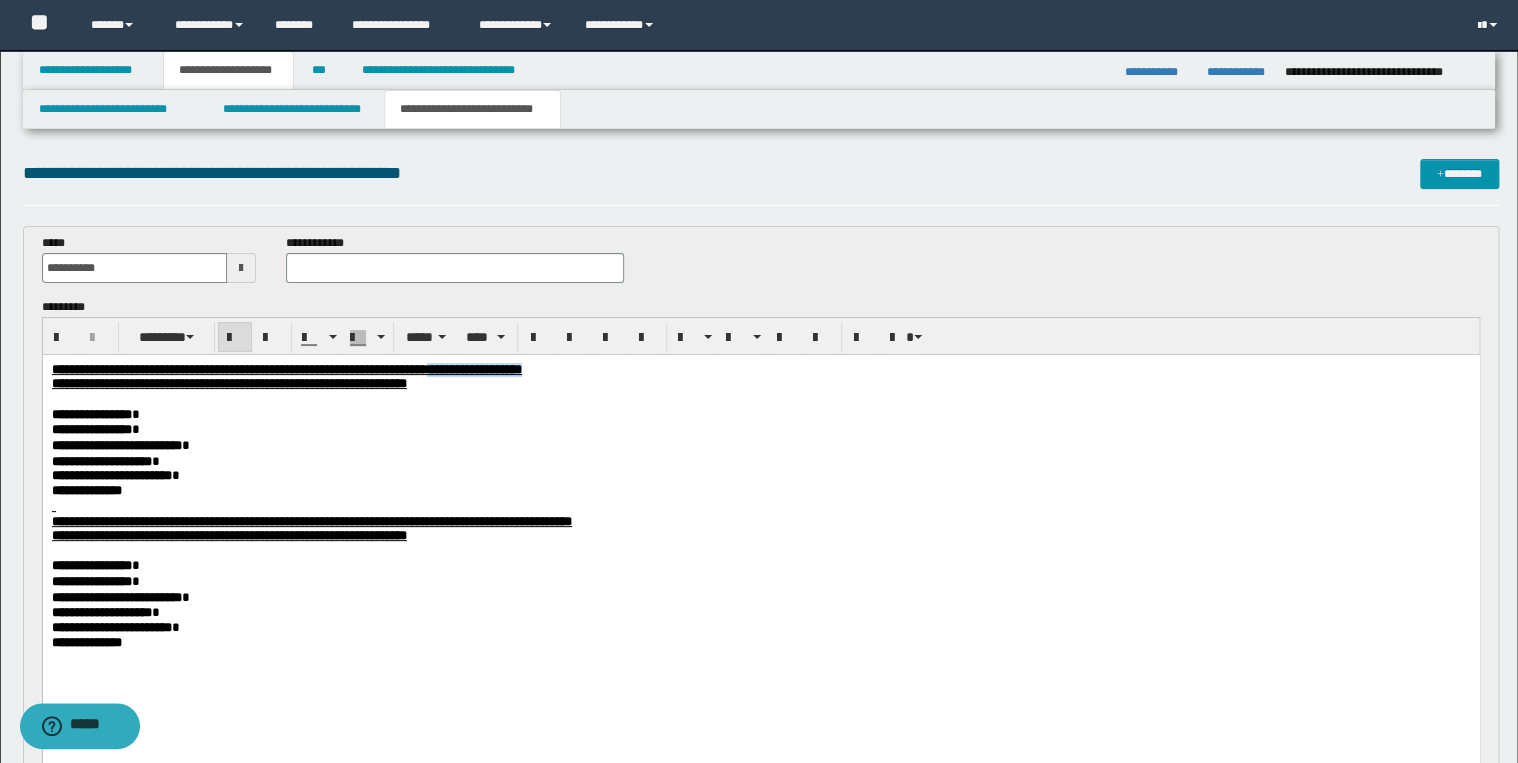 drag, startPoint x: 627, startPoint y: 370, endPoint x: 810, endPoint y: 370, distance: 183 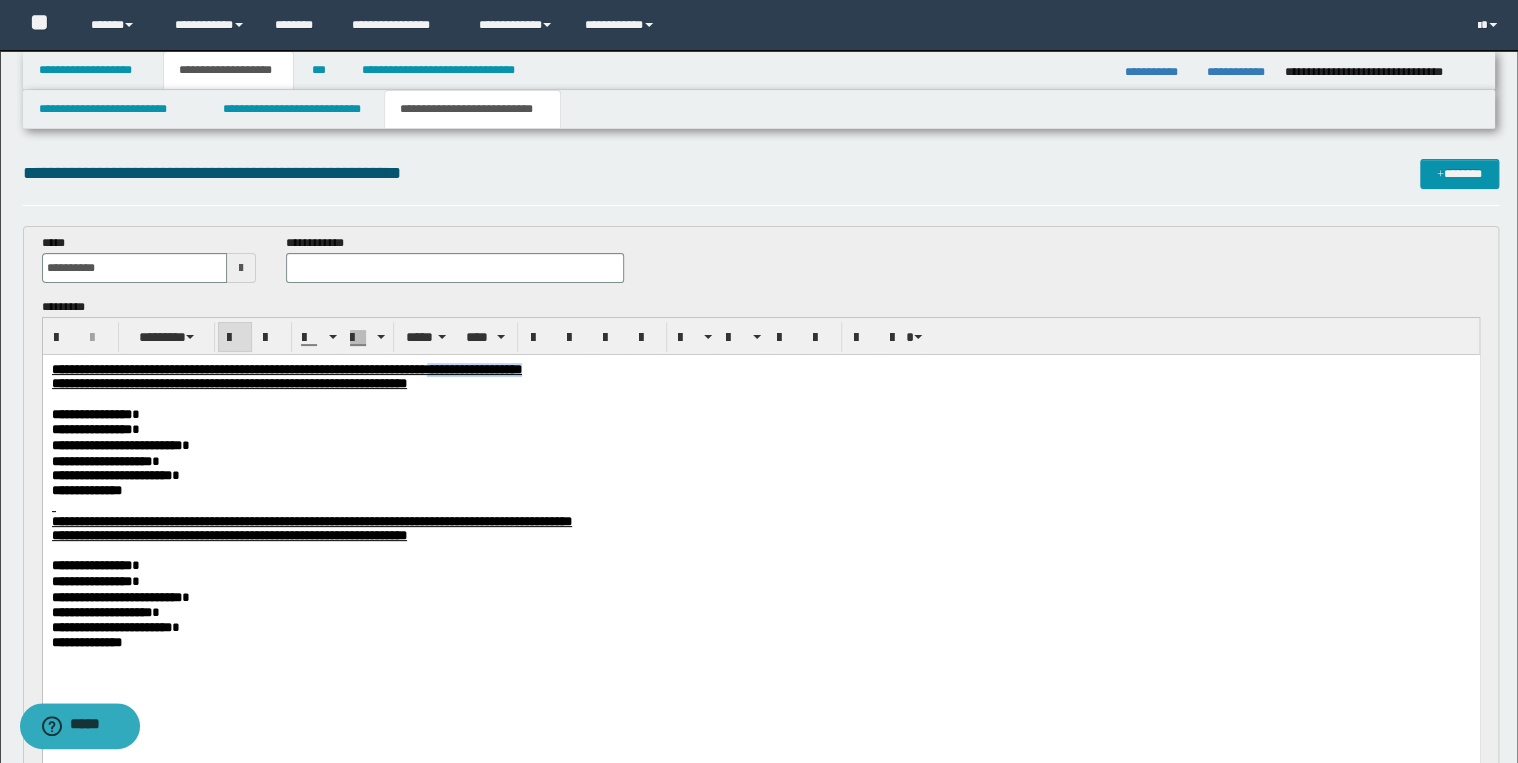 click on "**********" at bounding box center [760, 370] 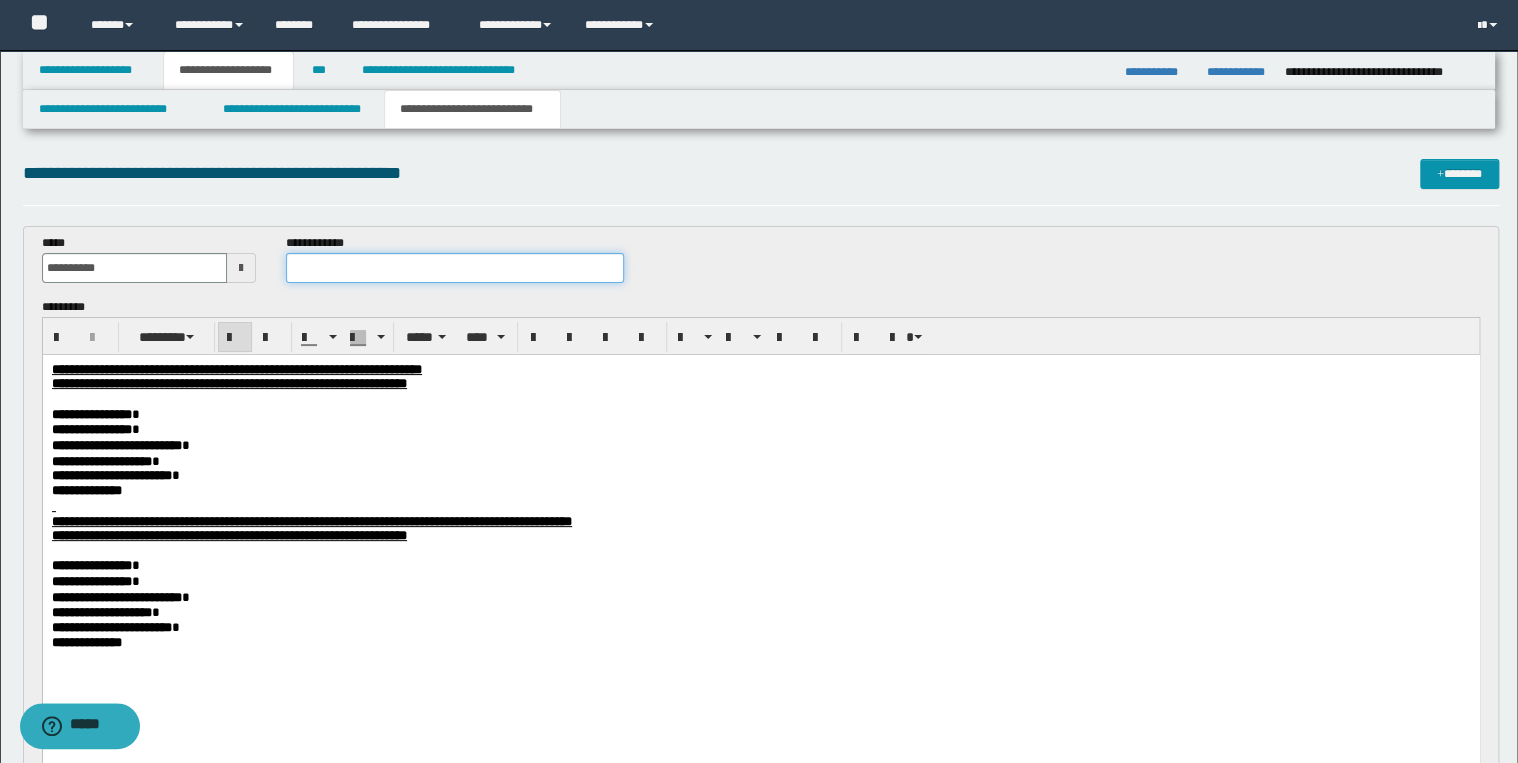 click at bounding box center (454, 268) 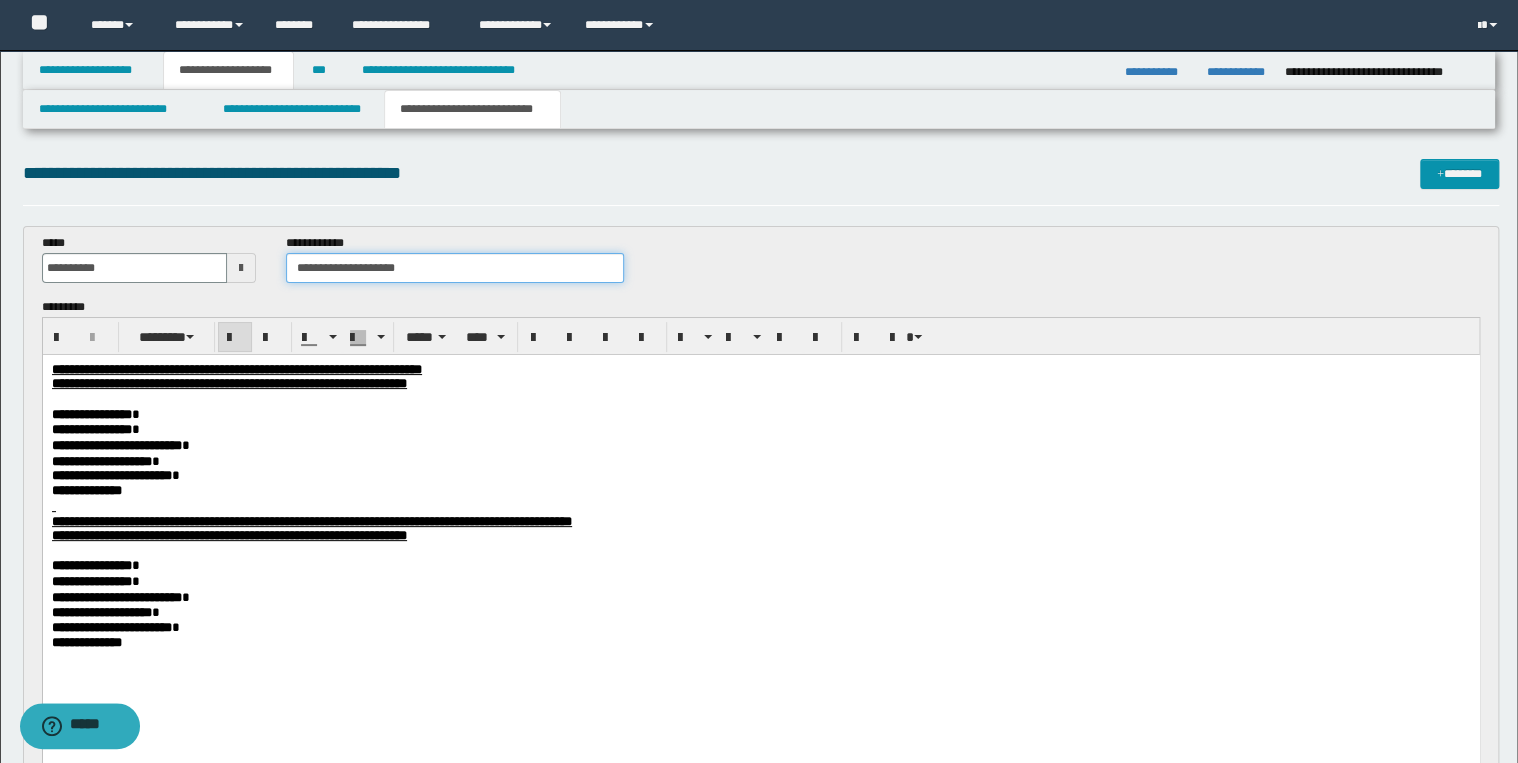 scroll, scrollTop: 320, scrollLeft: 0, axis: vertical 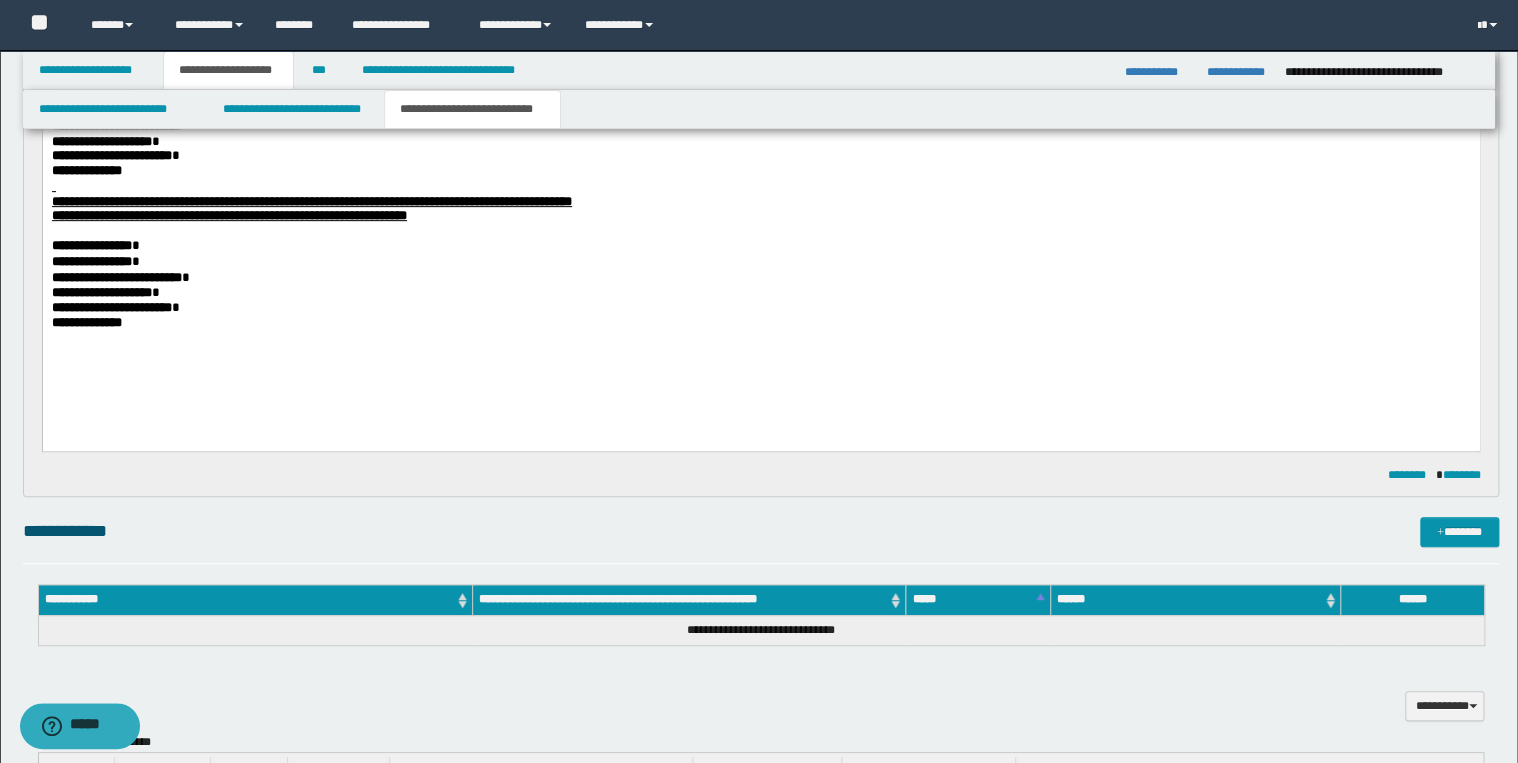 type on "**********" 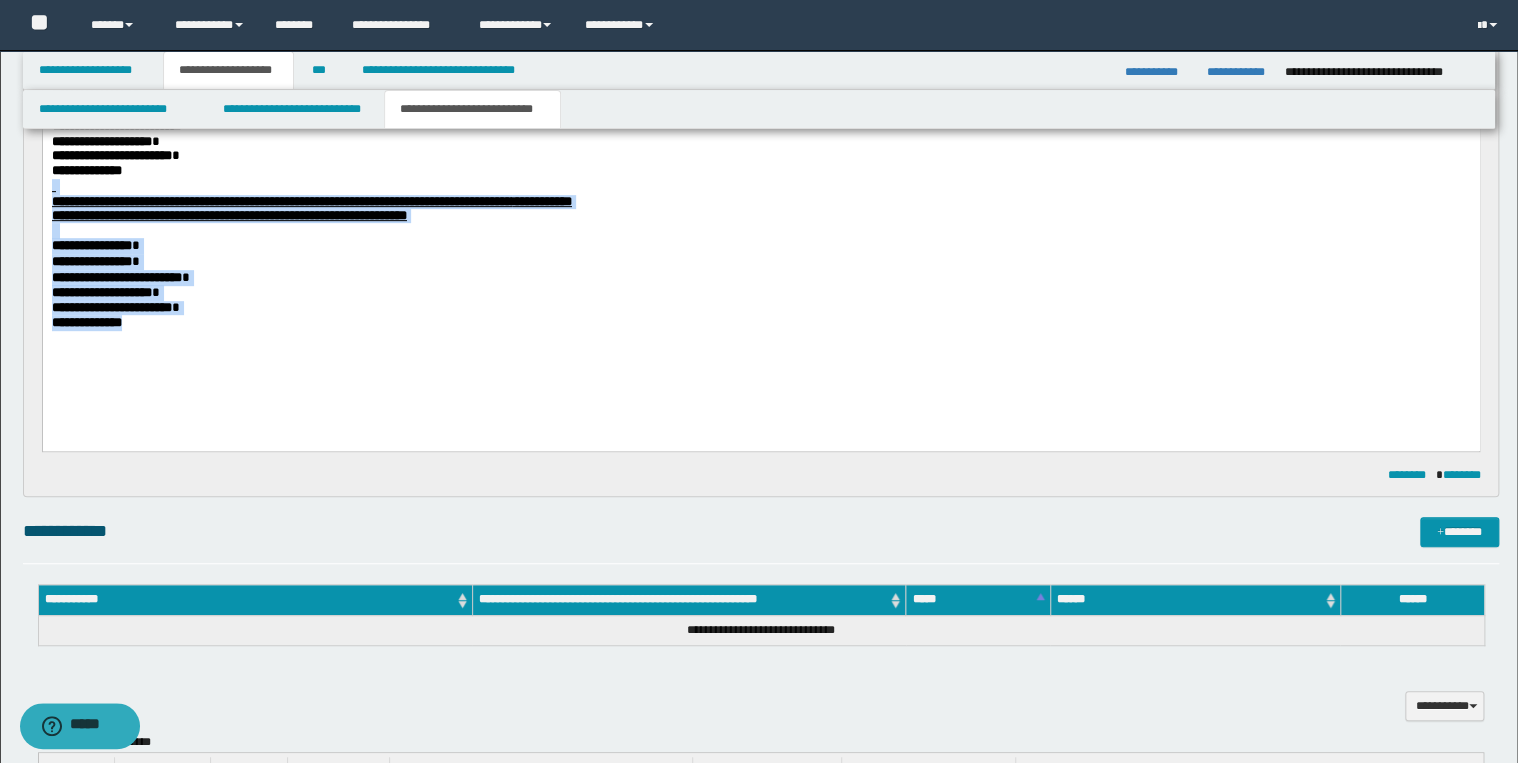 drag, startPoint x: 50, startPoint y: 197, endPoint x: 232, endPoint y: 367, distance: 249.04617 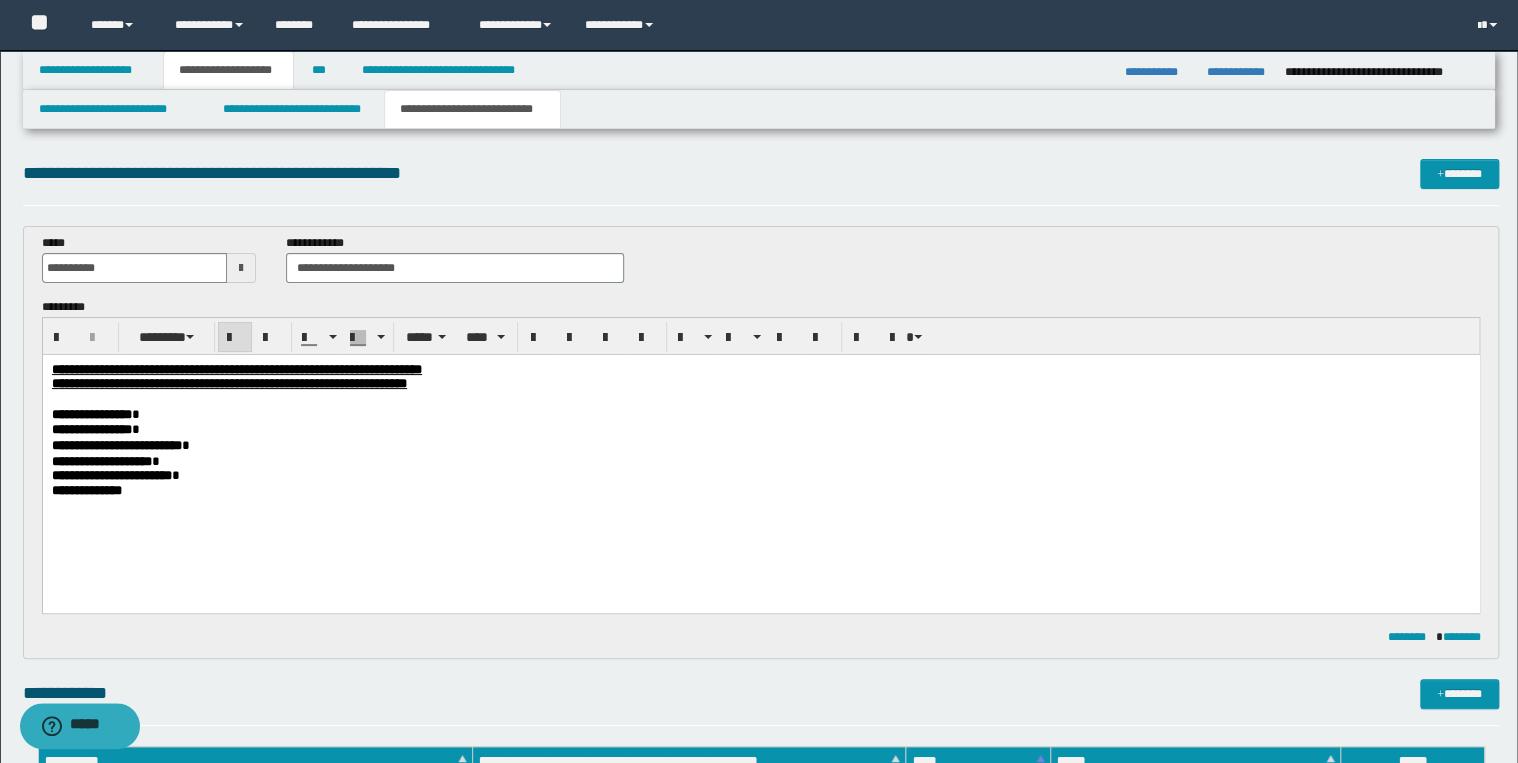 scroll, scrollTop: 0, scrollLeft: 0, axis: both 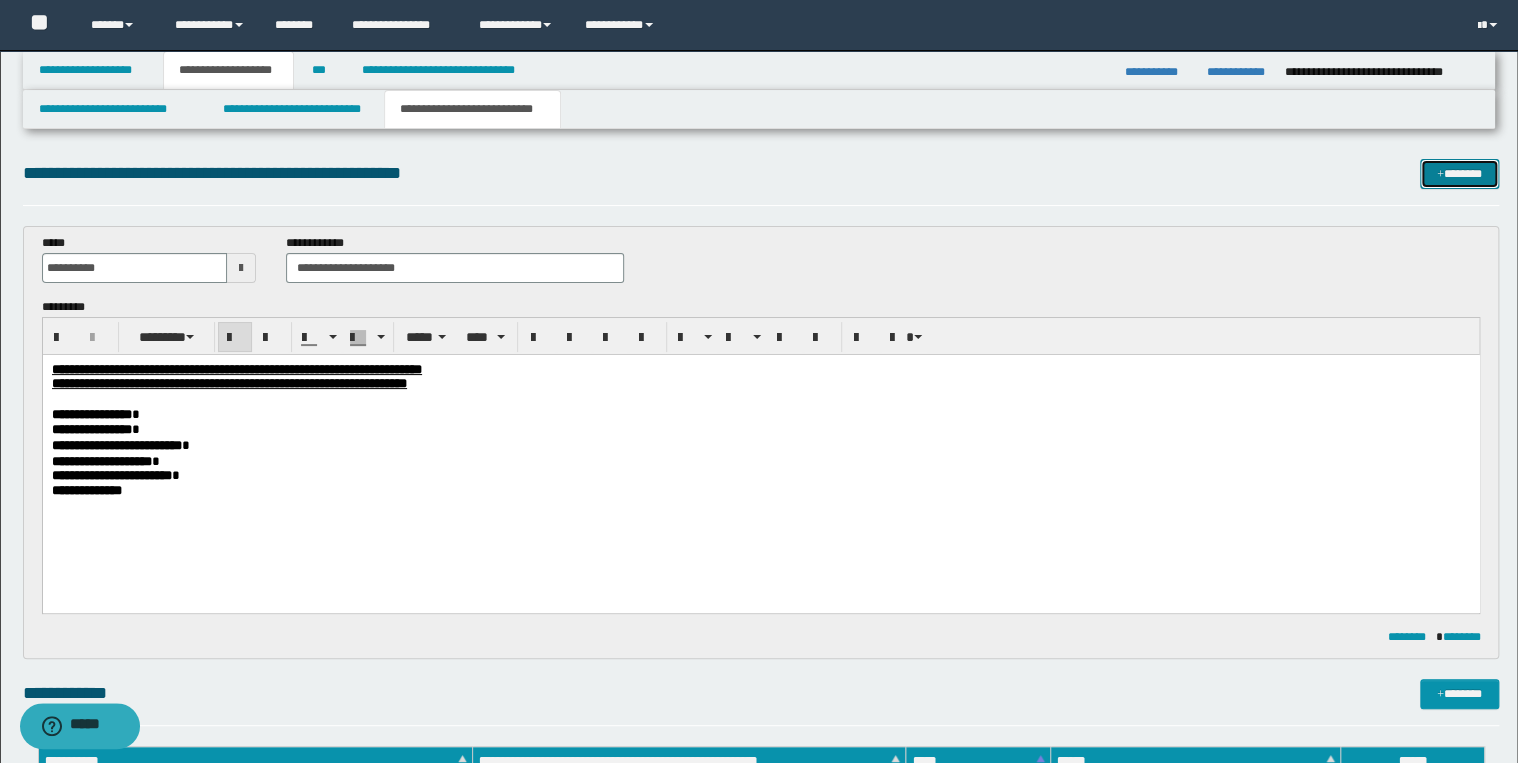 click at bounding box center [1440, 175] 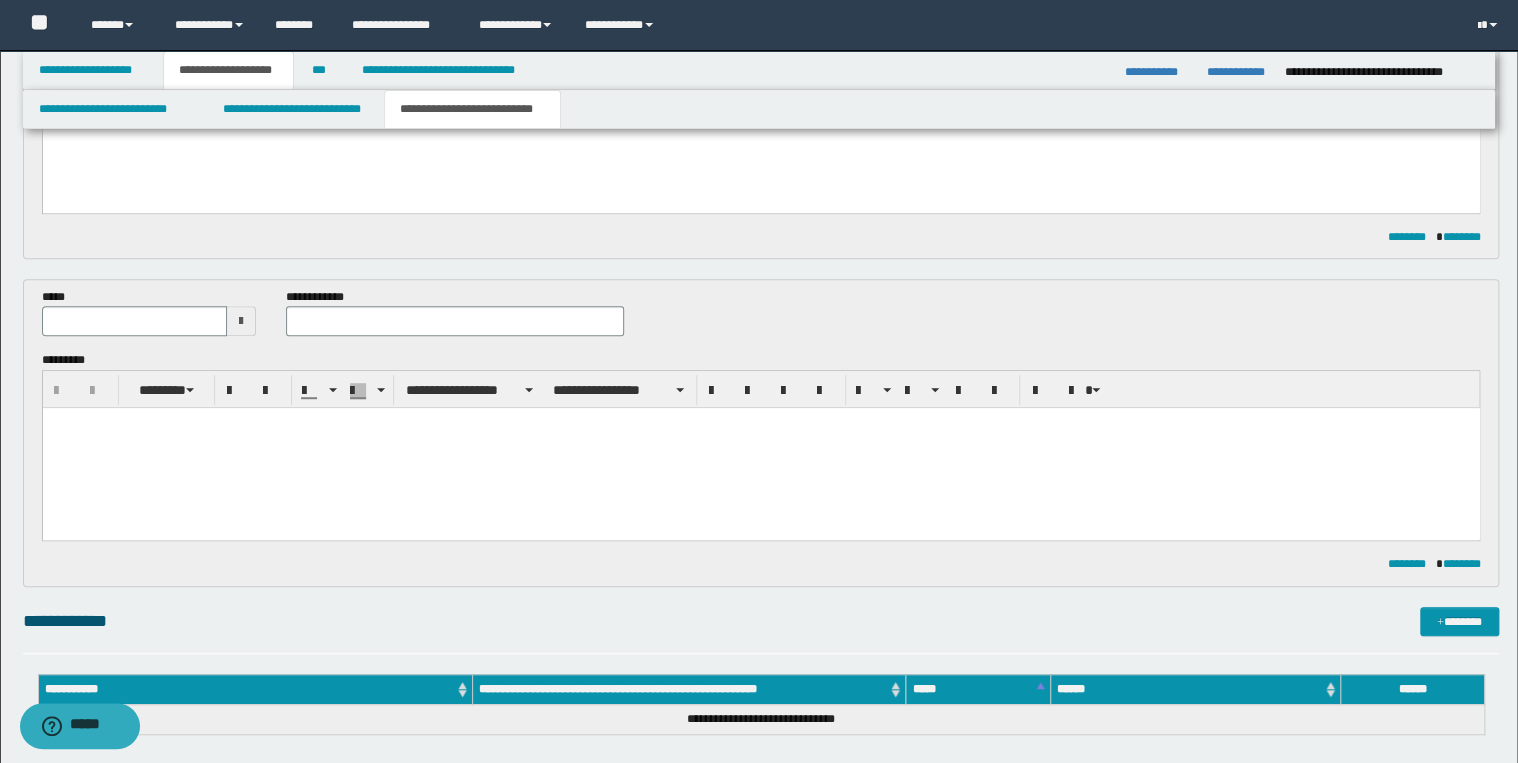 scroll, scrollTop: 446, scrollLeft: 0, axis: vertical 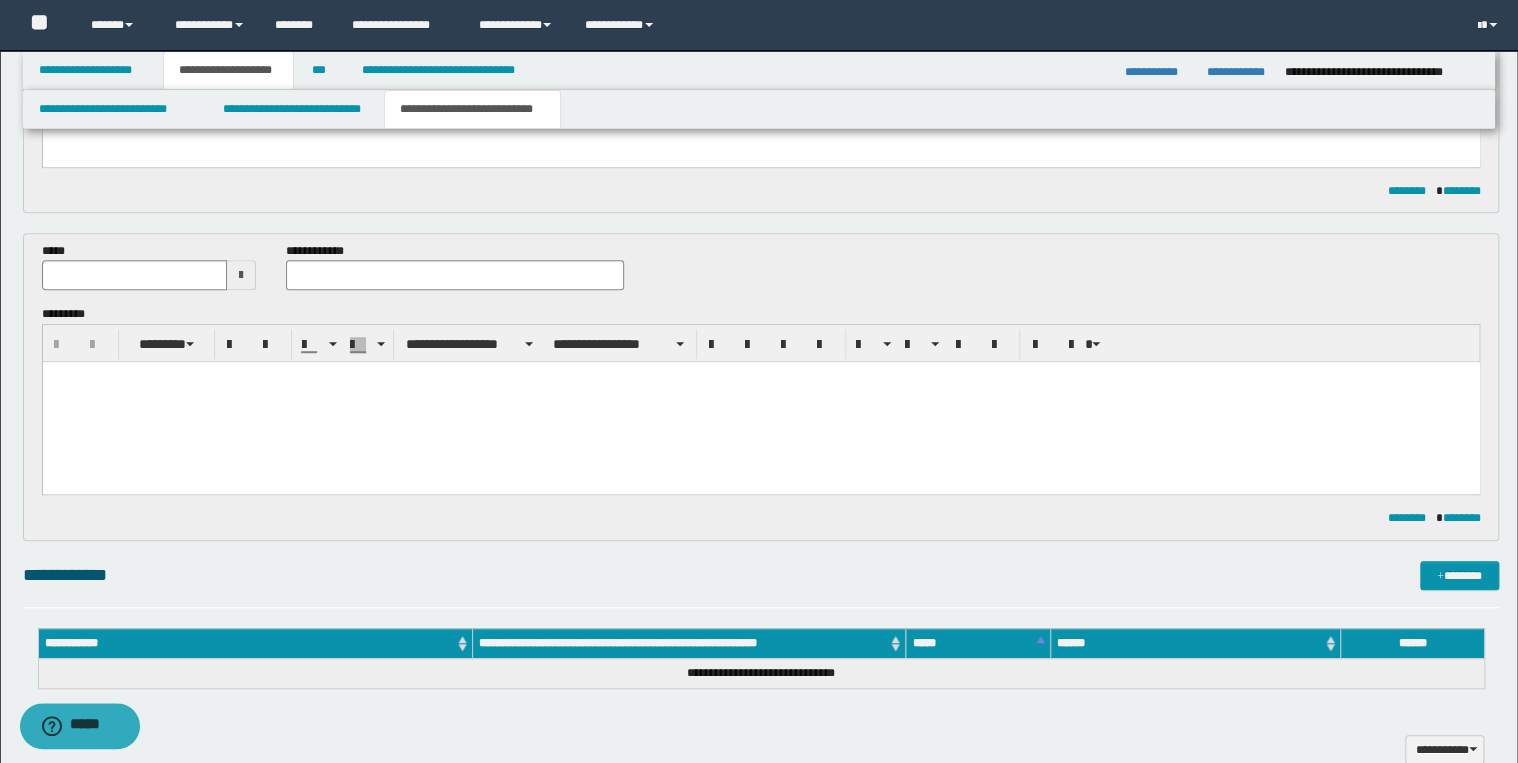 click at bounding box center (760, 402) 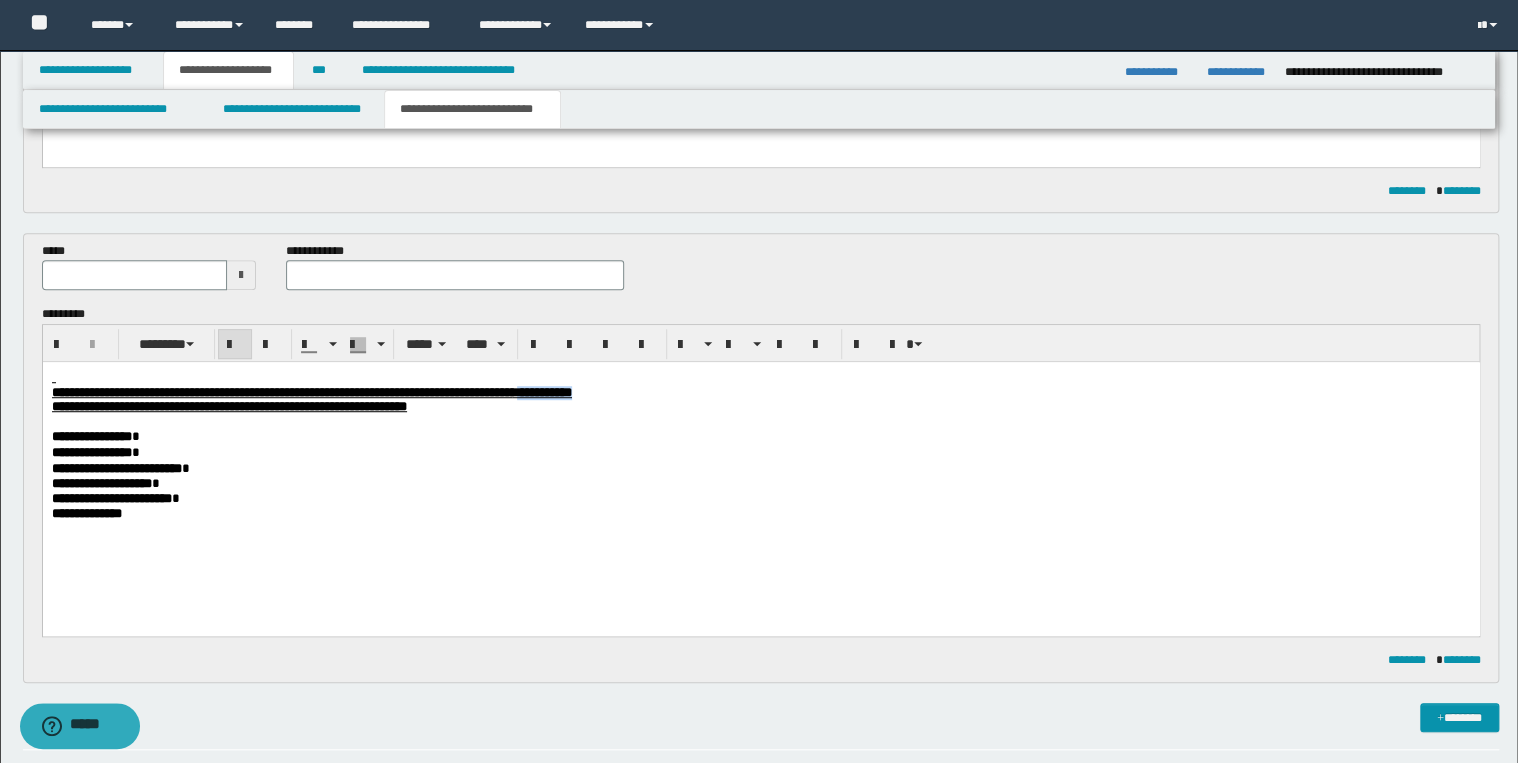 drag, startPoint x: 741, startPoint y: 394, endPoint x: 858, endPoint y: 392, distance: 117.01709 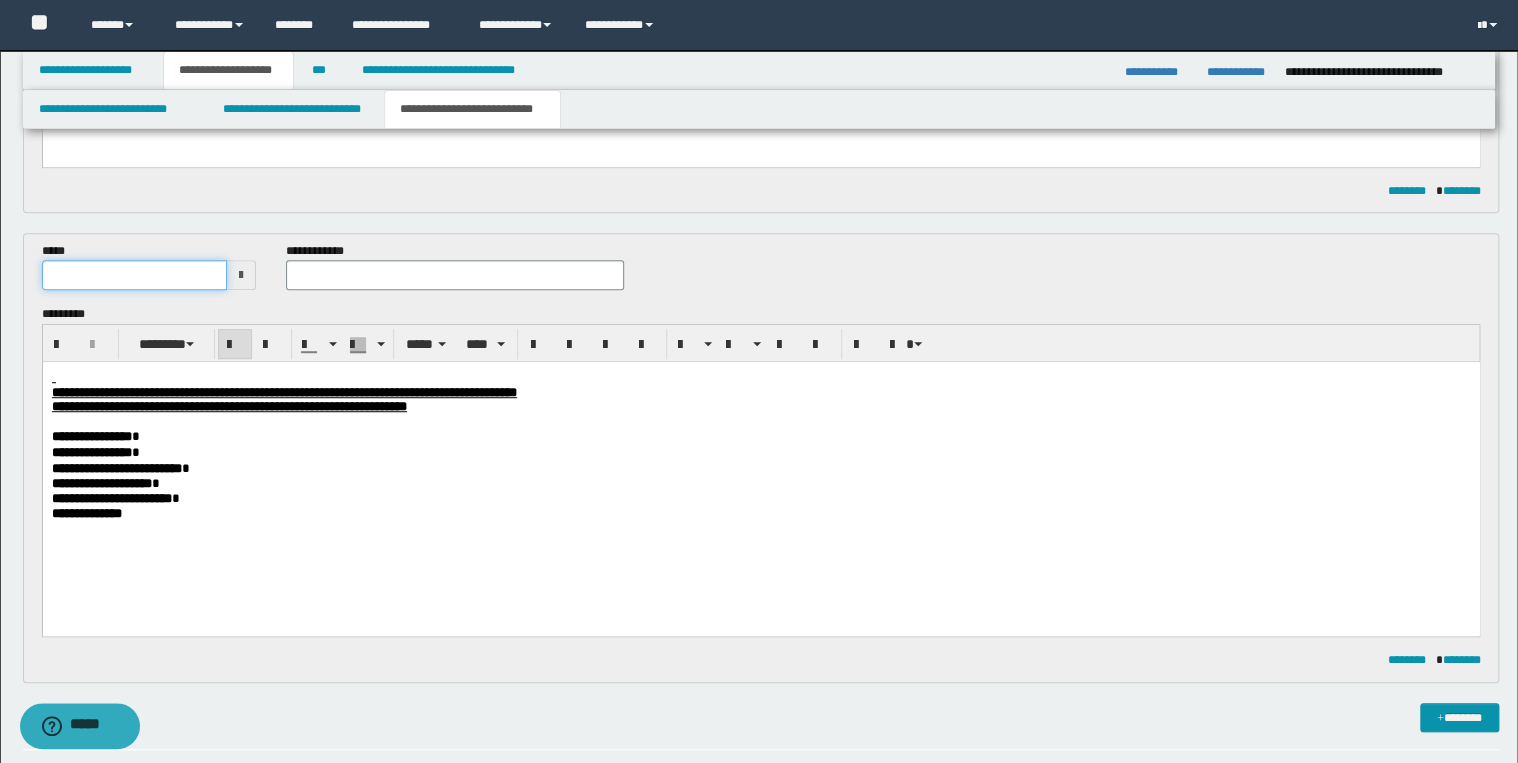 click at bounding box center (135, 275) 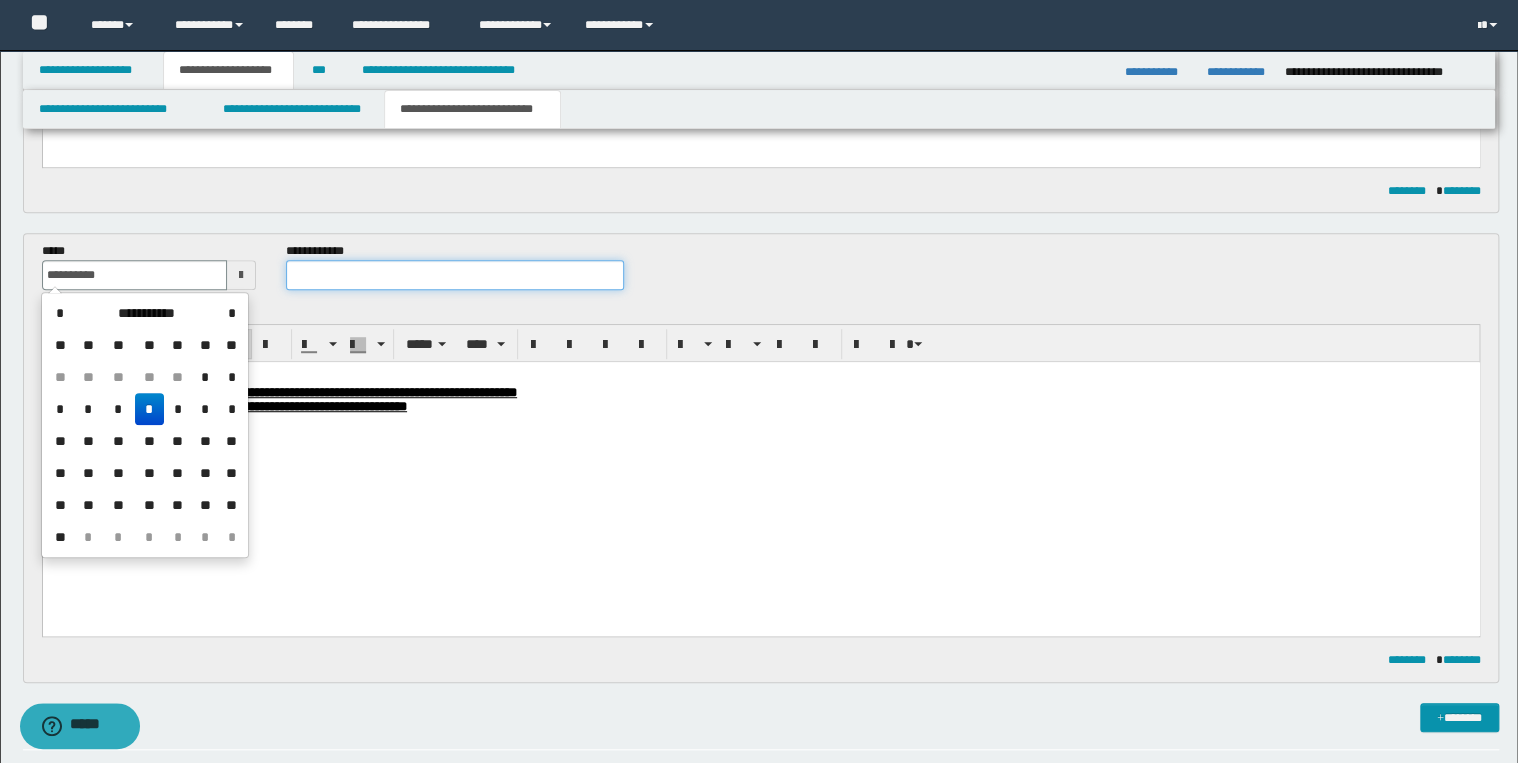 type on "**********" 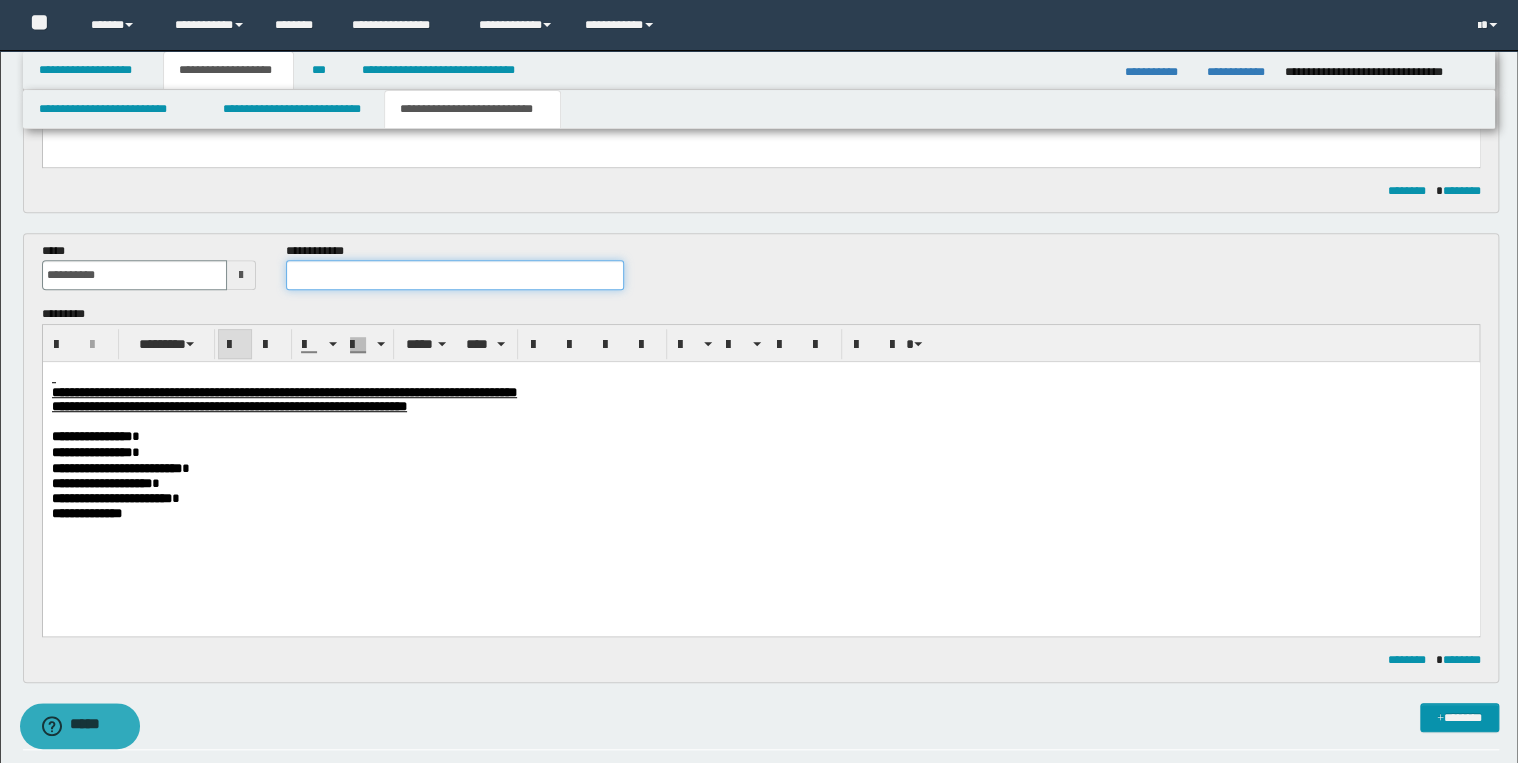 click at bounding box center [454, 275] 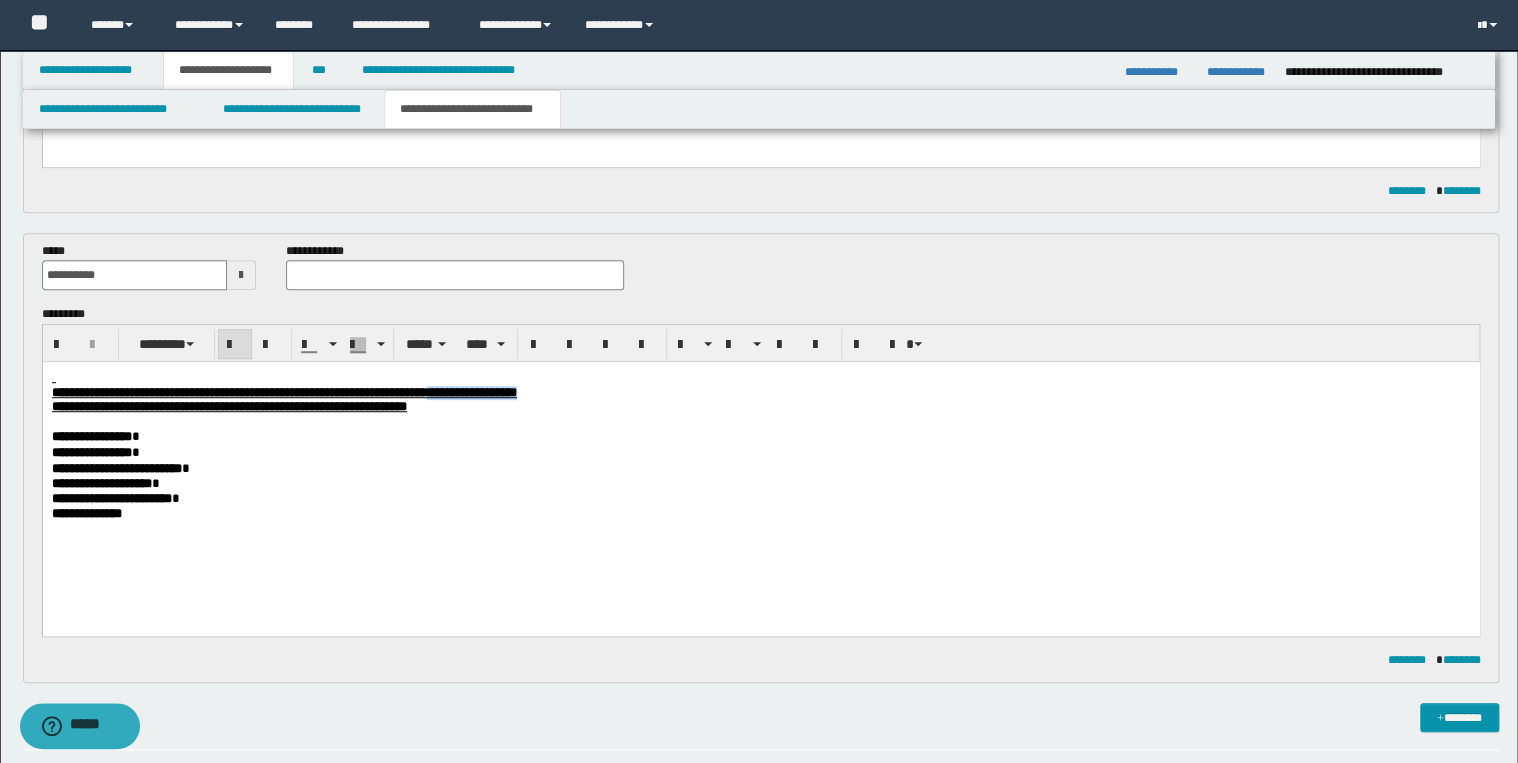 drag, startPoint x: 626, startPoint y: 390, endPoint x: 761, endPoint y: 395, distance: 135.09256 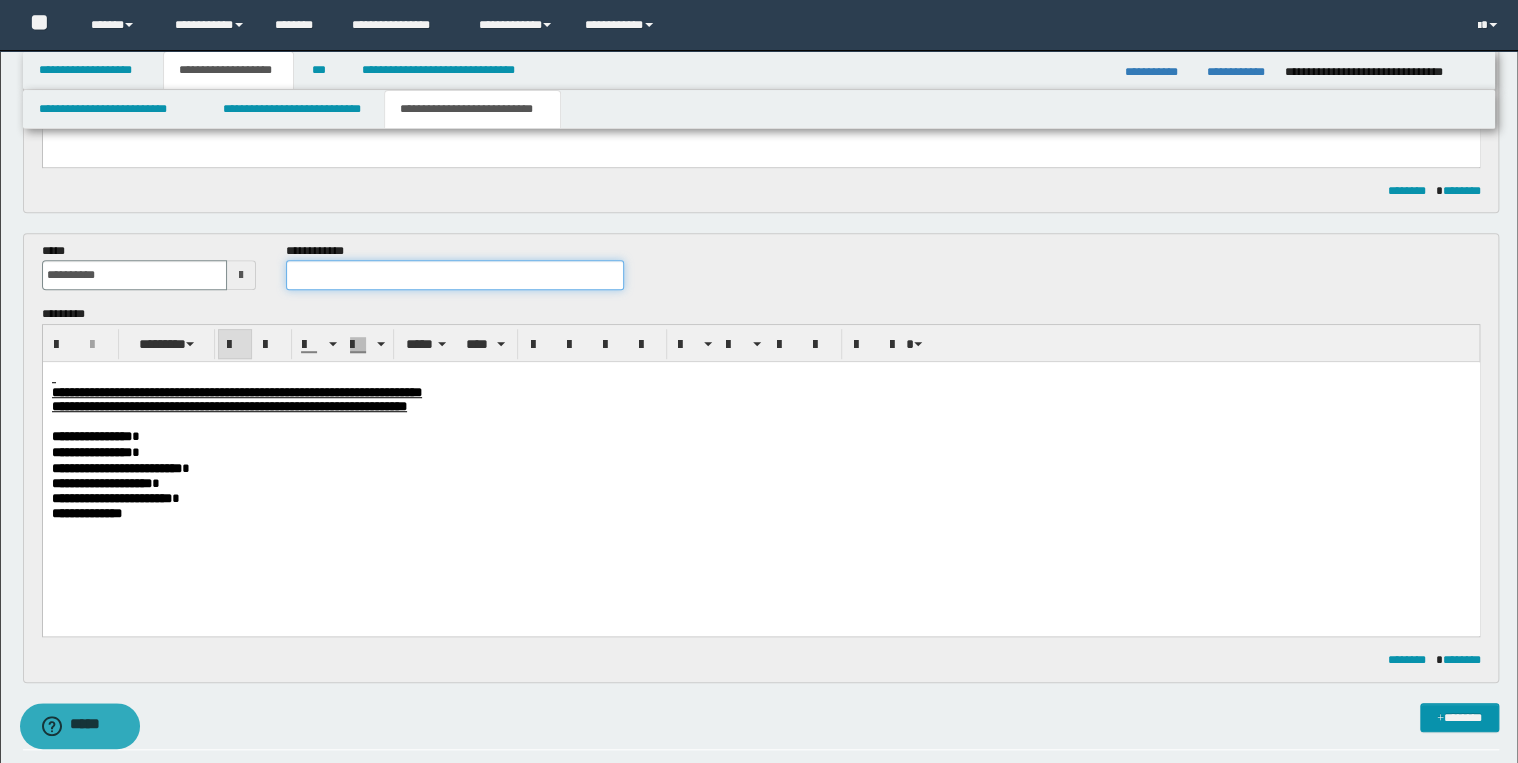 click at bounding box center (454, 275) 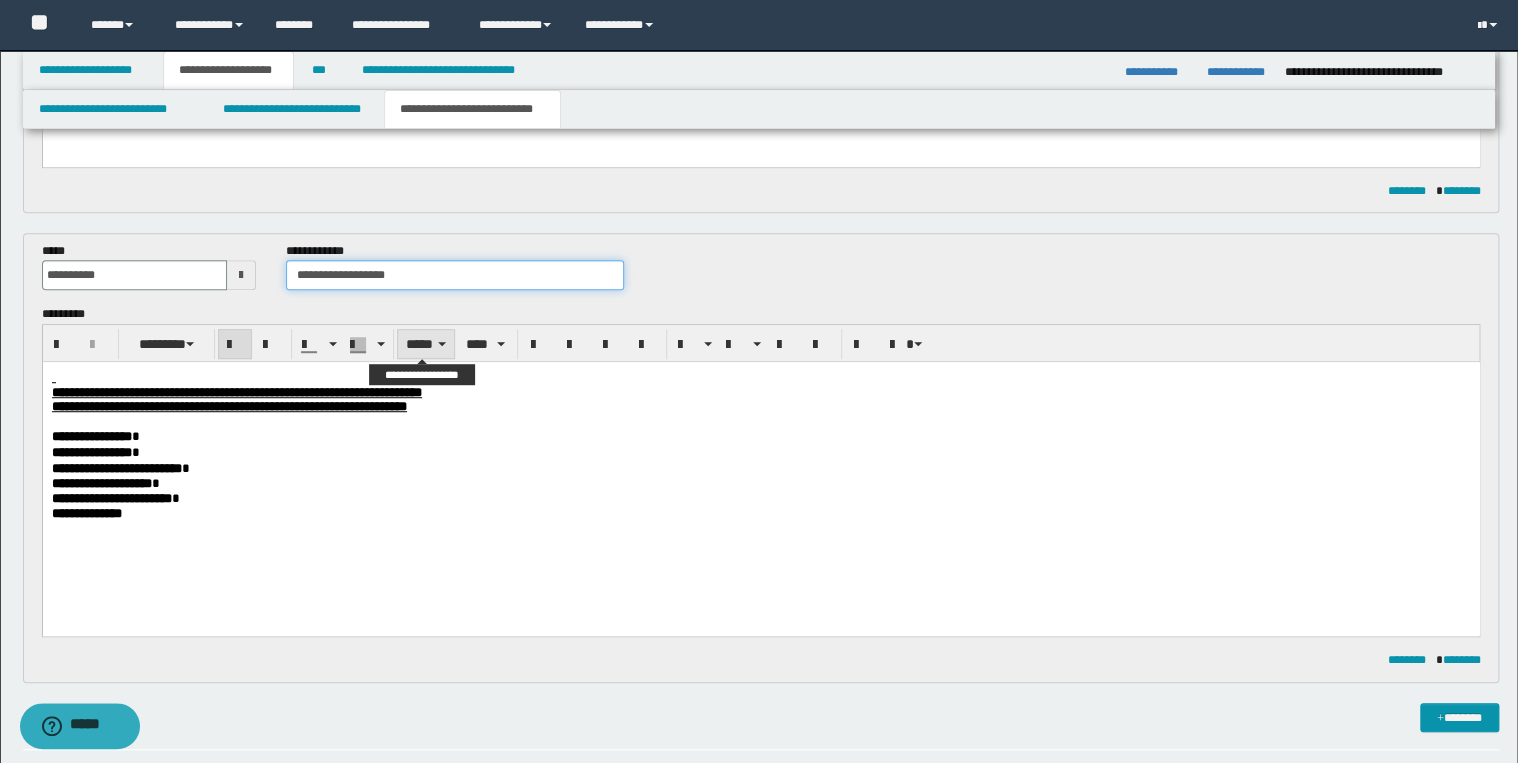 type on "**********" 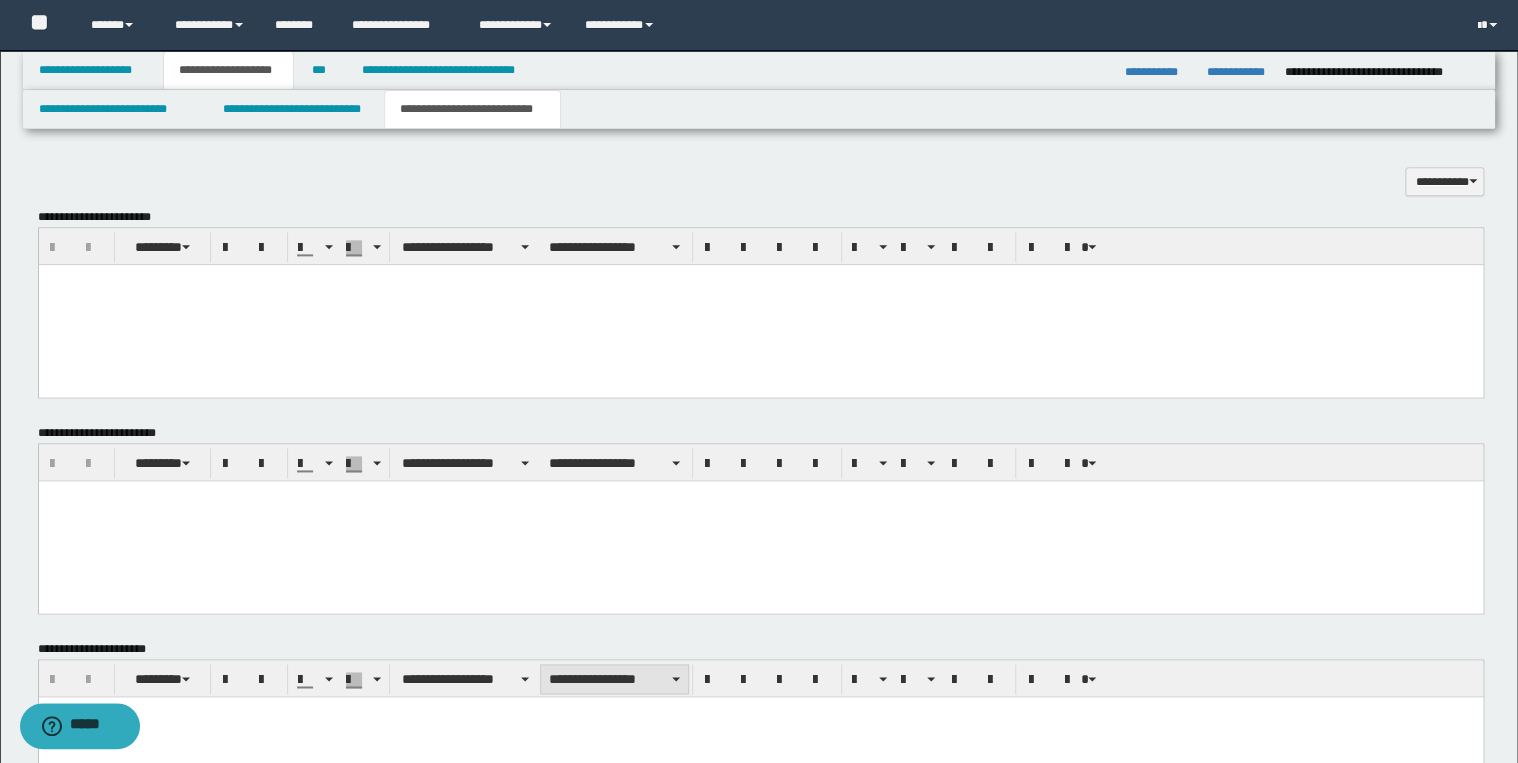 scroll, scrollTop: 1344, scrollLeft: 0, axis: vertical 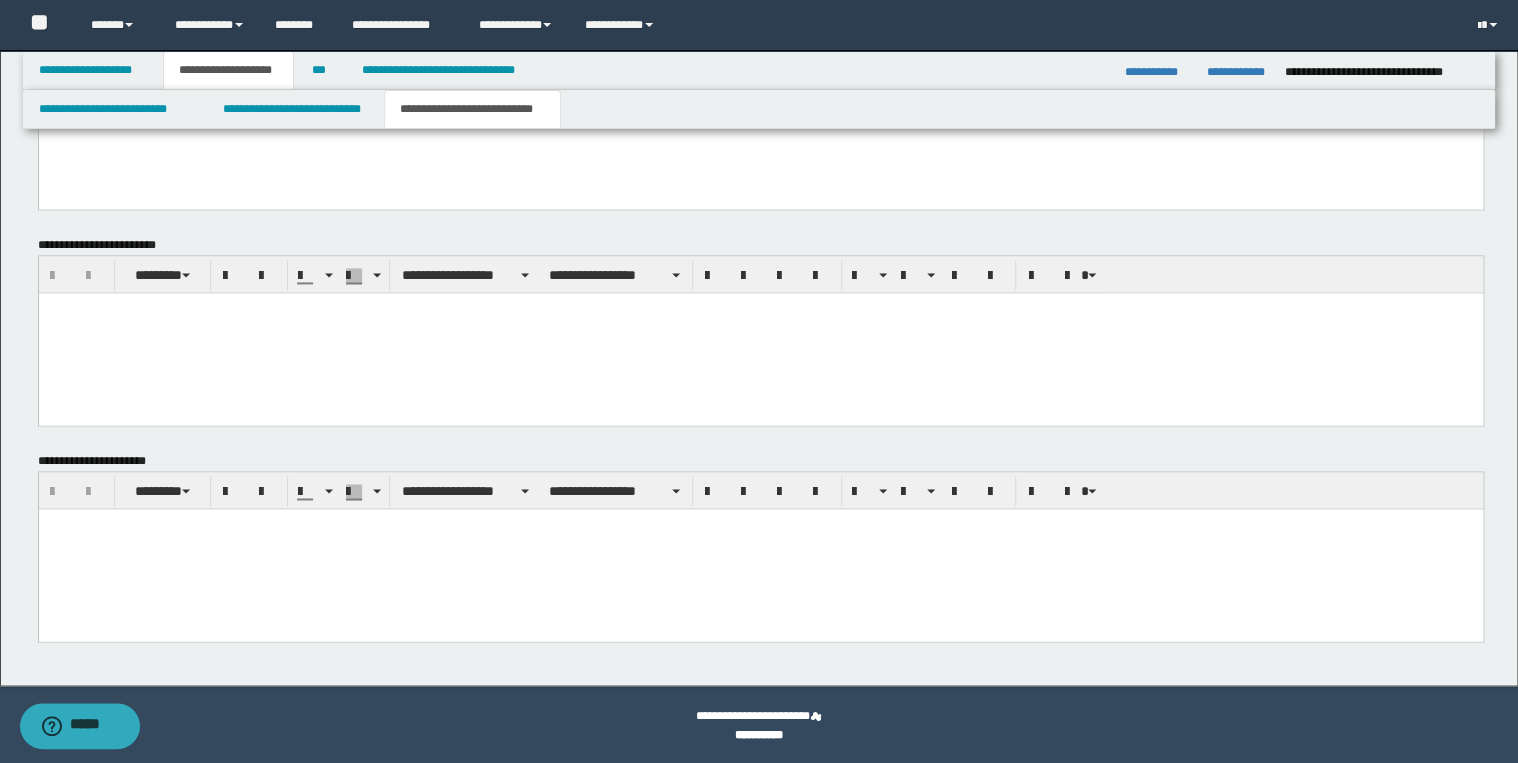 click at bounding box center [760, 548] 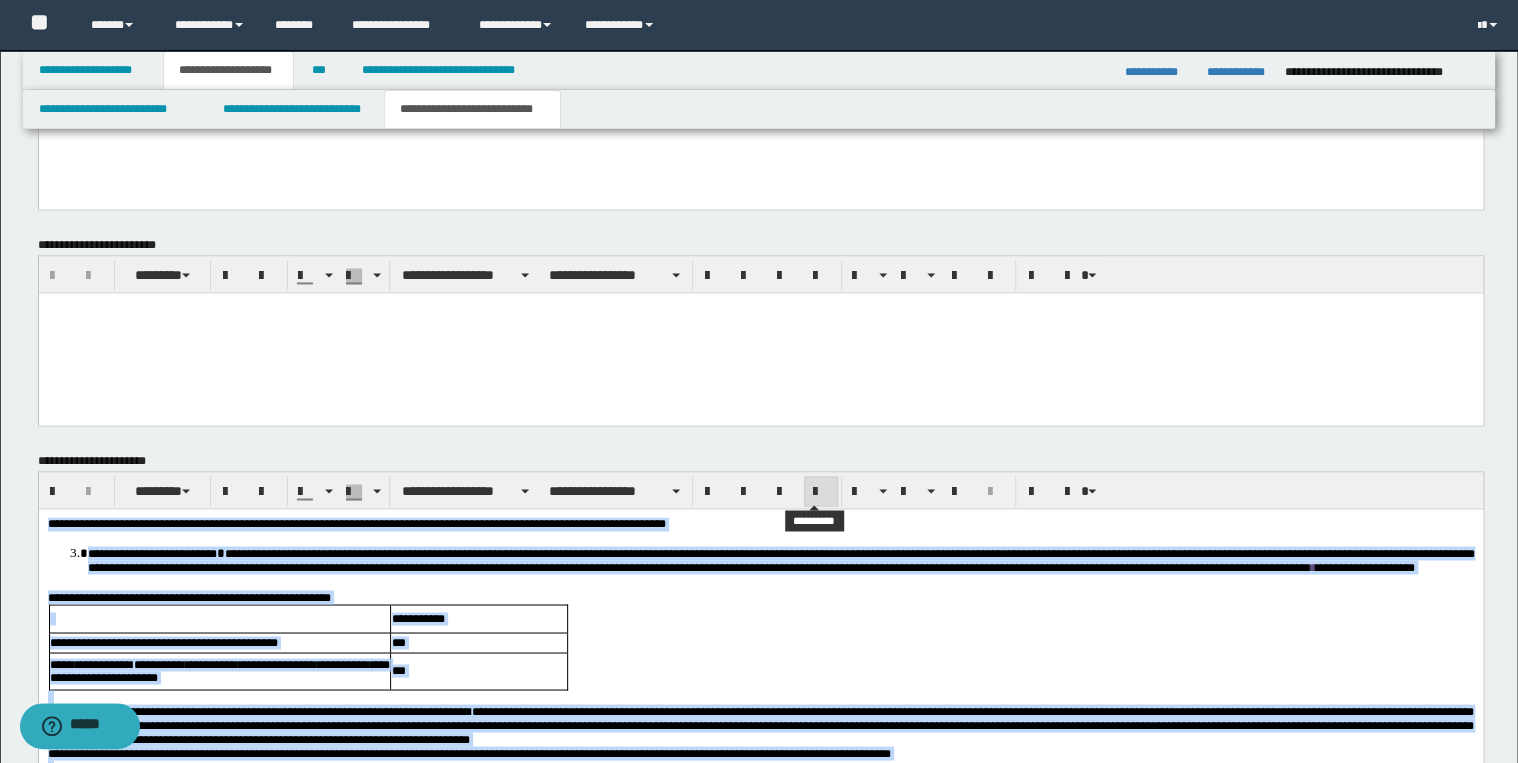 click at bounding box center (821, 491) 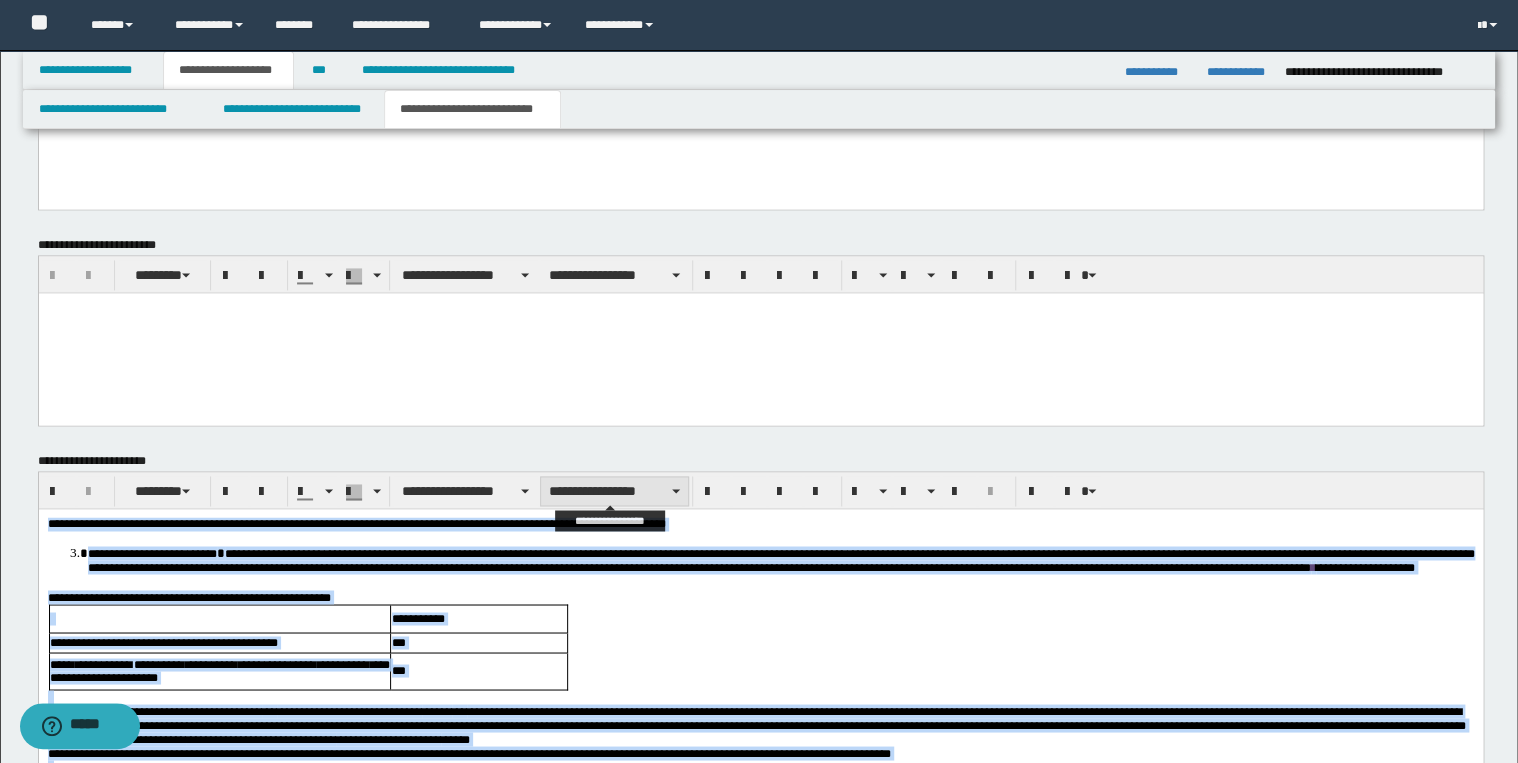 click on "**********" at bounding box center (614, 491) 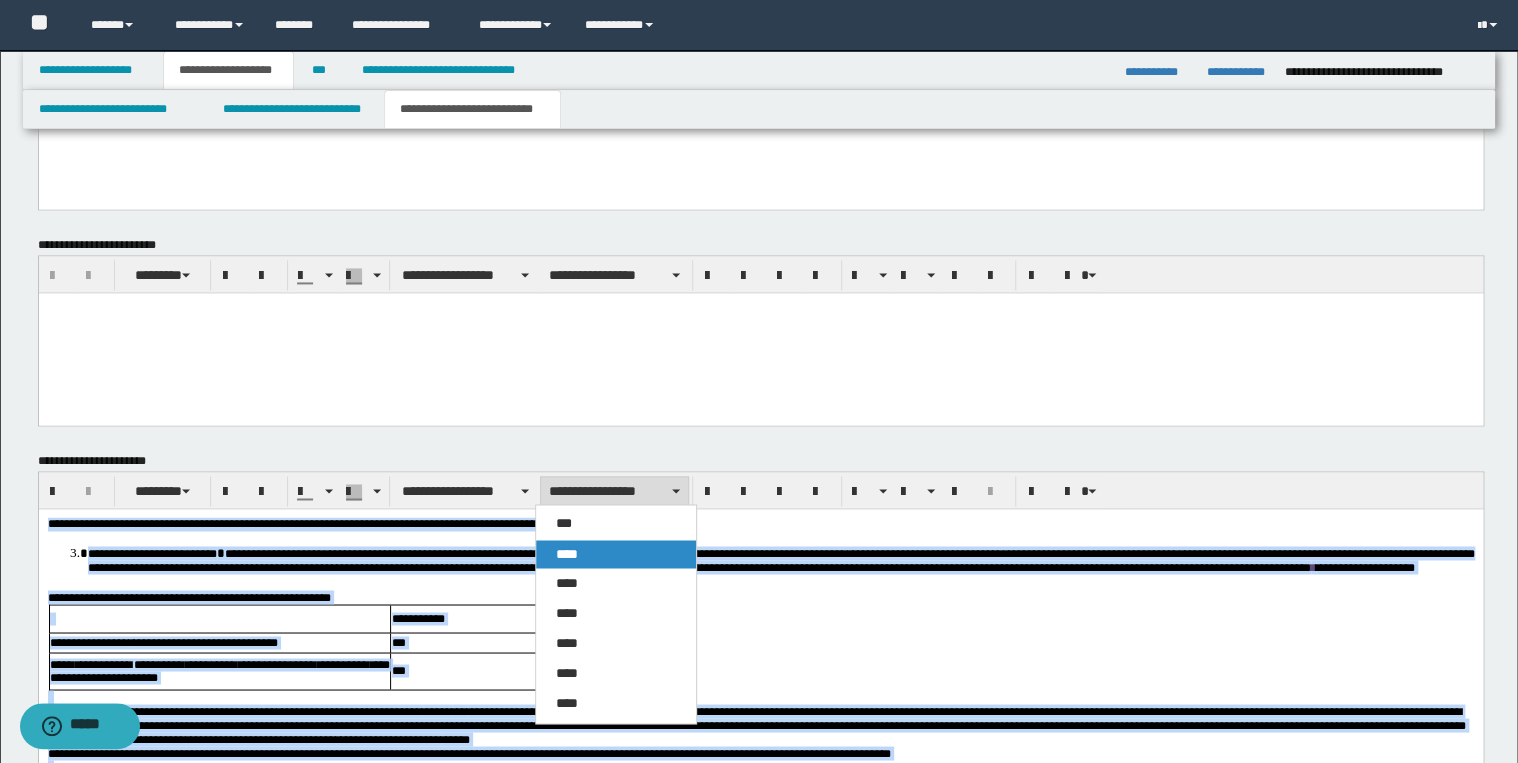 click on "****" at bounding box center (616, 554) 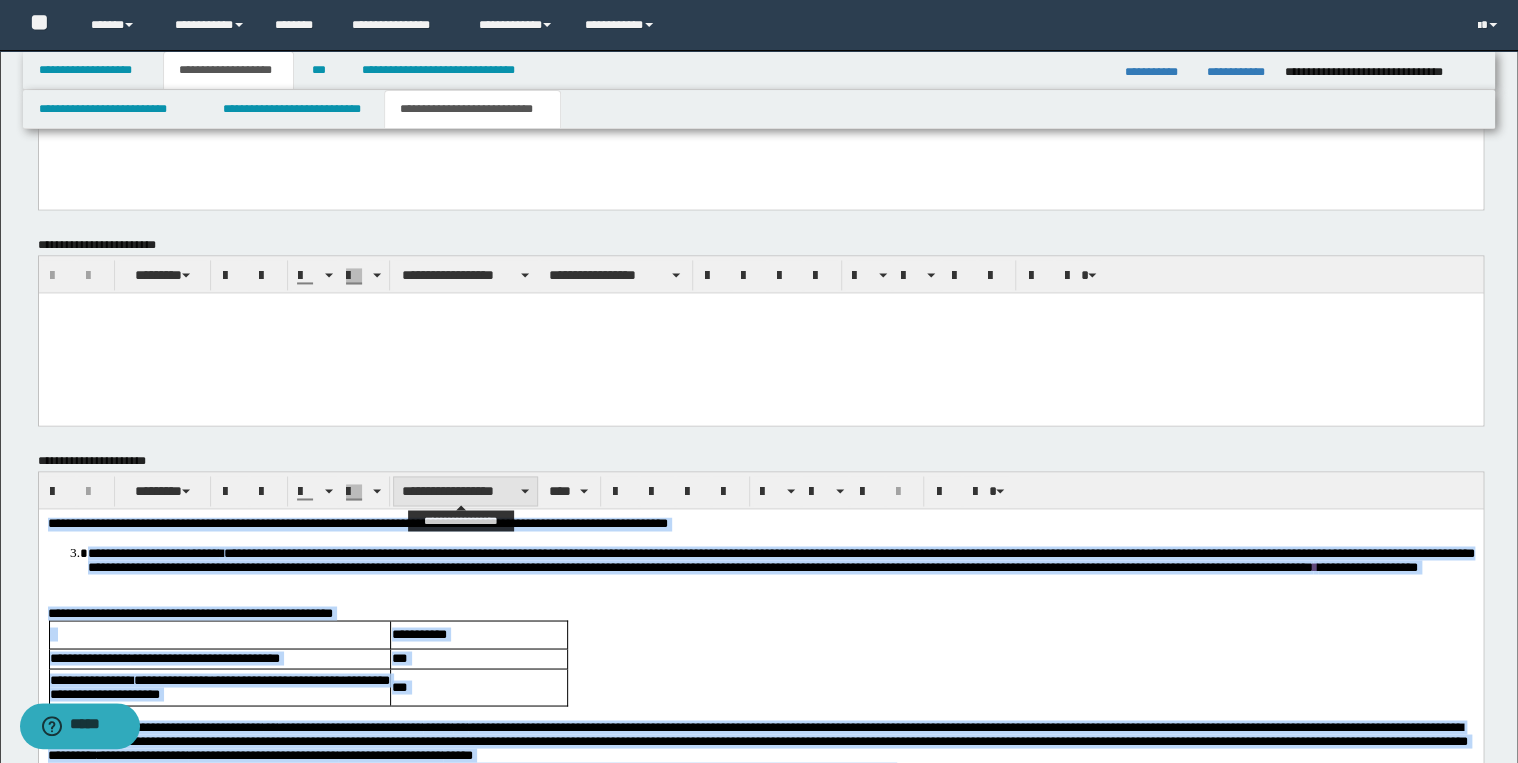 click on "**********" at bounding box center [465, 491] 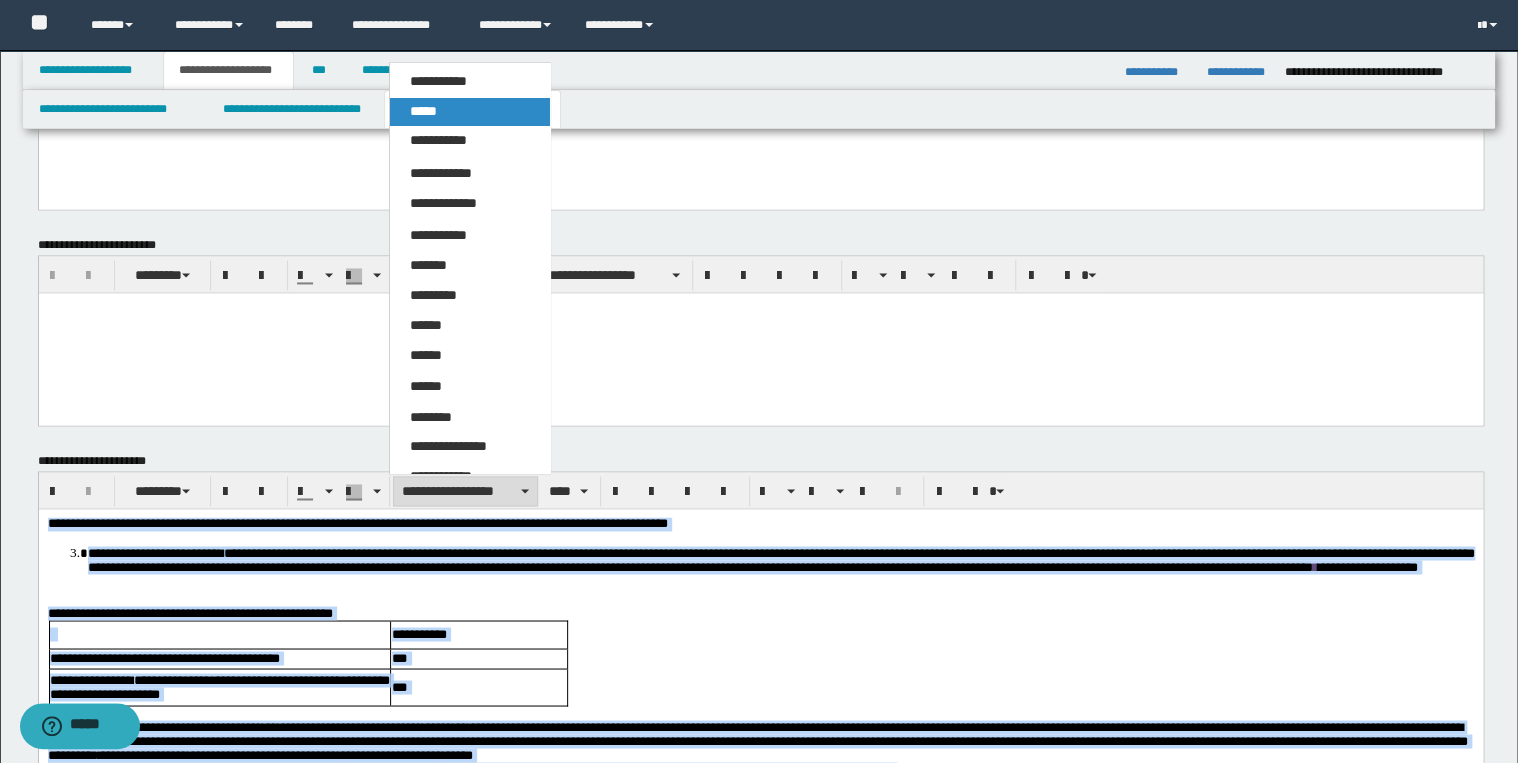 click on "*****" at bounding box center [423, 111] 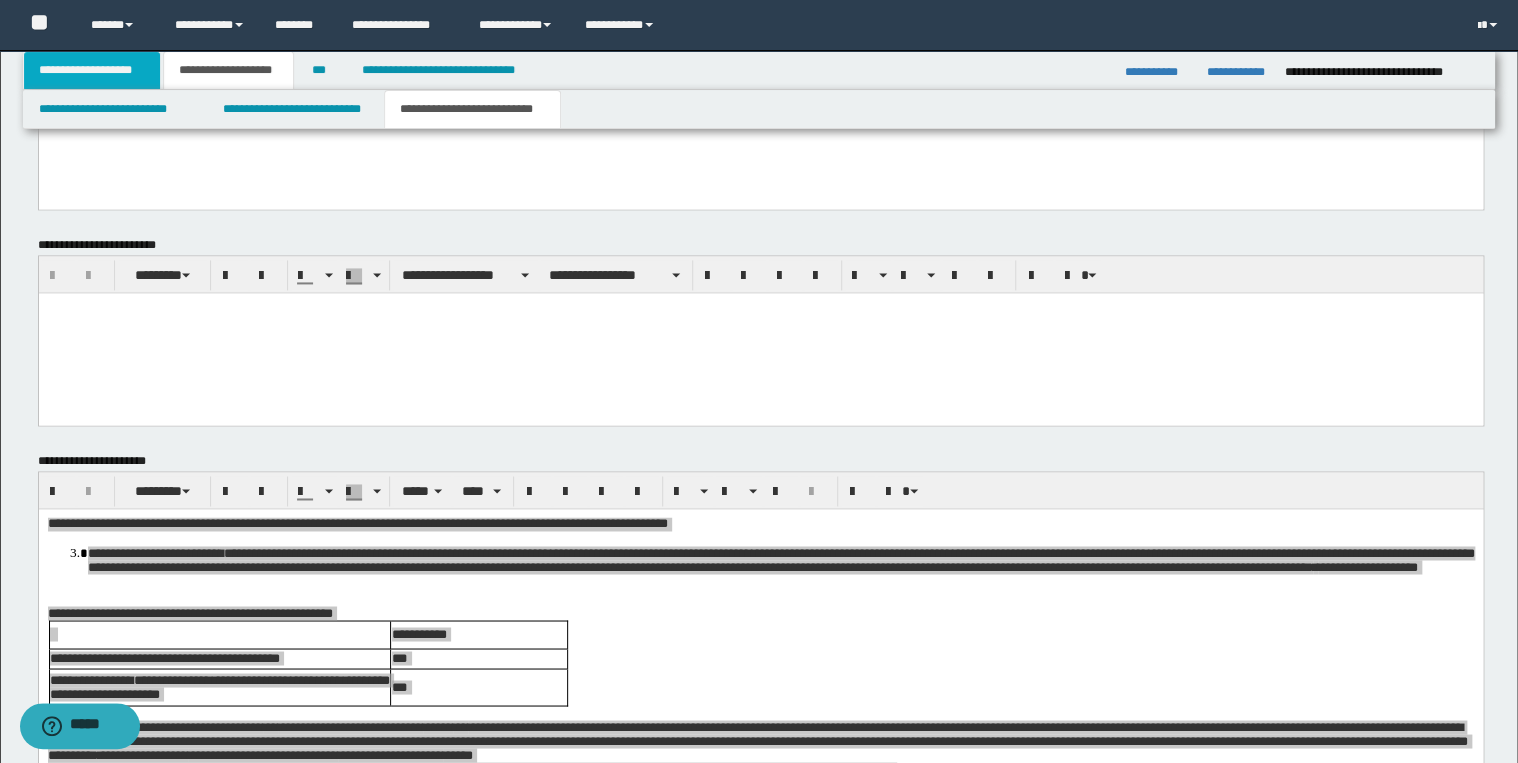 click on "**********" at bounding box center [92, 70] 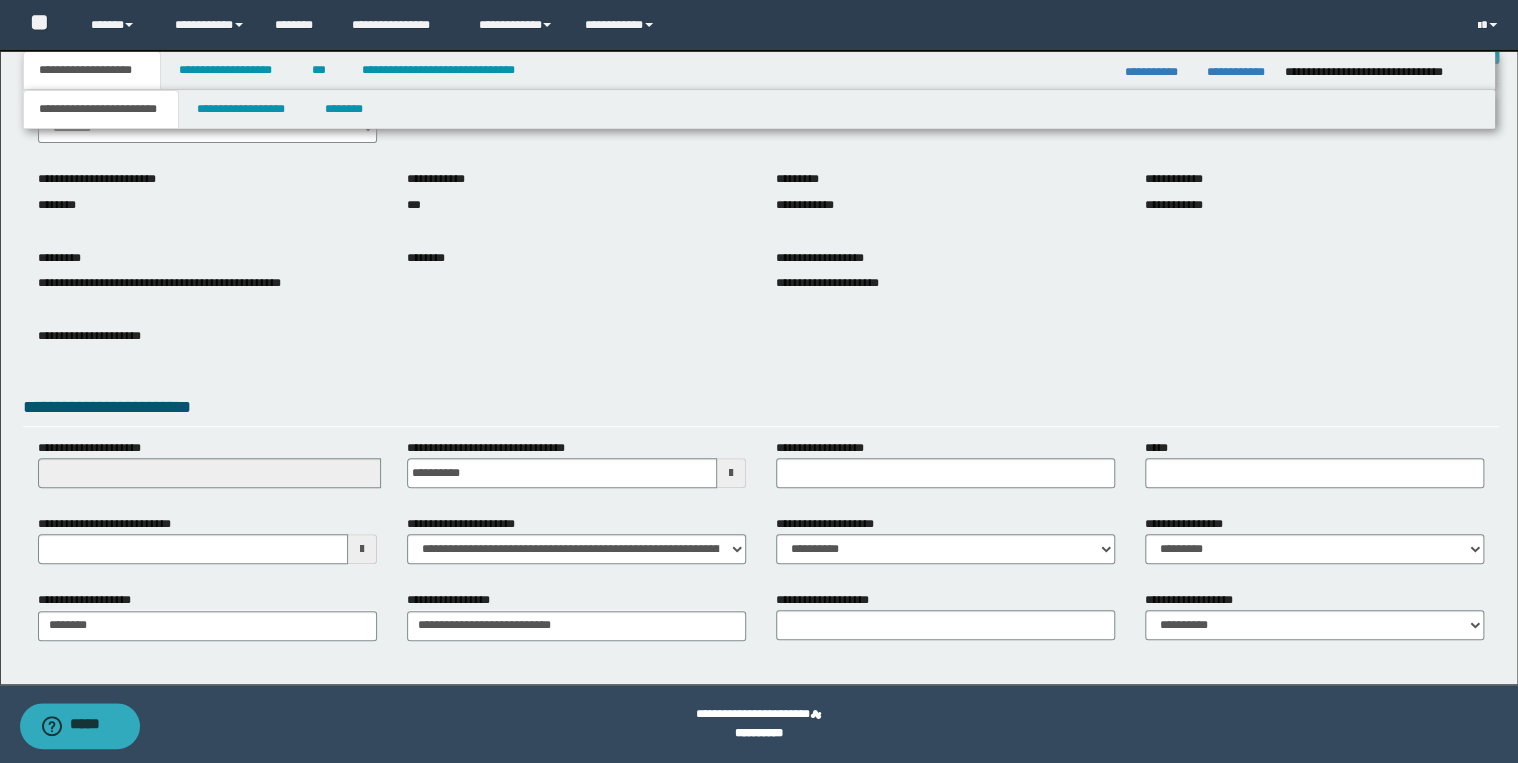 scroll, scrollTop: 120, scrollLeft: 0, axis: vertical 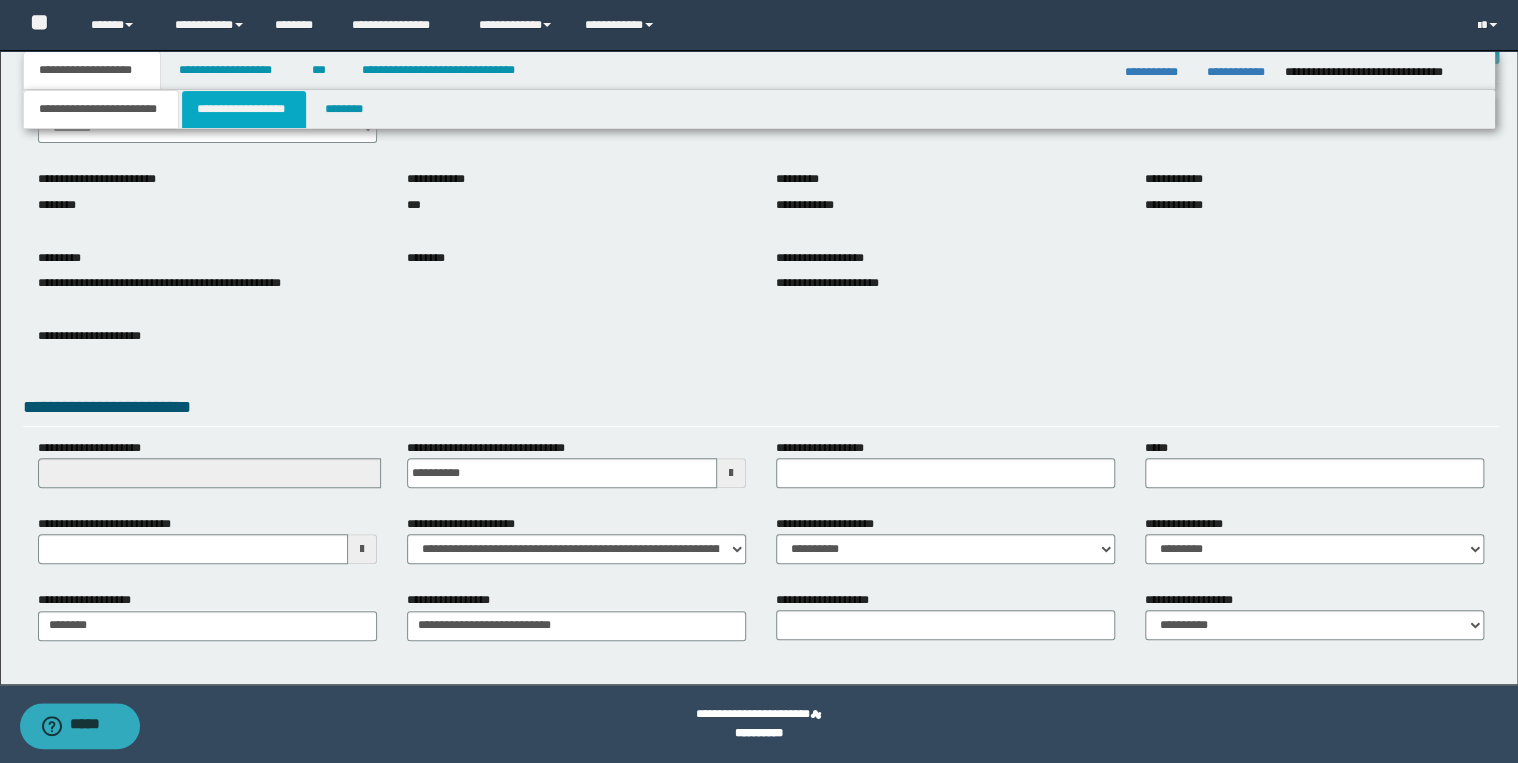 click on "**********" at bounding box center [244, 109] 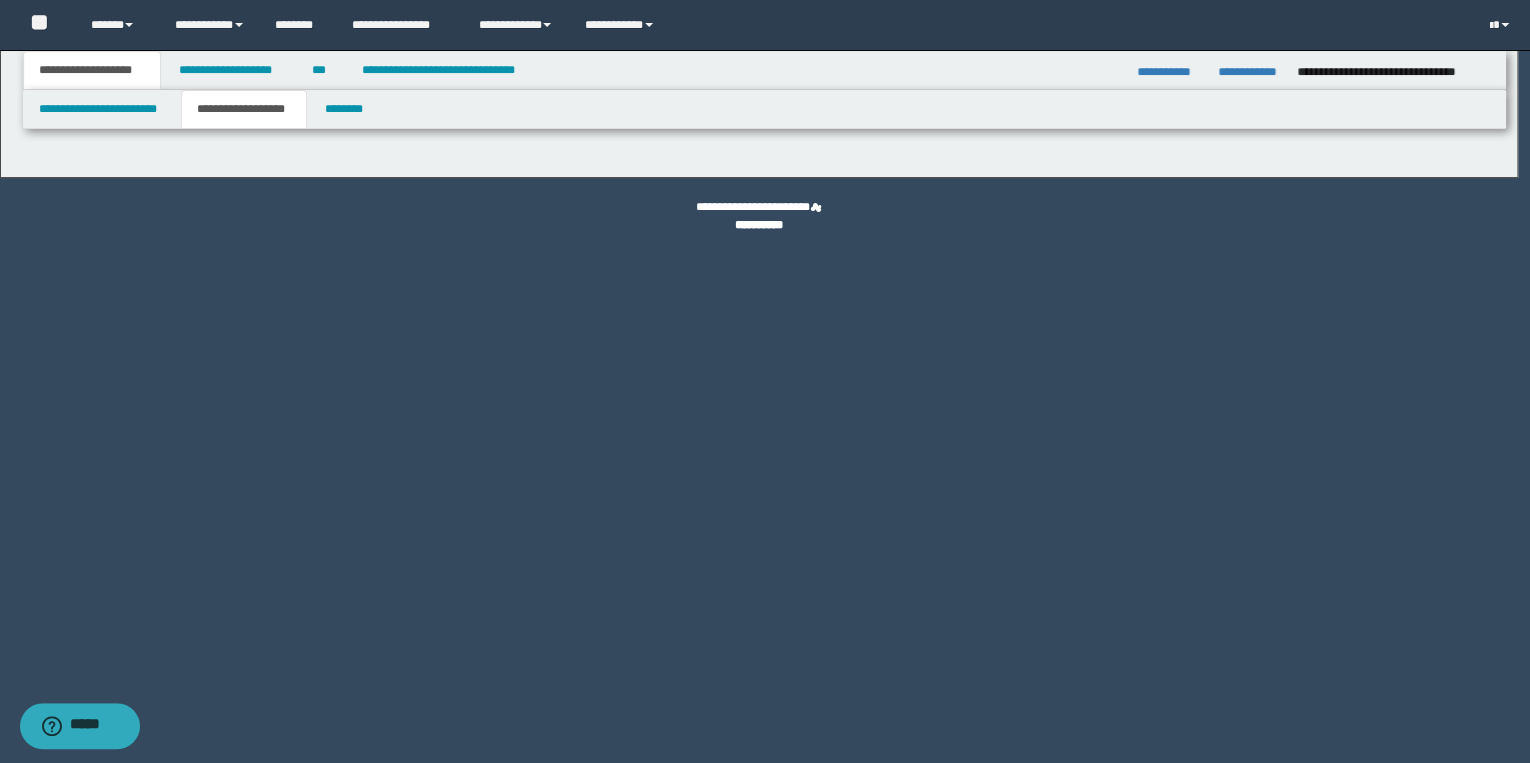 type on "********" 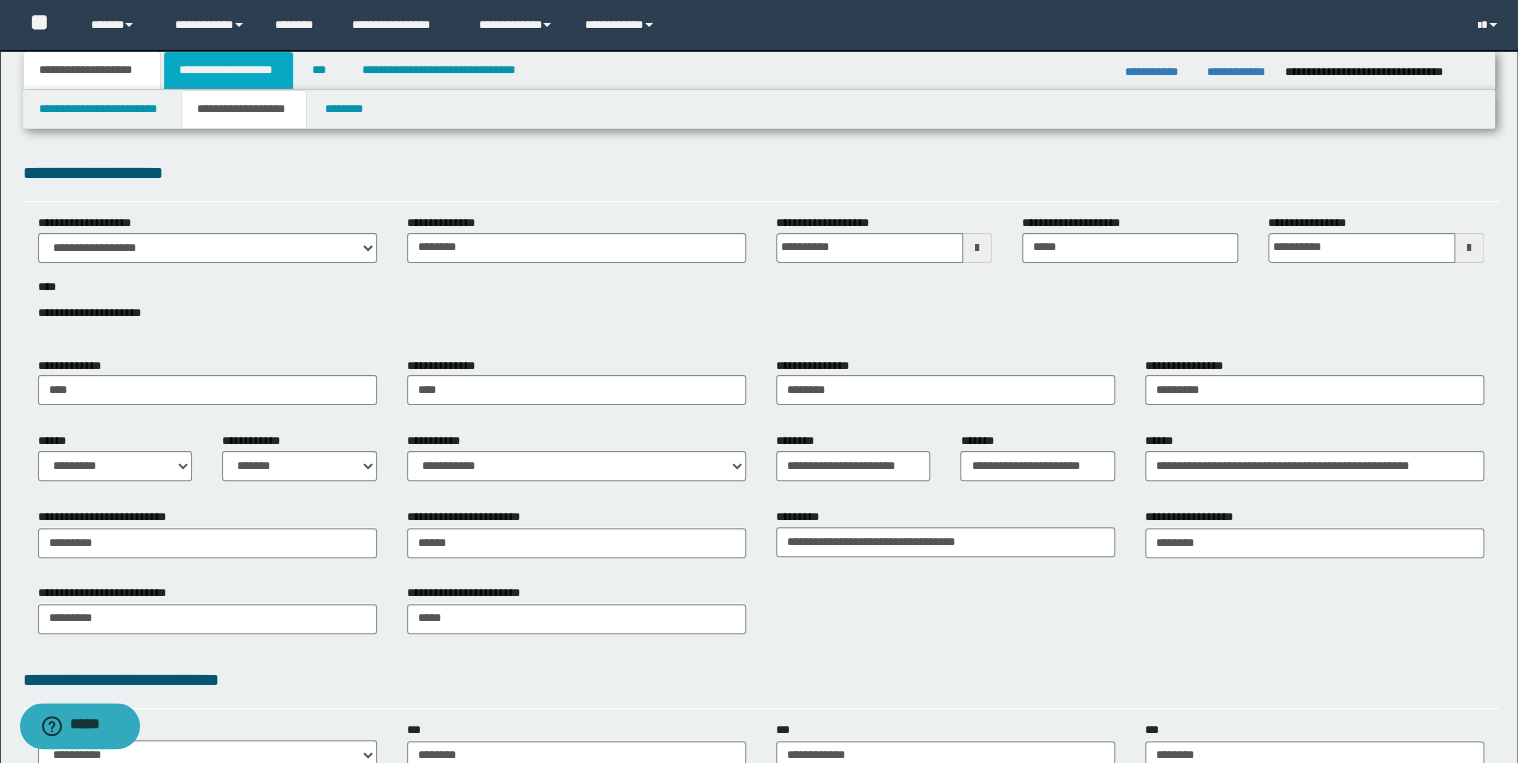 click on "**********" at bounding box center [228, 70] 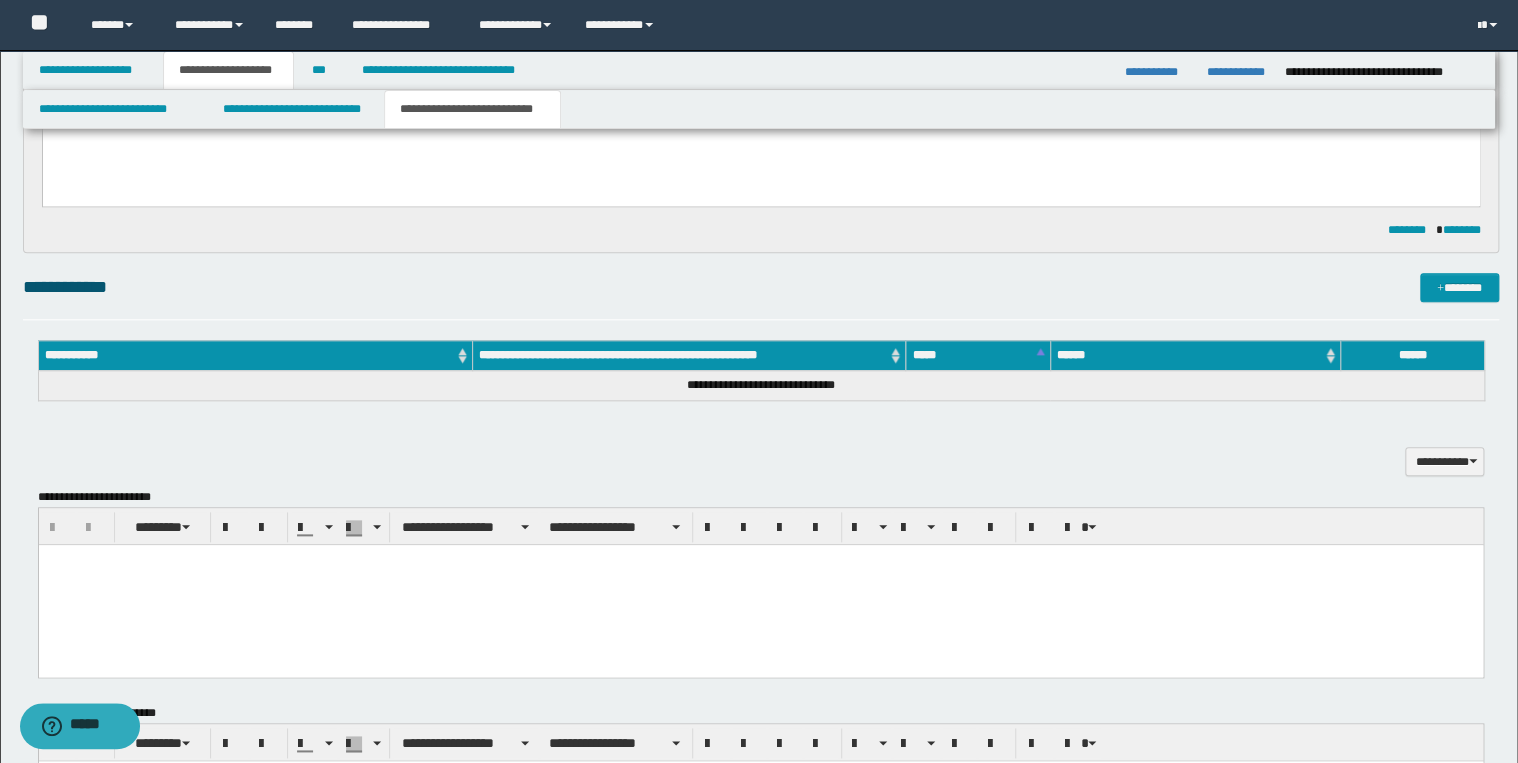 scroll, scrollTop: 880, scrollLeft: 0, axis: vertical 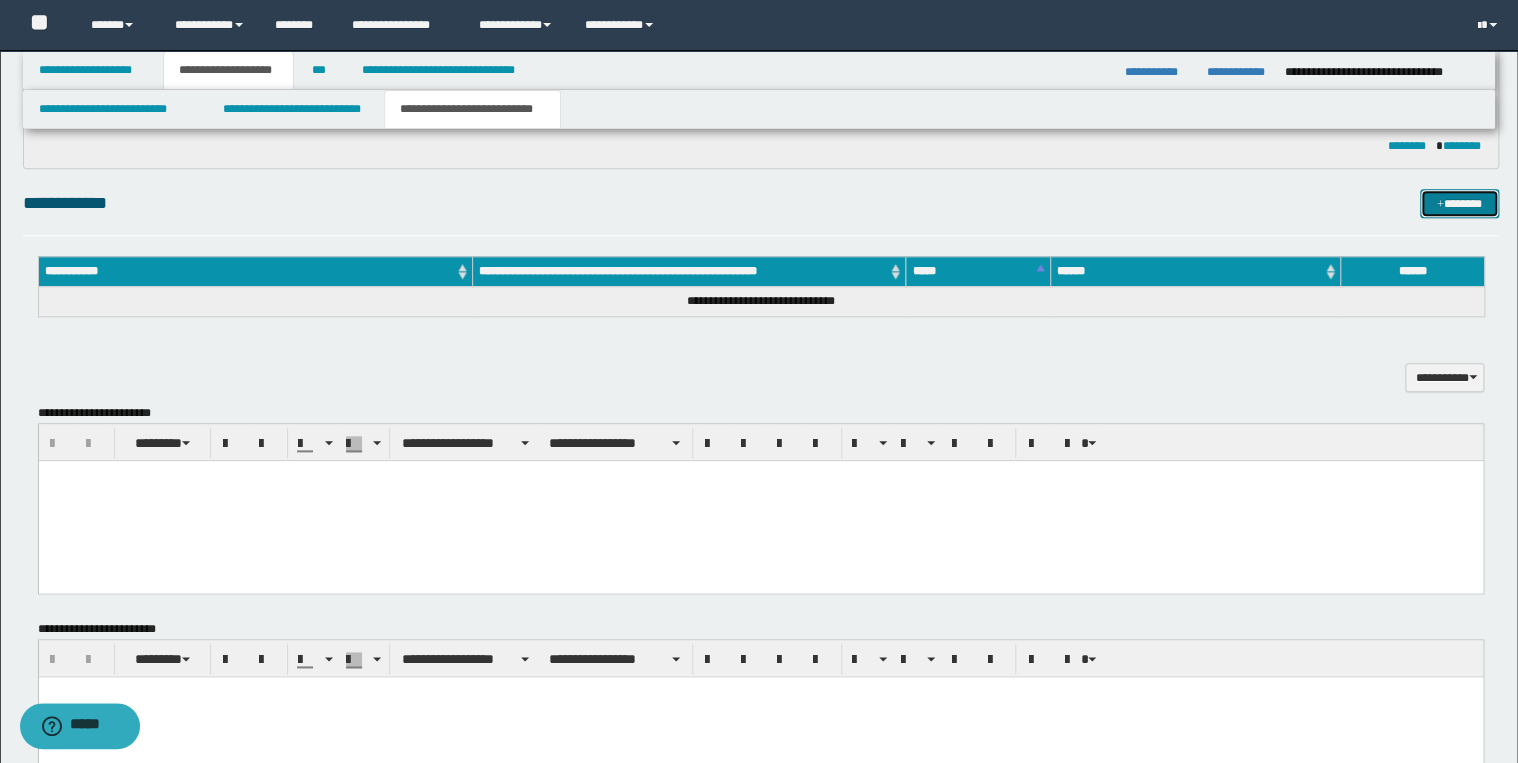 click on "*******" at bounding box center (1459, 204) 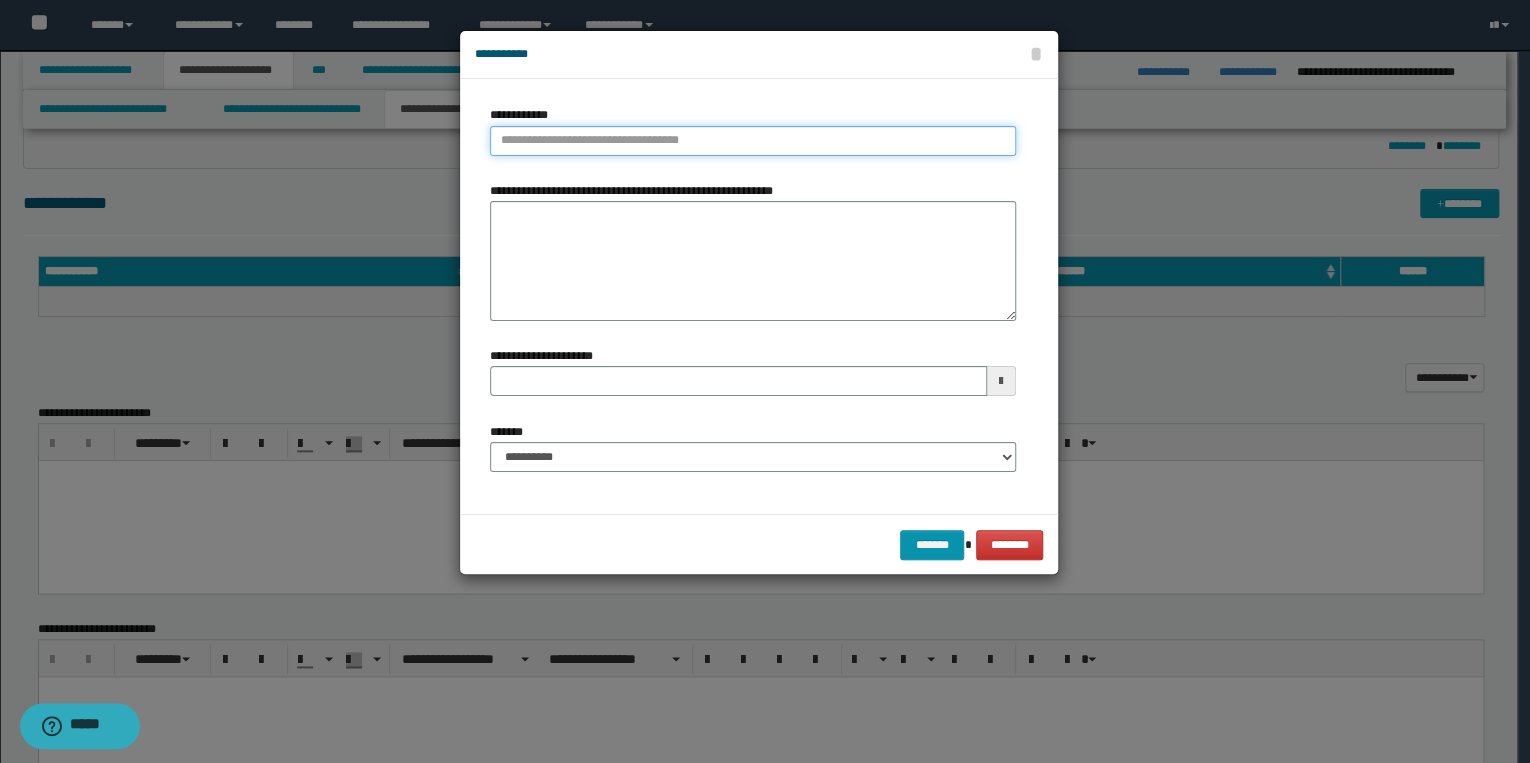 click on "**********" at bounding box center (753, 141) 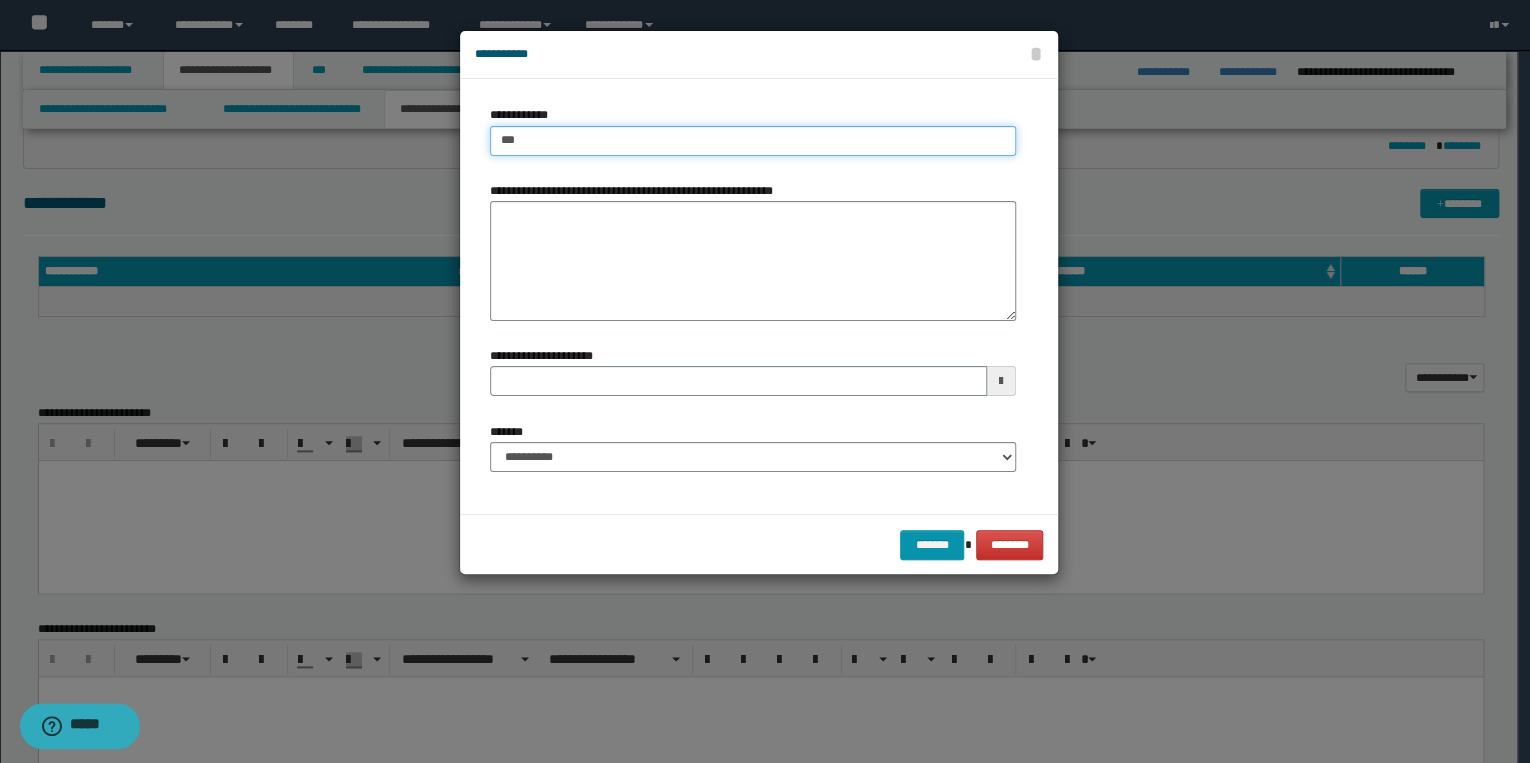 type on "****" 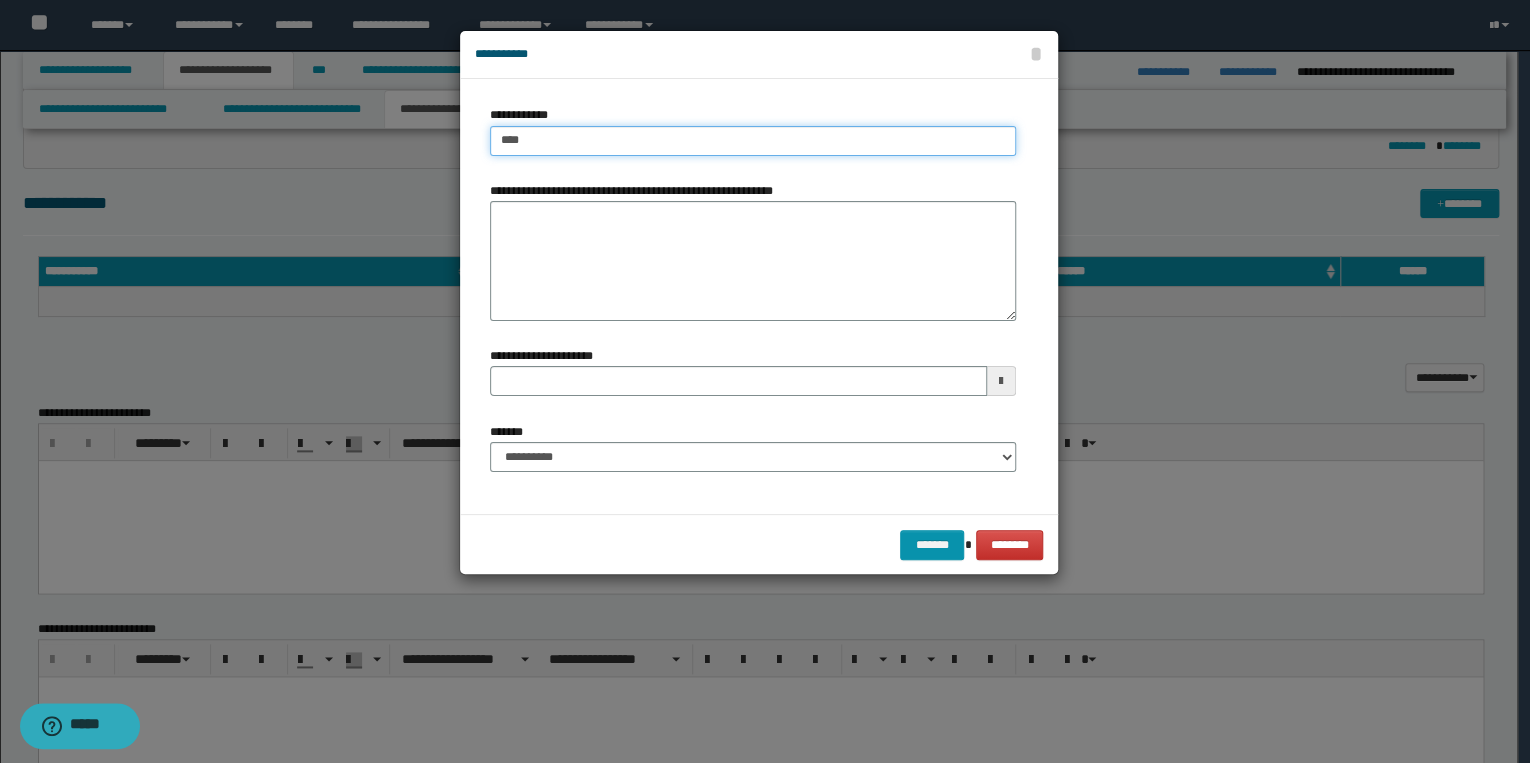 type on "****" 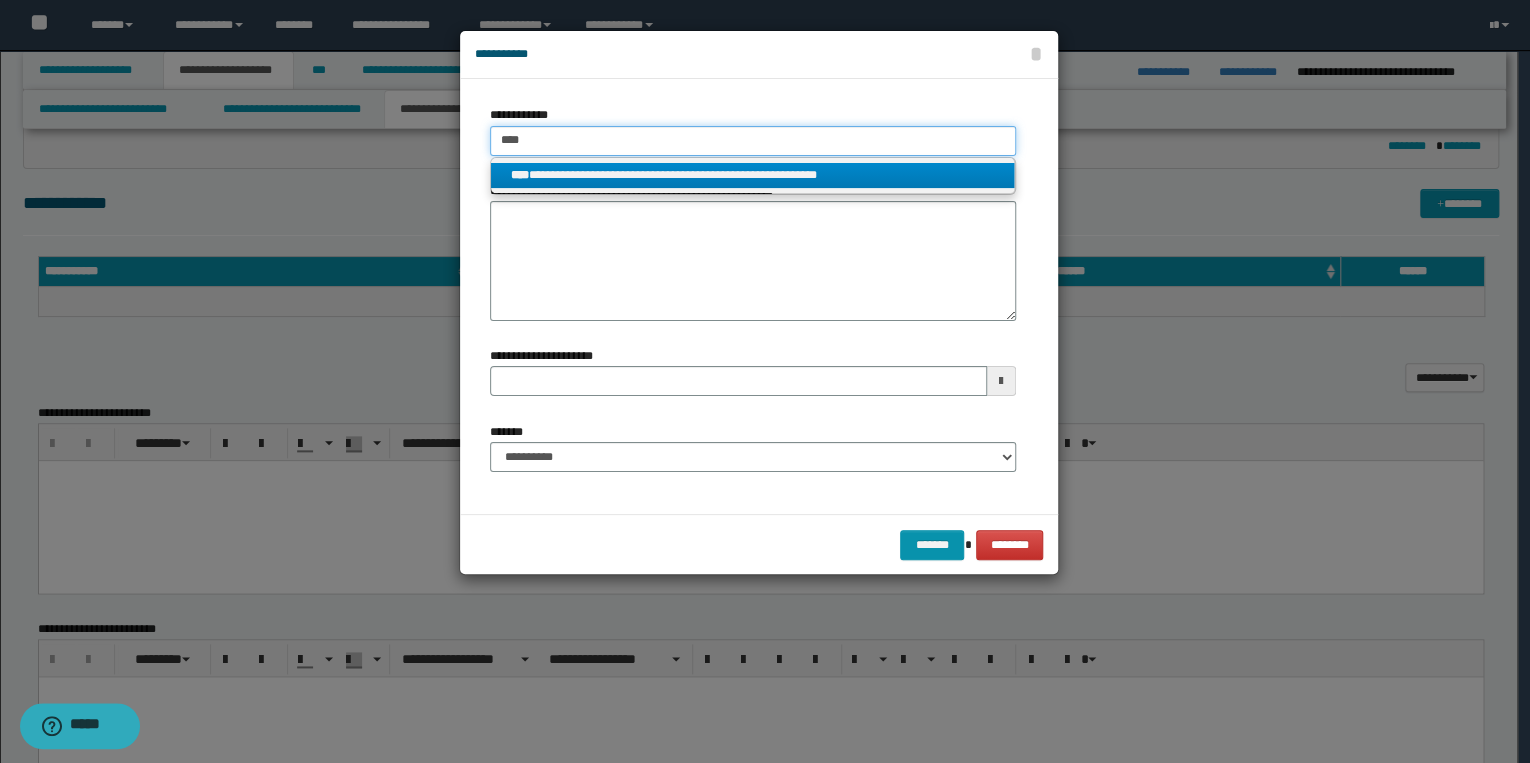 type on "****" 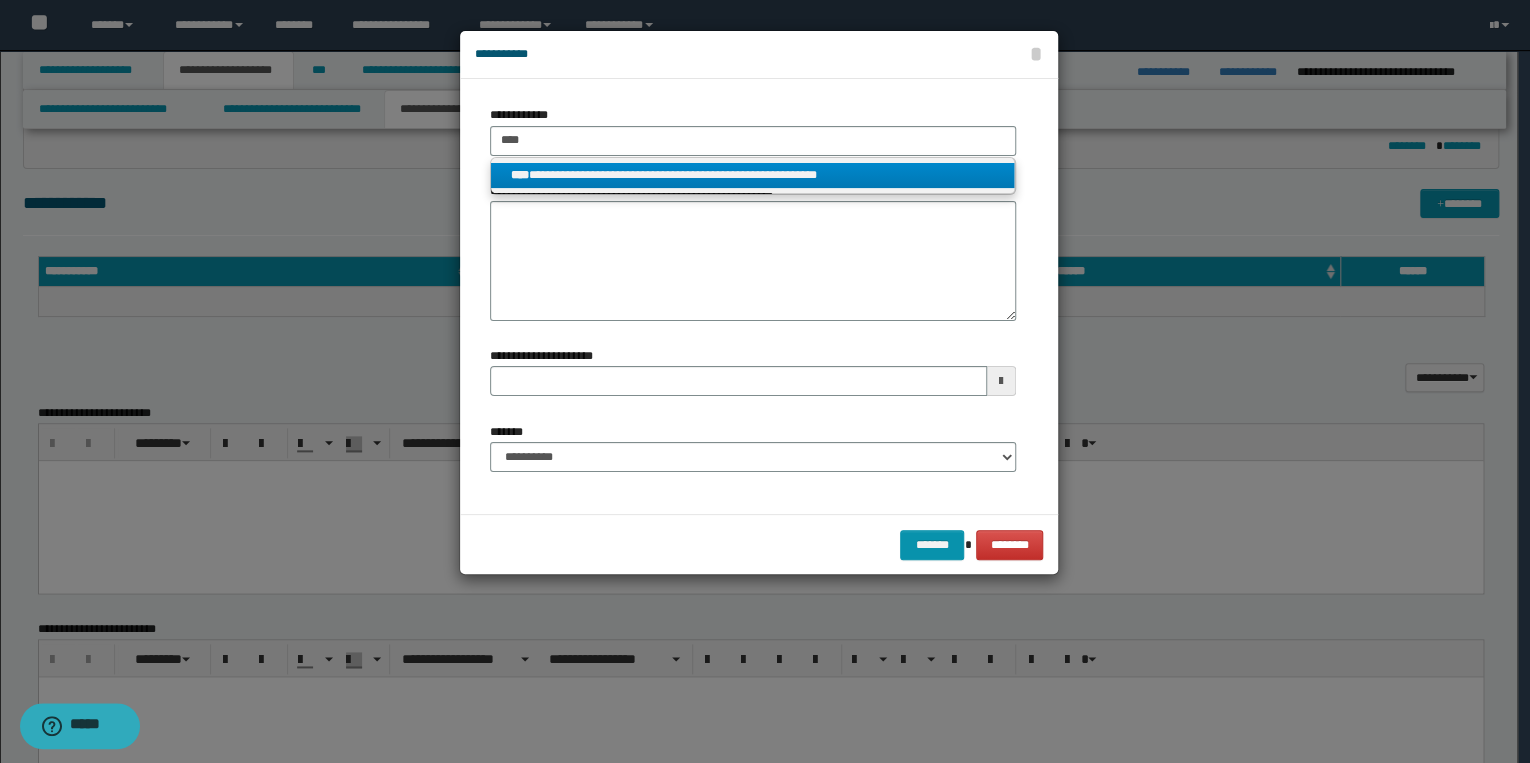 click on "**********" at bounding box center [753, 175] 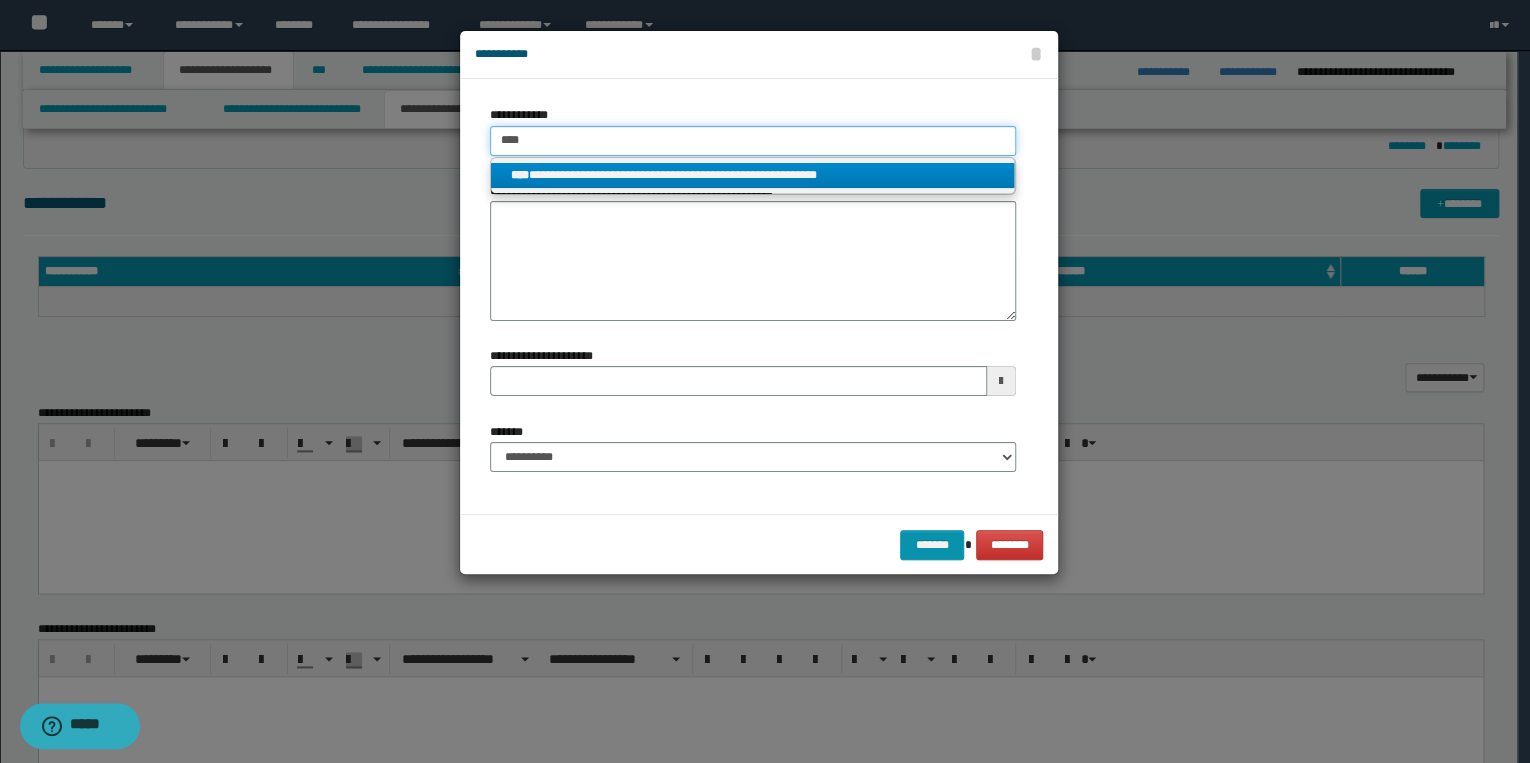 type 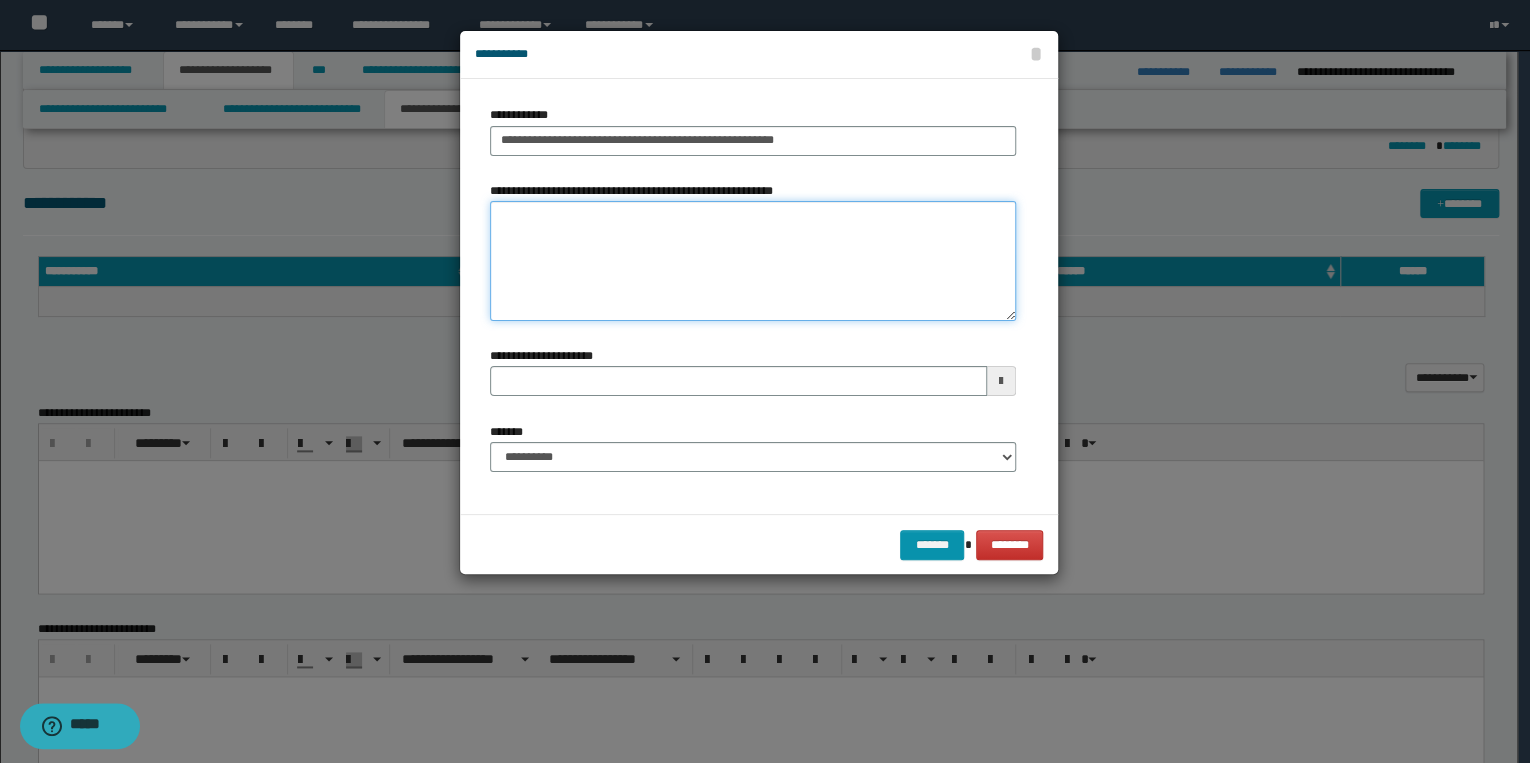 click on "**********" at bounding box center (753, 261) 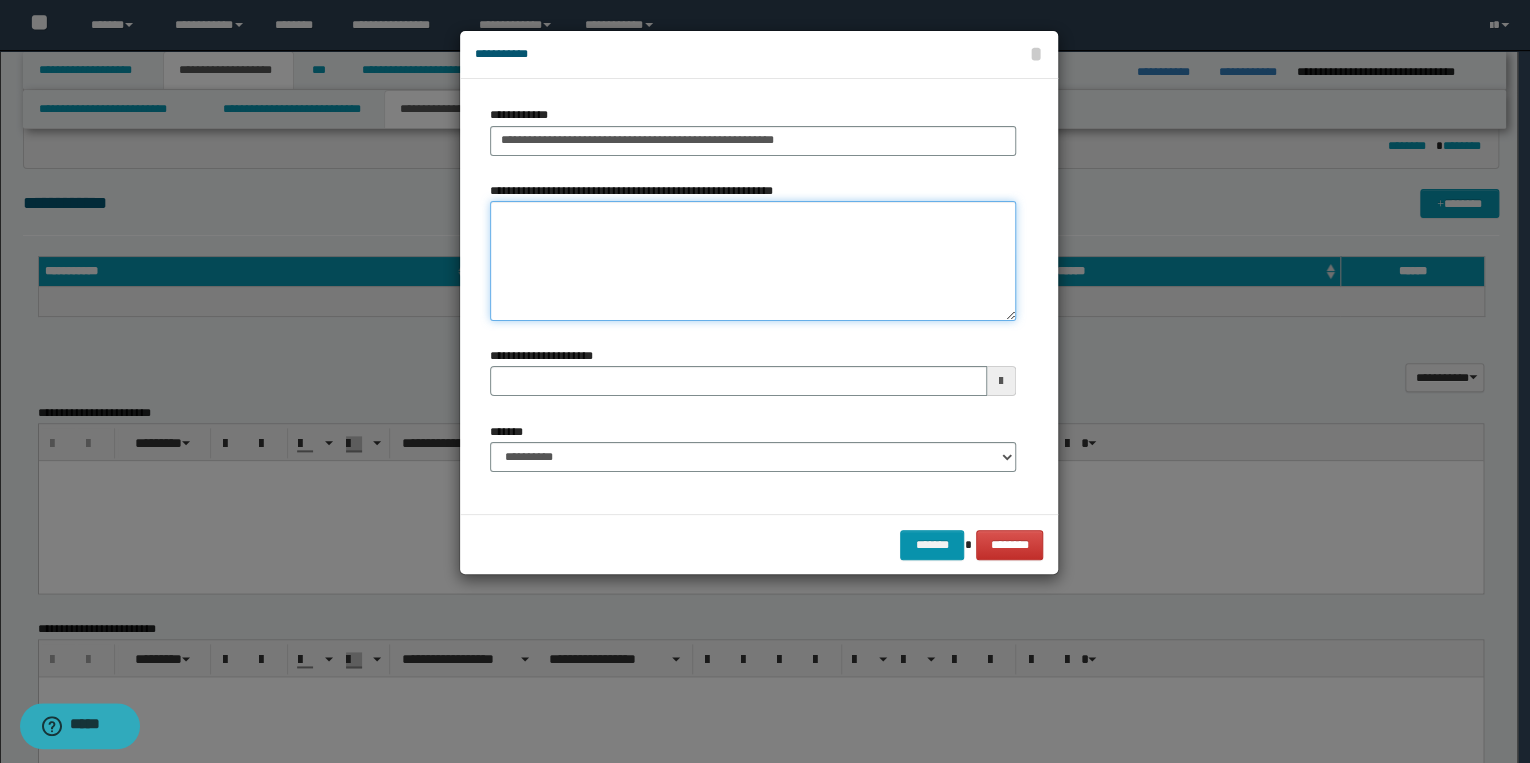 type 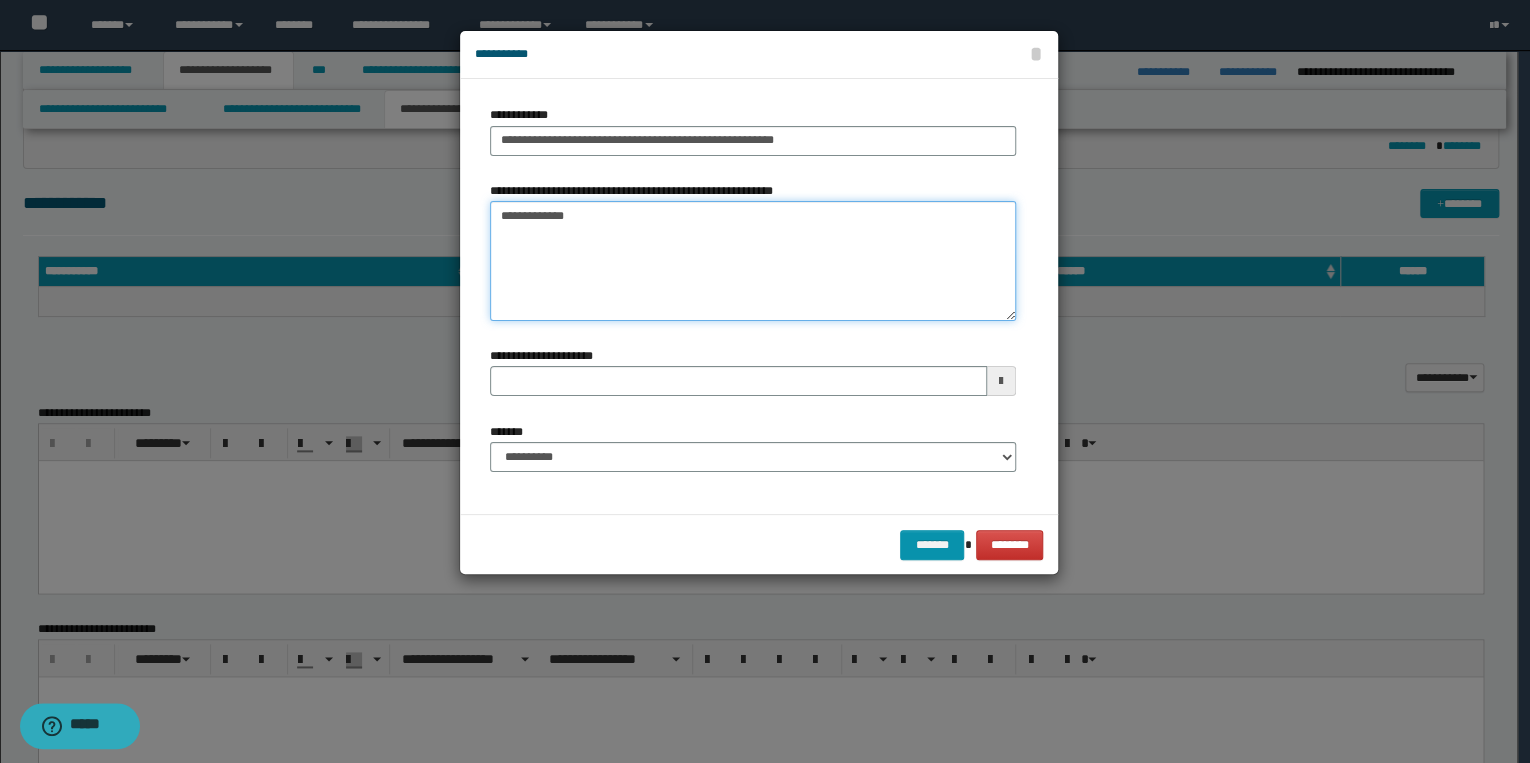 type on "**********" 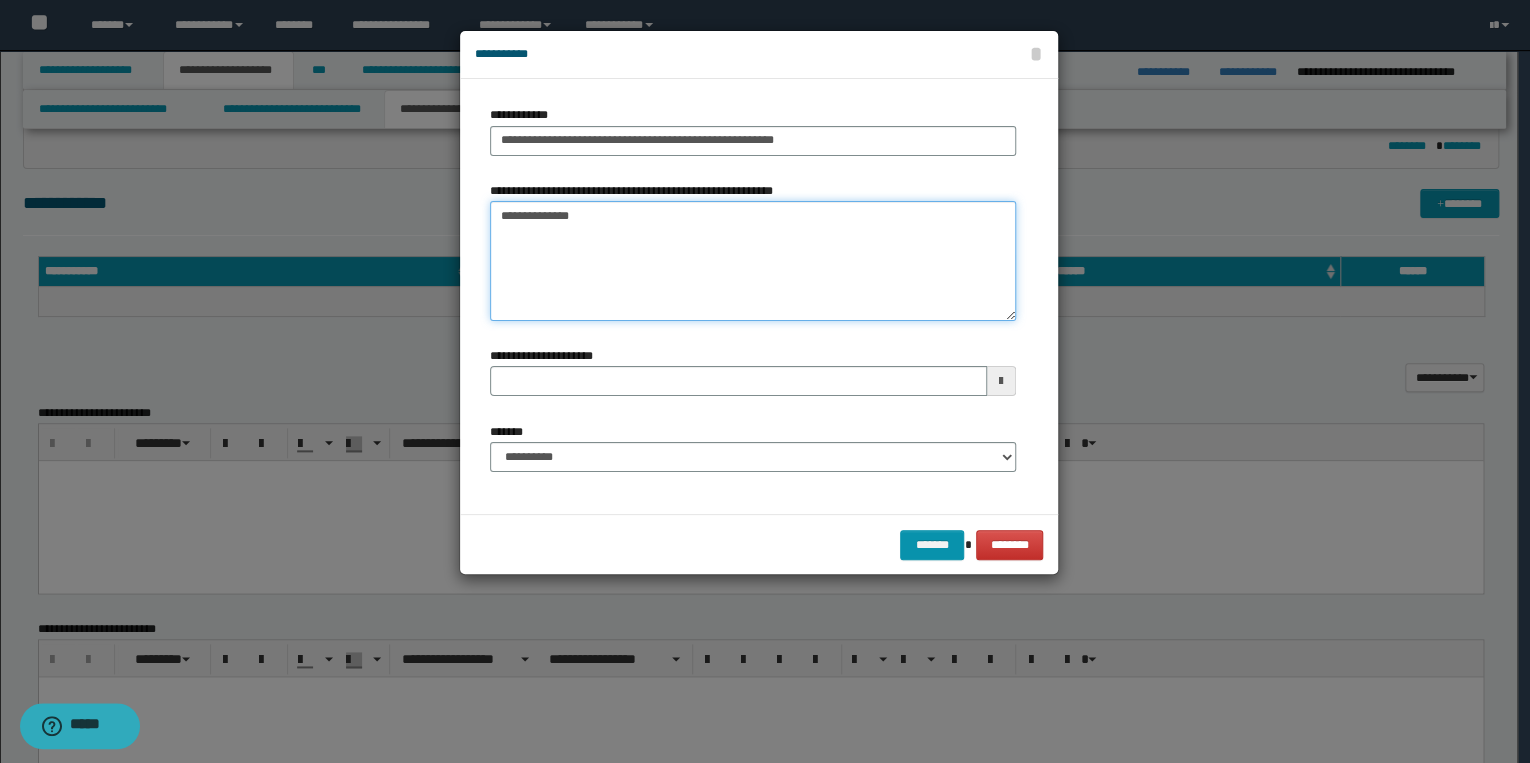 type 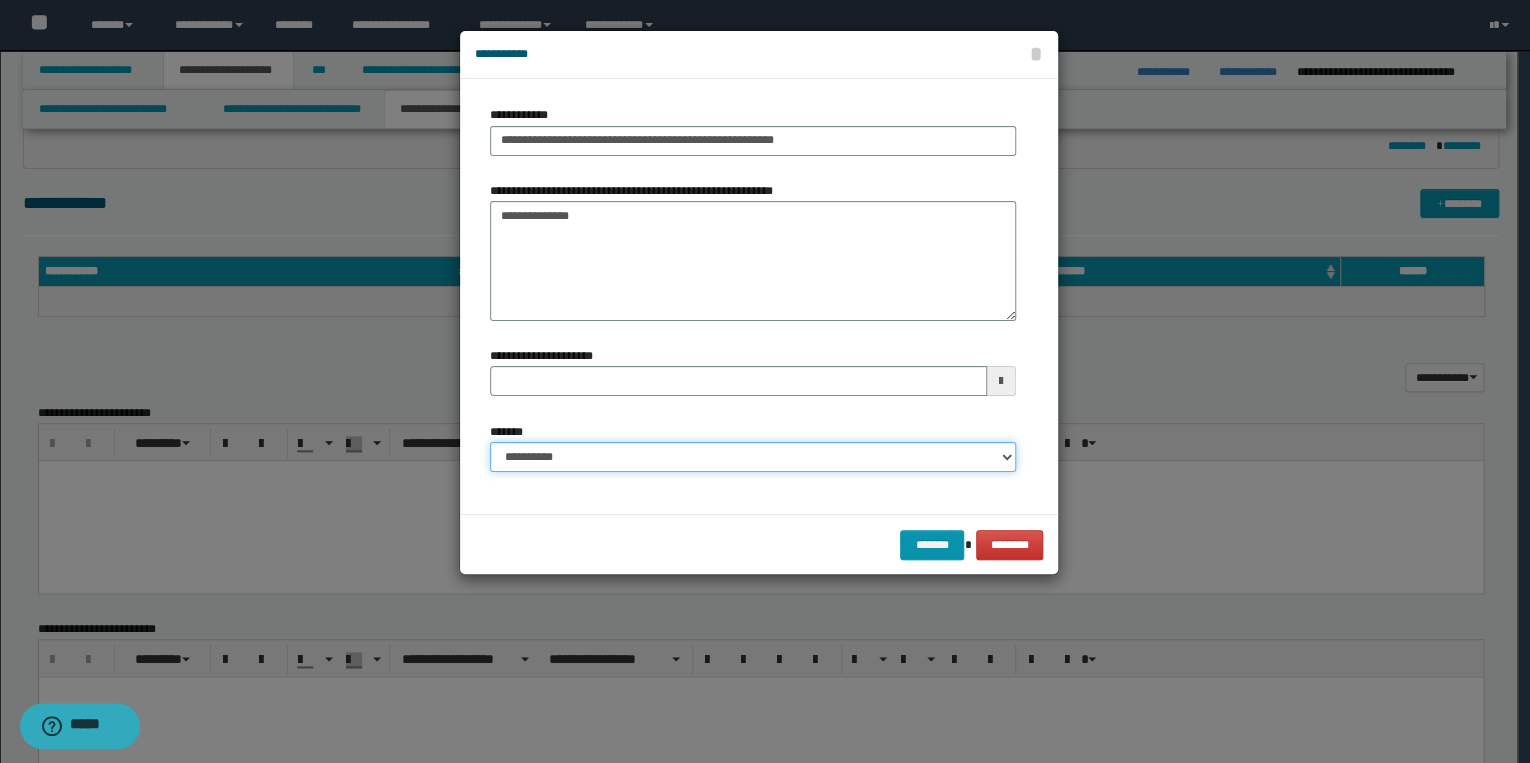 click on "**********" at bounding box center [753, 457] 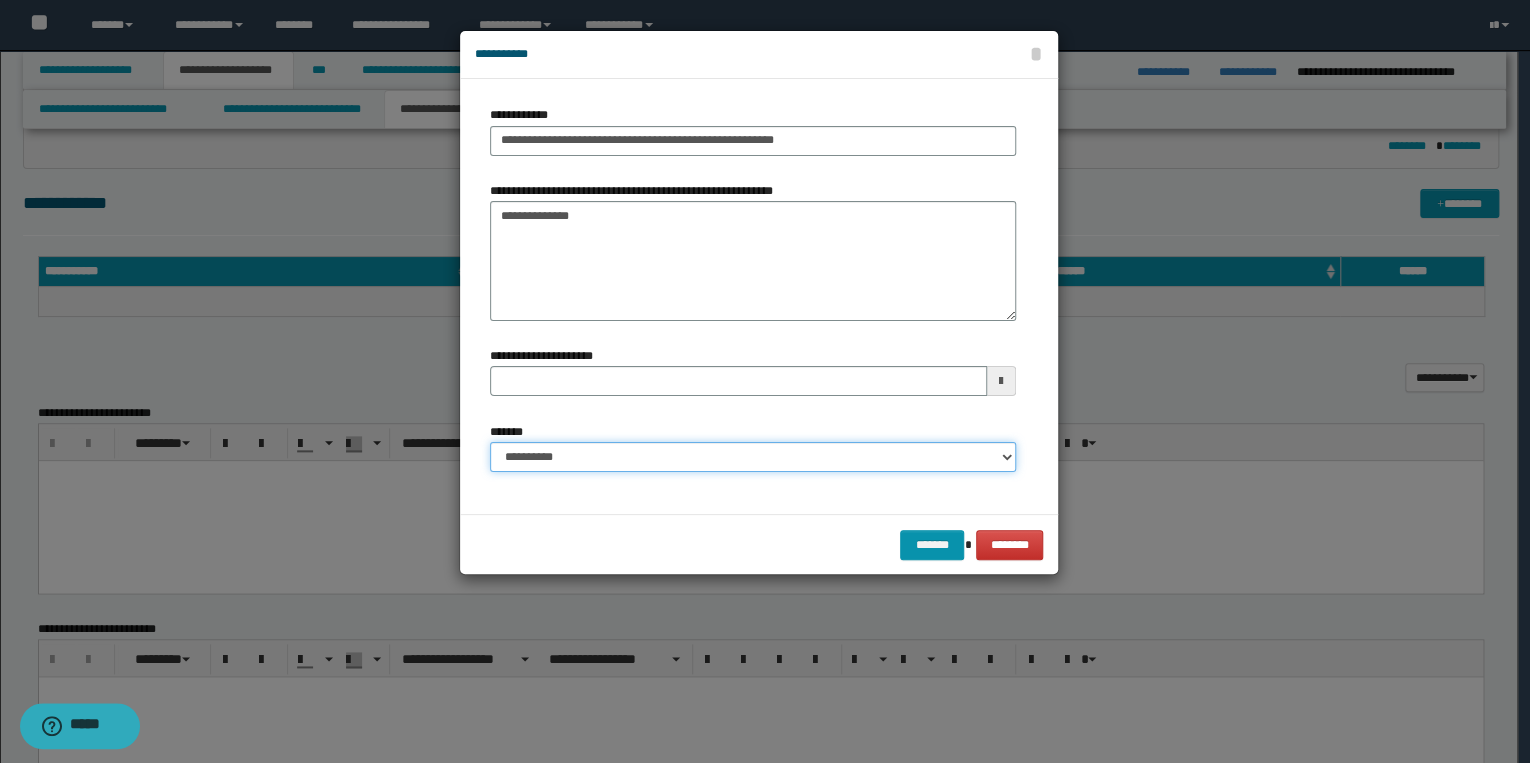 select on "*" 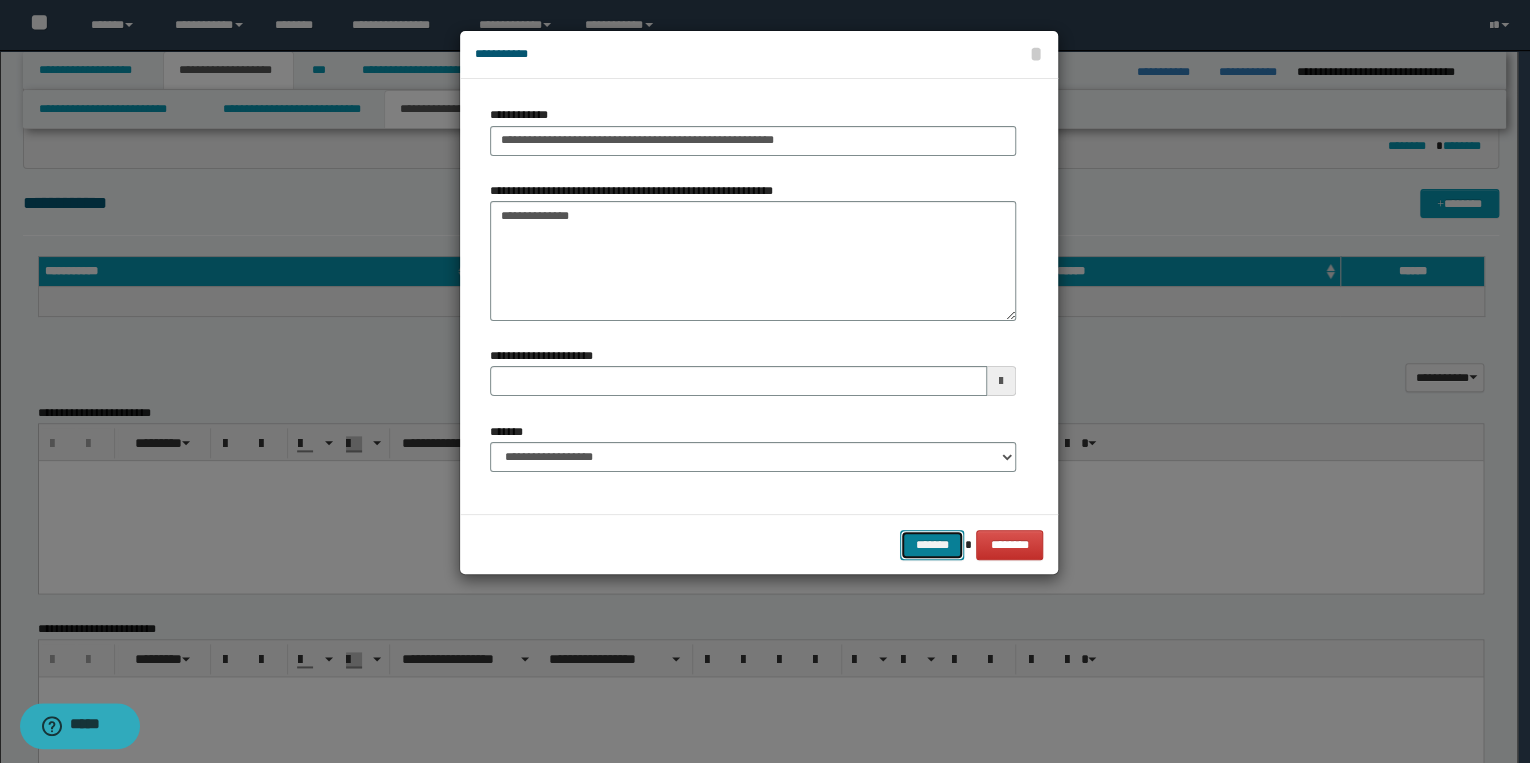 click on "*******" at bounding box center (932, 545) 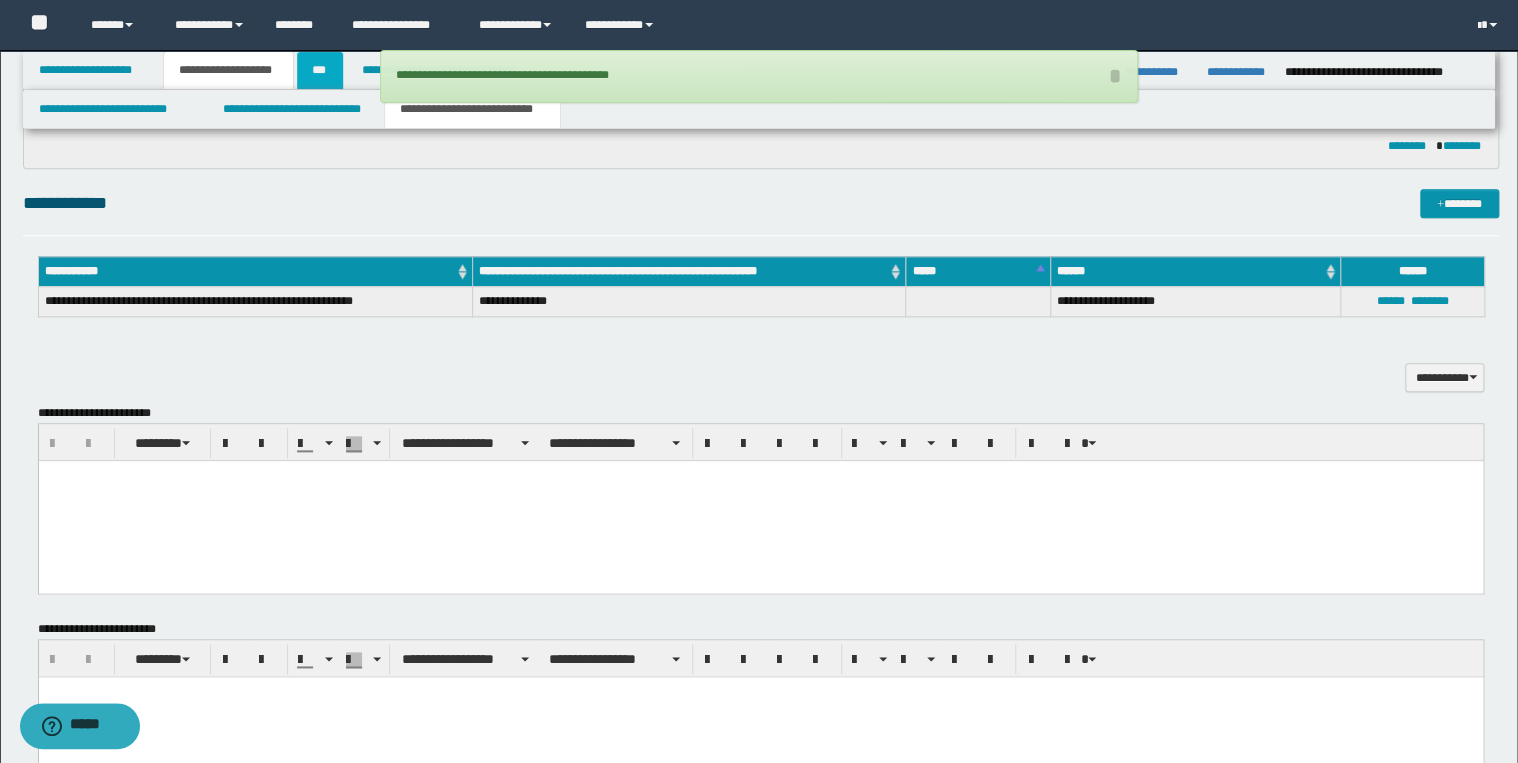click on "***" at bounding box center [320, 70] 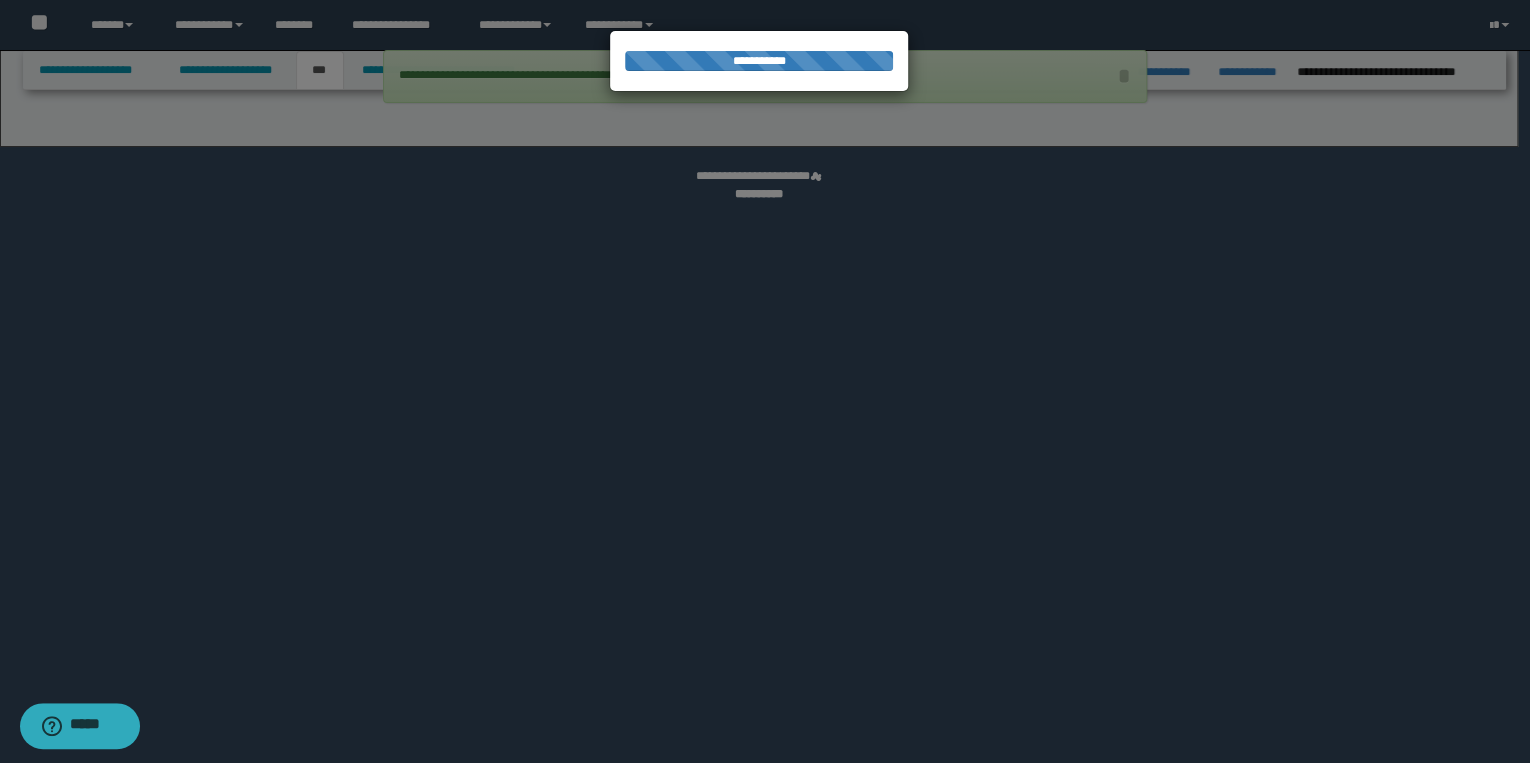 select on "*" 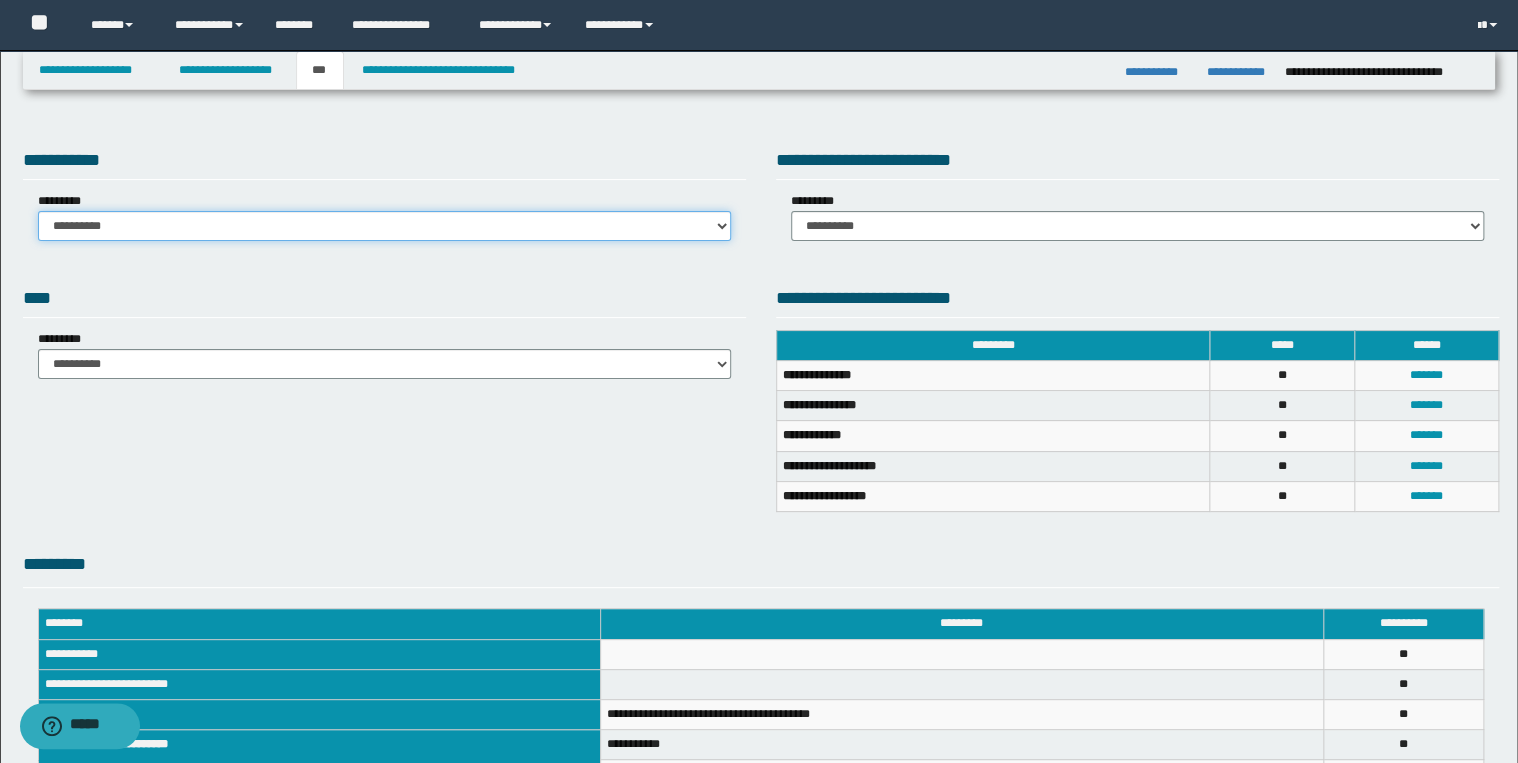 click on "**********" at bounding box center (384, 226) 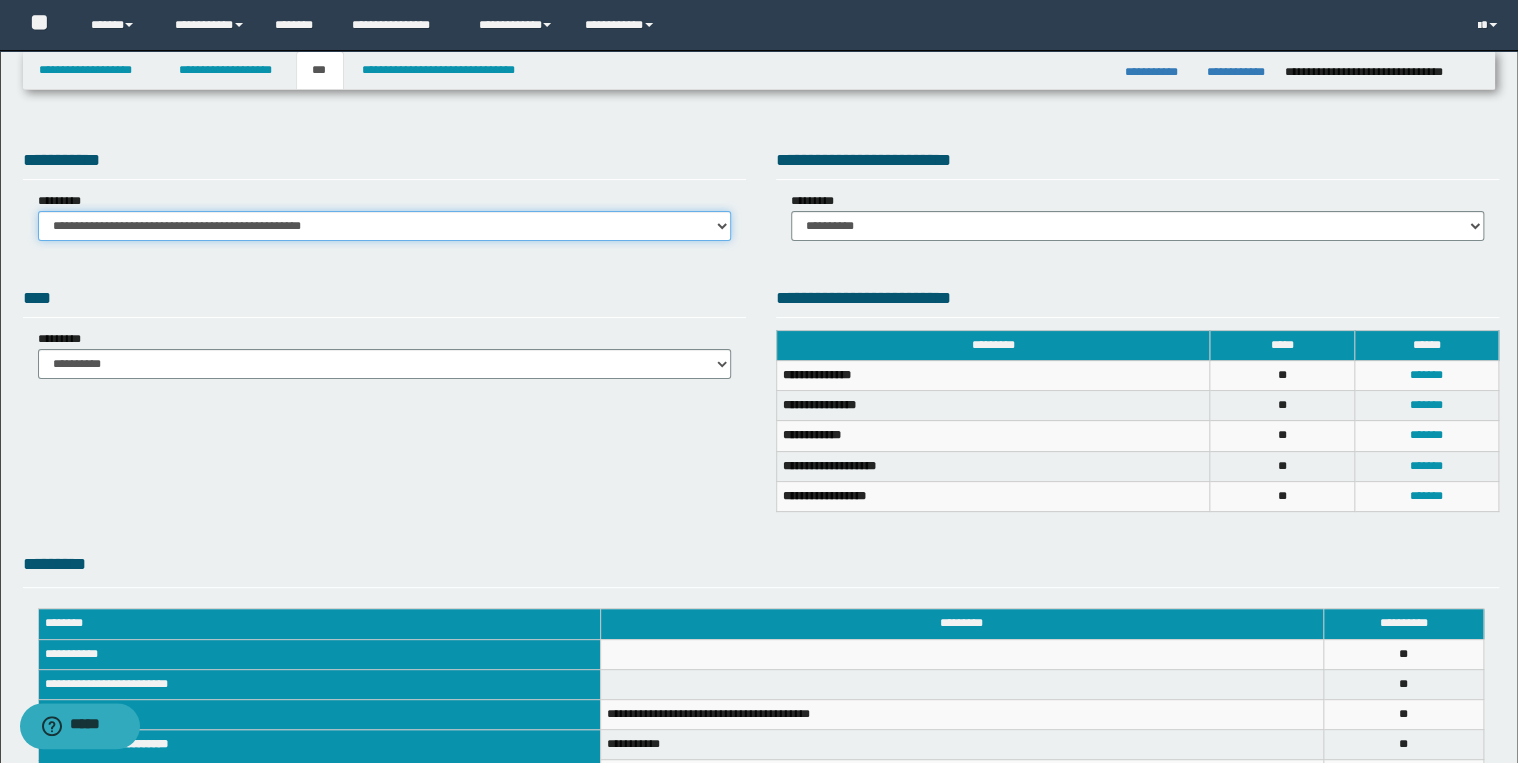 click on "**********" at bounding box center (384, 226) 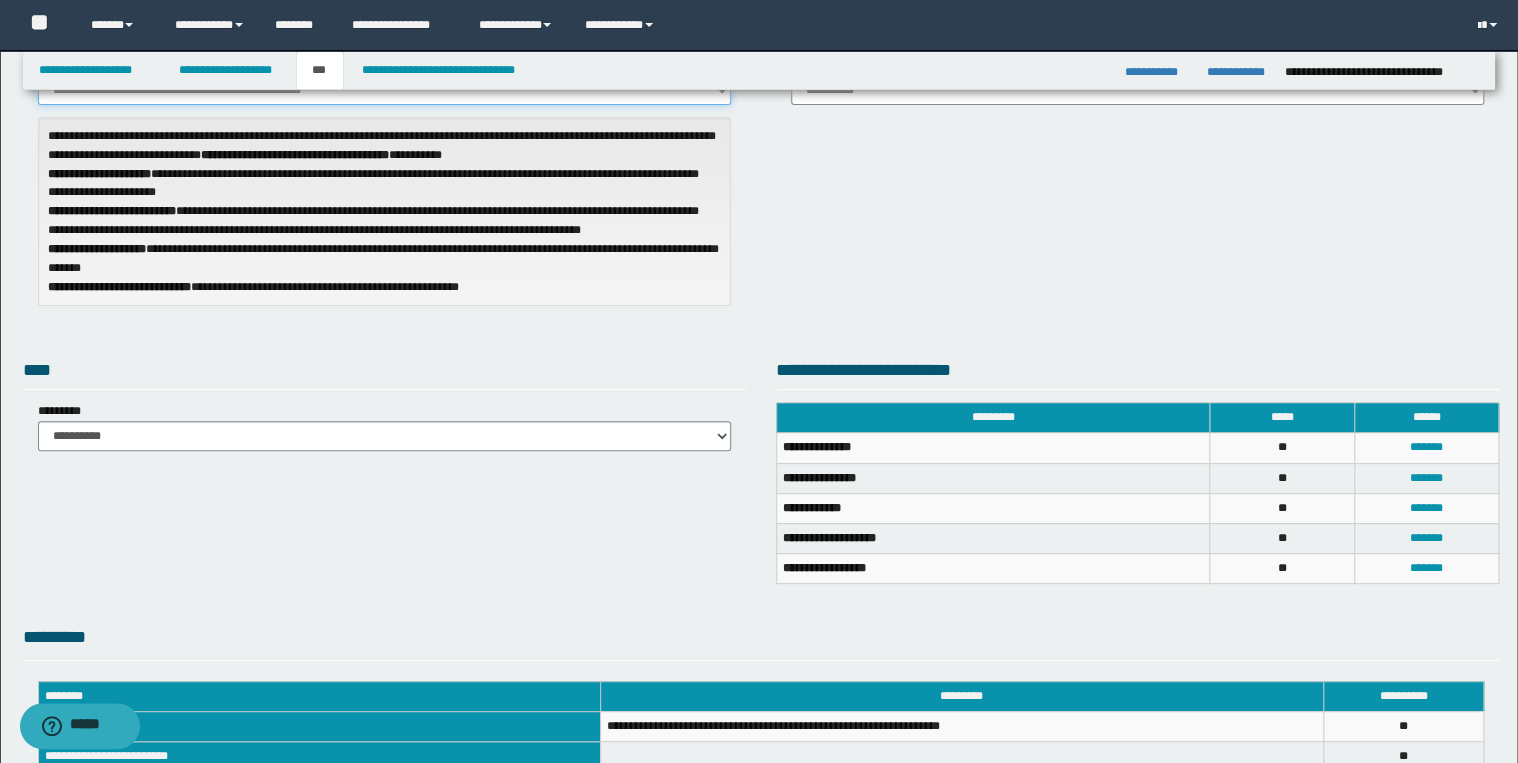 scroll, scrollTop: 0, scrollLeft: 0, axis: both 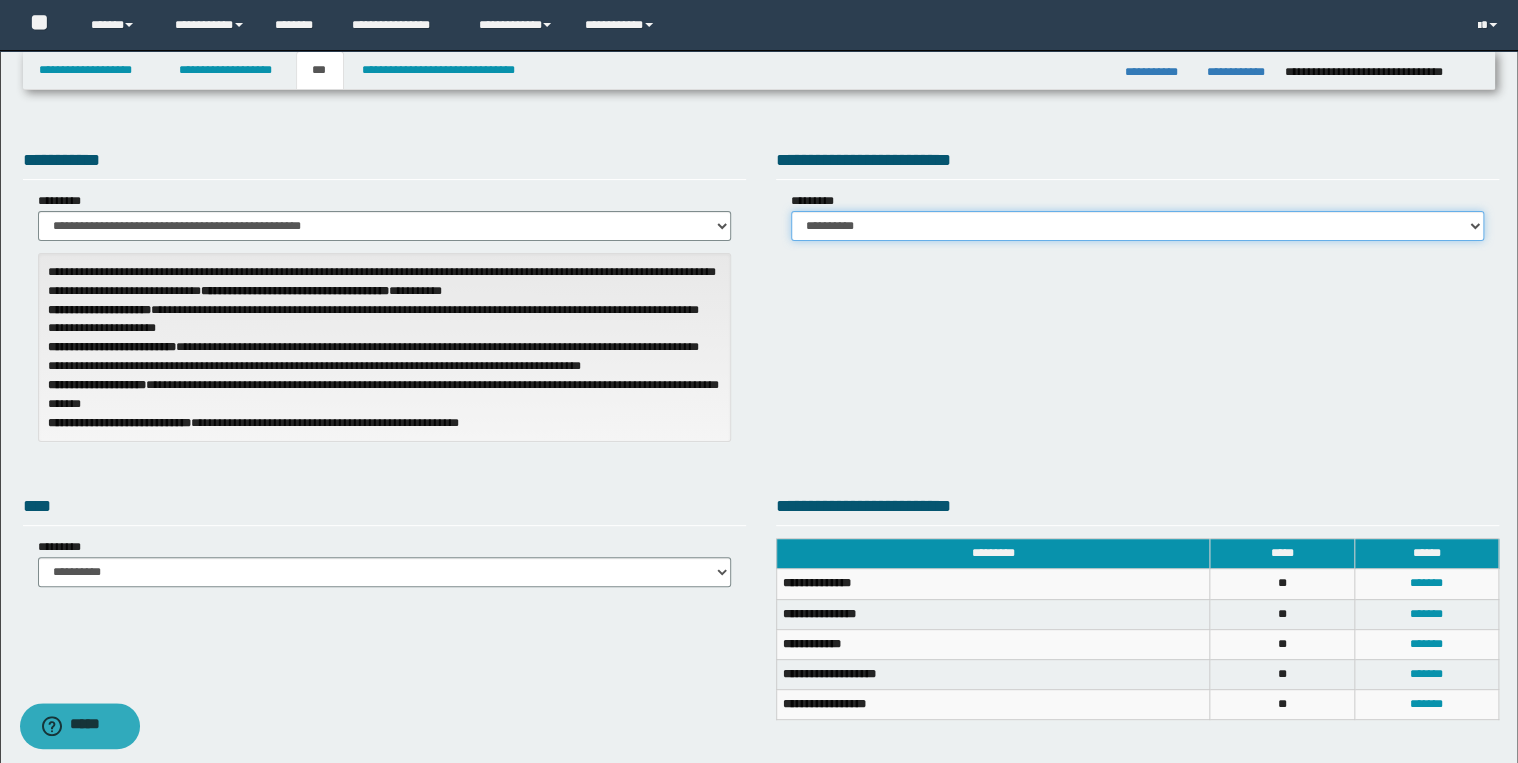 click on "**********" at bounding box center [1137, 226] 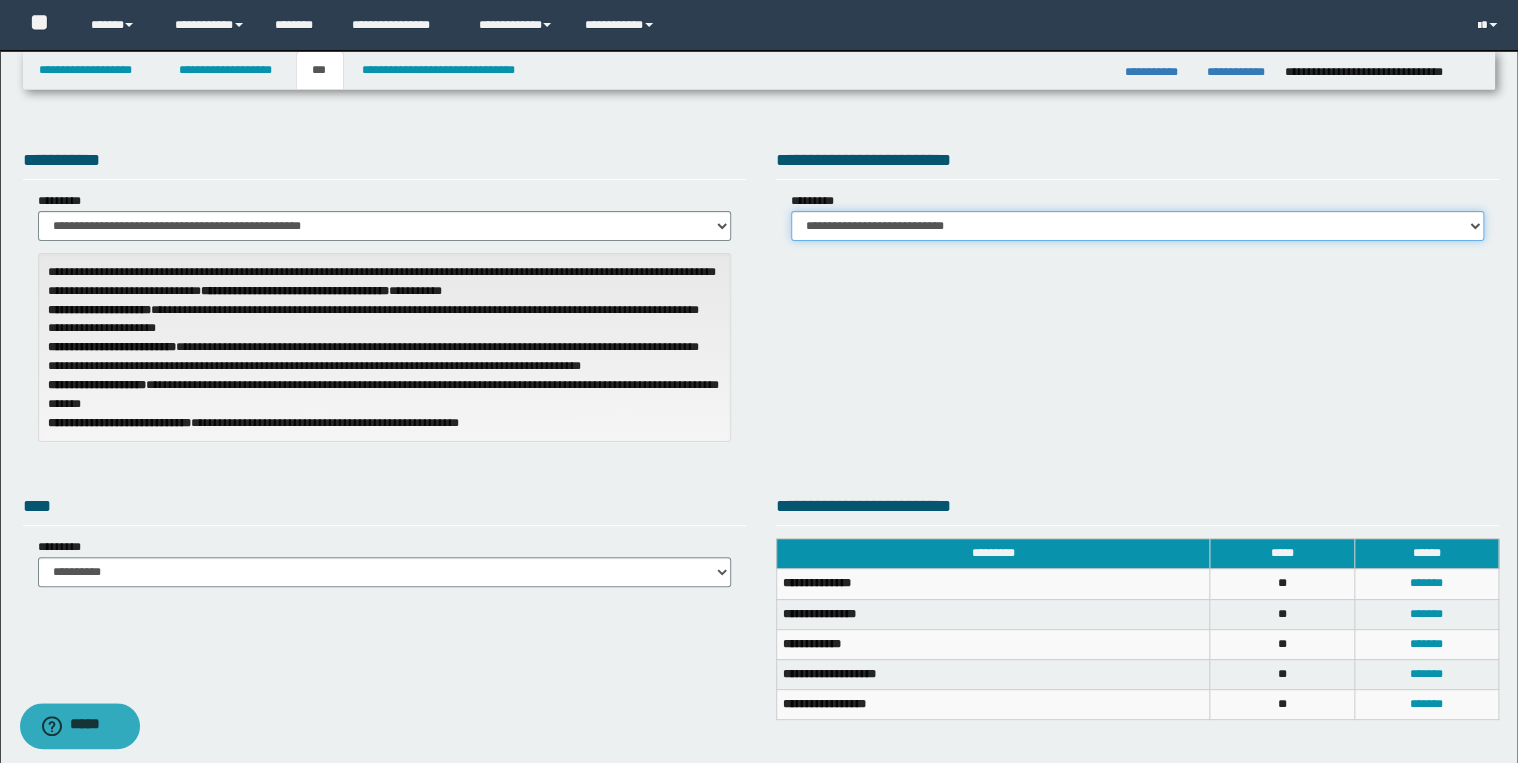 click on "**********" at bounding box center [1137, 226] 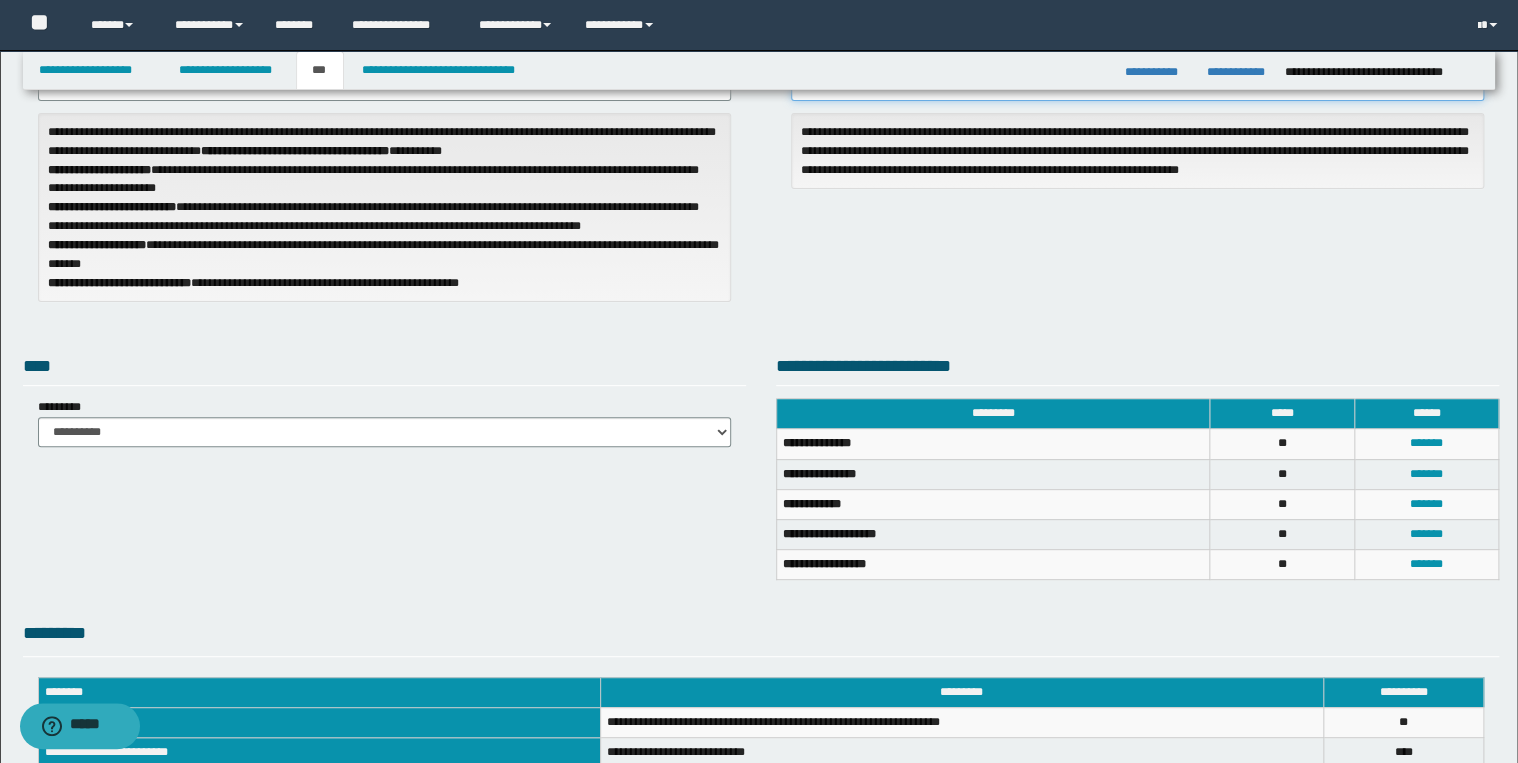 scroll, scrollTop: 0, scrollLeft: 0, axis: both 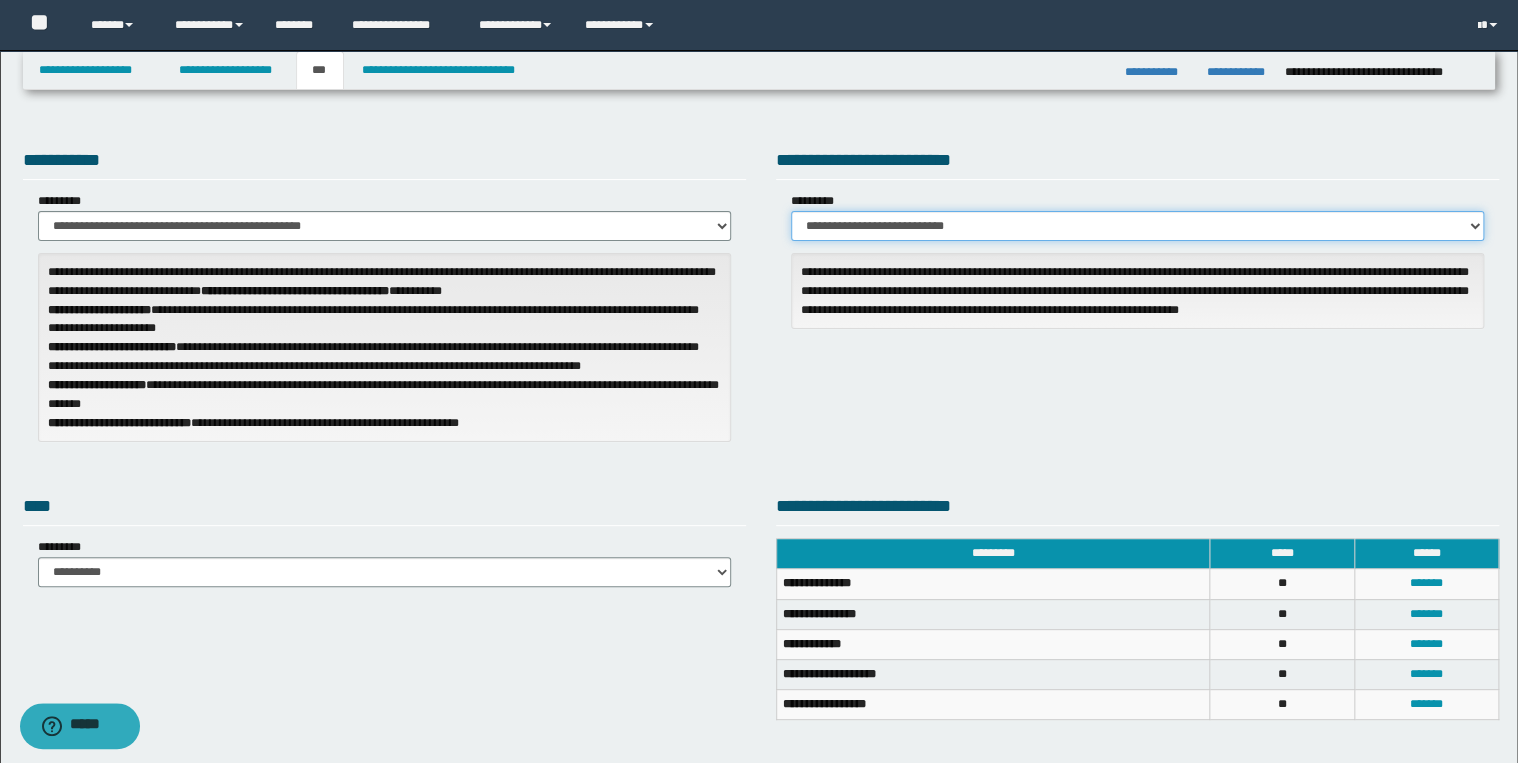 click on "**********" at bounding box center [1137, 226] 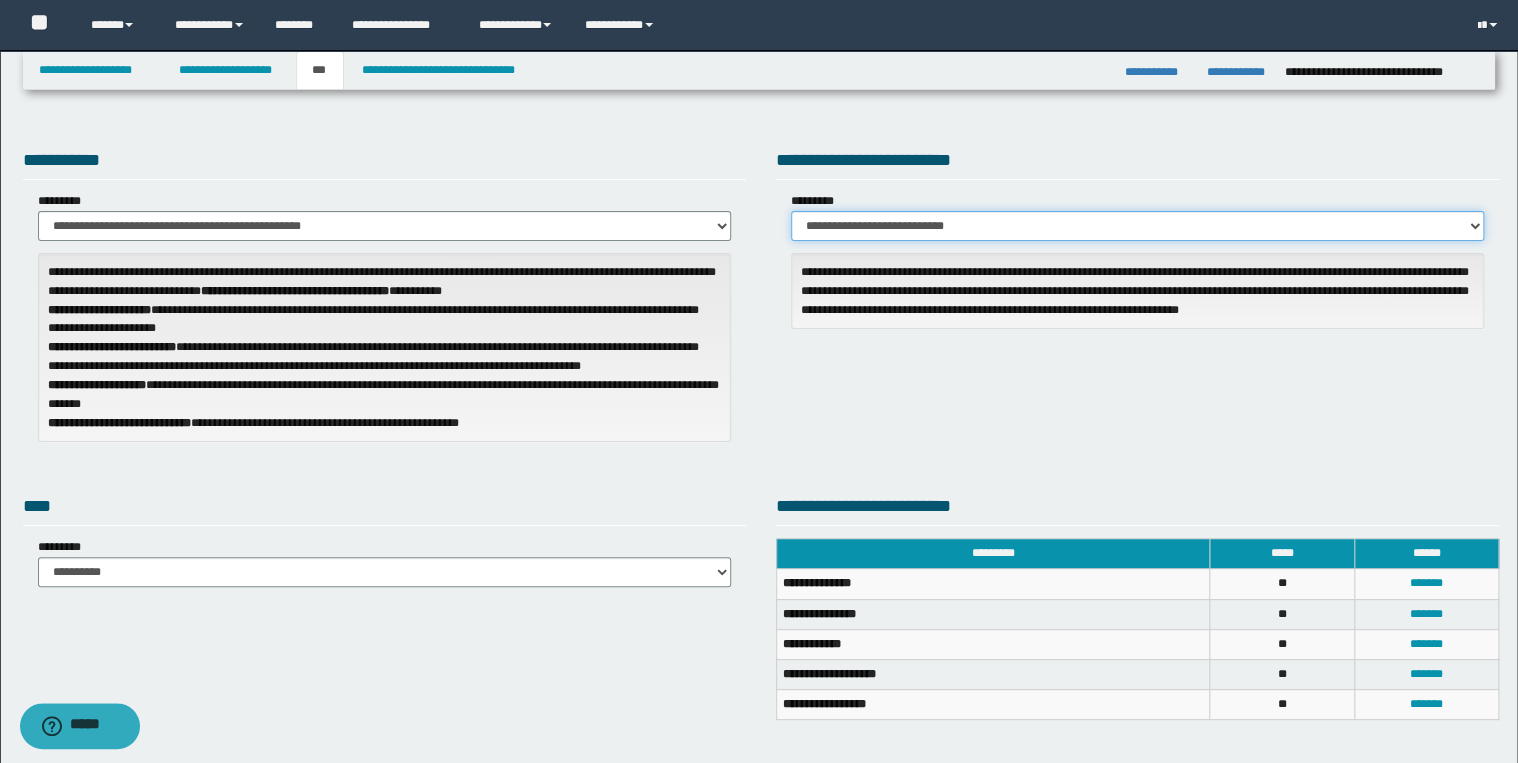 select on "*" 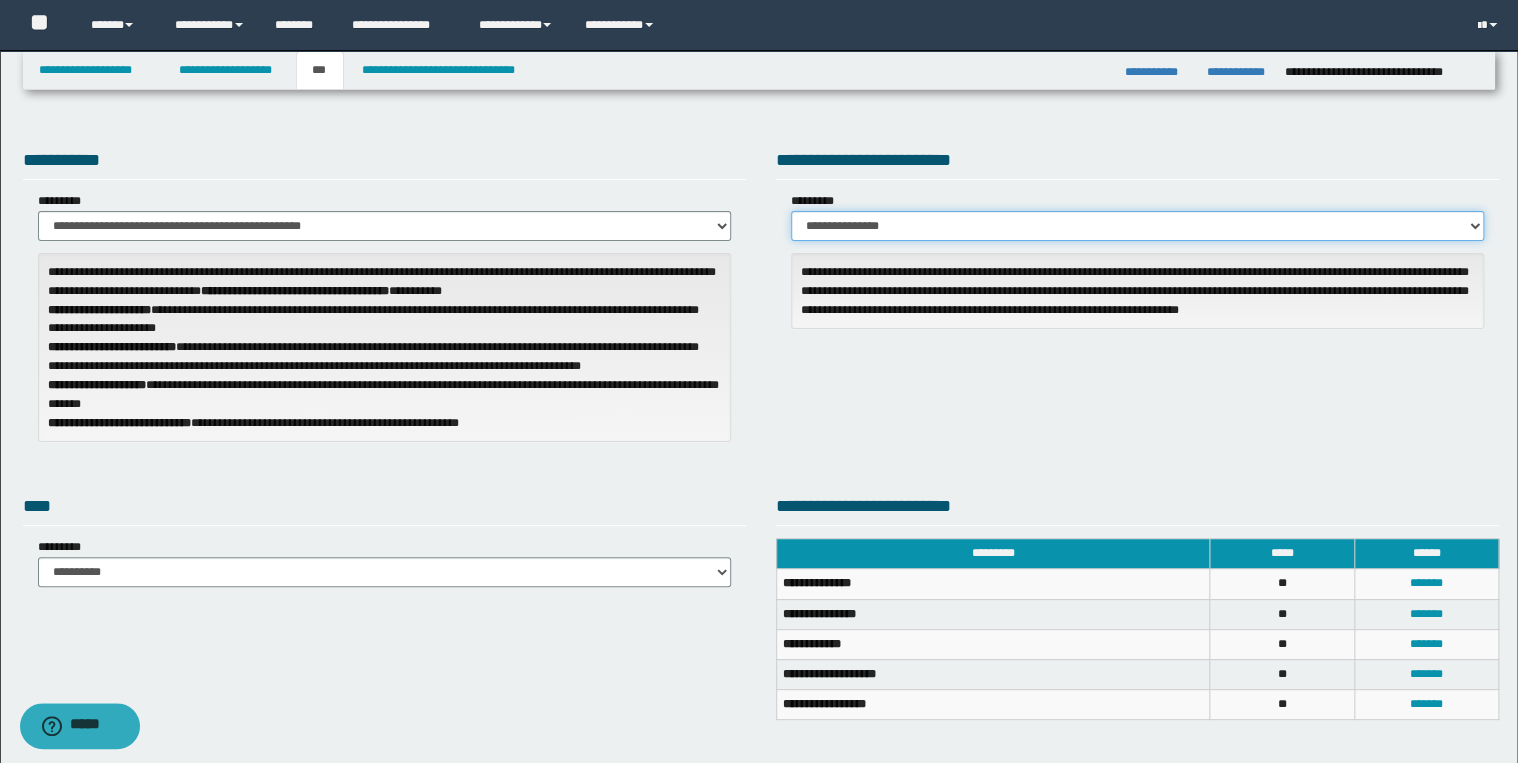 click on "**********" at bounding box center [1137, 226] 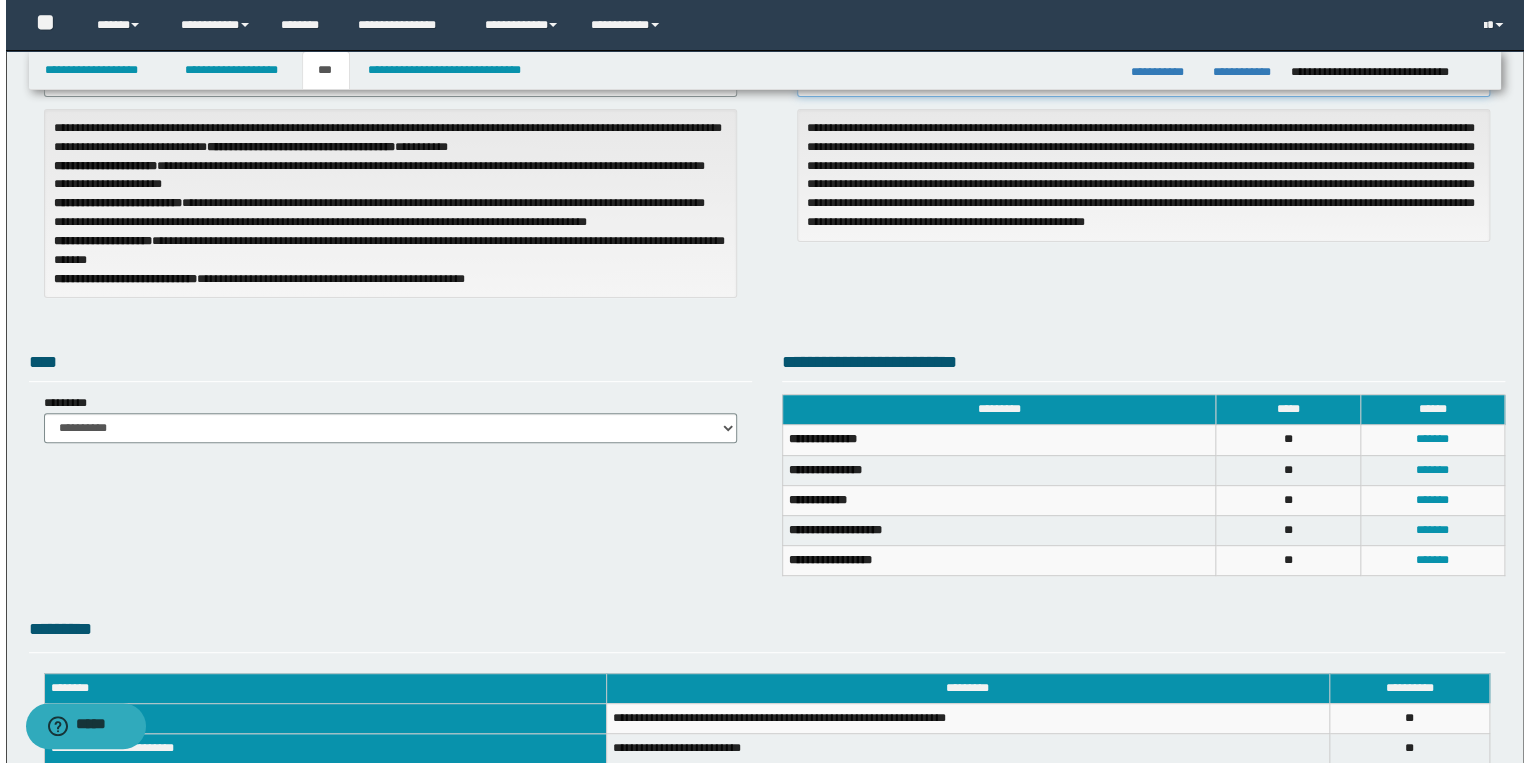 scroll, scrollTop: 400, scrollLeft: 0, axis: vertical 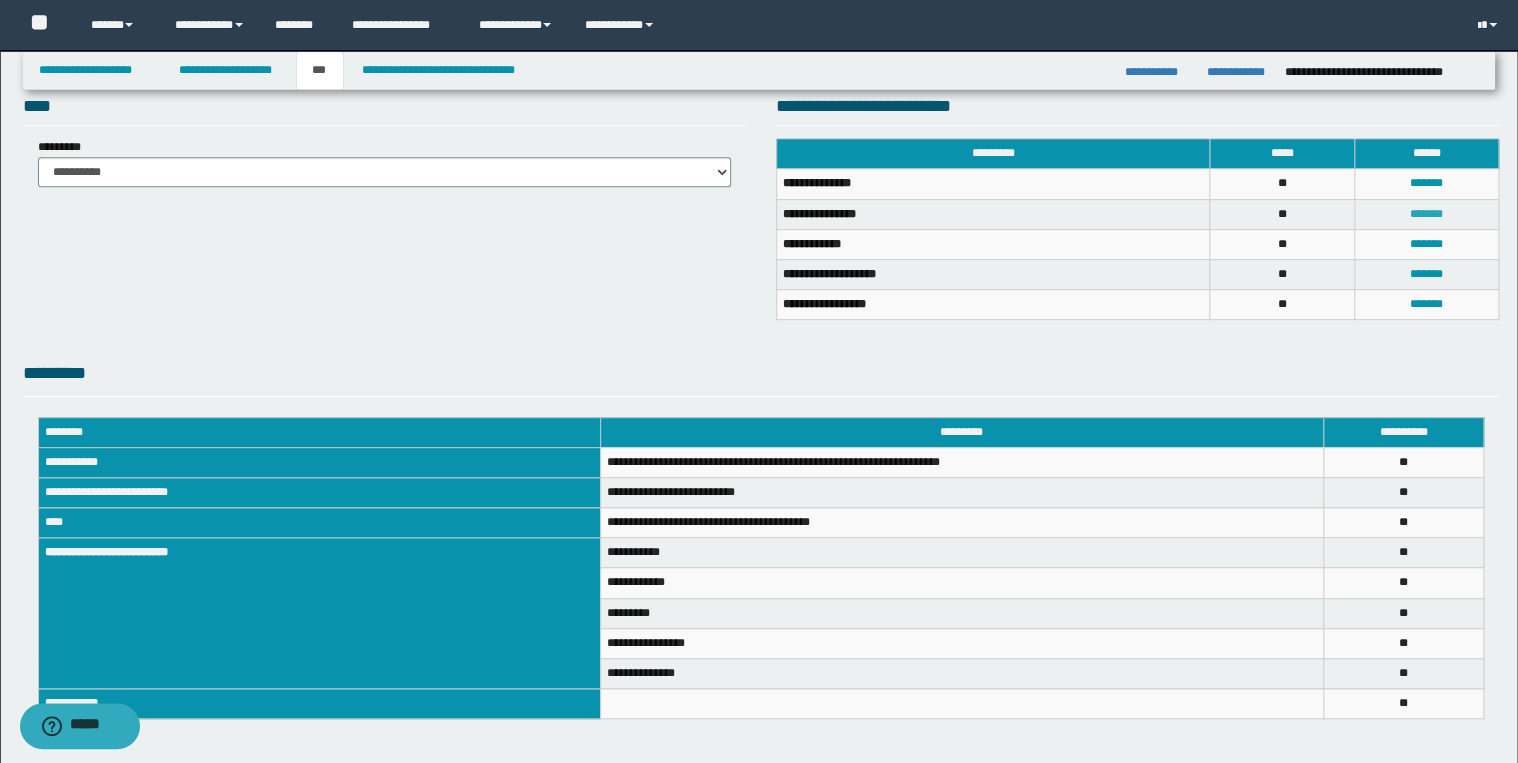 click on "*******" at bounding box center (1426, 214) 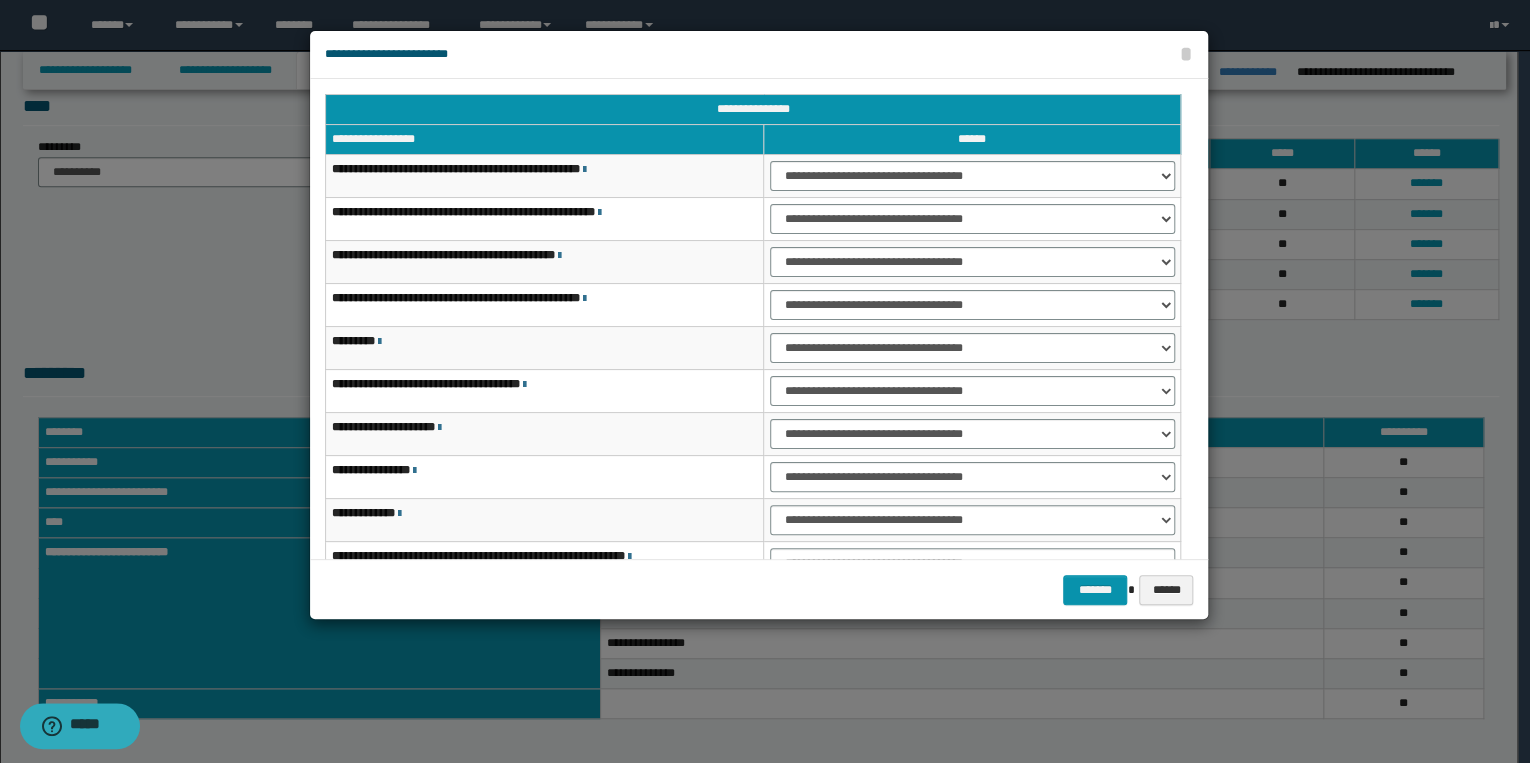 scroll, scrollTop: 118, scrollLeft: 0, axis: vertical 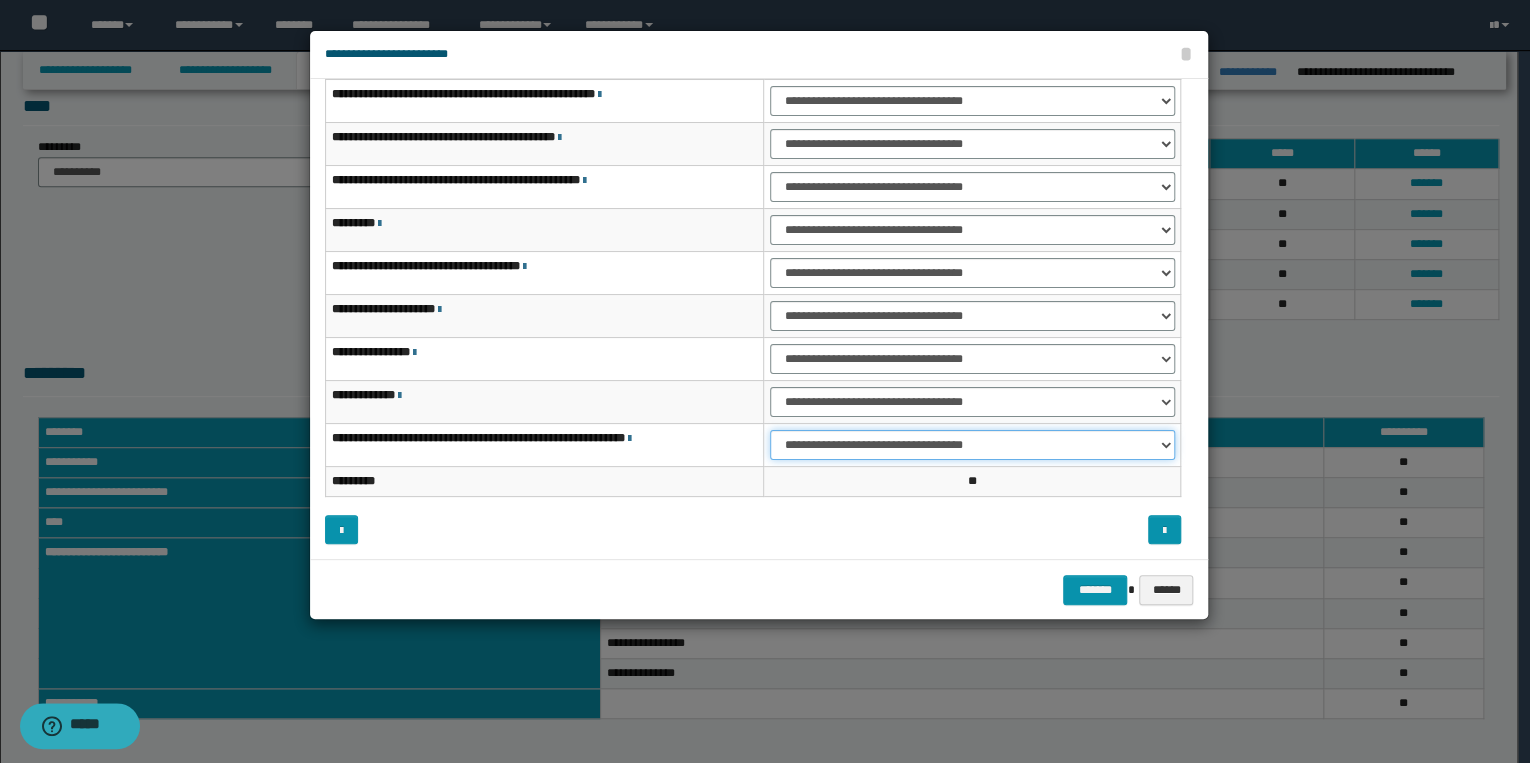 click on "**********" at bounding box center (972, 445) 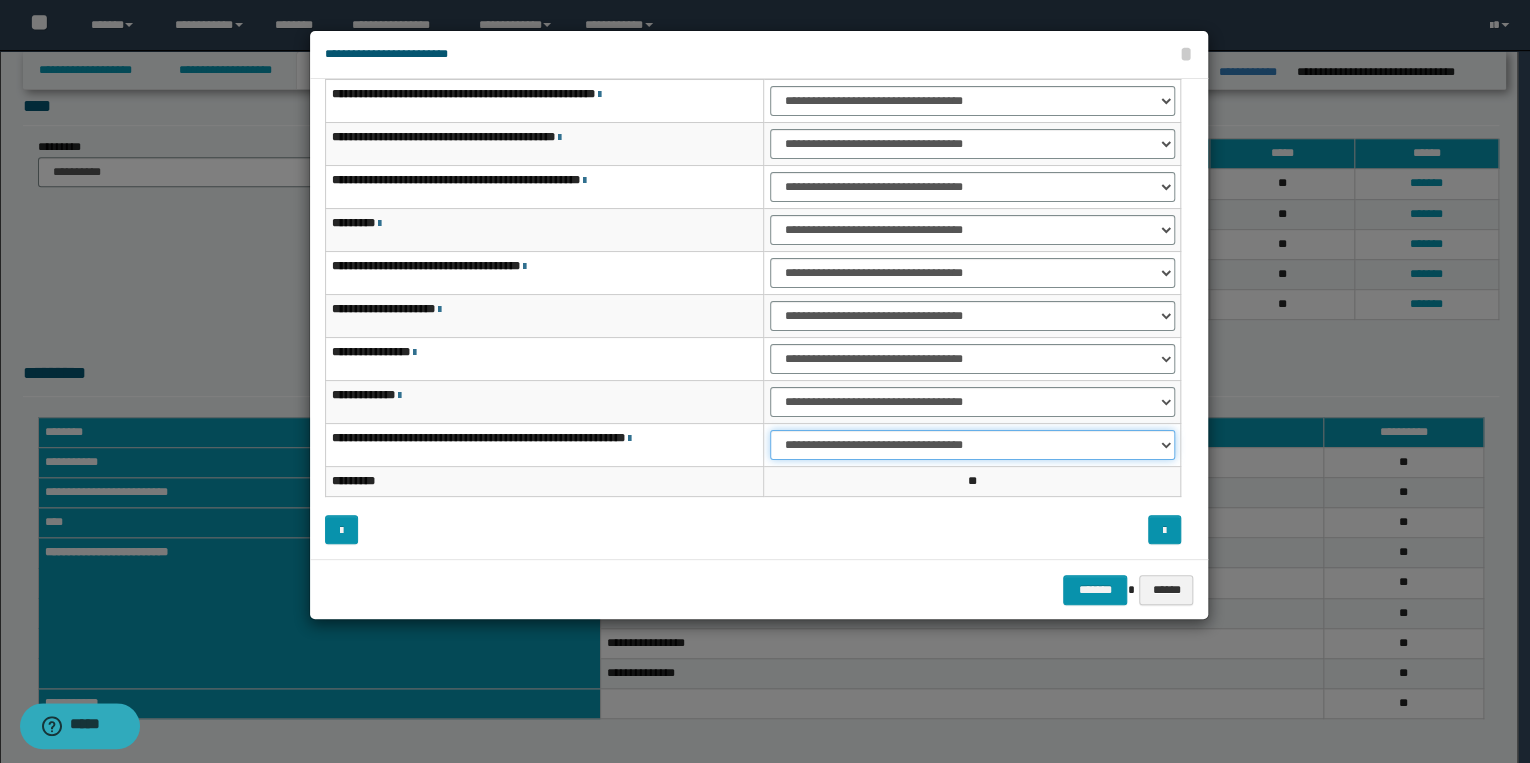 select on "***" 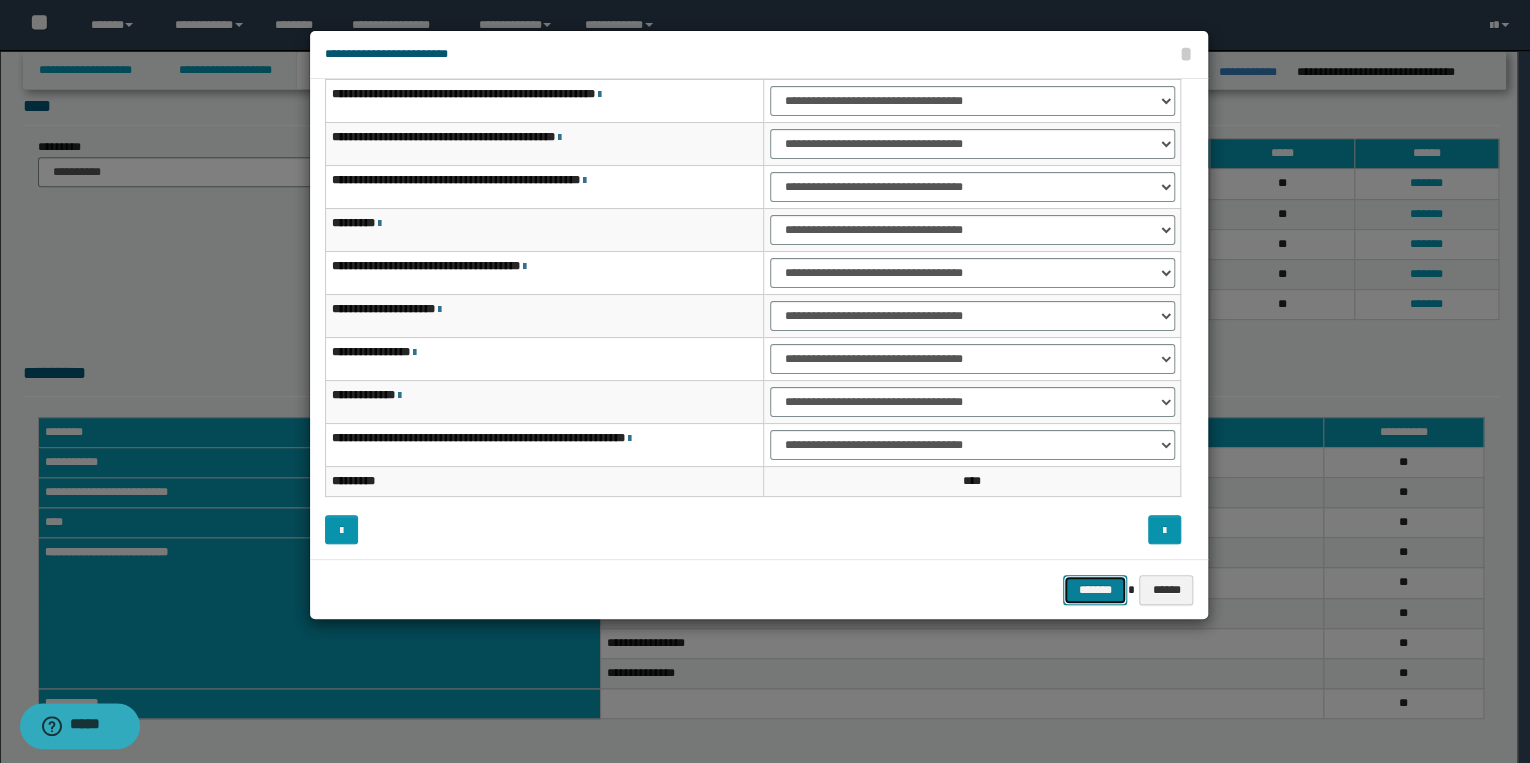 click on "*******" at bounding box center [1095, 590] 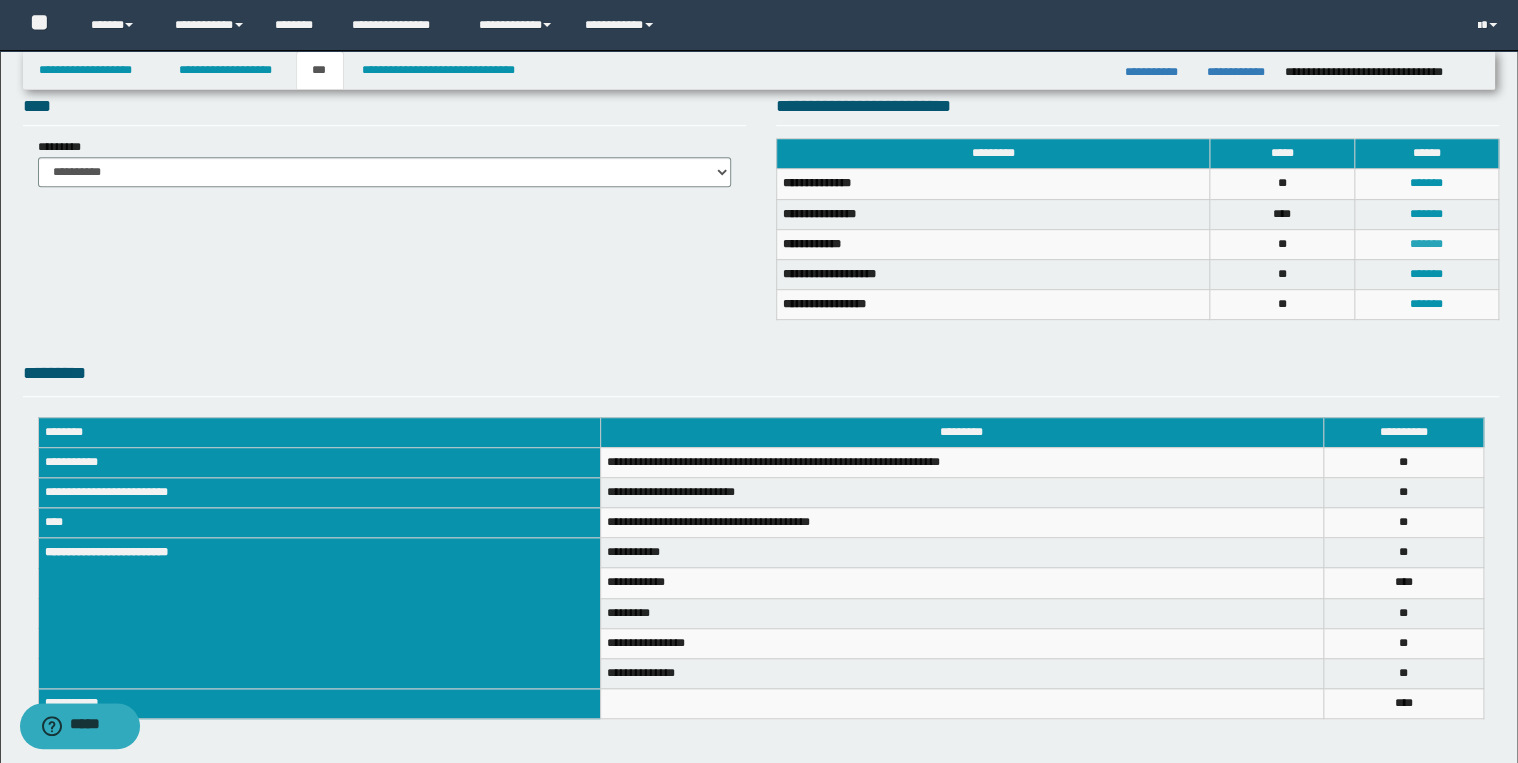 click on "*******" at bounding box center (1426, 244) 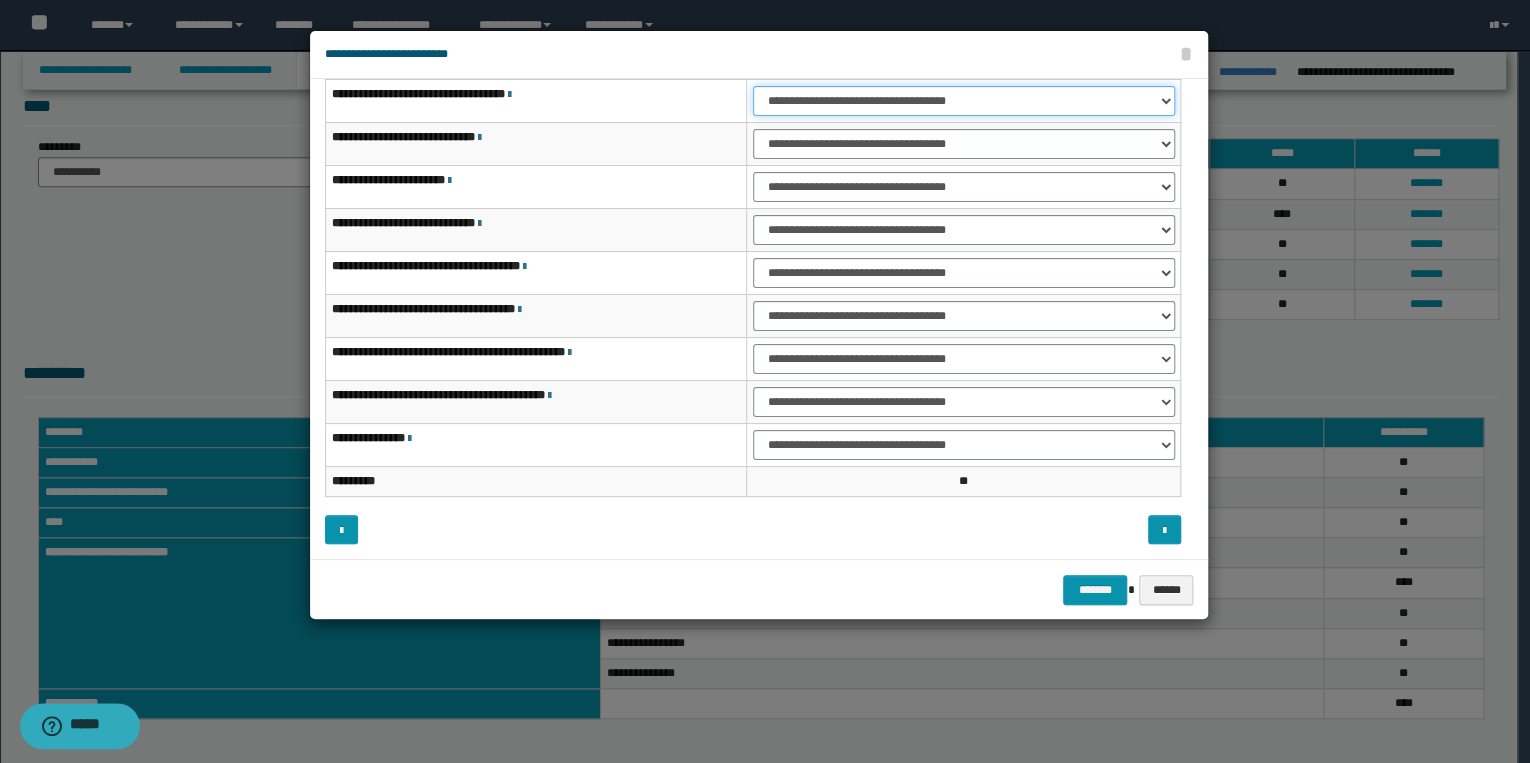 click on "**********" at bounding box center [964, 101] 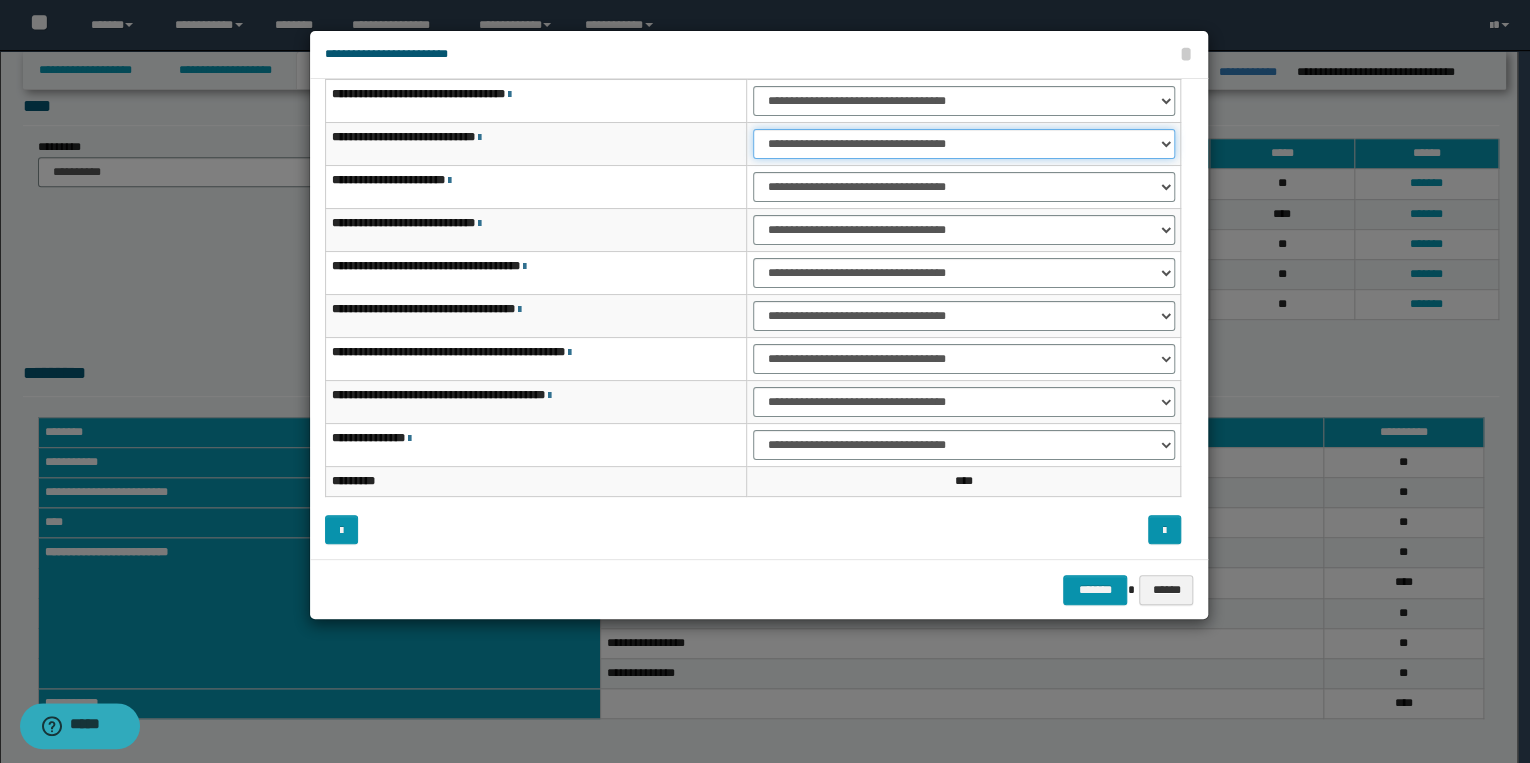 click on "**********" at bounding box center [964, 144] 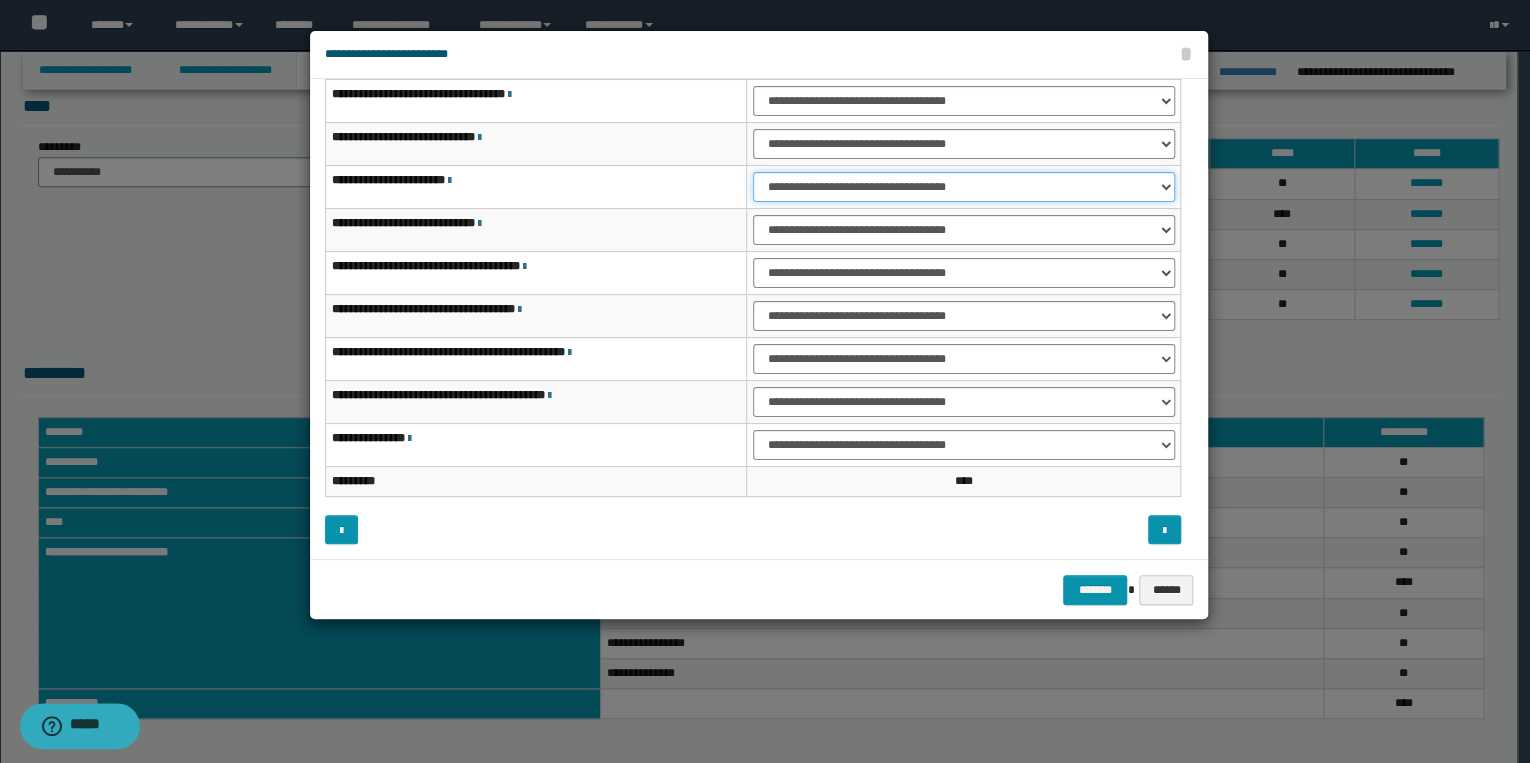 click on "**********" at bounding box center [964, 187] 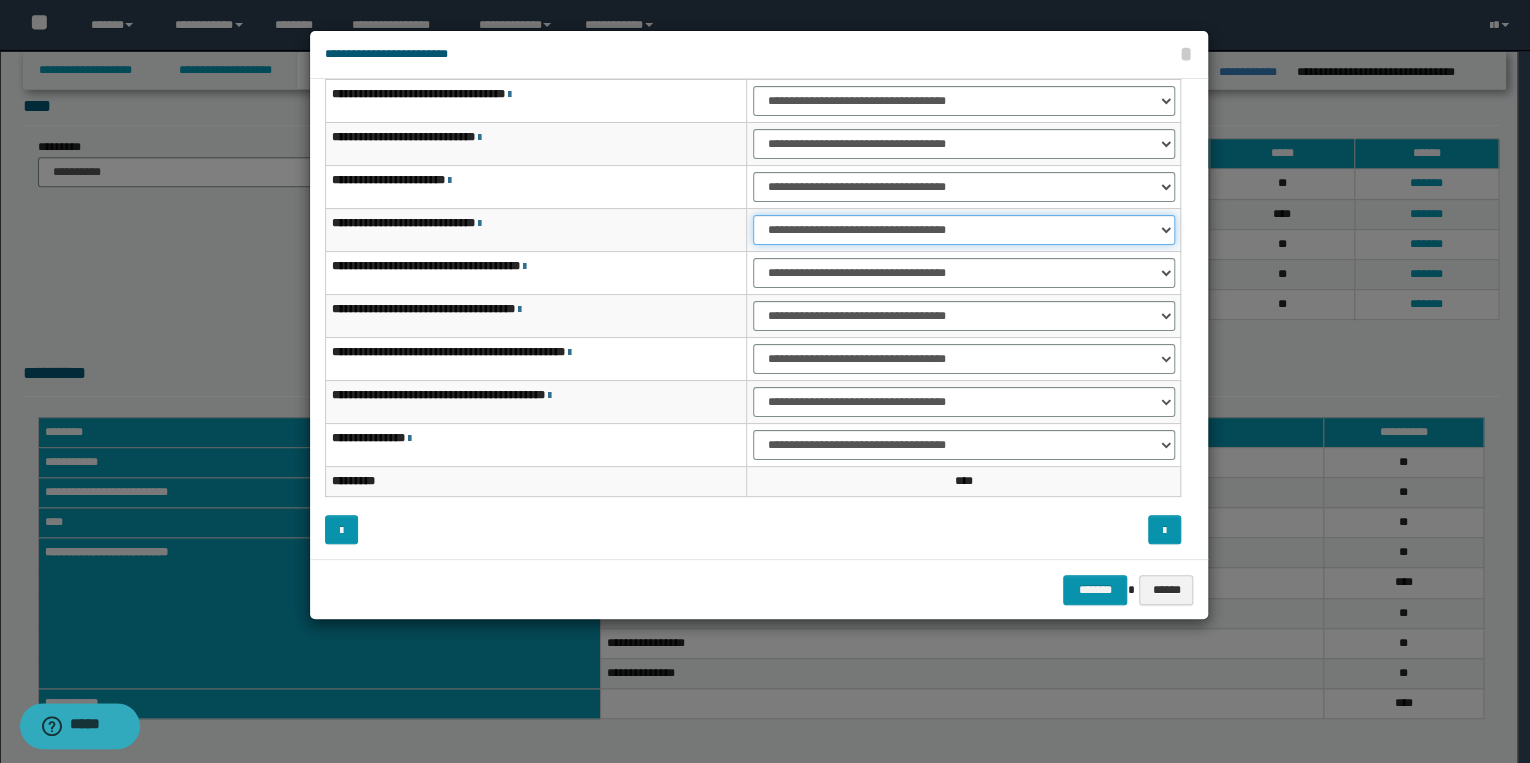 drag, startPoint x: 819, startPoint y: 217, endPoint x: 820, endPoint y: 244, distance: 27.018513 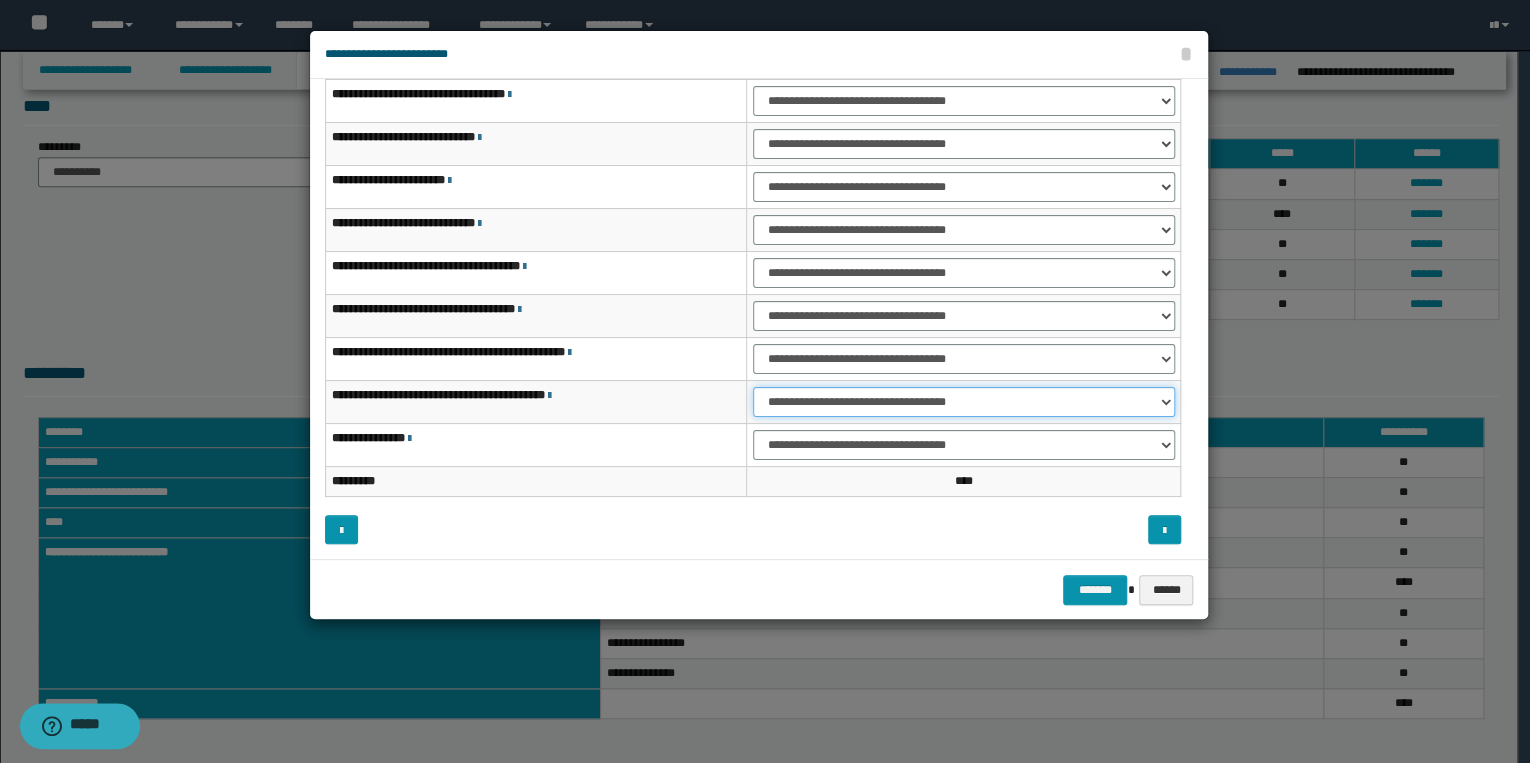 click on "**********" at bounding box center [964, 402] 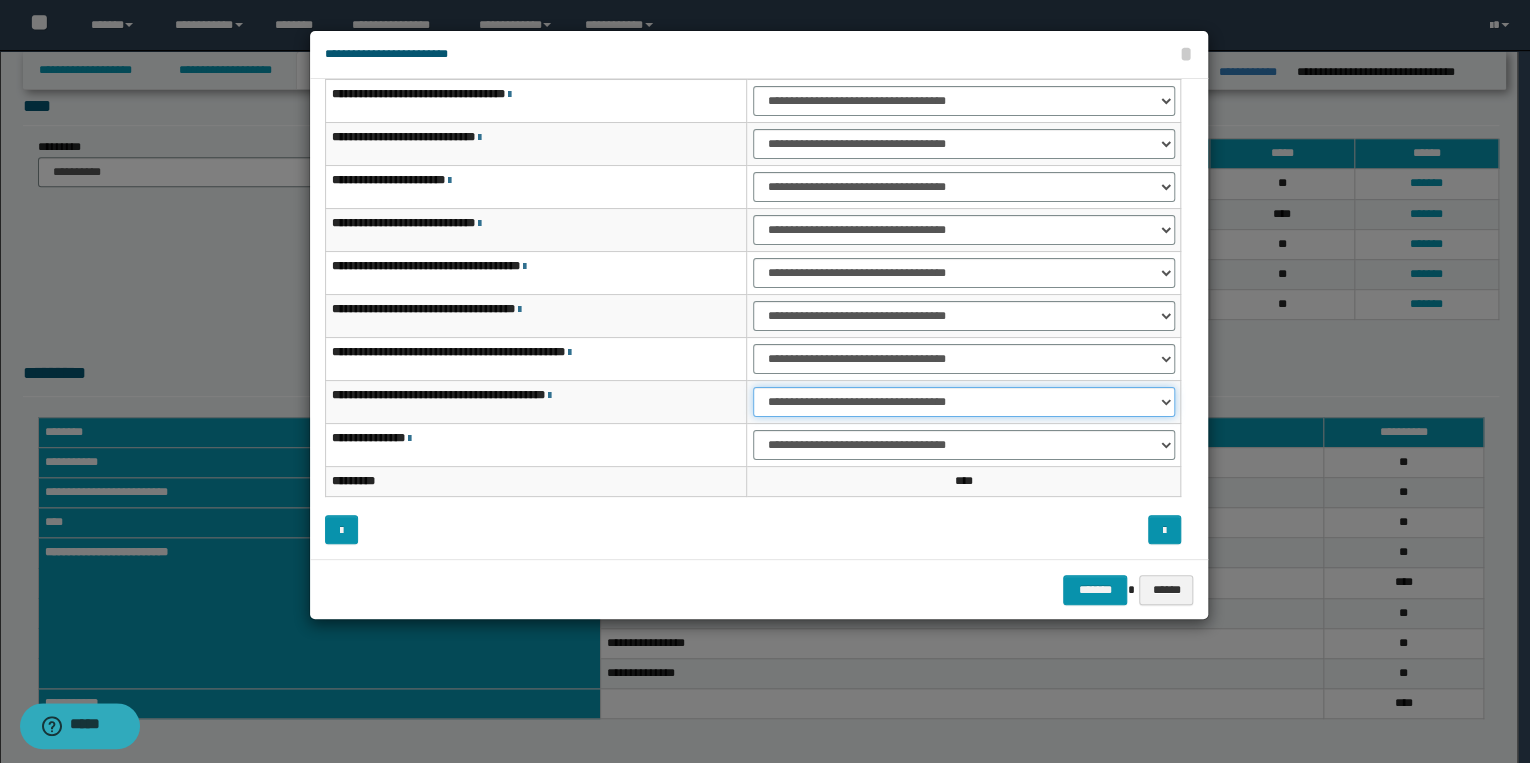 select on "***" 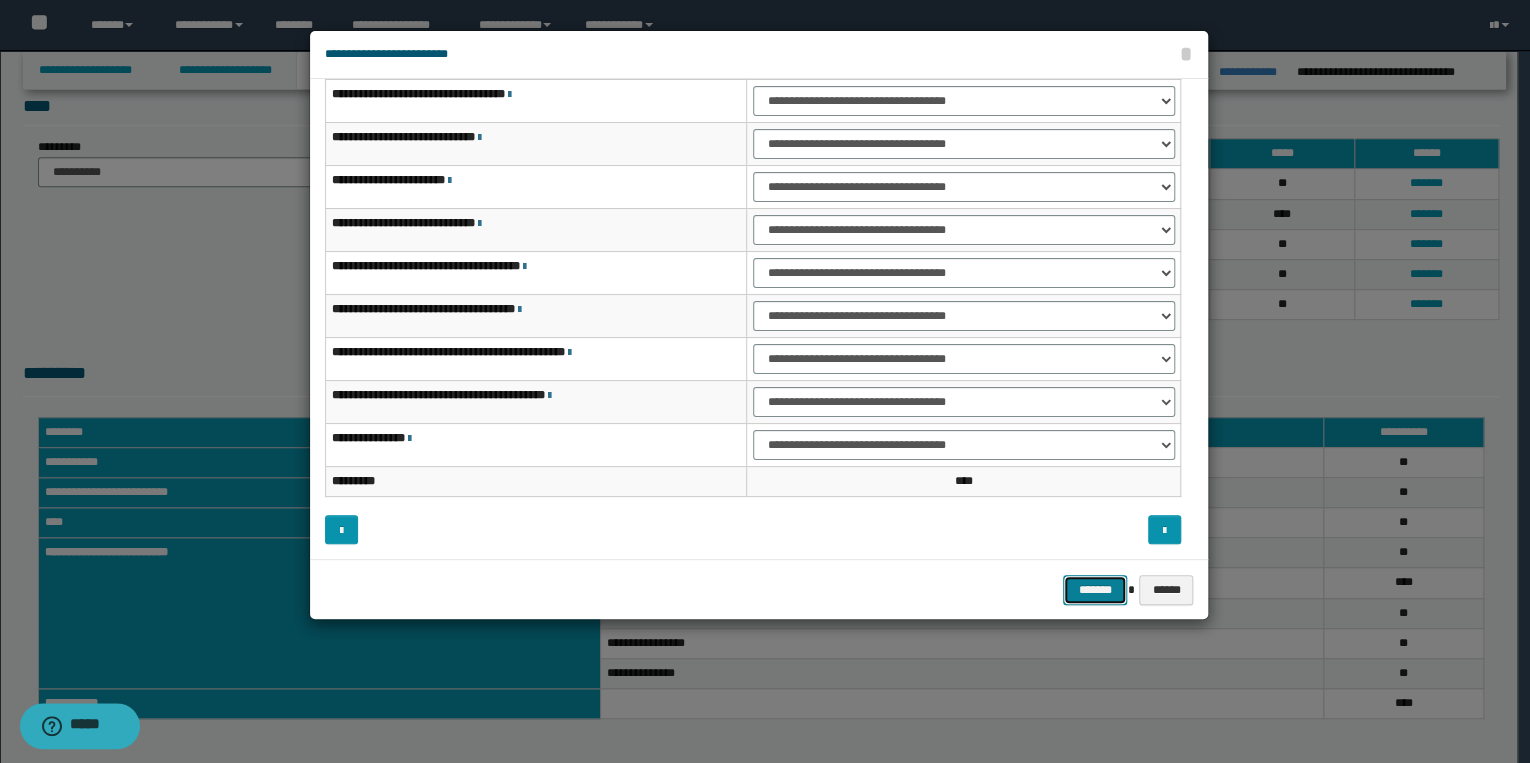 click on "*******" at bounding box center [1095, 590] 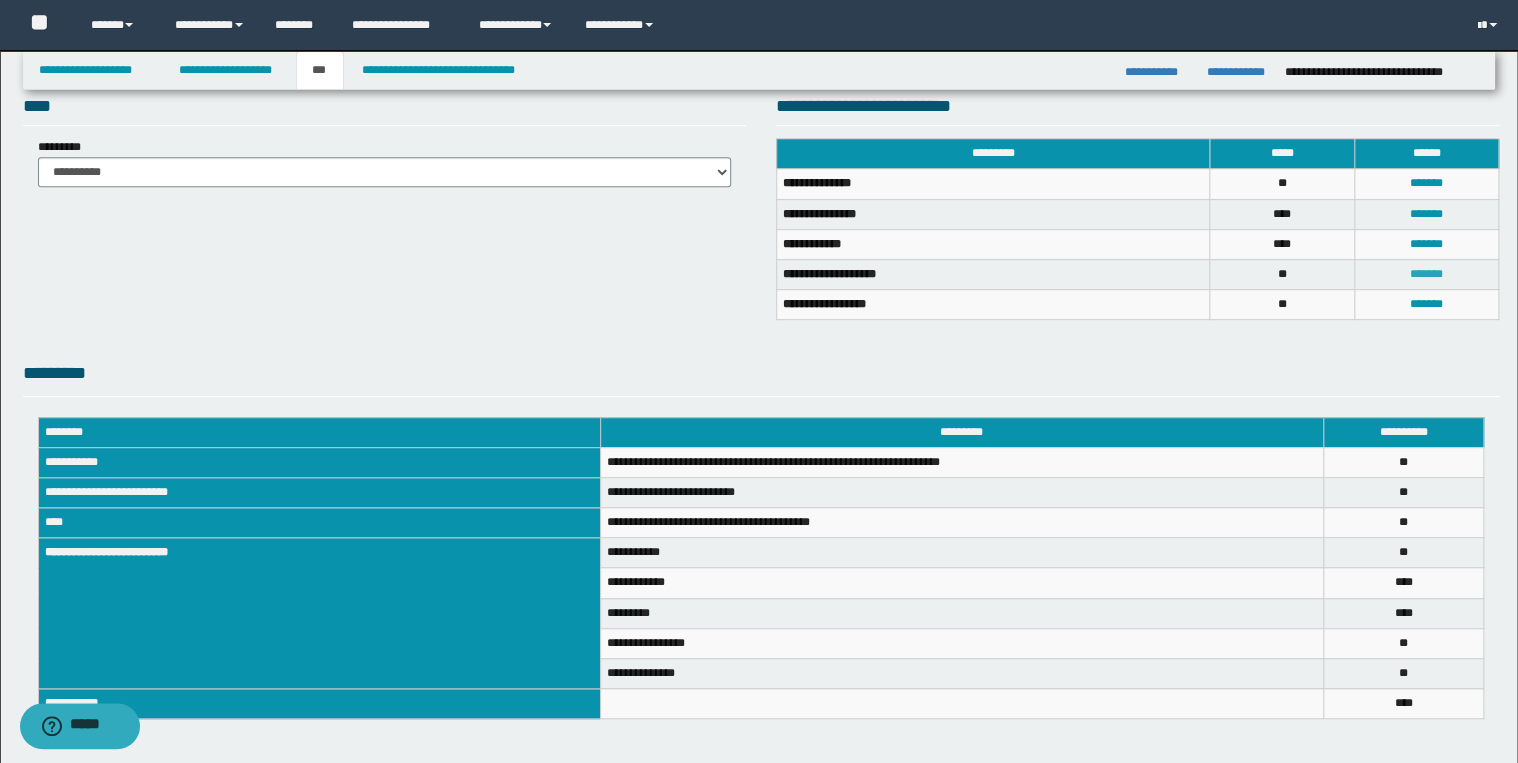 click on "*******" at bounding box center (1426, 274) 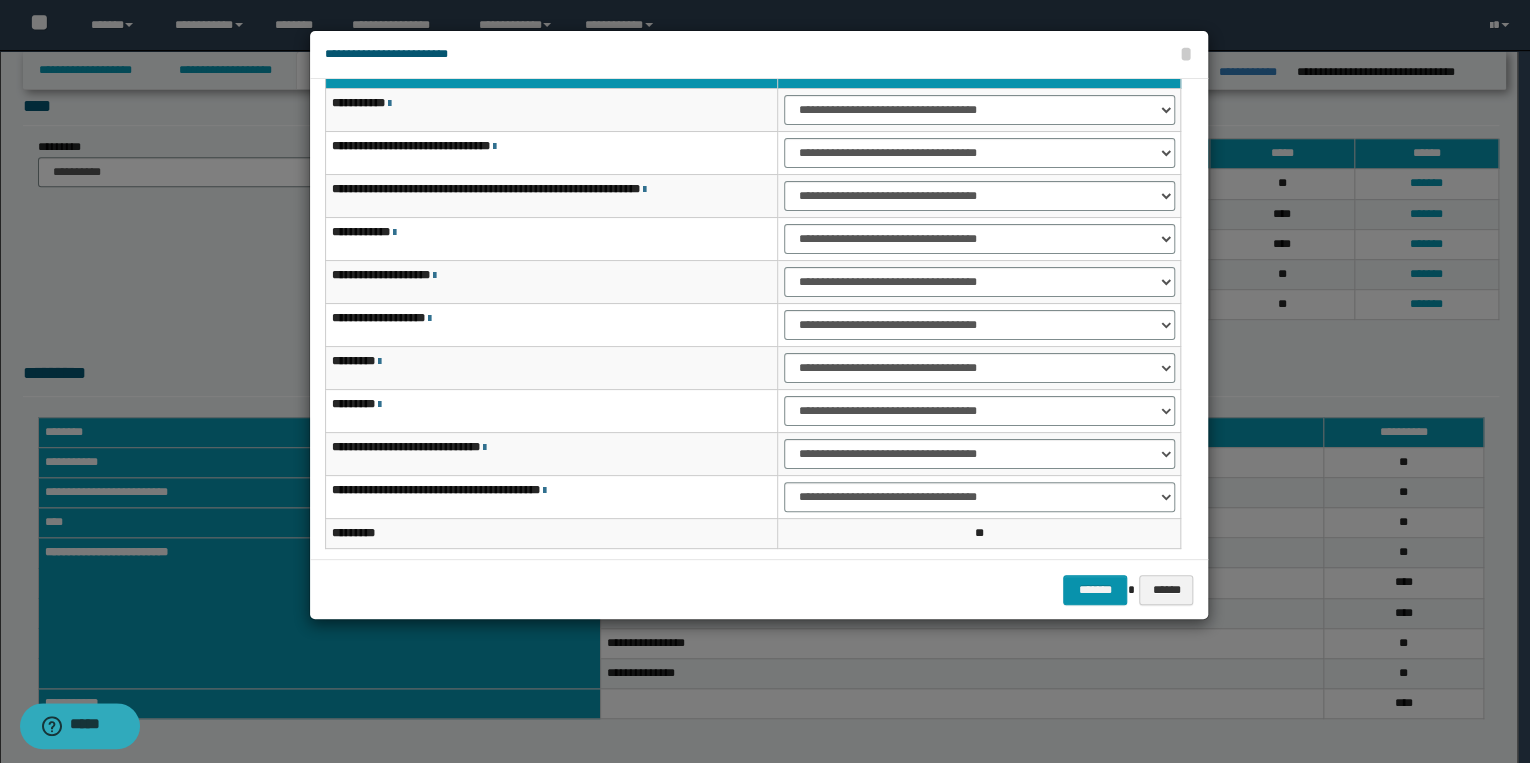 scroll, scrollTop: 0, scrollLeft: 0, axis: both 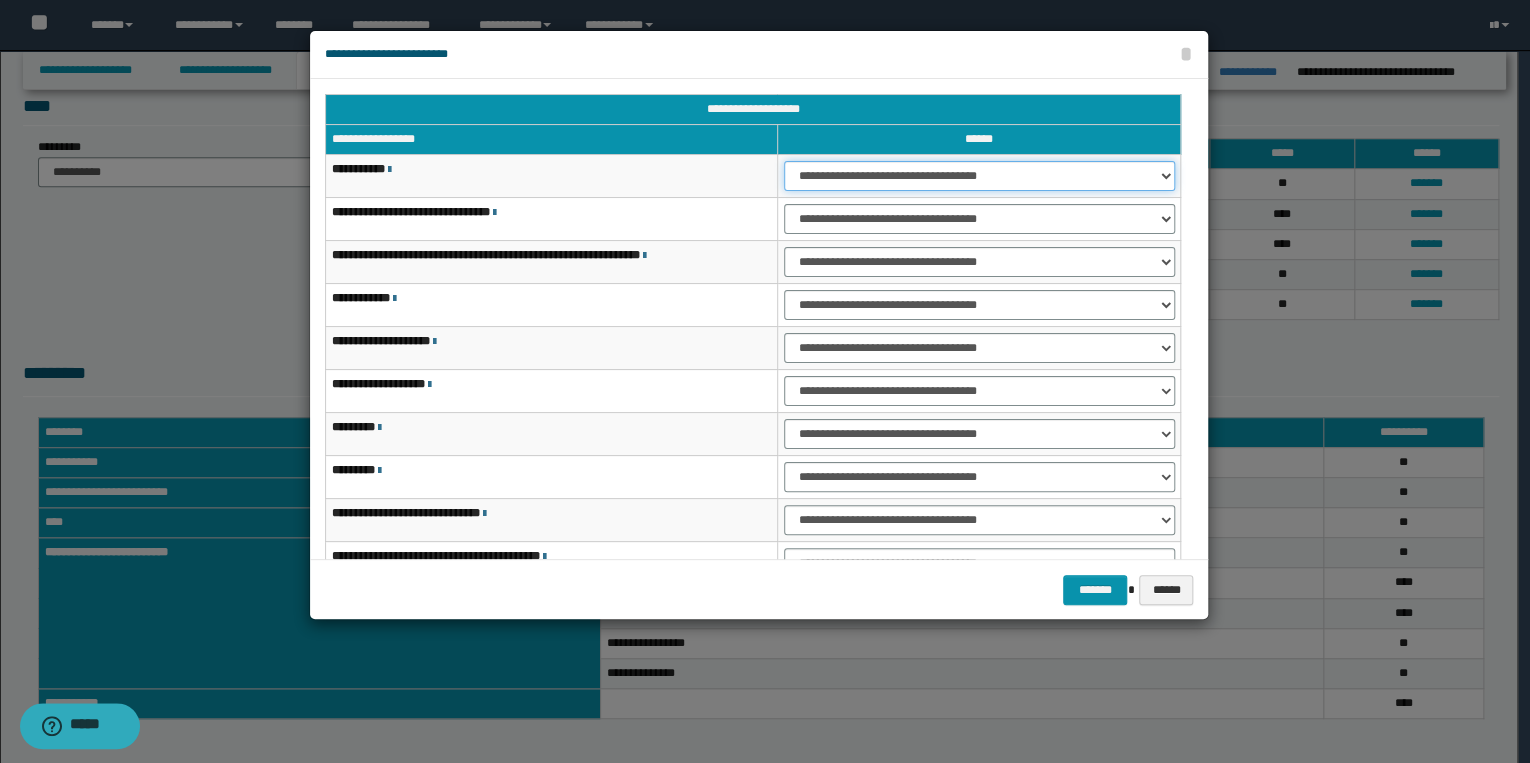 click on "**********" at bounding box center [979, 176] 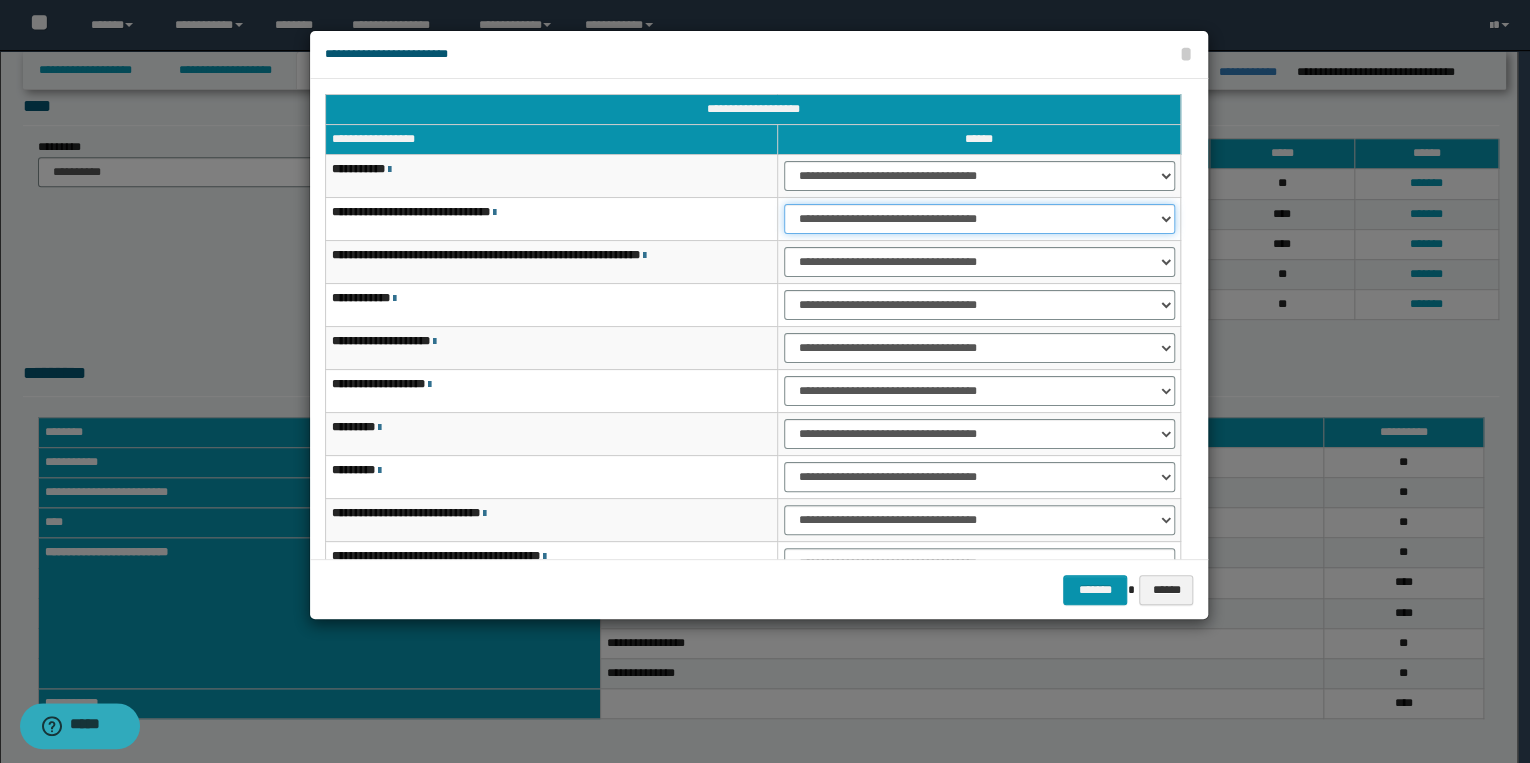 click on "**********" at bounding box center [979, 219] 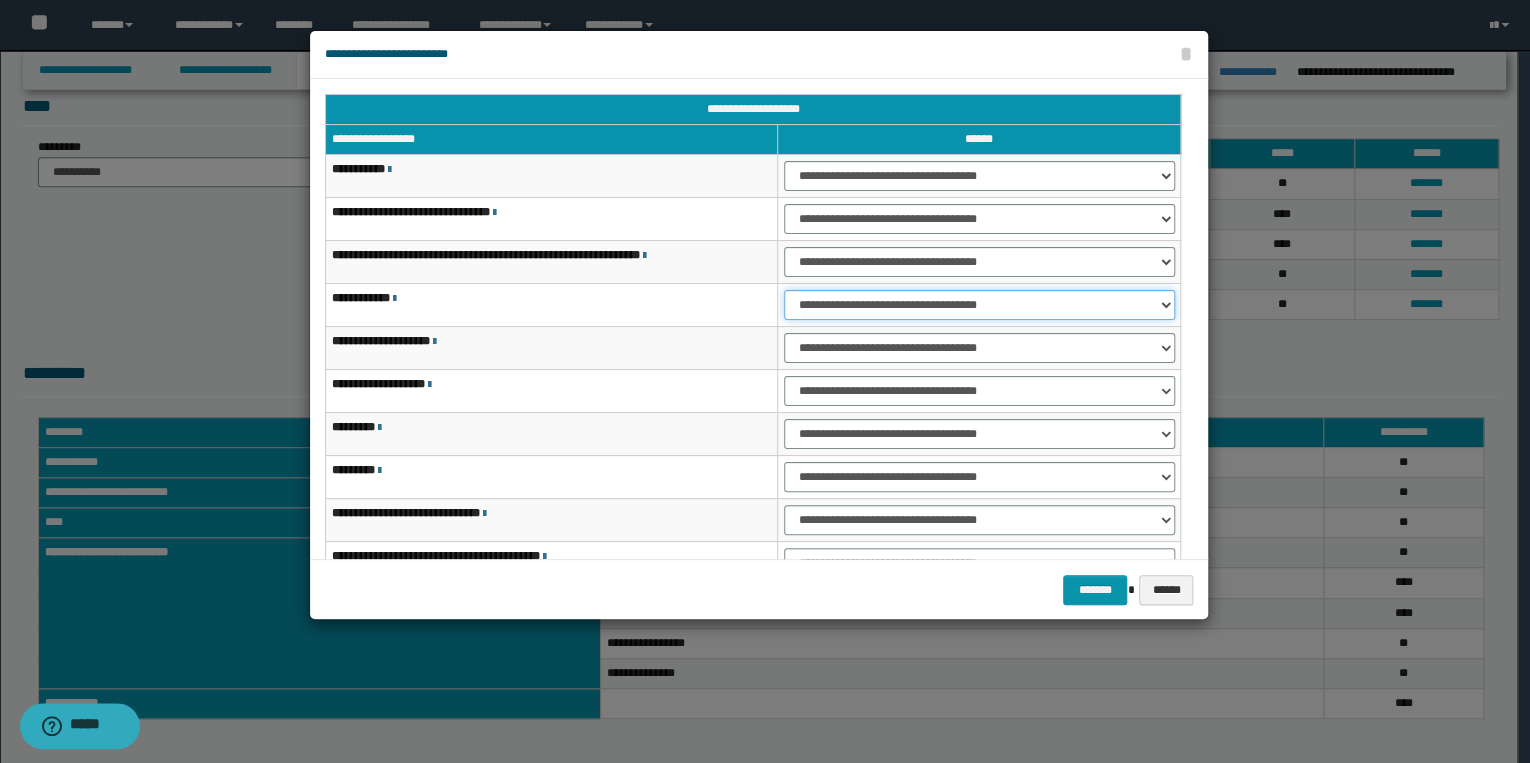 click on "**********" at bounding box center [979, 305] 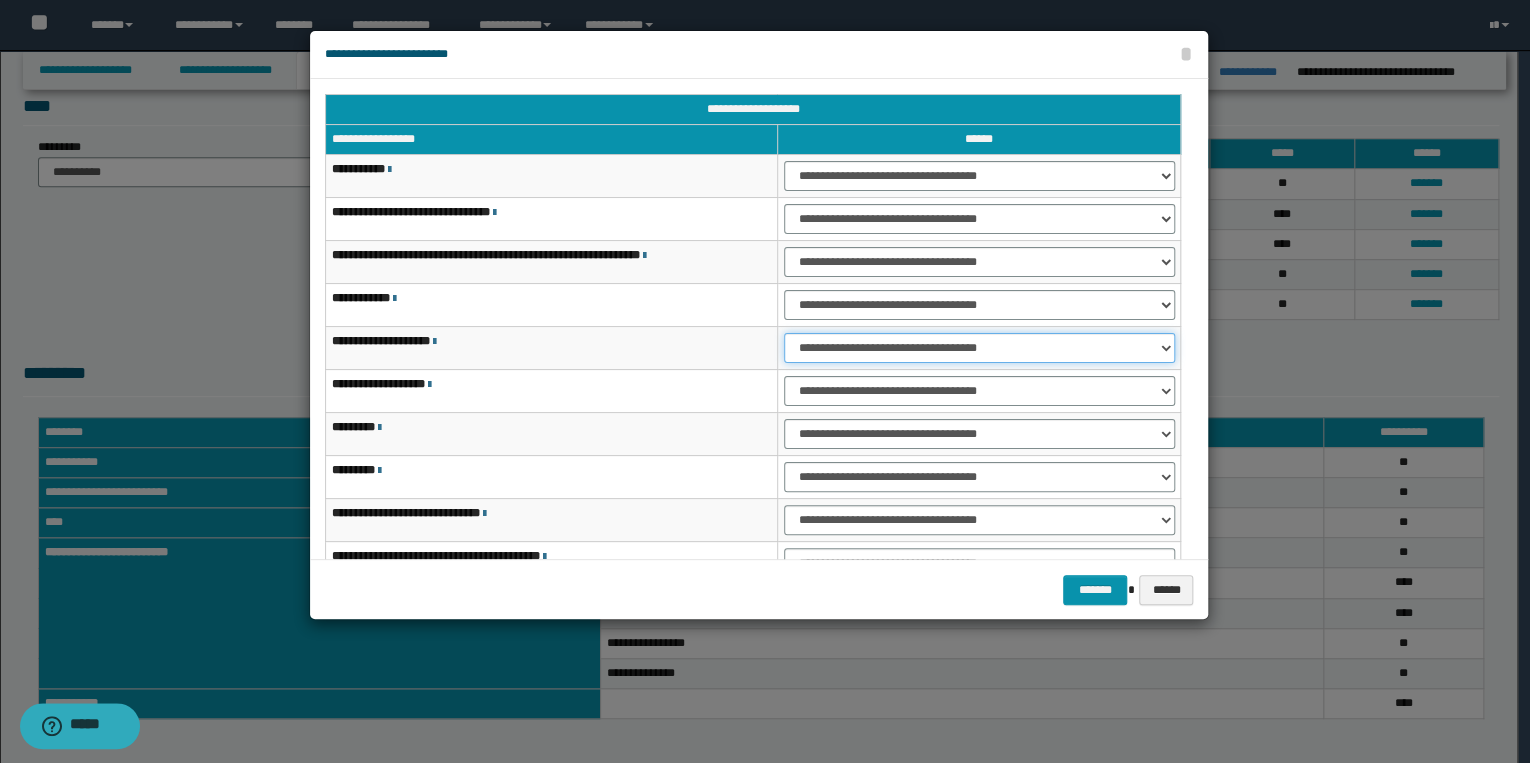 drag, startPoint x: 844, startPoint y: 344, endPoint x: 846, endPoint y: 364, distance: 20.09975 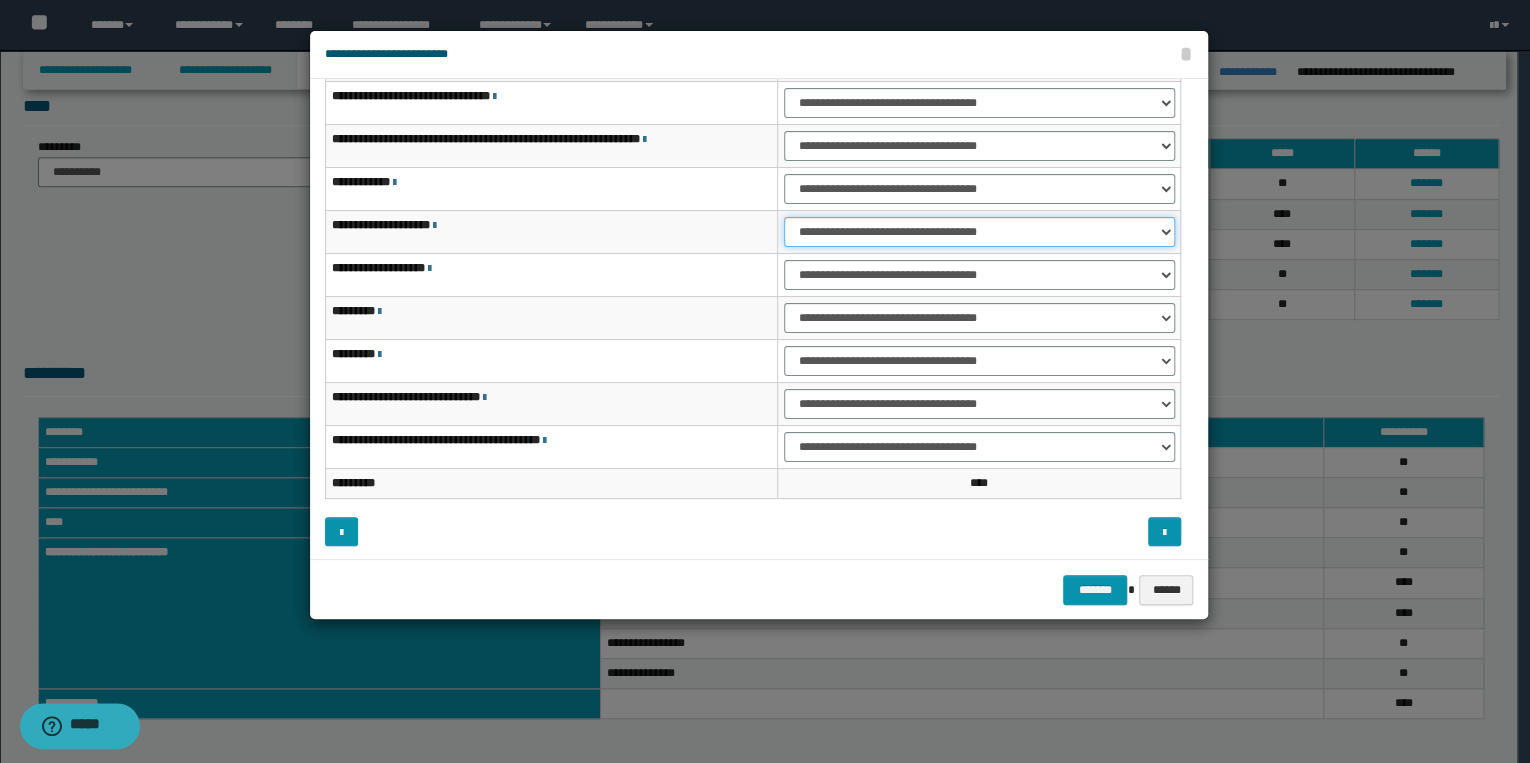 scroll, scrollTop: 118, scrollLeft: 0, axis: vertical 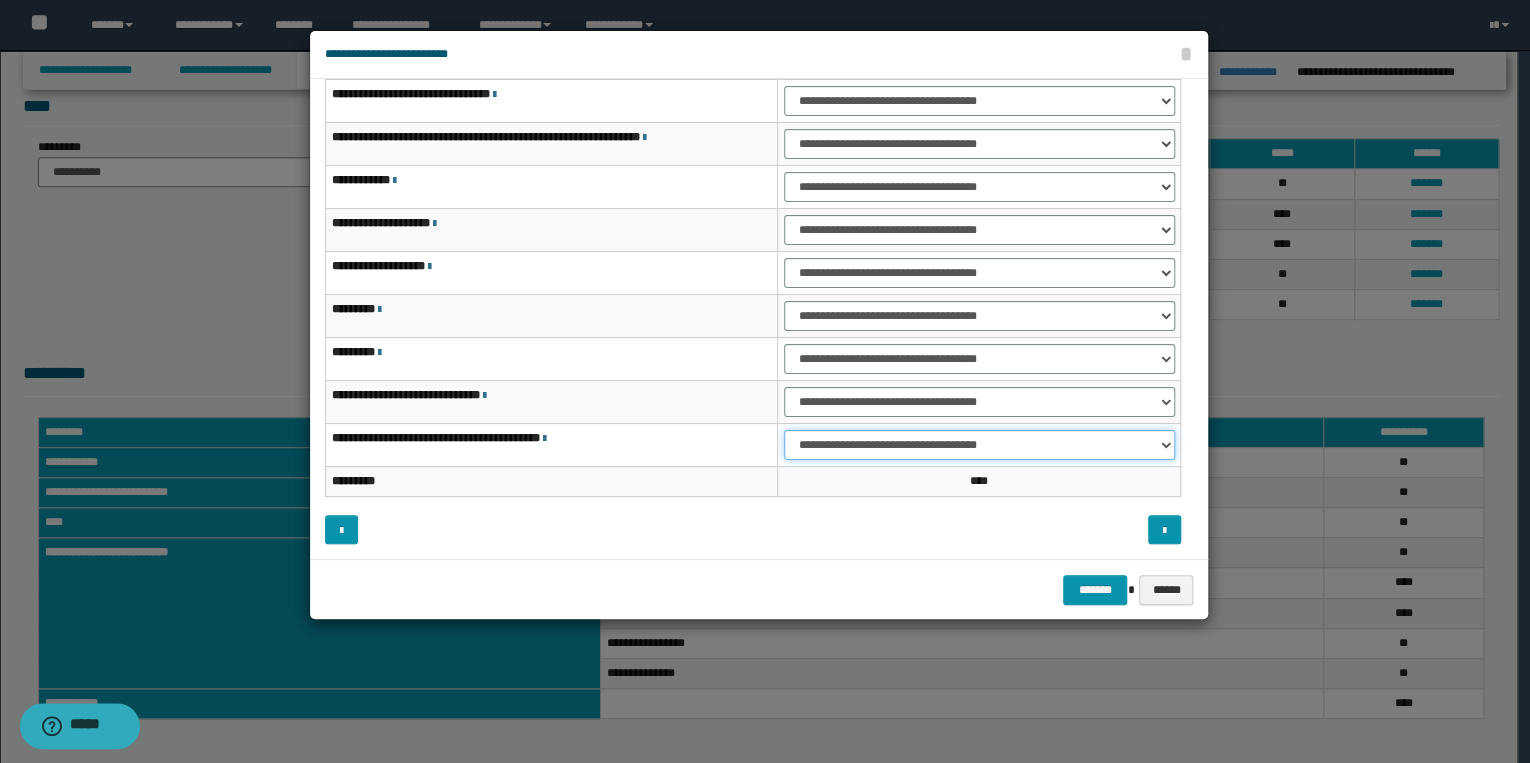 click on "**********" at bounding box center [979, 445] 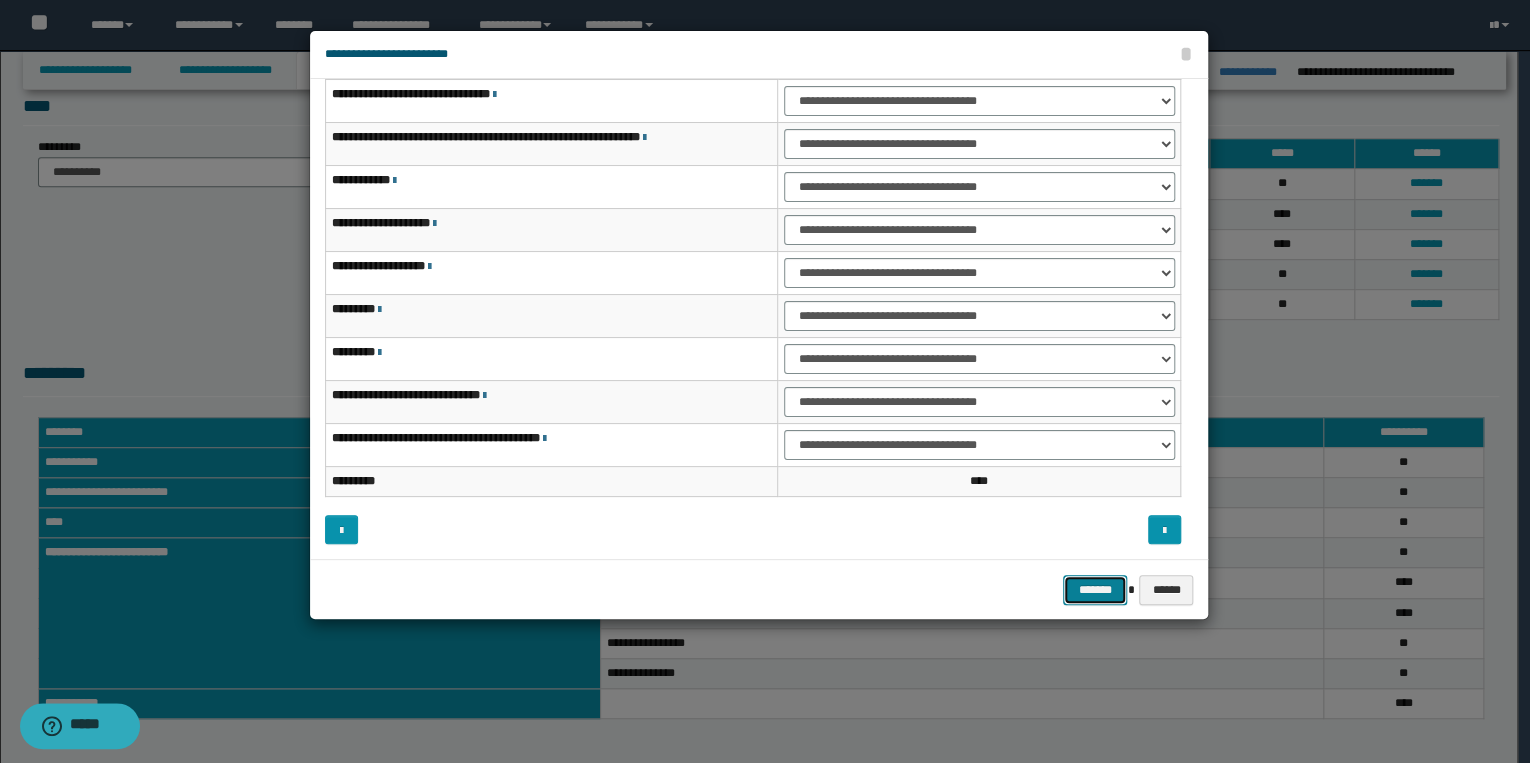 click on "*******" at bounding box center [1095, 590] 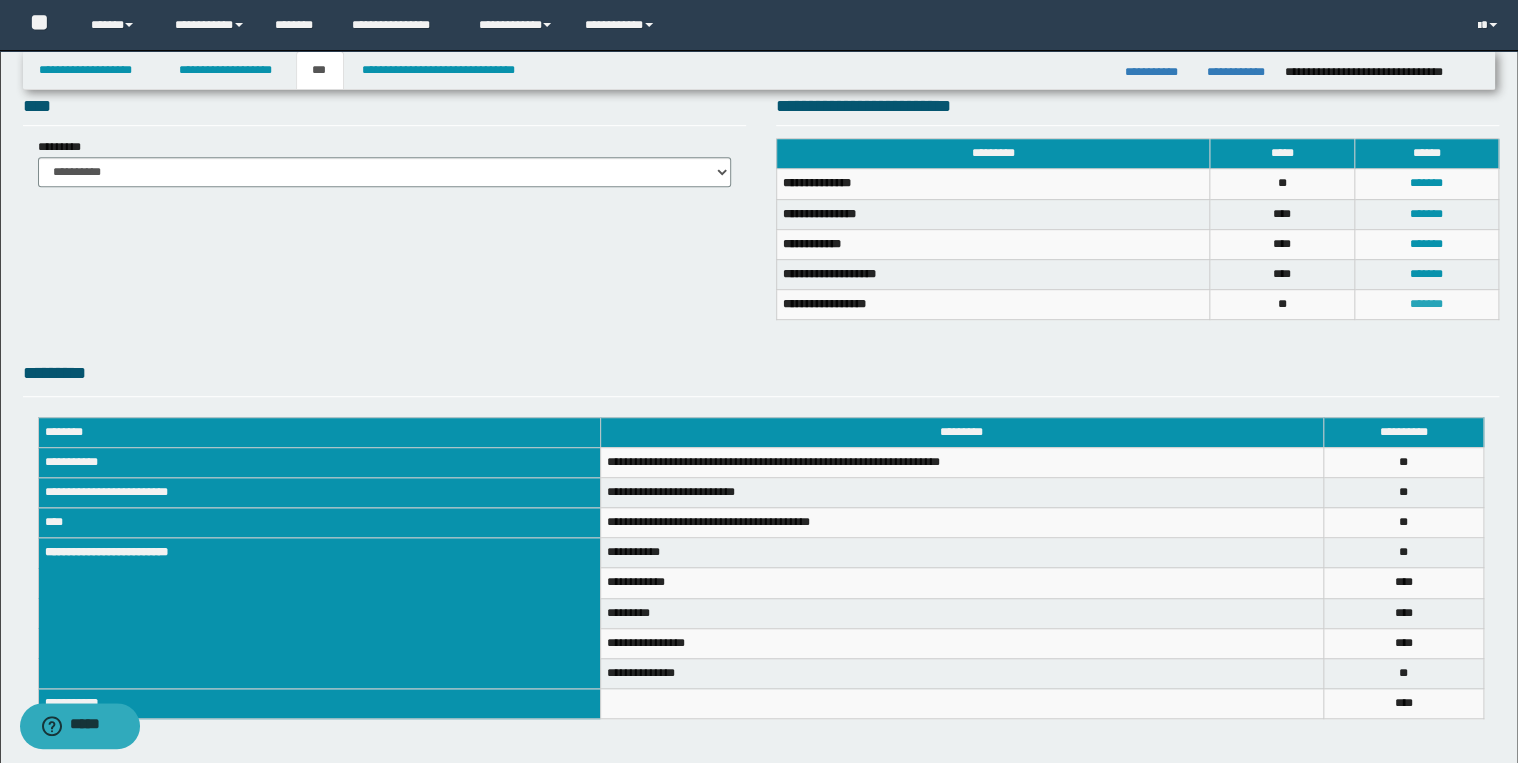 click on "*******" at bounding box center (1426, 304) 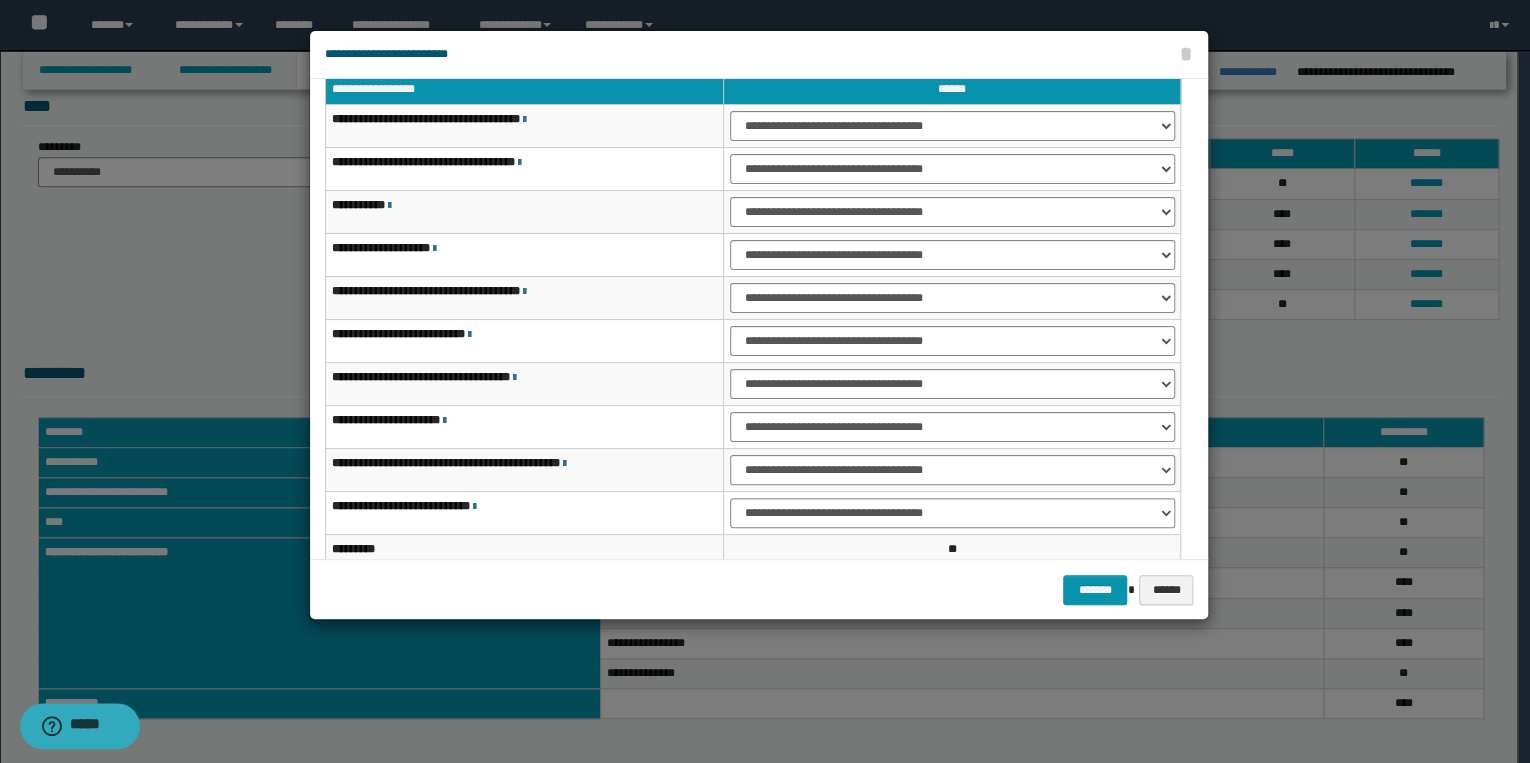 scroll, scrollTop: 0, scrollLeft: 0, axis: both 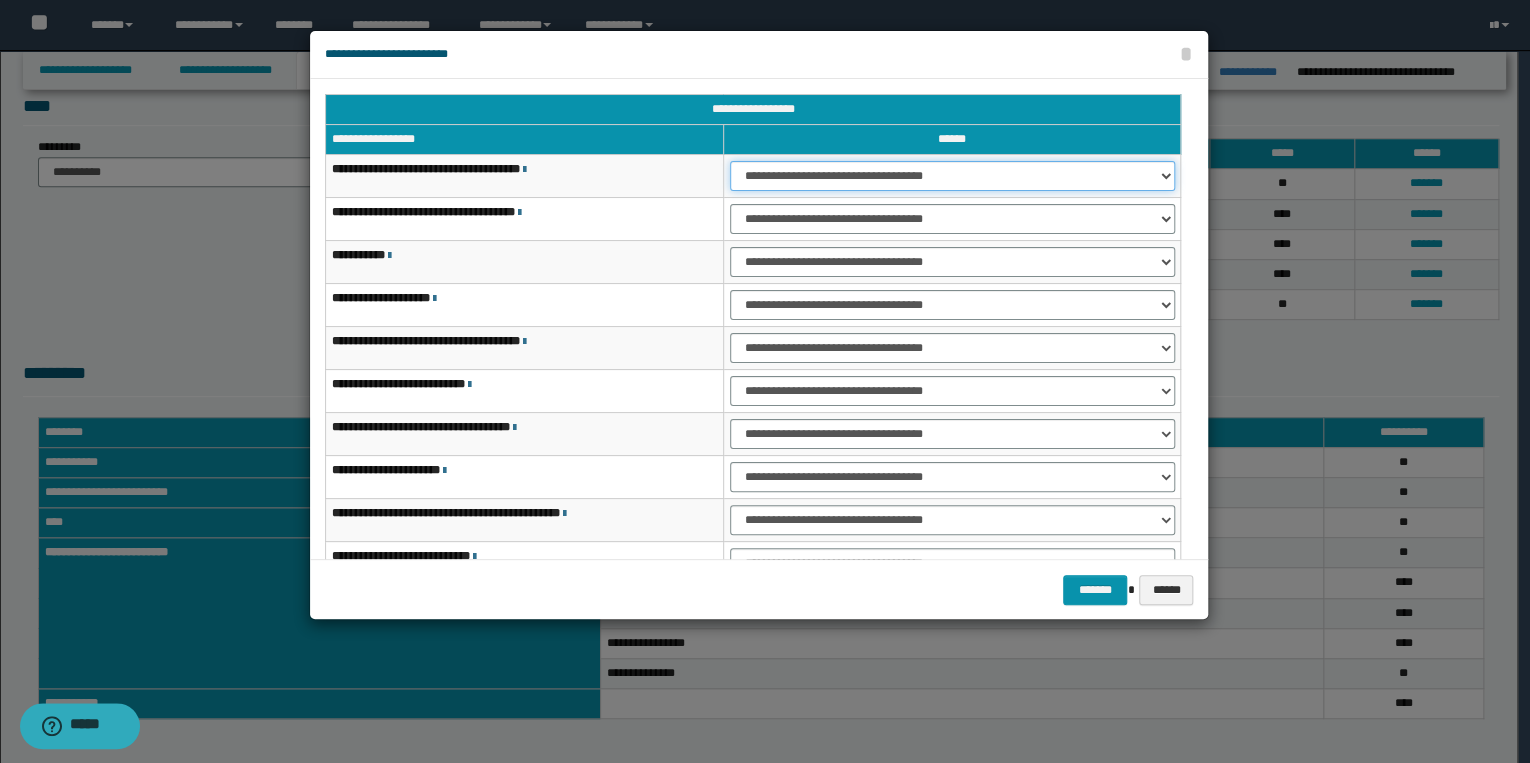 drag, startPoint x: 844, startPoint y: 176, endPoint x: 855, endPoint y: 191, distance: 18.601076 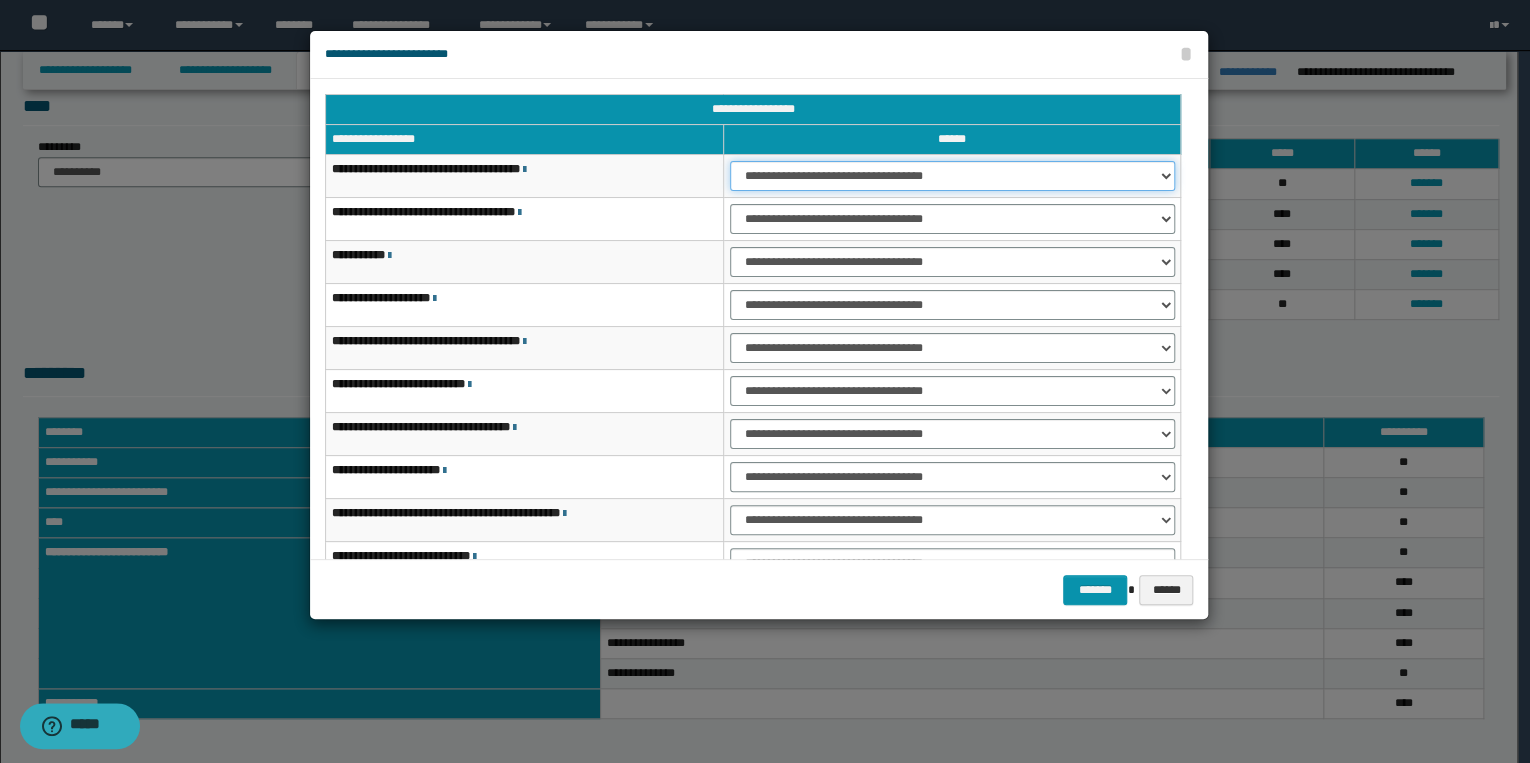 select on "***" 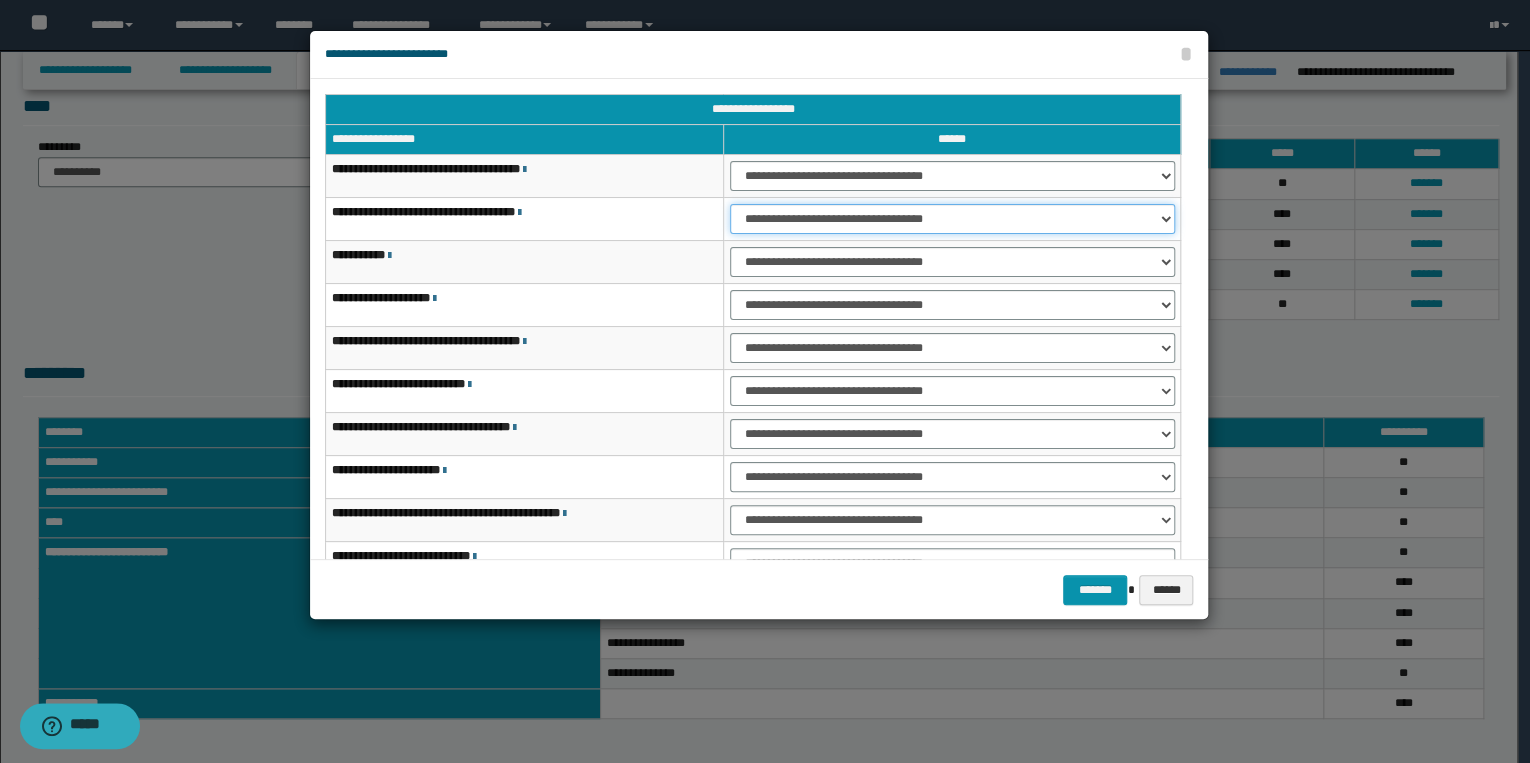 click on "**********" at bounding box center (952, 219) 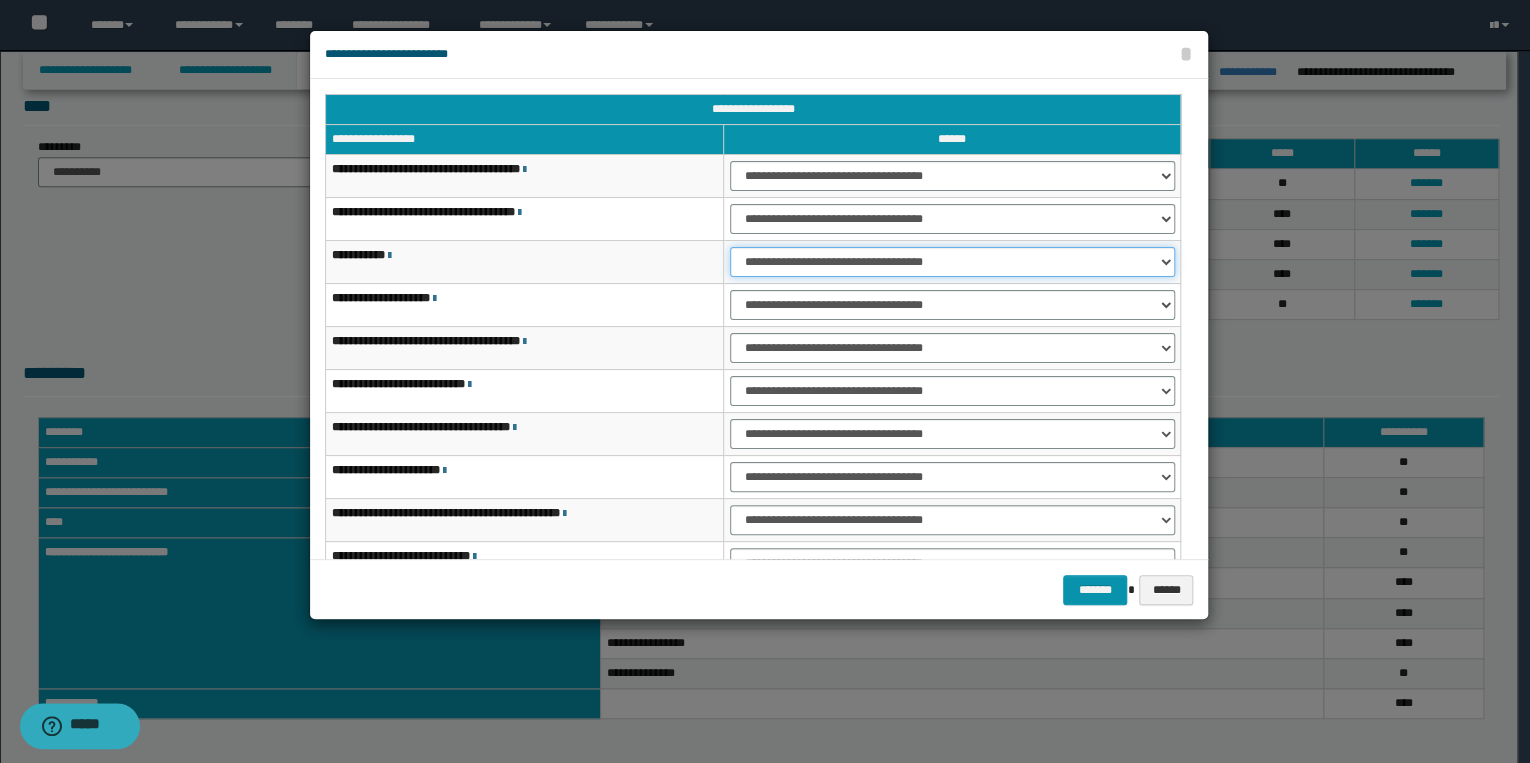 click on "**********" at bounding box center [952, 262] 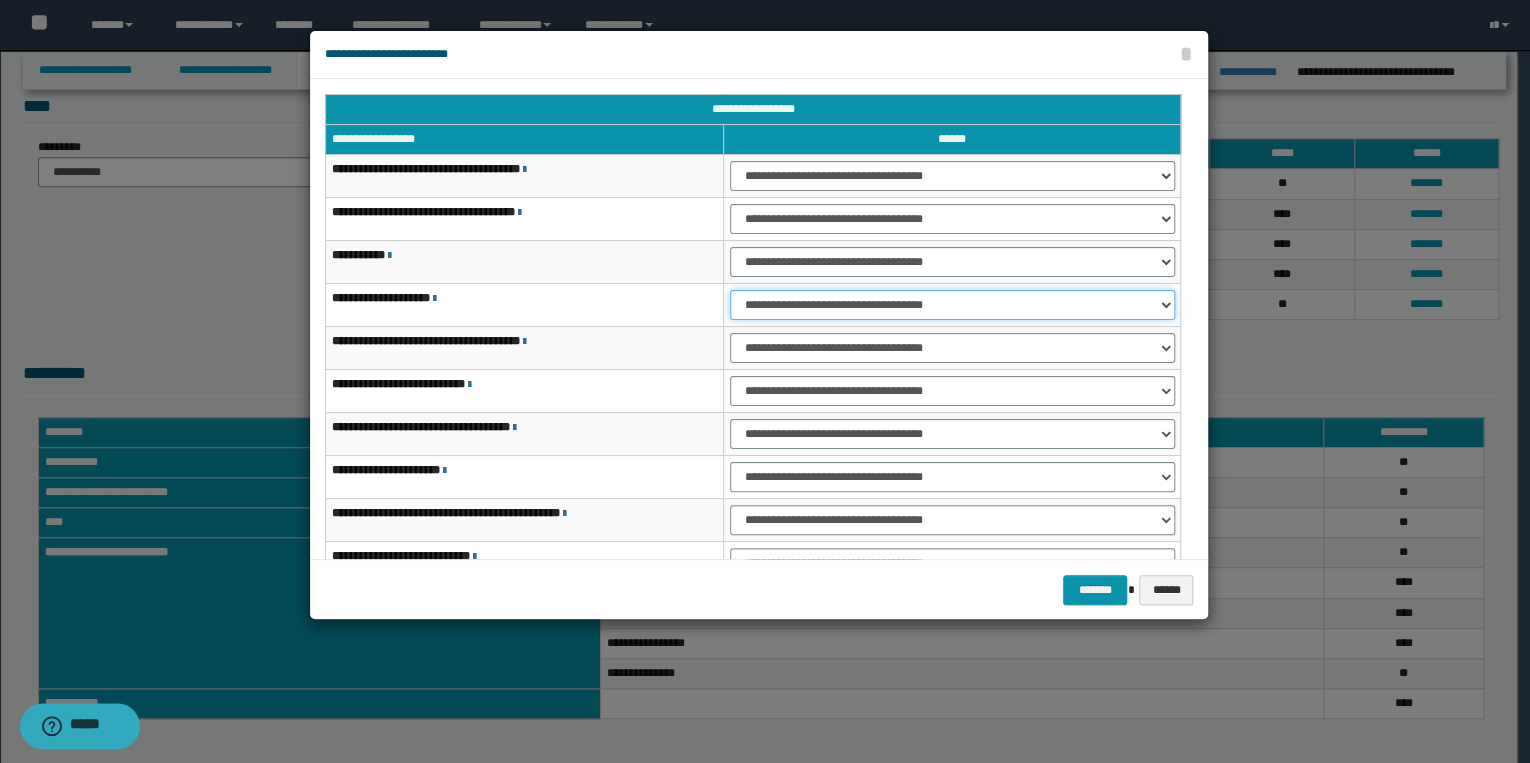 click on "**********" at bounding box center [952, 305] 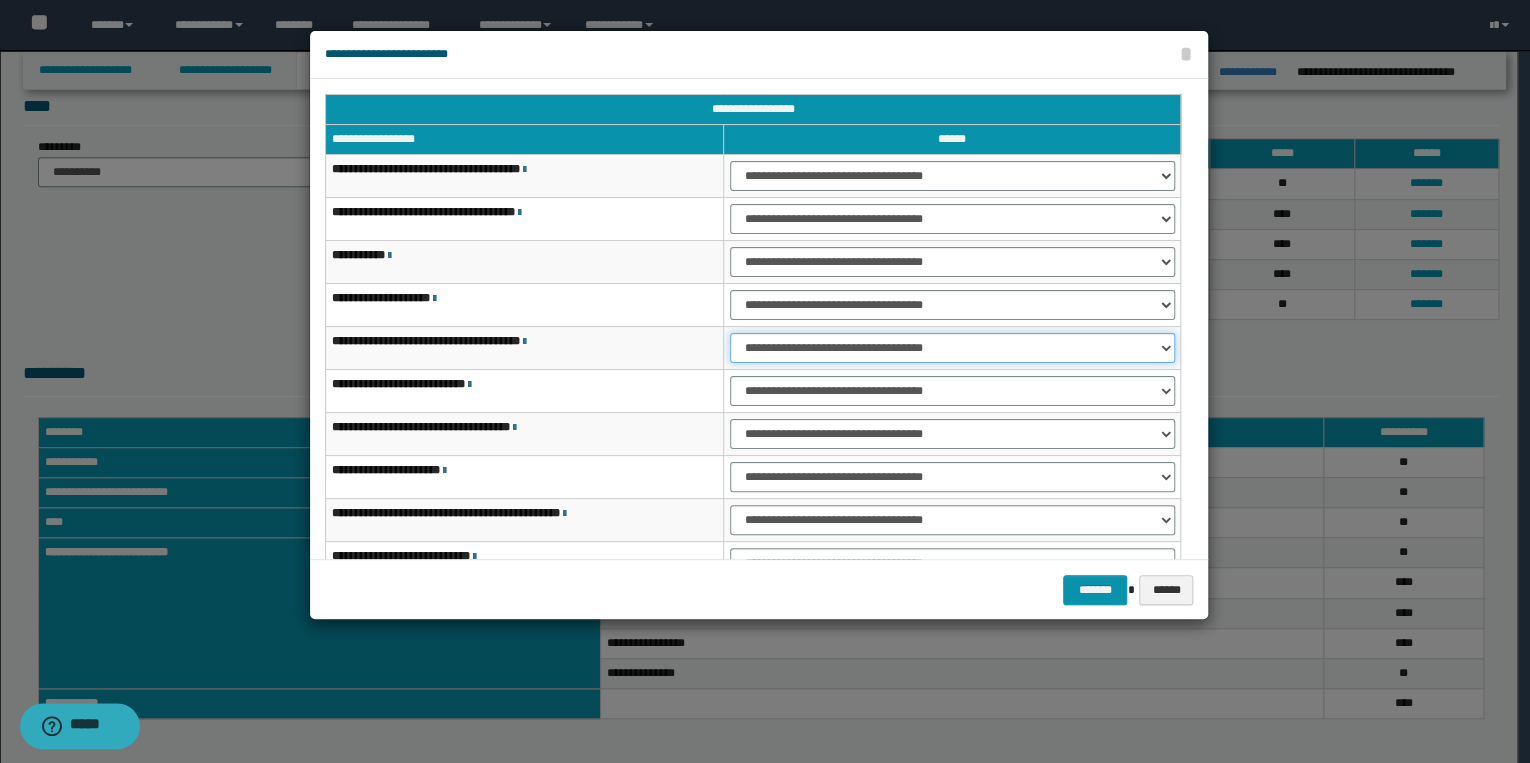 click on "**********" at bounding box center [952, 348] 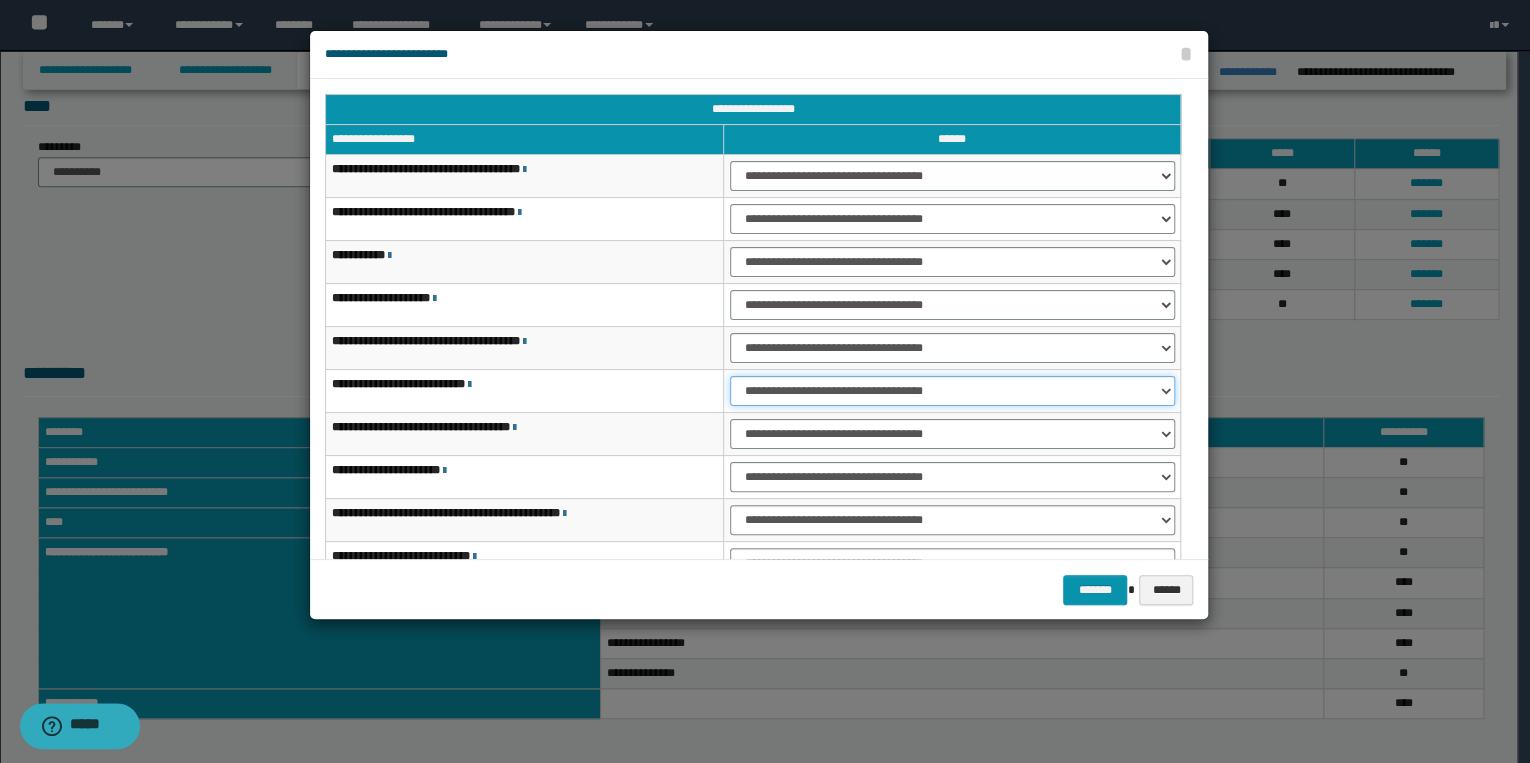 click on "**********" at bounding box center (952, 391) 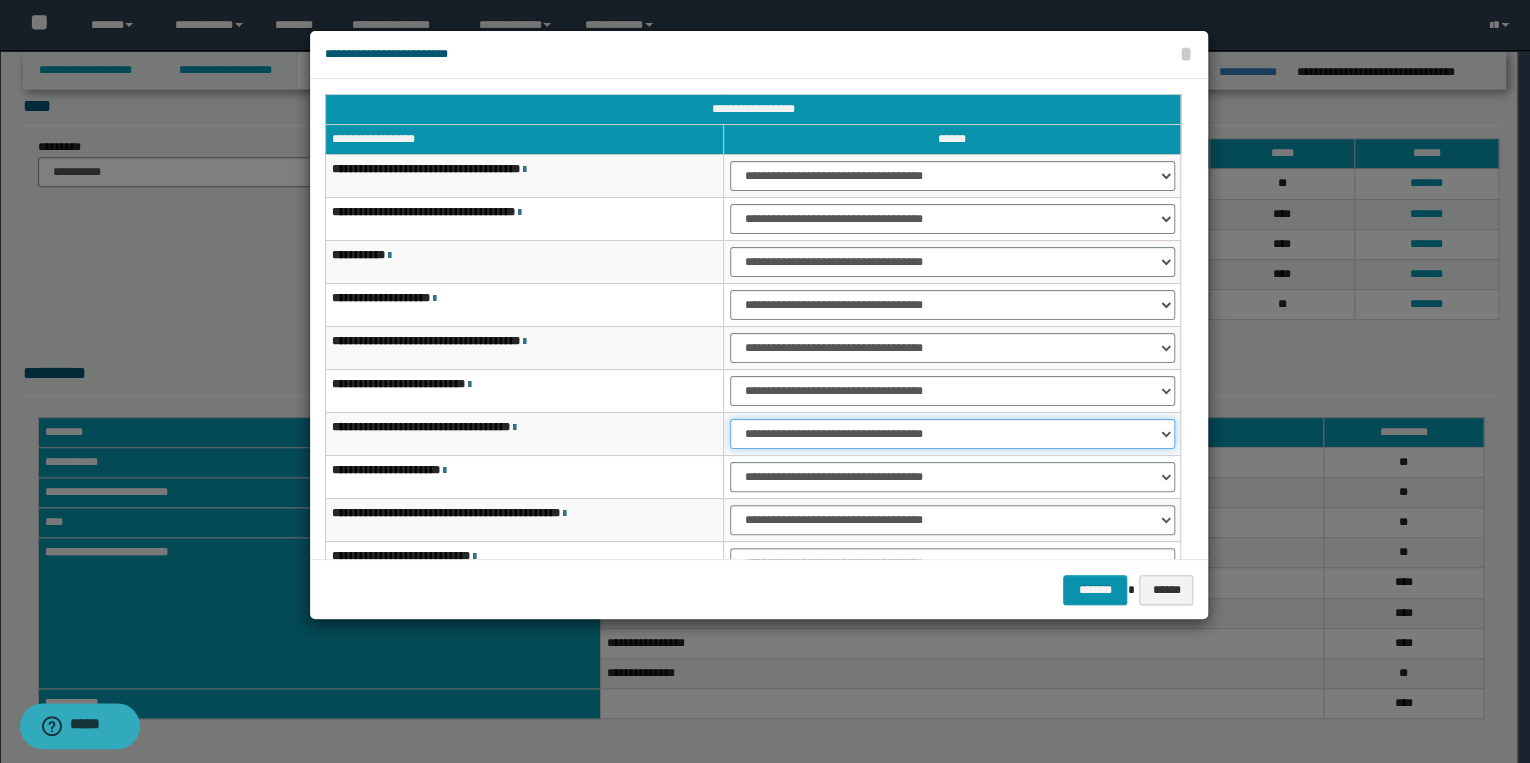 drag, startPoint x: 779, startPoint y: 426, endPoint x: 781, endPoint y: 436, distance: 10.198039 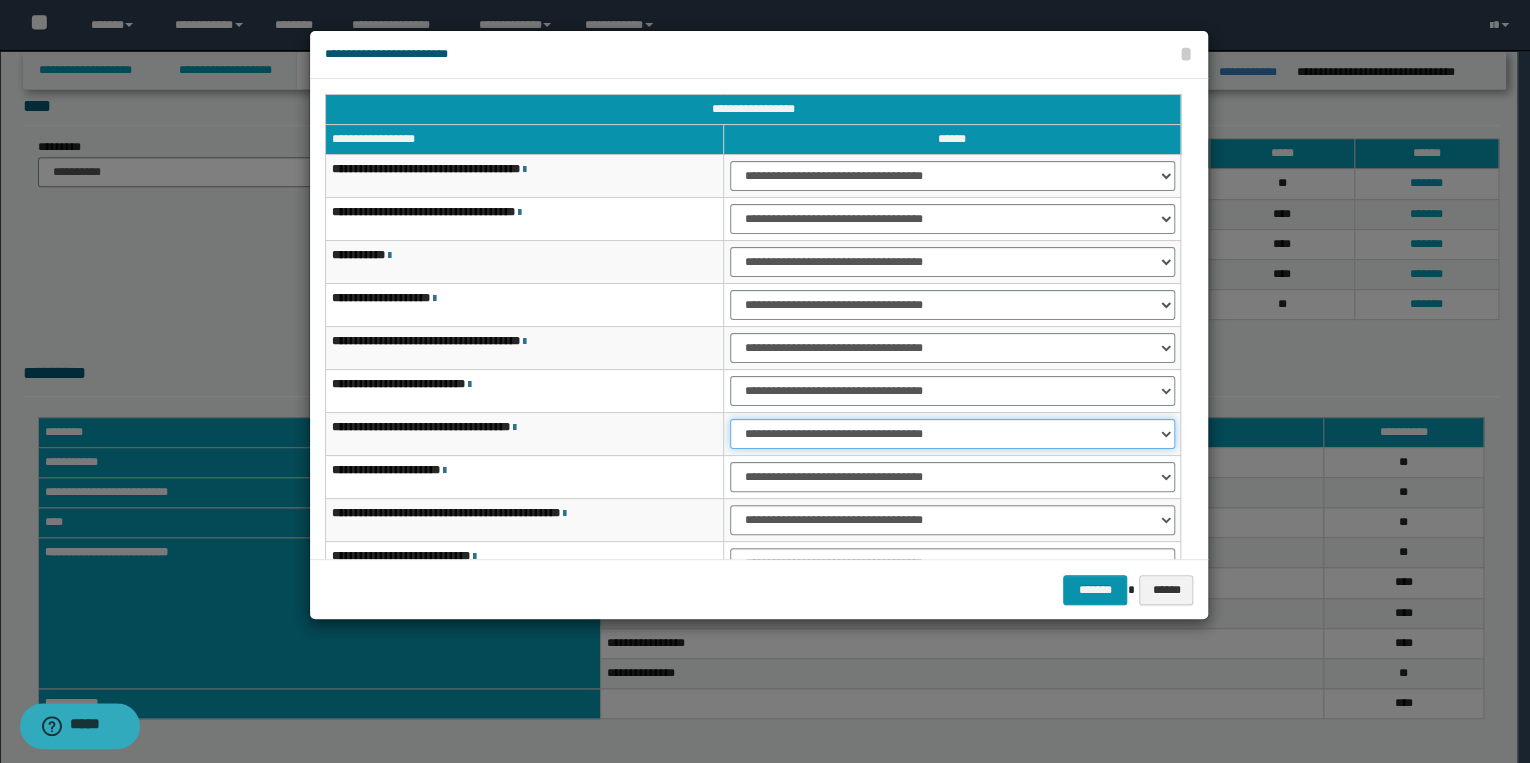 select on "***" 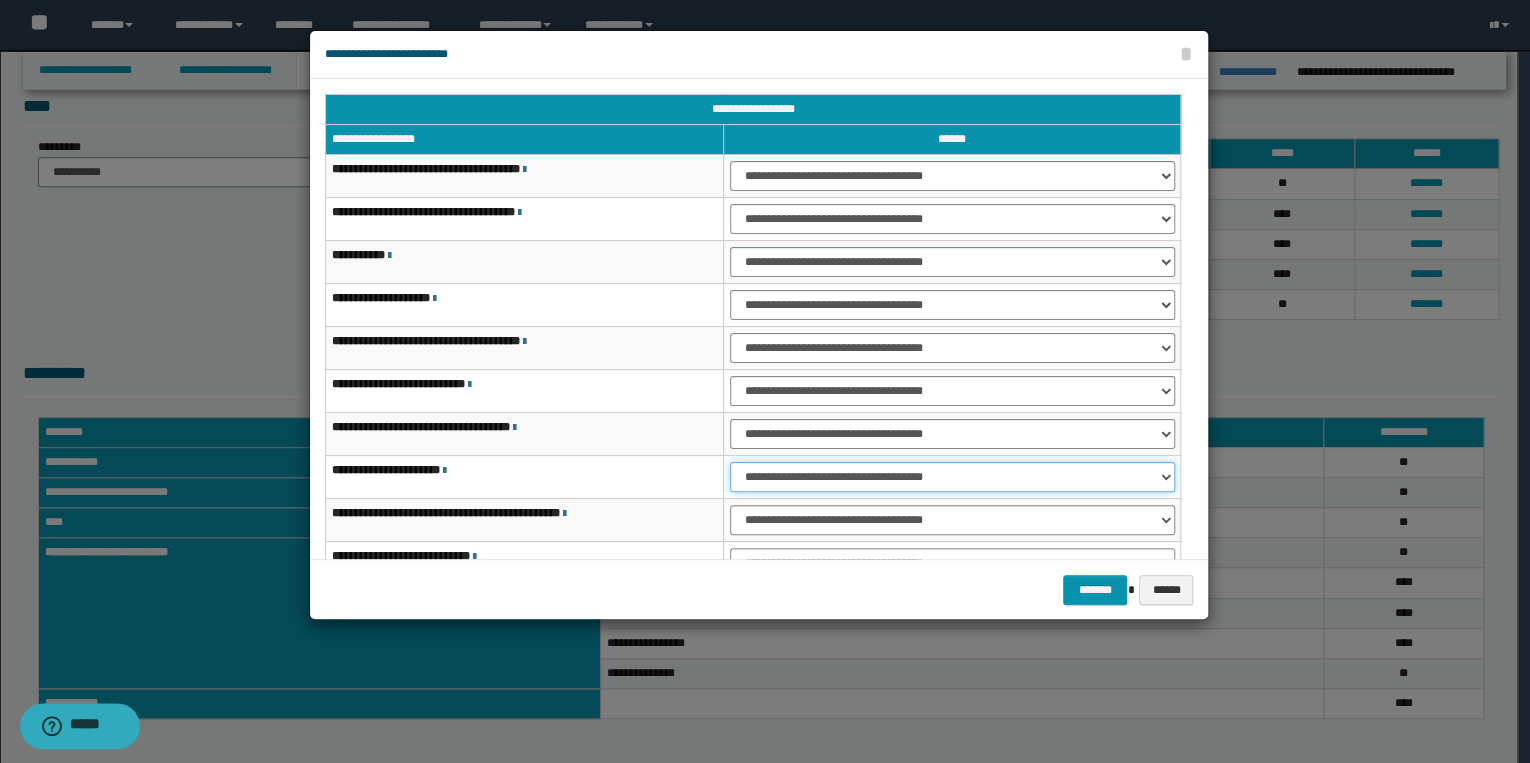 click on "**********" at bounding box center (952, 477) 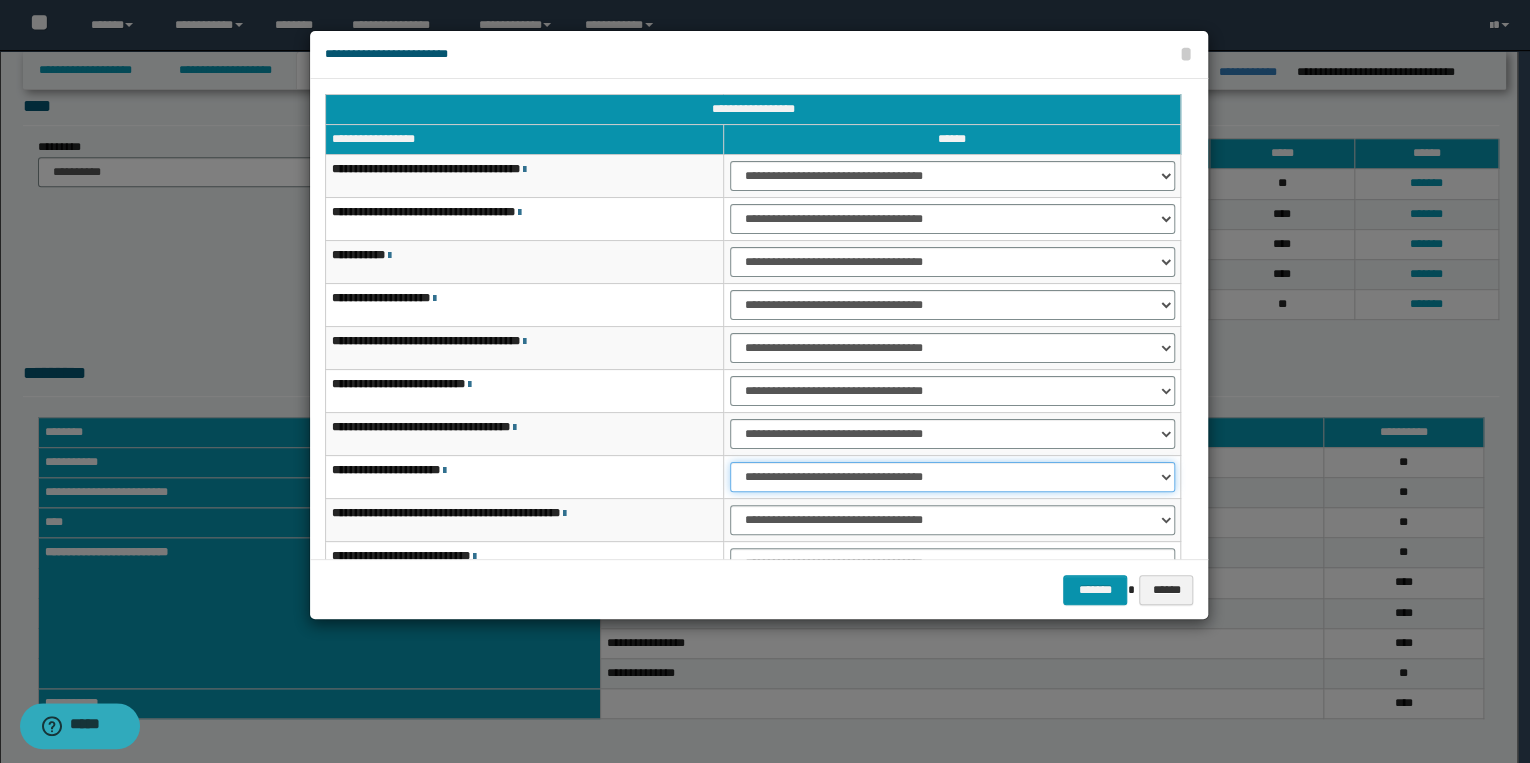 select on "***" 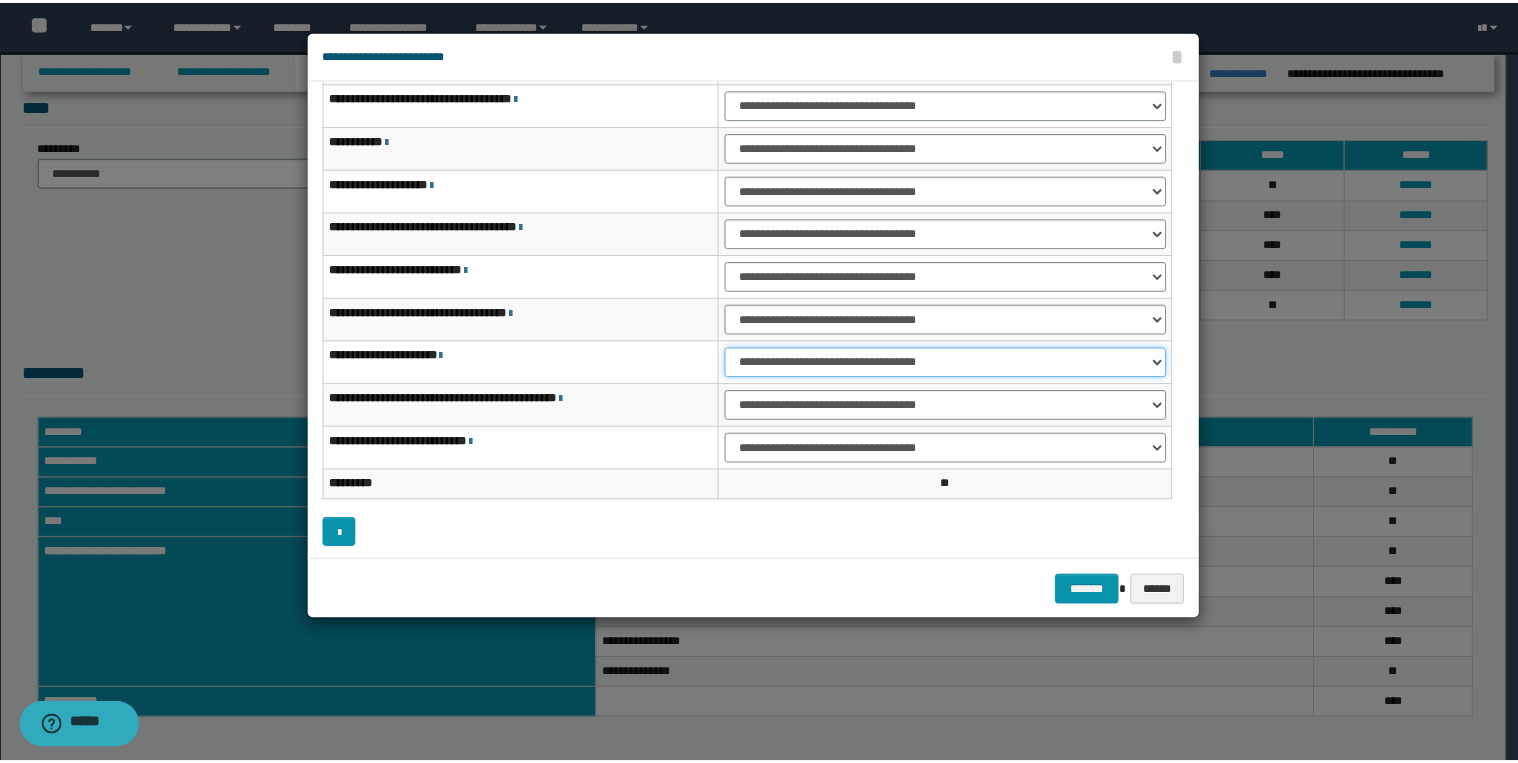 scroll, scrollTop: 118, scrollLeft: 0, axis: vertical 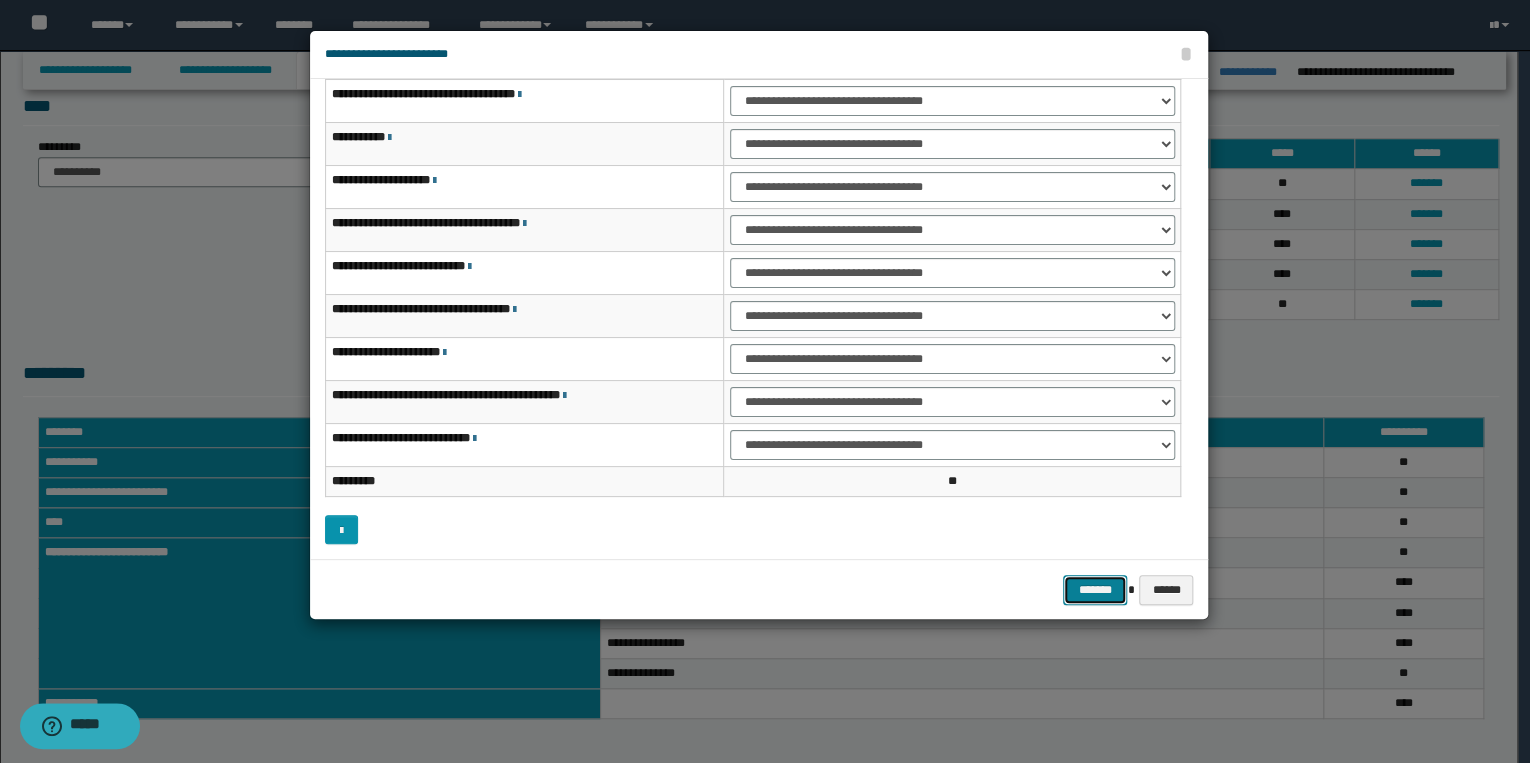 click on "*******" at bounding box center (1095, 590) 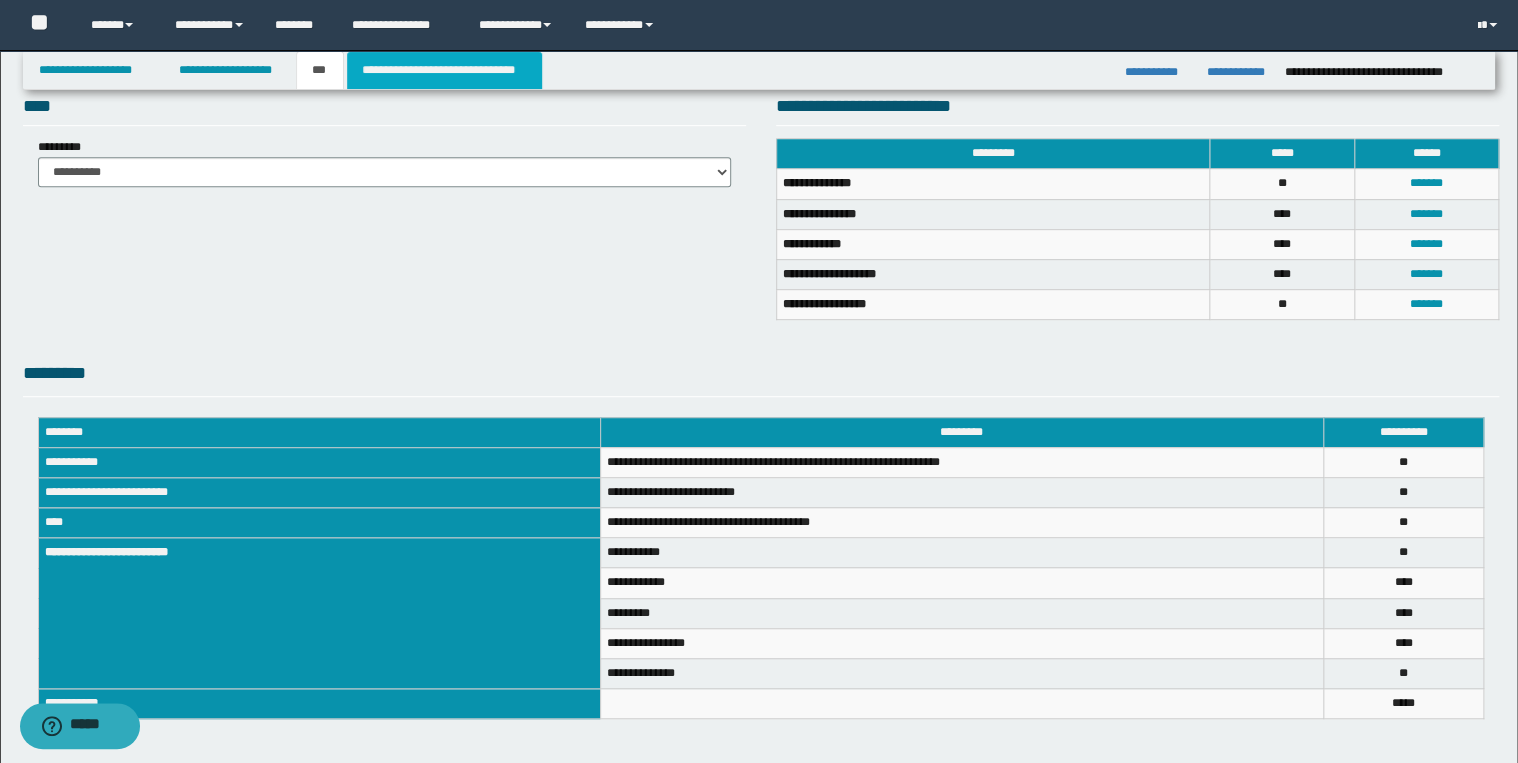 click on "**********" at bounding box center (444, 70) 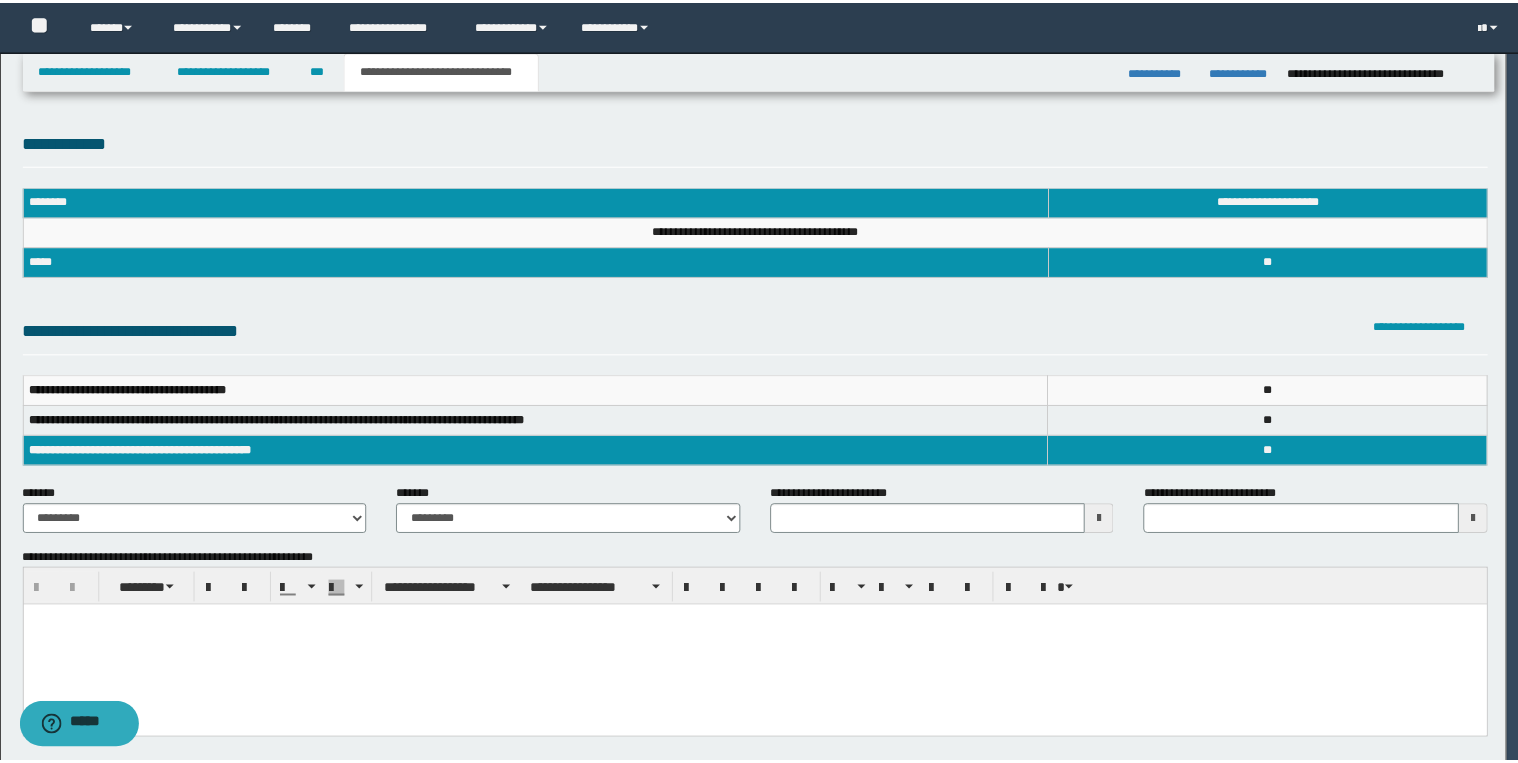 scroll, scrollTop: 0, scrollLeft: 0, axis: both 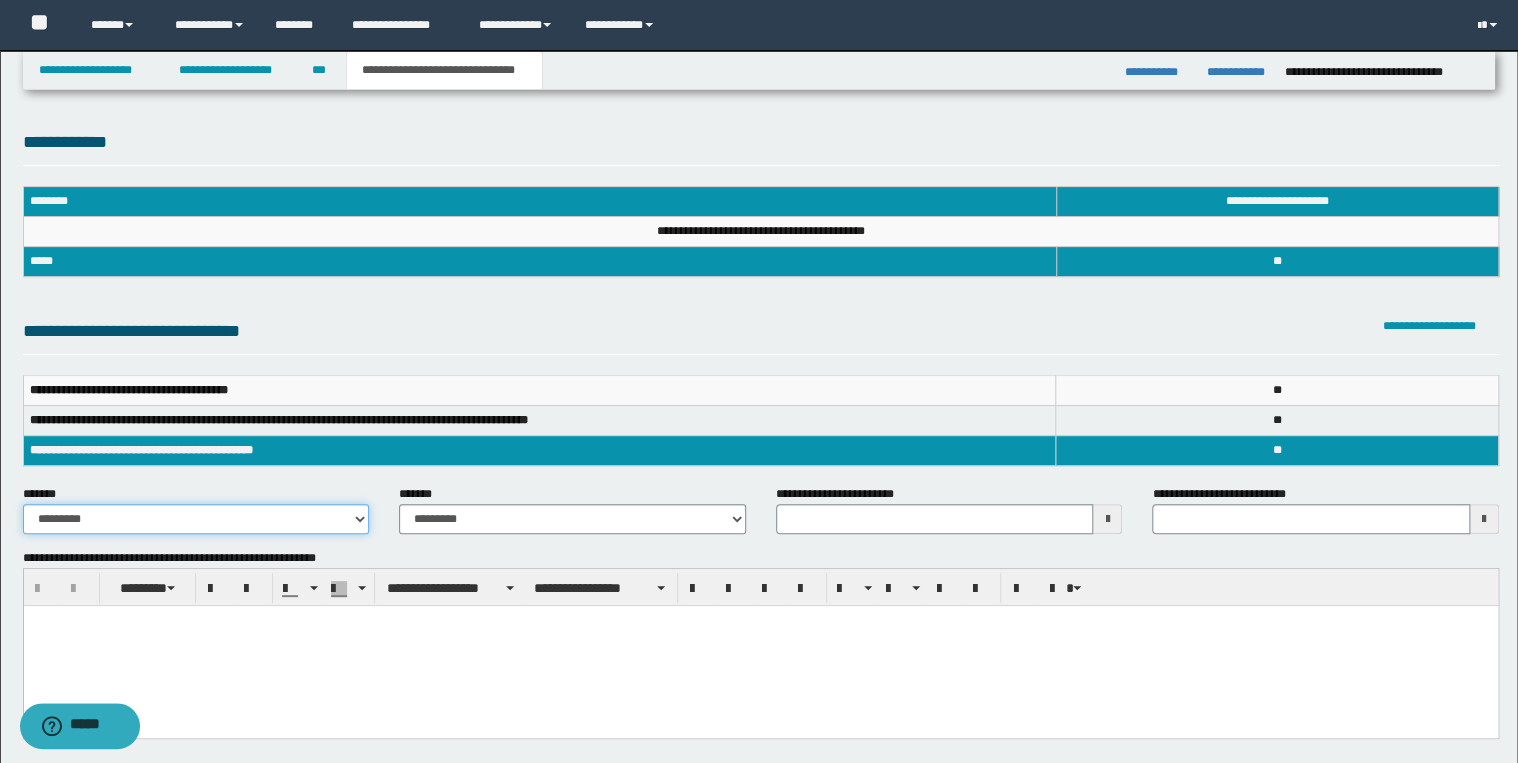 click on "**********" at bounding box center (196, 519) 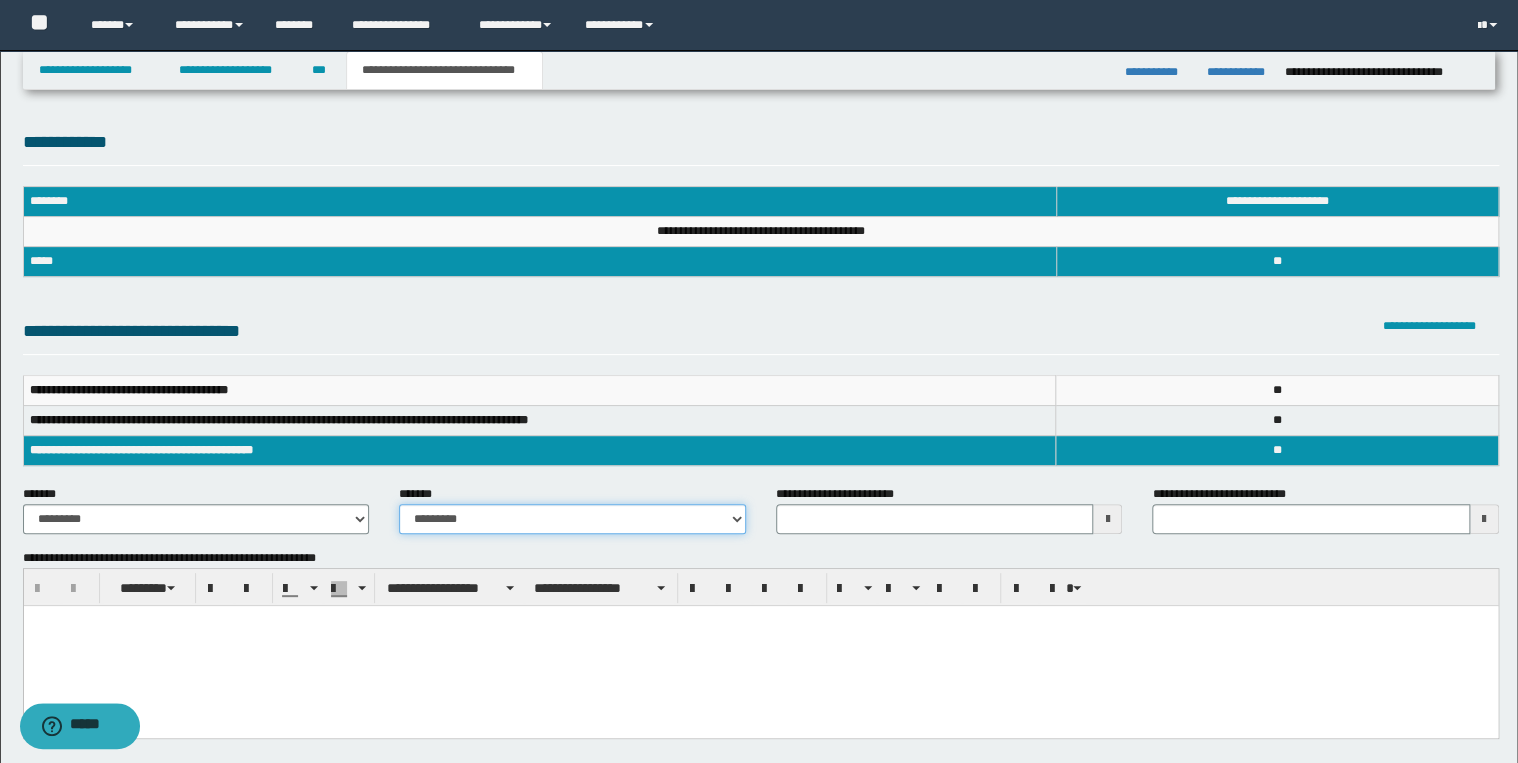 click on "**********" at bounding box center [572, 519] 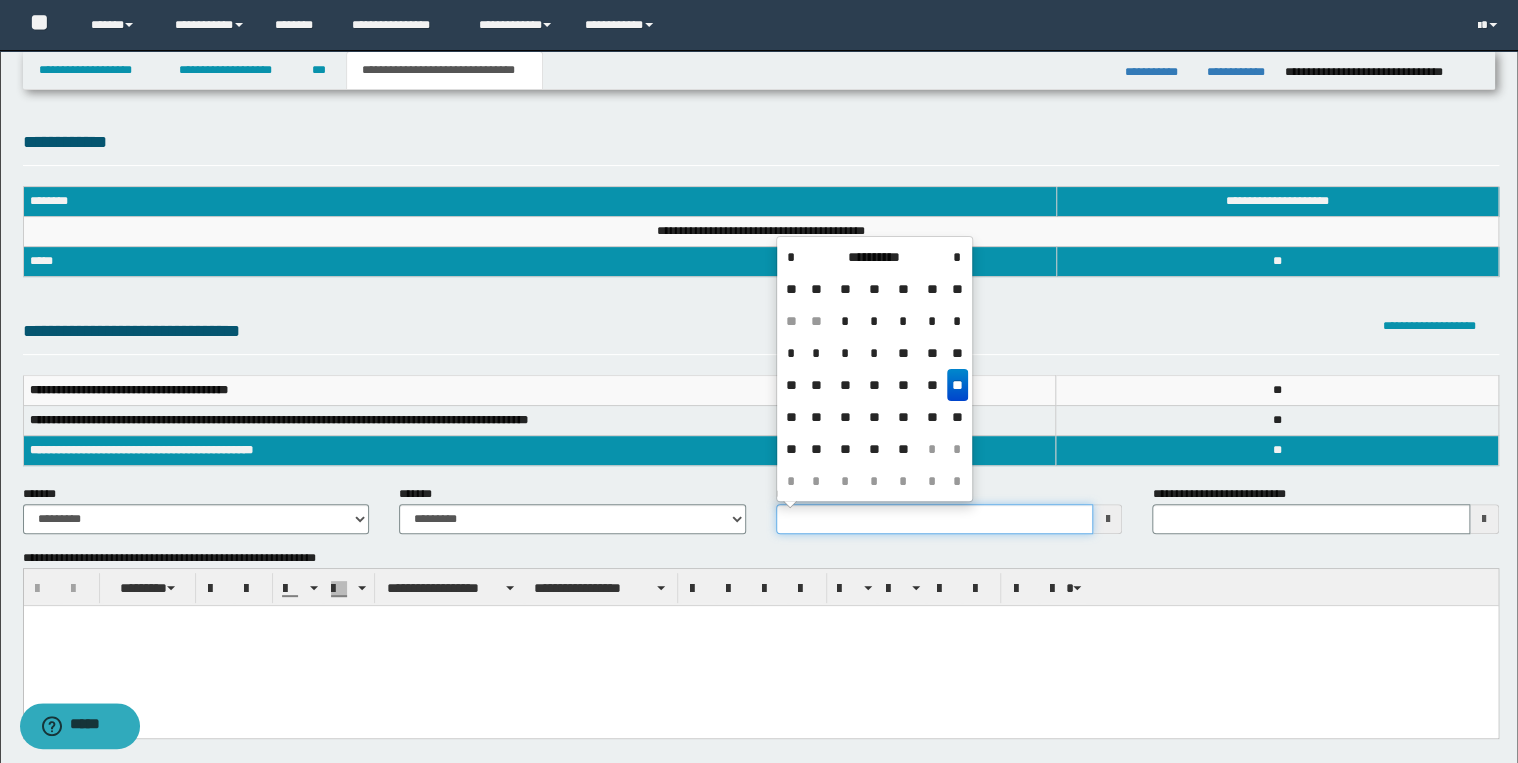 click on "**********" at bounding box center (935, 519) 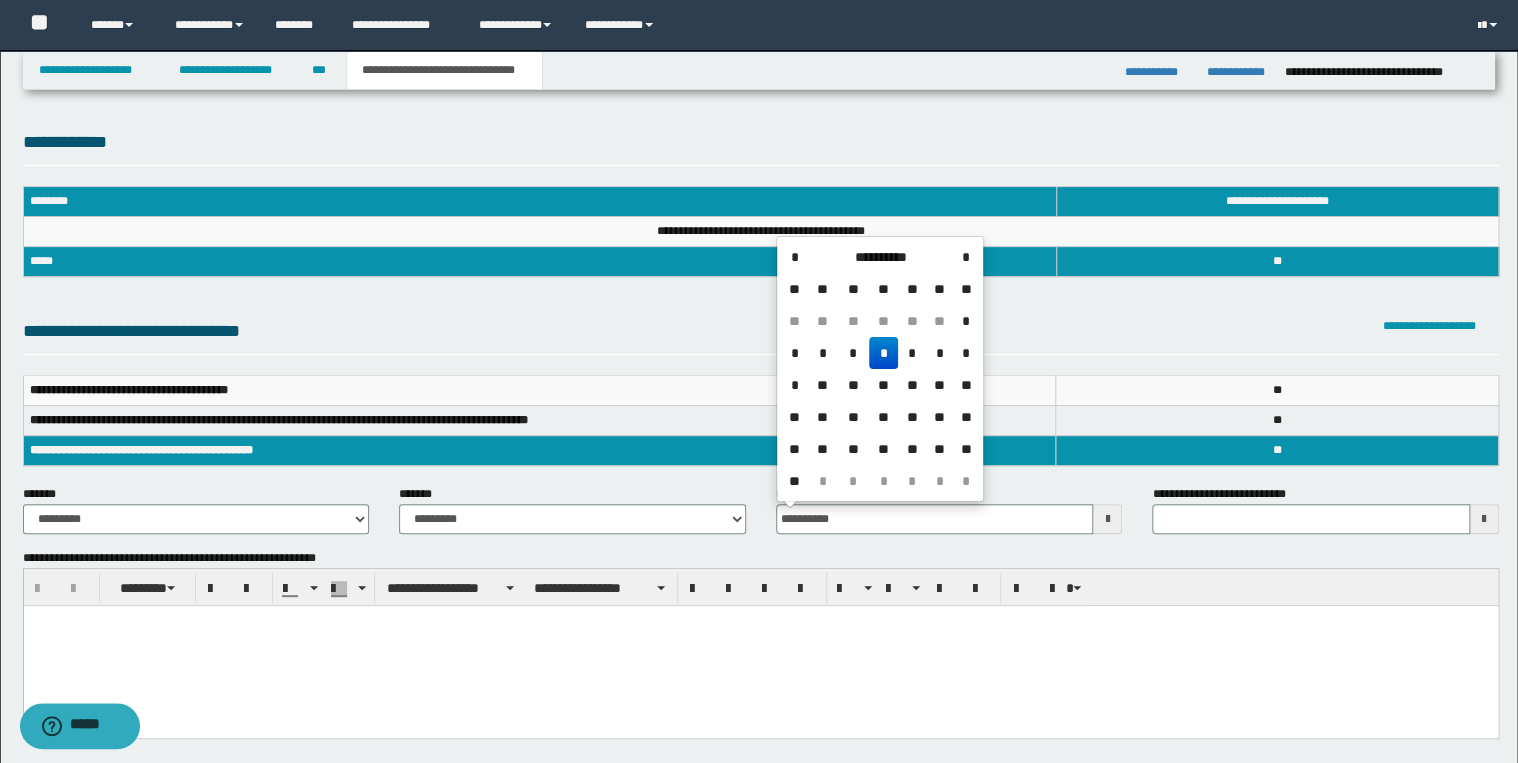 drag, startPoint x: 863, startPoint y: 351, endPoint x: 923, endPoint y: 380, distance: 66.64083 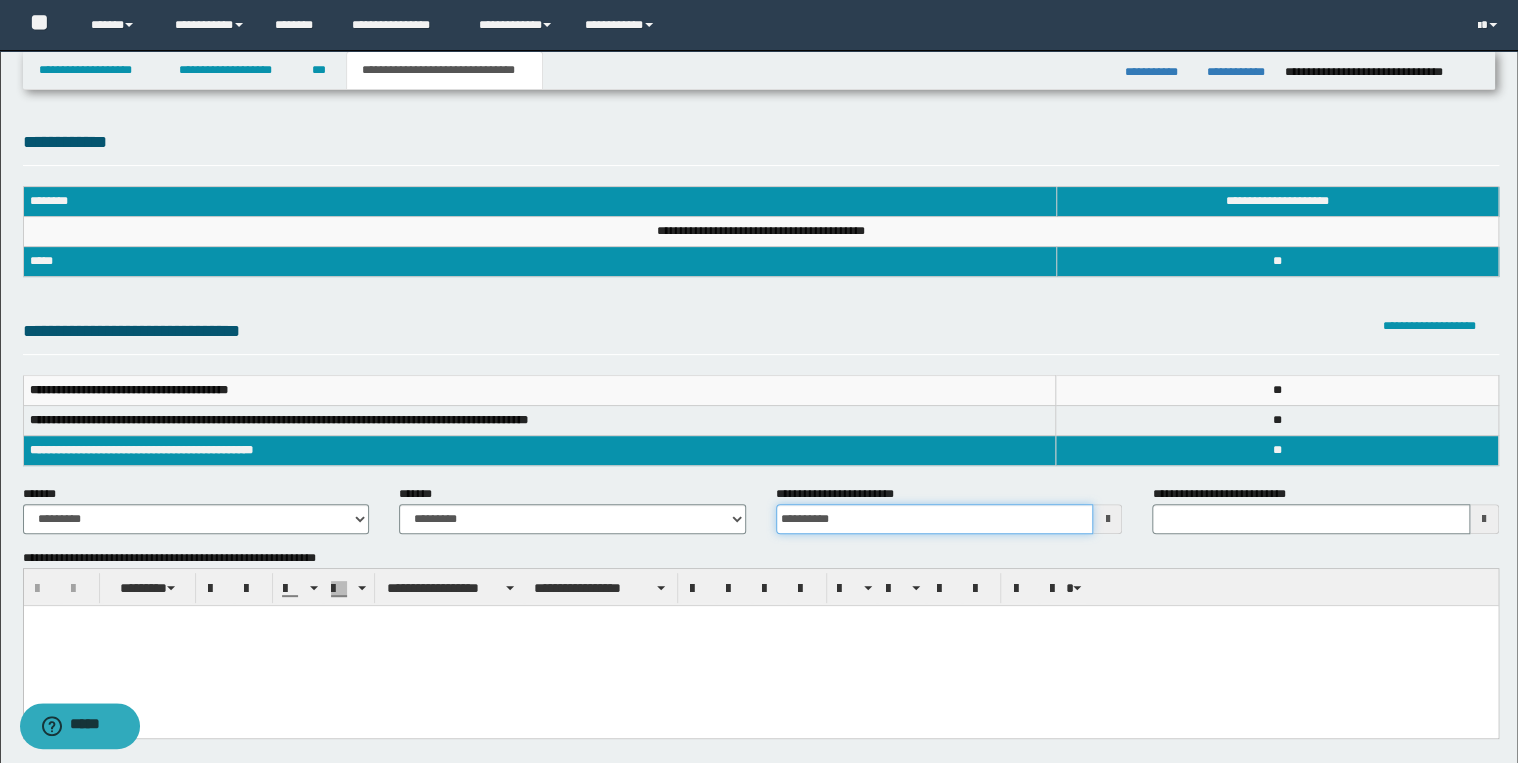click on "**********" at bounding box center (935, 519) 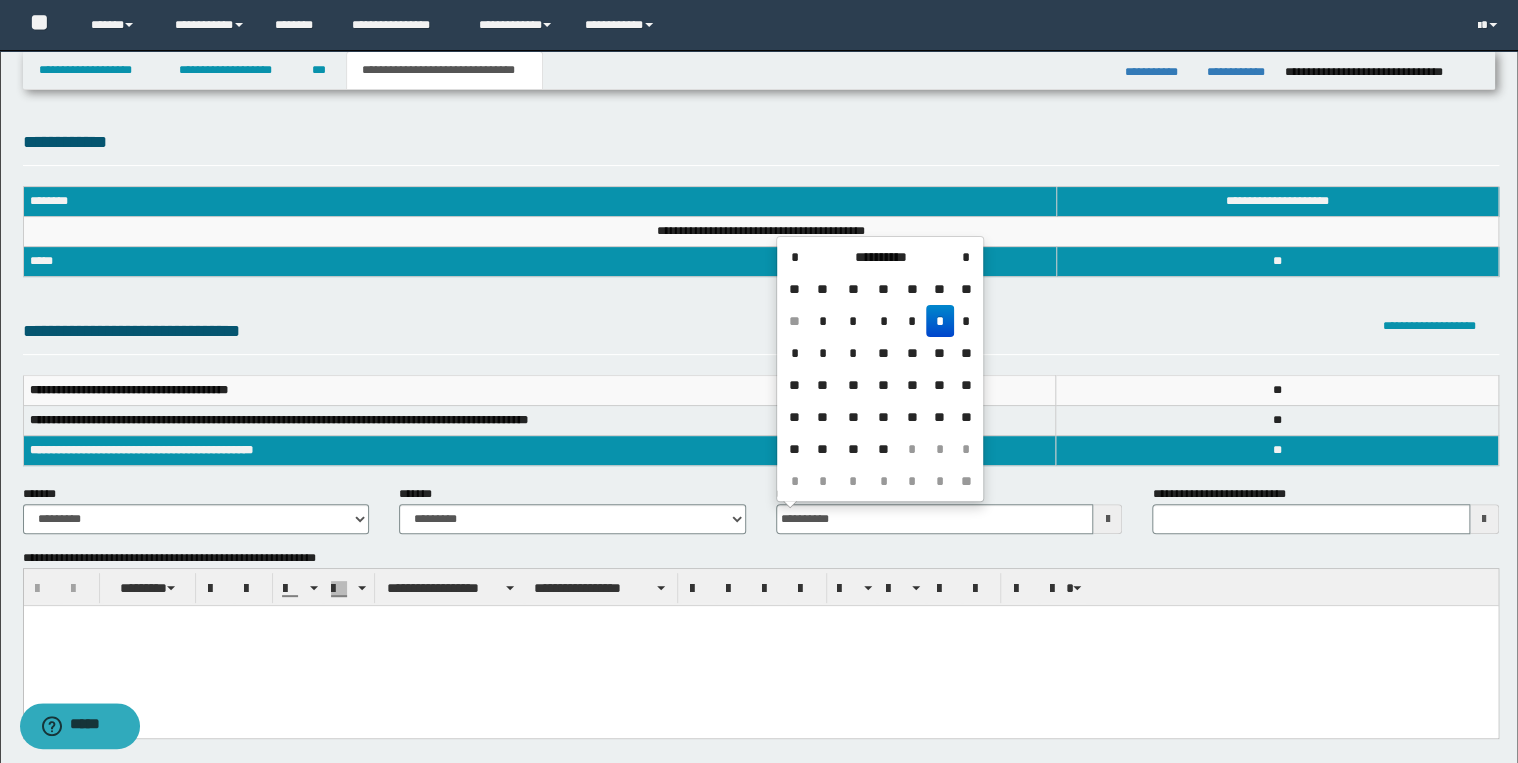 click on "*" at bounding box center [940, 321] 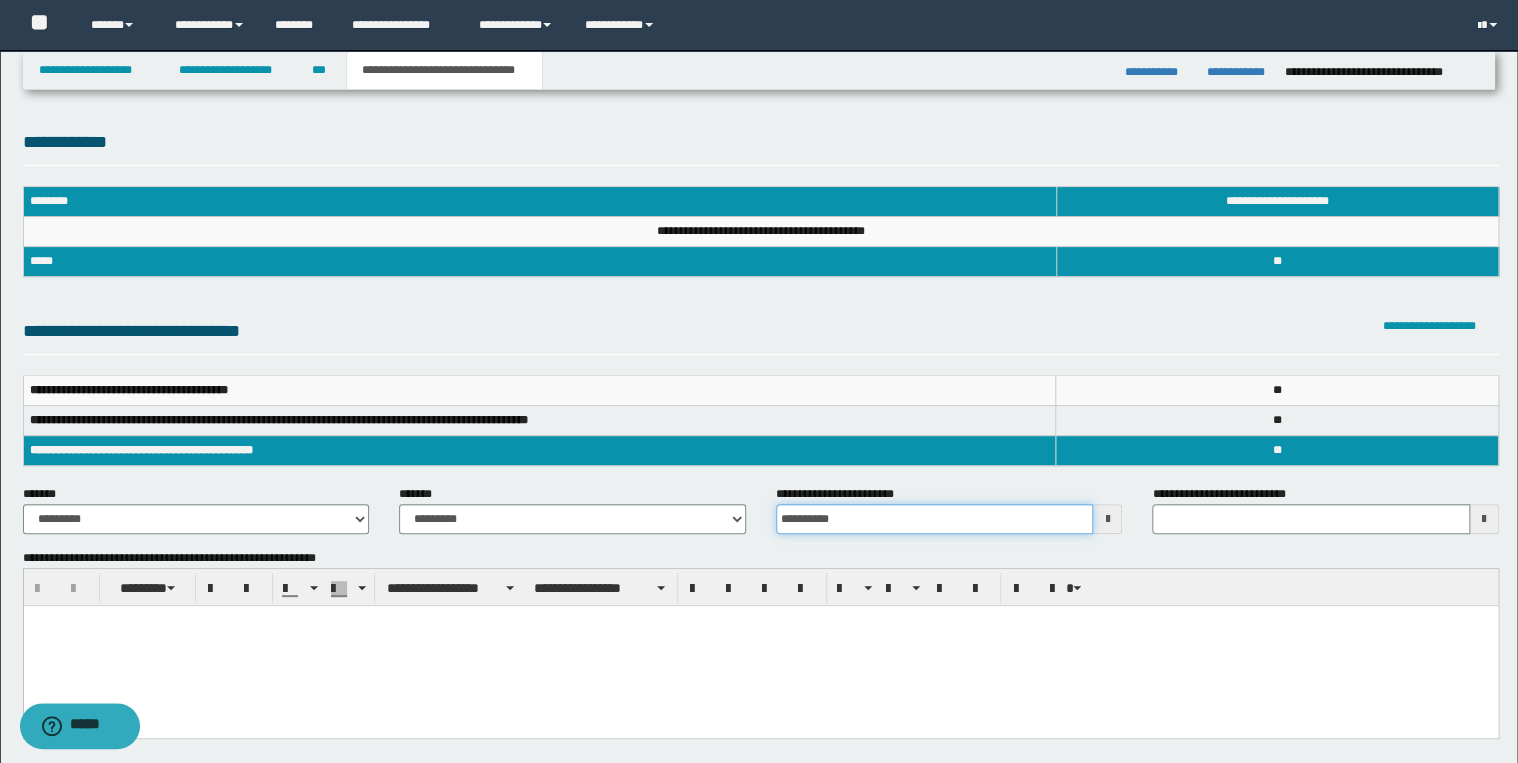 click on "**********" at bounding box center (935, 519) 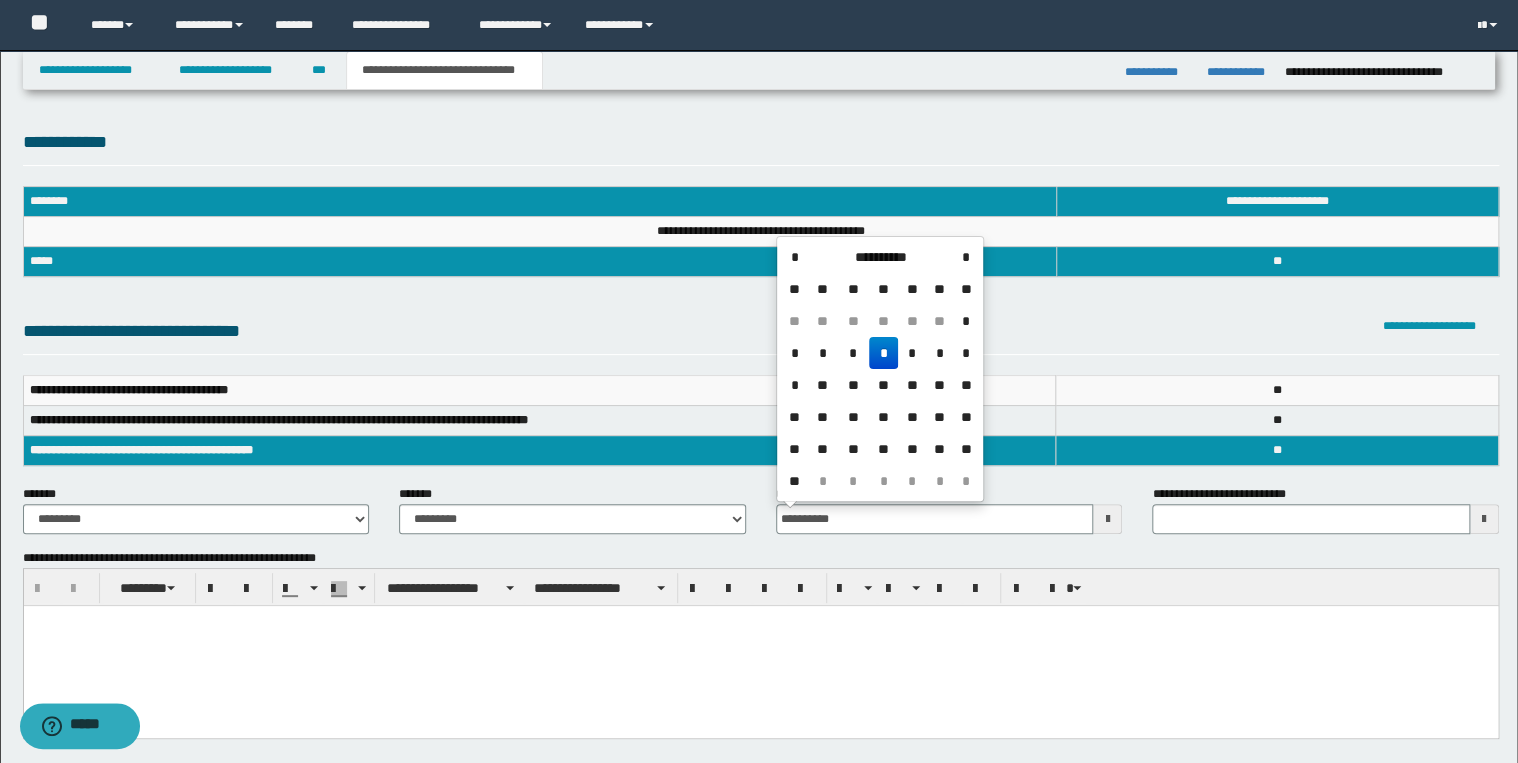 click on "*" at bounding box center (883, 353) 